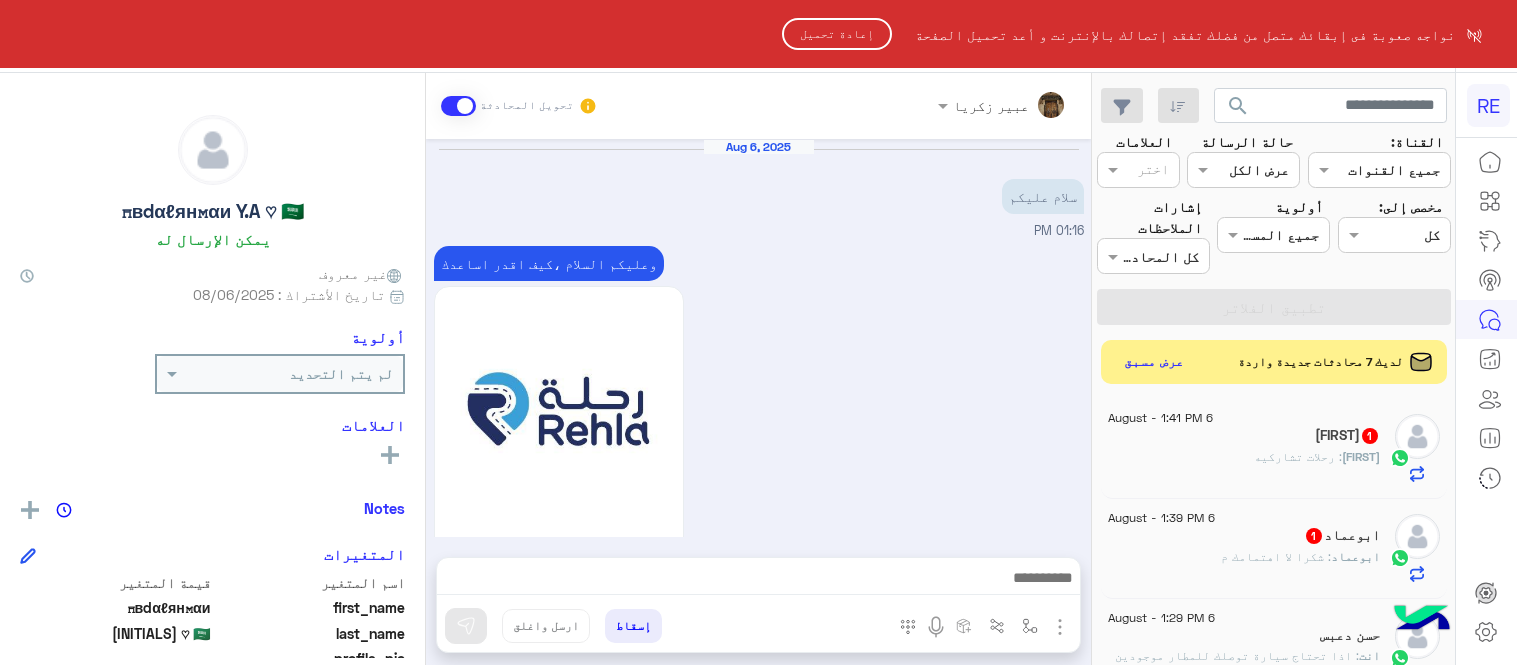 scroll, scrollTop: 0, scrollLeft: 0, axis: both 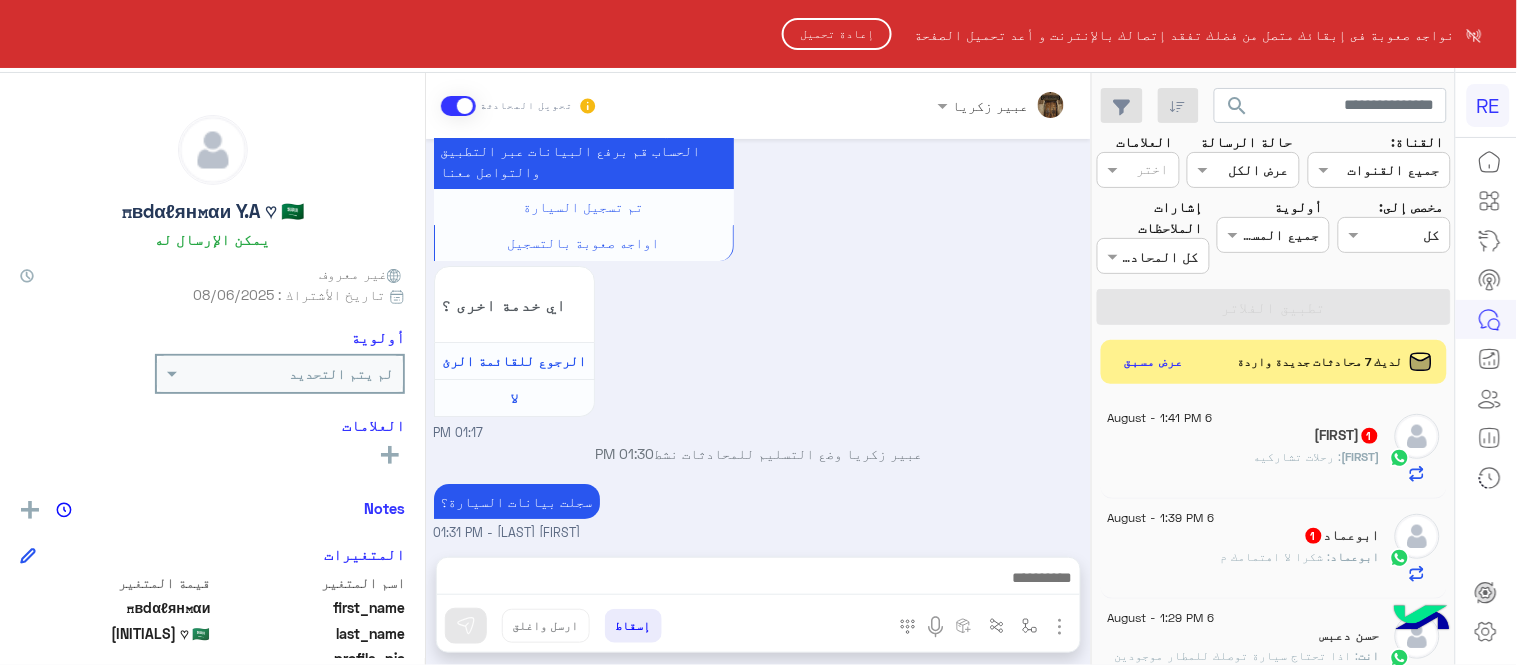 click on "RE نواجه صعوبة فى إبقائك متصل من فضلك تفقد إتصالك بالإنترنت و أعد تحميل الصفحة إعادة تحميل  الدردشة الحية   تواصل معنا  مركز المساعدة عربي English search القناة: القناه جميع القنوات حالة الرسالة القناه عرض الكل العلامات اختر مخصص إلى: Assigned on كل أولوية جميع المستويات جميع المستويات إشارات الملاحظات اختر كل المحادثات تطبيق الفلاتر  لديك 7 محادثات جديدة واردة   عرض مسبق  6 August - 1:41 PM  [FIRST]   1 [FIRST] : رحلات تشاركيه 6 August - 1:39 PM  [FIRST] : ‏شكرا لا اهتمامك م 6 August - 1:29 PM  [FIRST] [LAST]   انت  : اذا تحتاج سيارة توصلك للمطار موجودين قي خدمتك 6 August - 1:29 PM  [FIRST]   انت  6 August - 1:27 PM 1  [FIRST]" at bounding box center (758, 332) 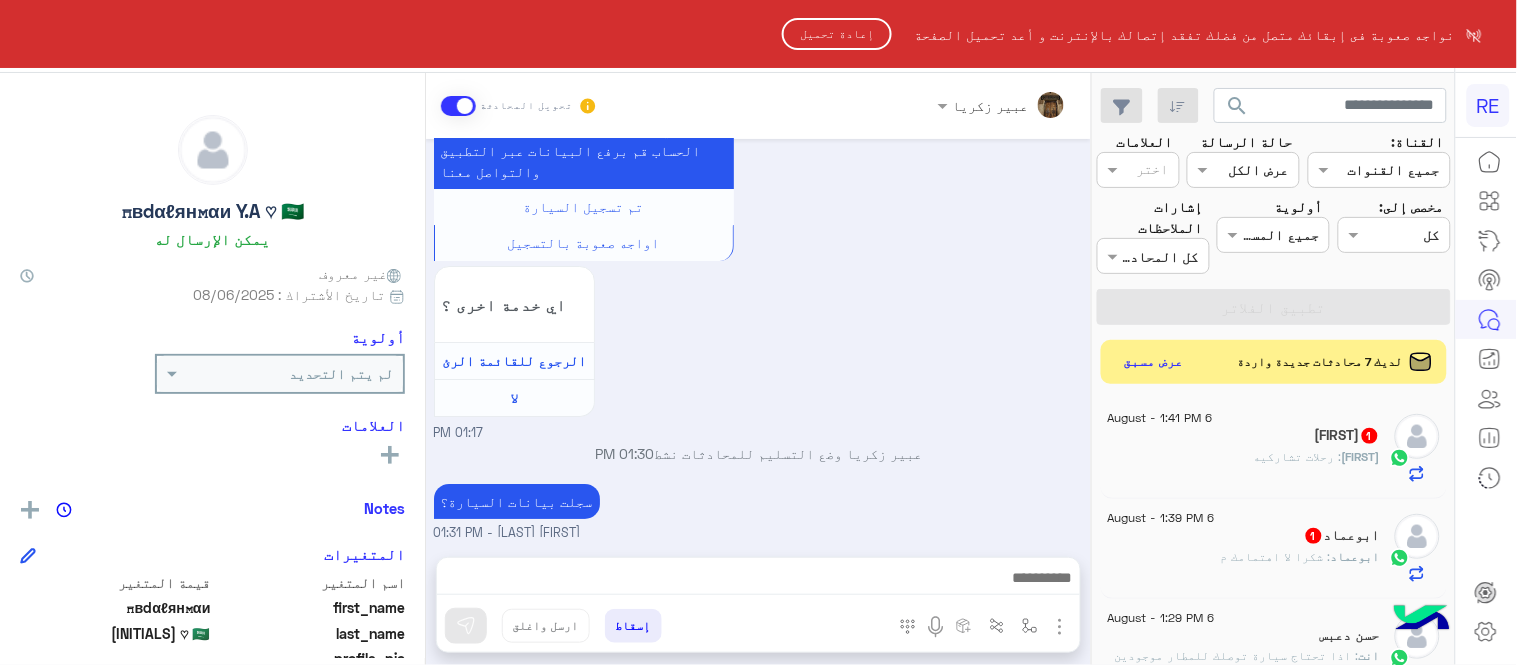 click on "إعادة تحميل" 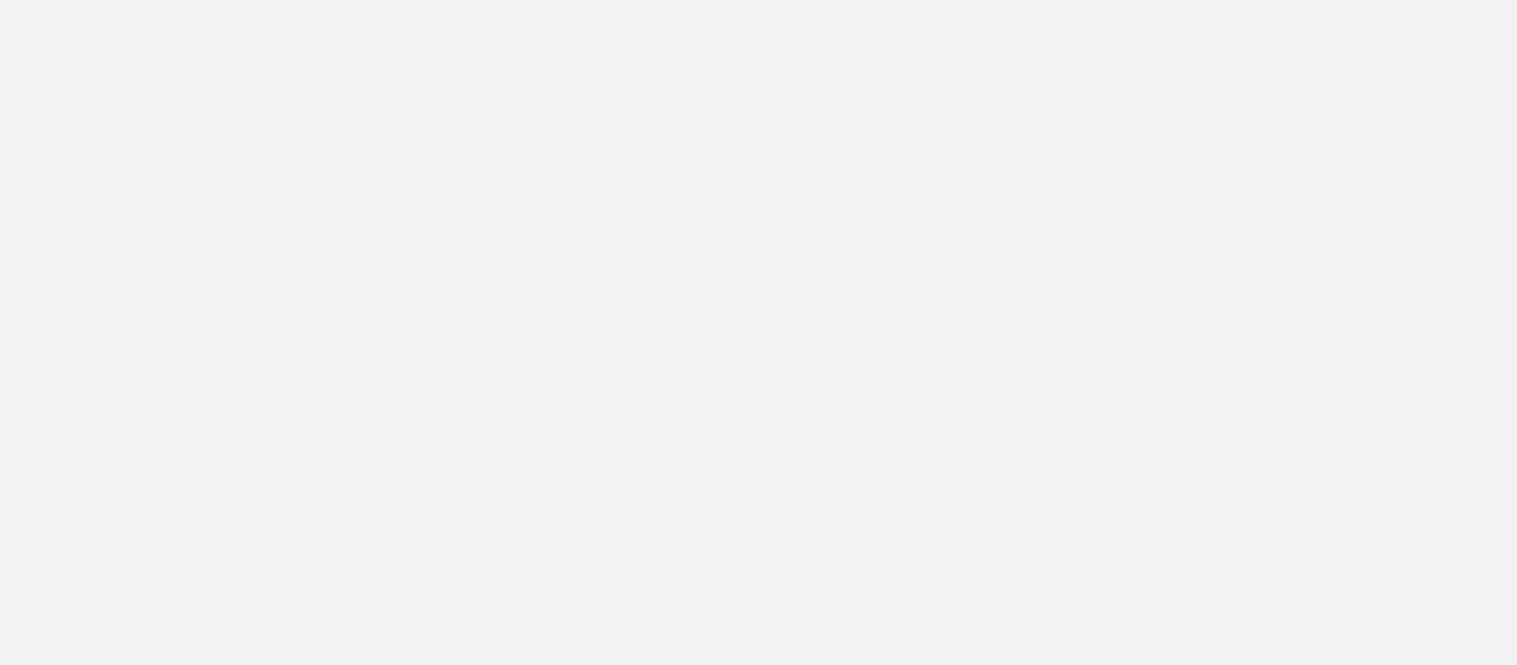 scroll, scrollTop: 0, scrollLeft: 0, axis: both 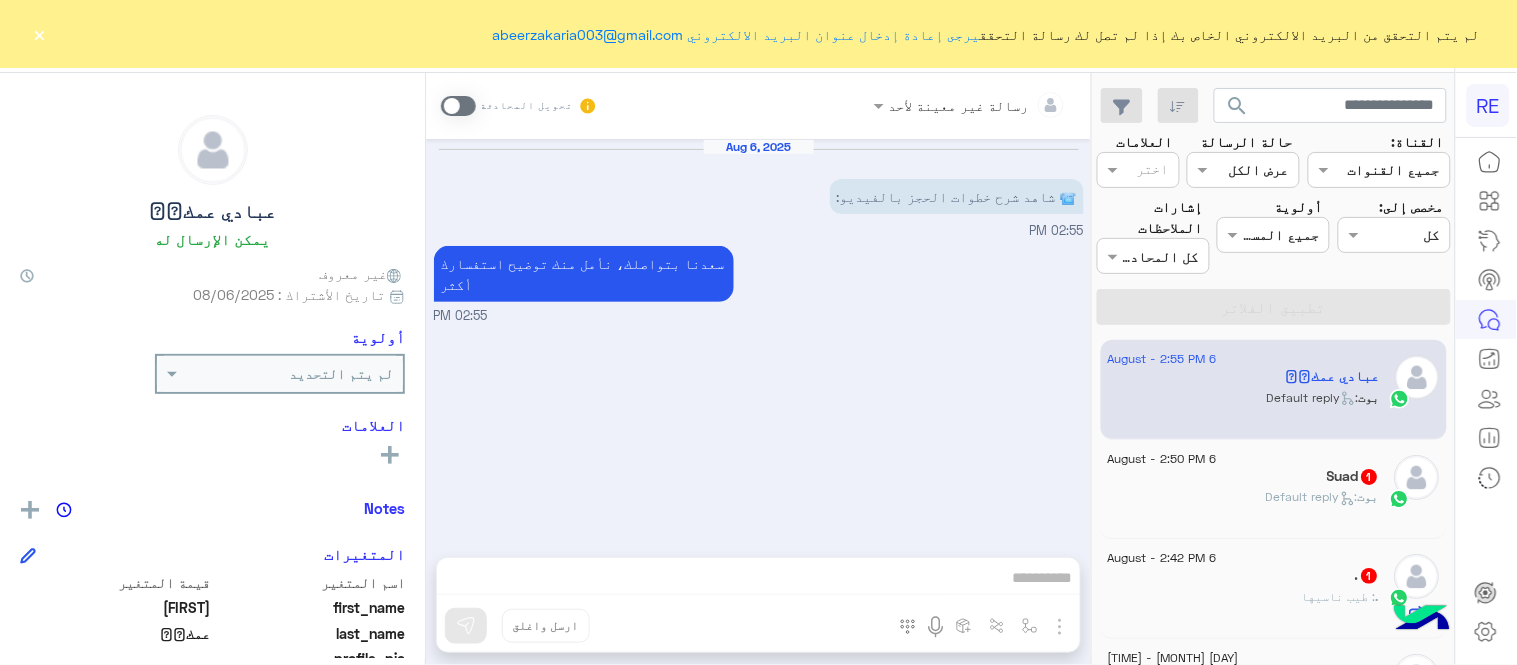 click on "×" 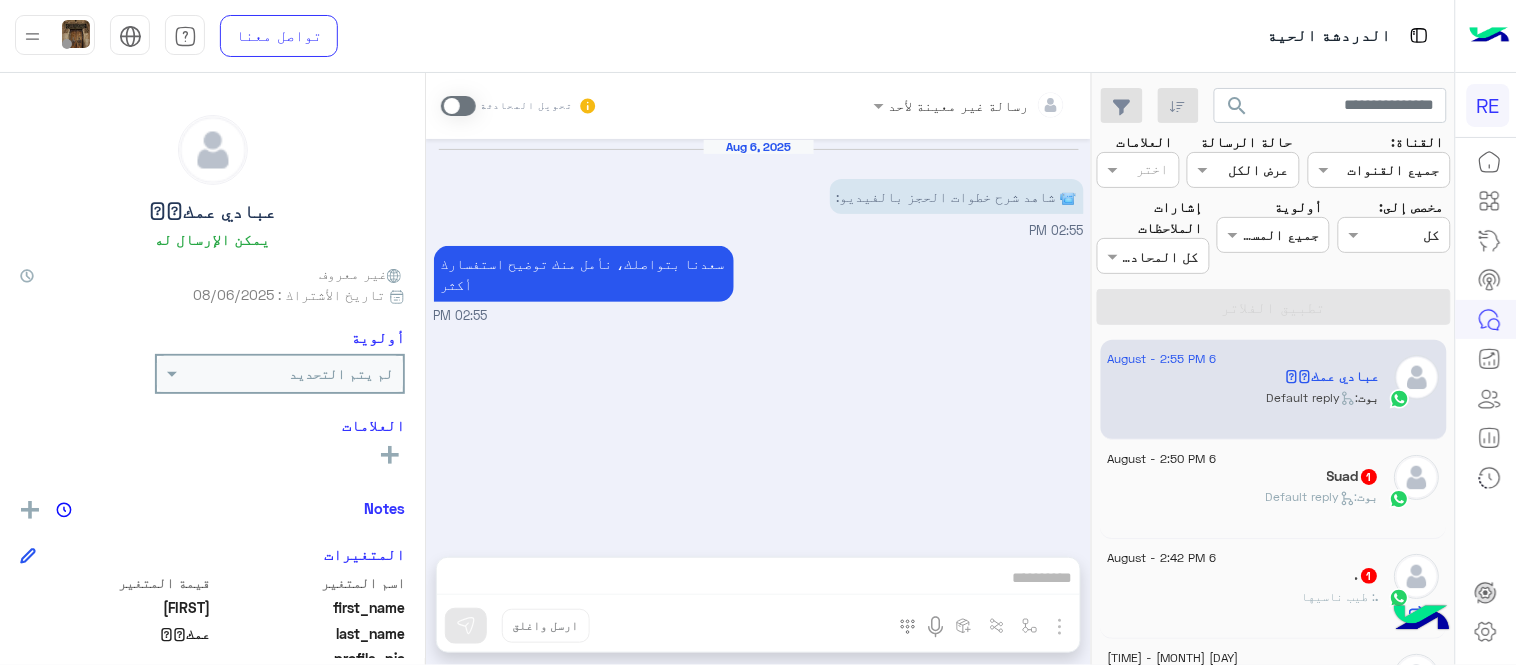 click at bounding box center [458, 106] 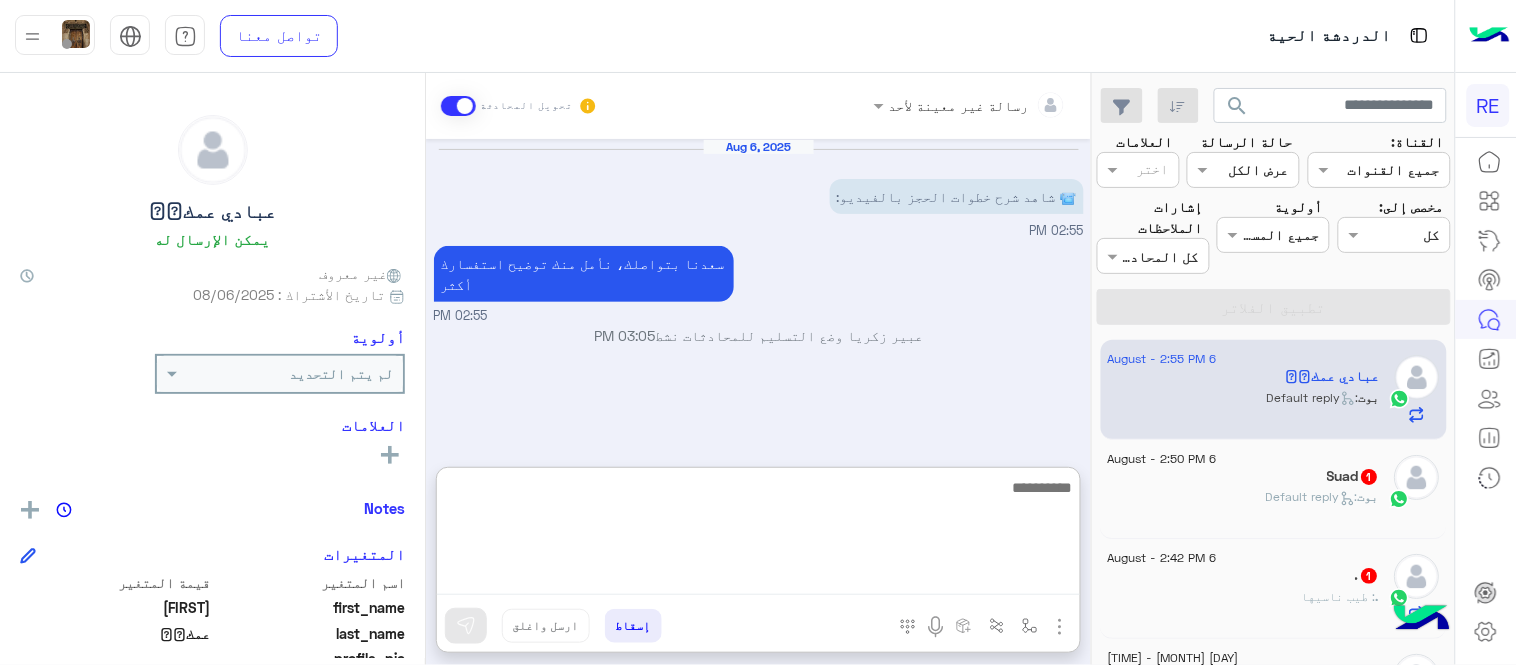 click at bounding box center (758, 535) 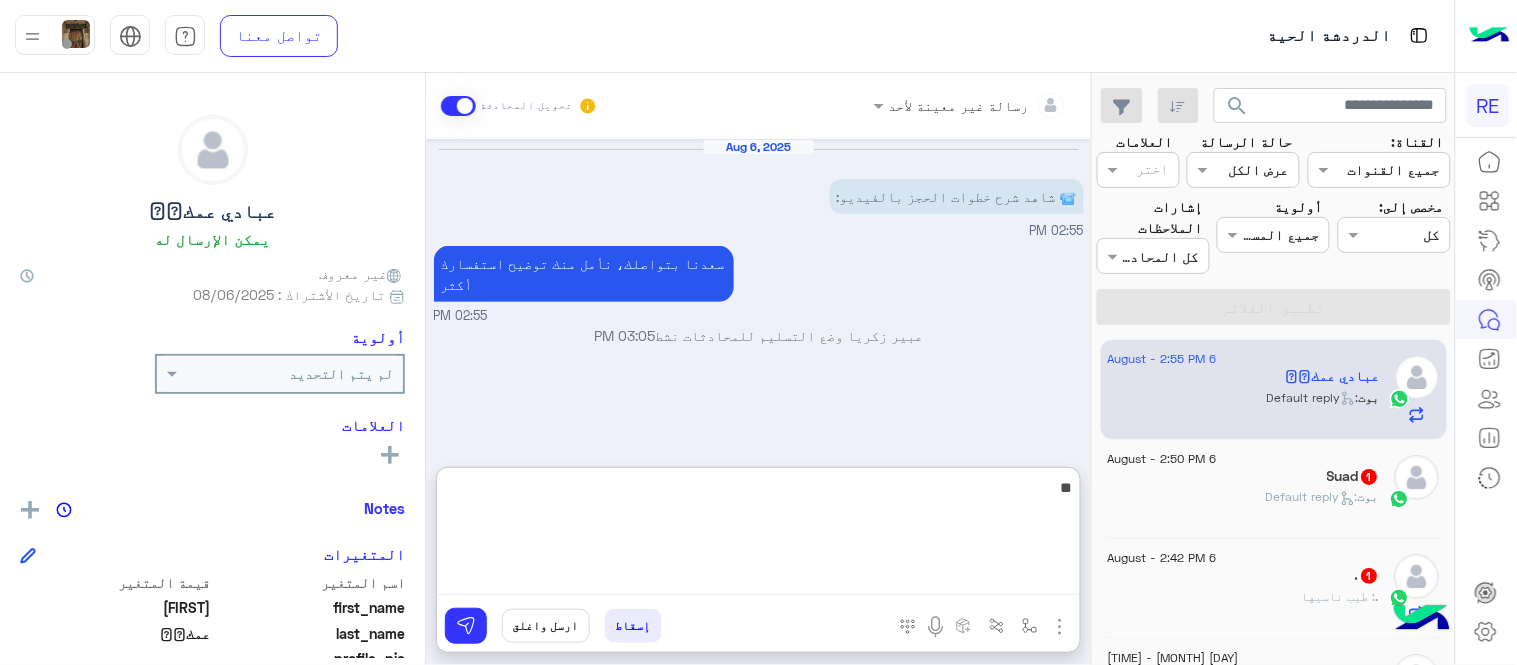 type on "*" 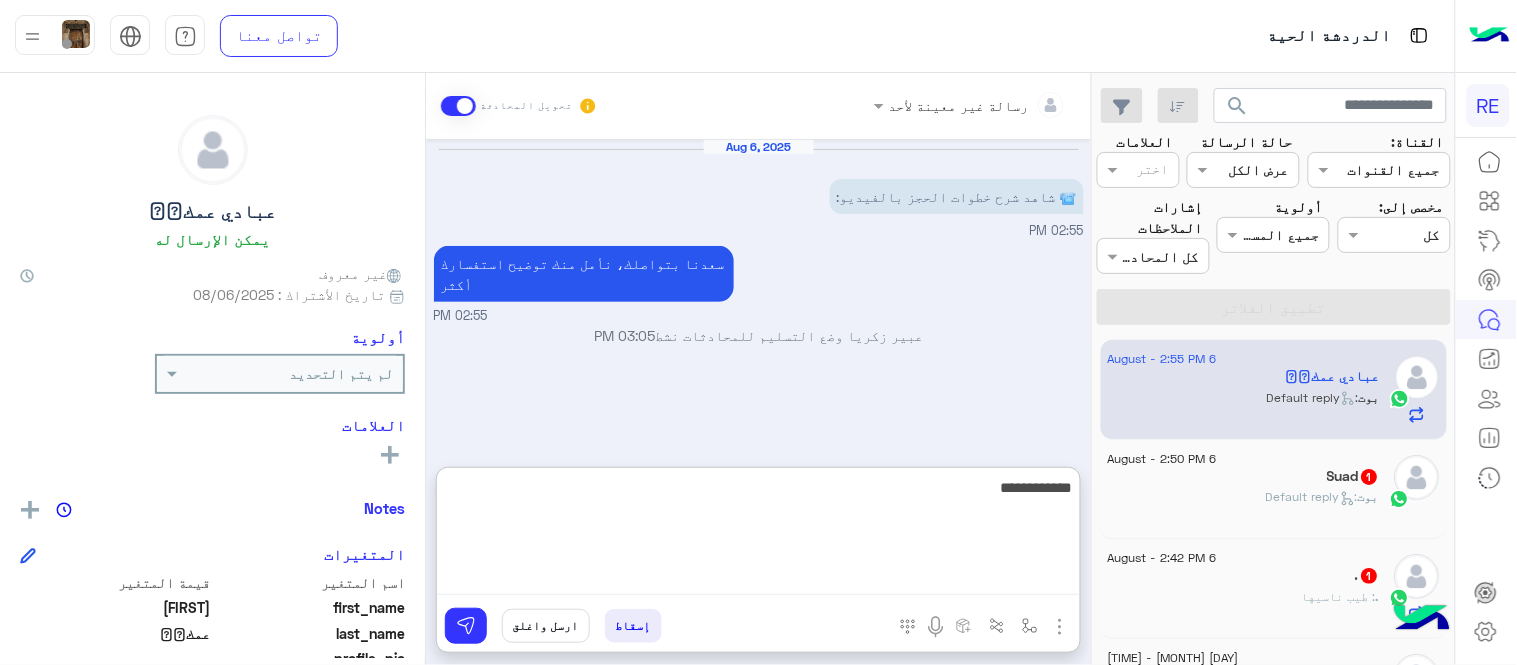 type on "**********" 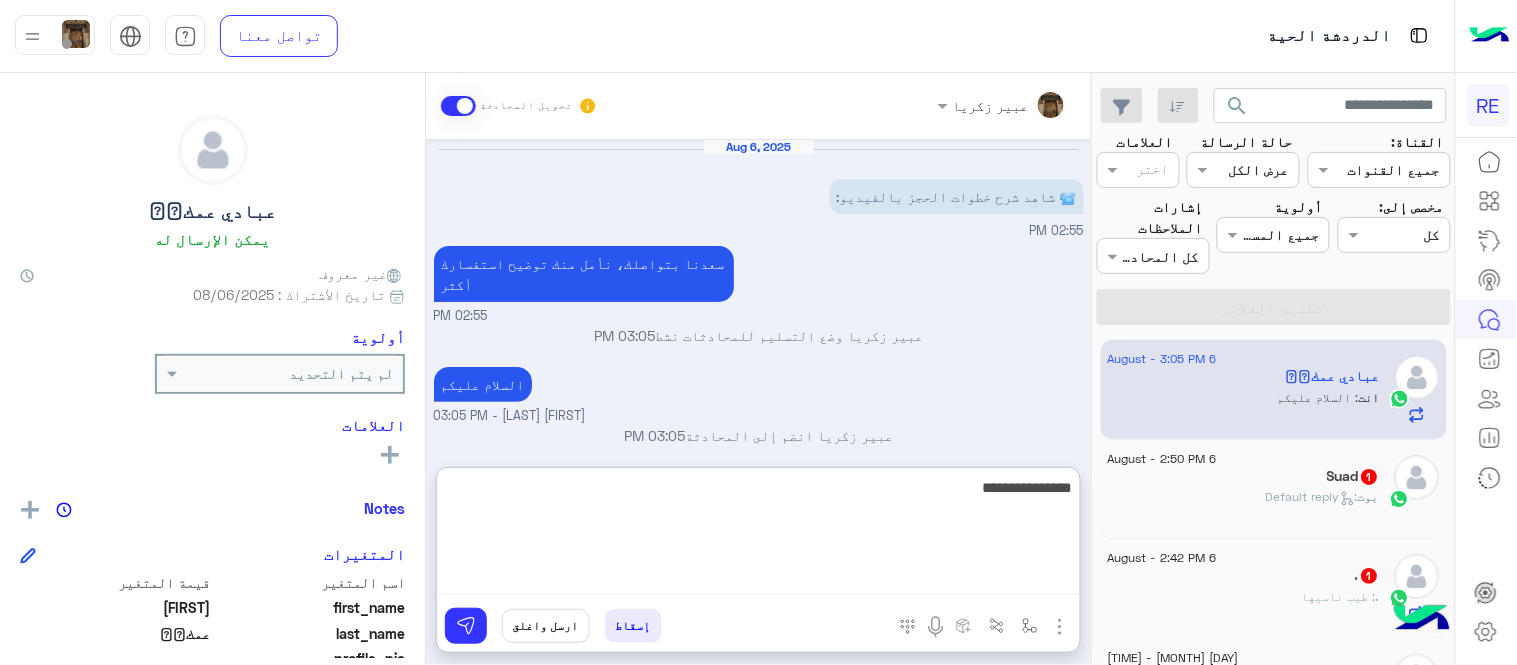 click on "**********" at bounding box center (758, 535) 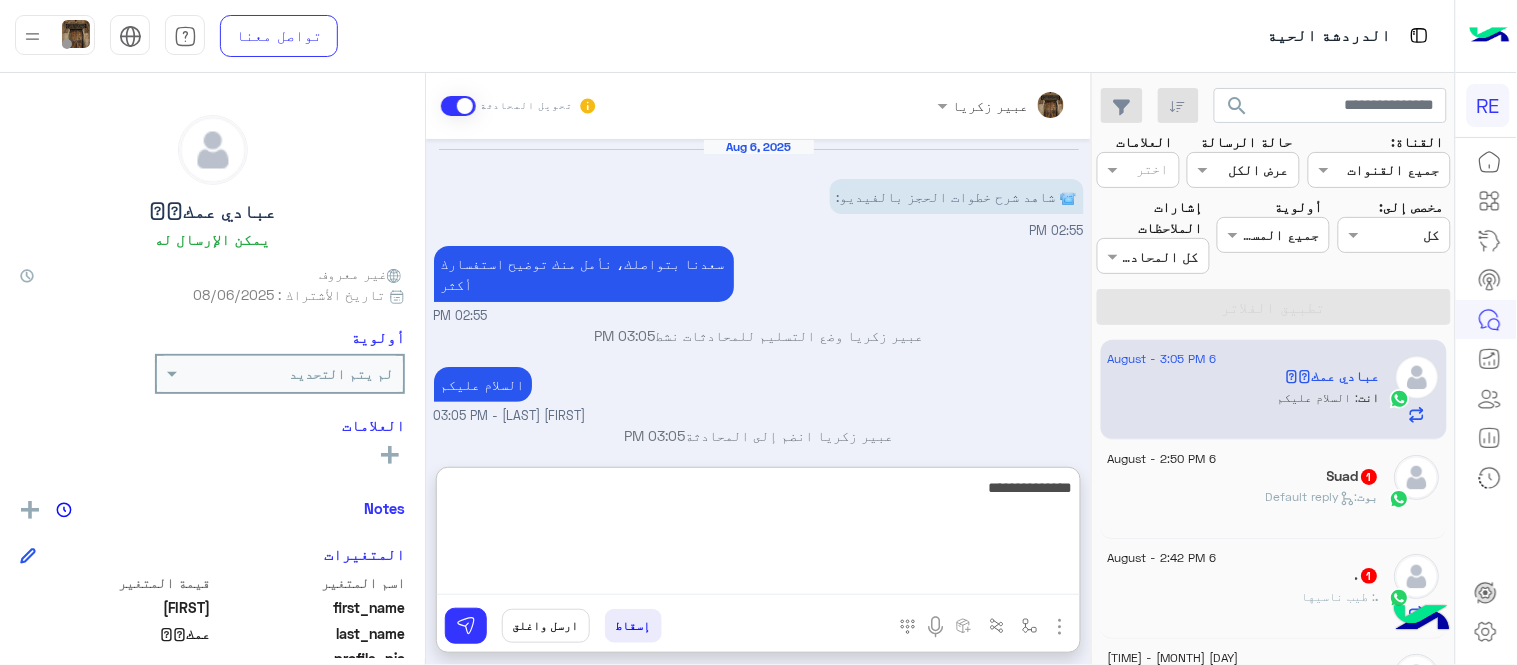 type on "**********" 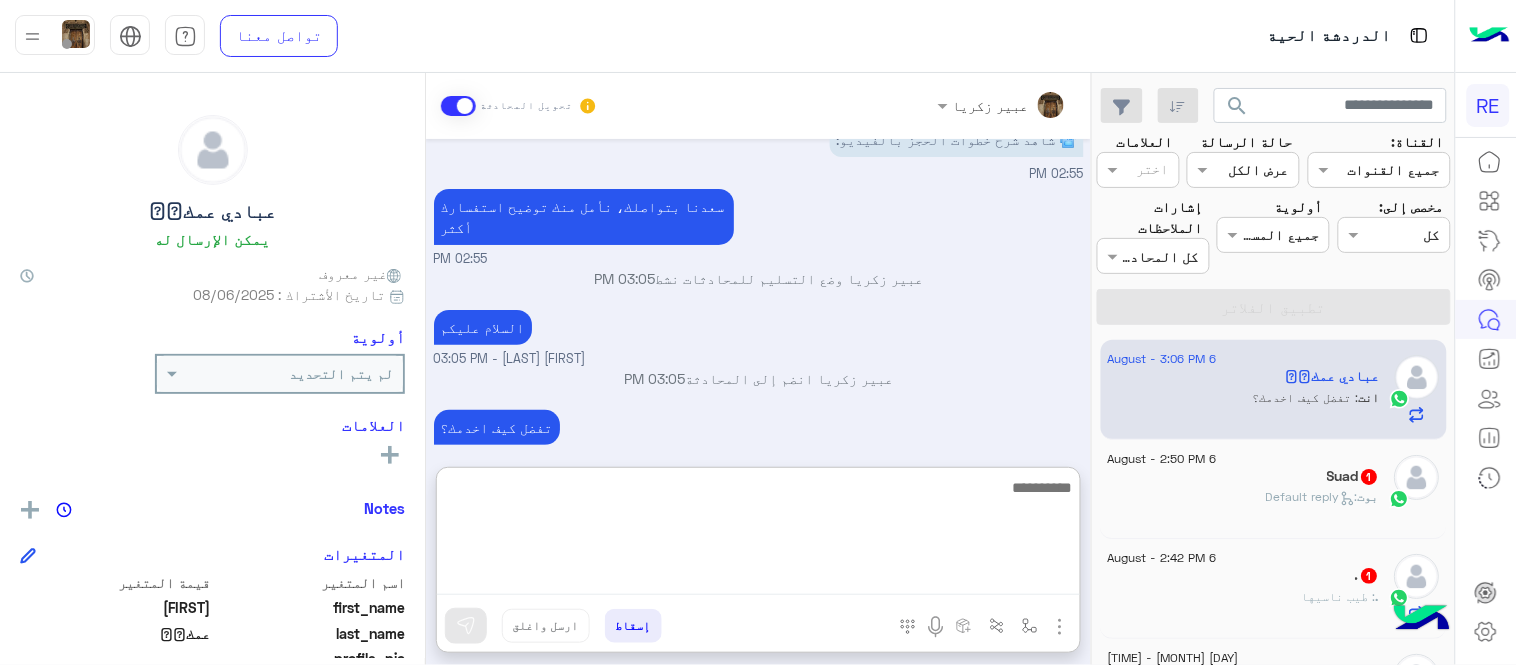 scroll, scrollTop: 124, scrollLeft: 0, axis: vertical 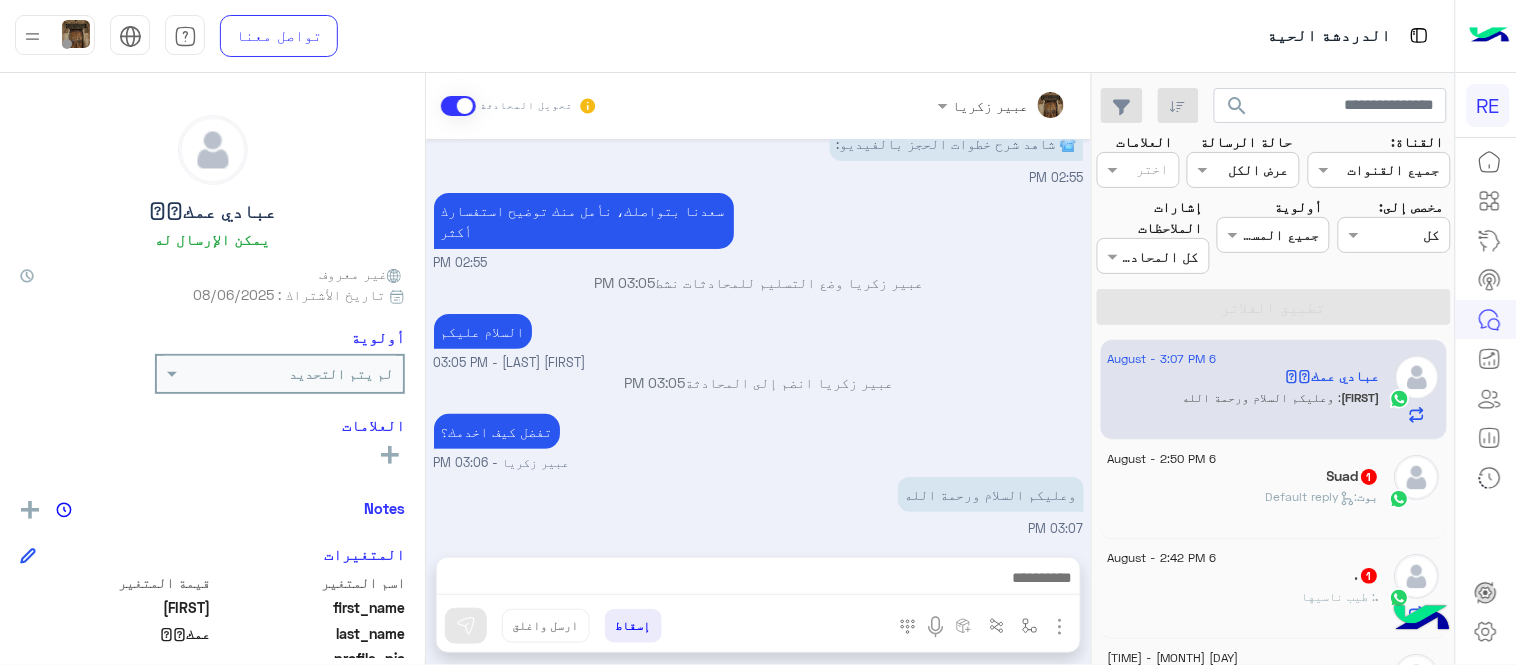 click on "[MONTH] [DAY]  📹 شاهد شرح خطوات الحجز بالفيديو:   [TIME]  سعدنا بتواصلك، نأمل منك توضيح استفسارك أكثر    [TIME]   [FIRST] [LAST] وضع التسليم للمحادثات نشط   [TIME]      السلام عليكم  [FIRST] [LAST] -  [TIME]   [FIRST] [LAST] انضم إلى المحادثة   [TIME]      تفضل كيف اخدمك؟  [FIRST] [LAST] -  [TIME]  وعليكم السلام ورحمة الله   [TIME]" at bounding box center (758, 338) 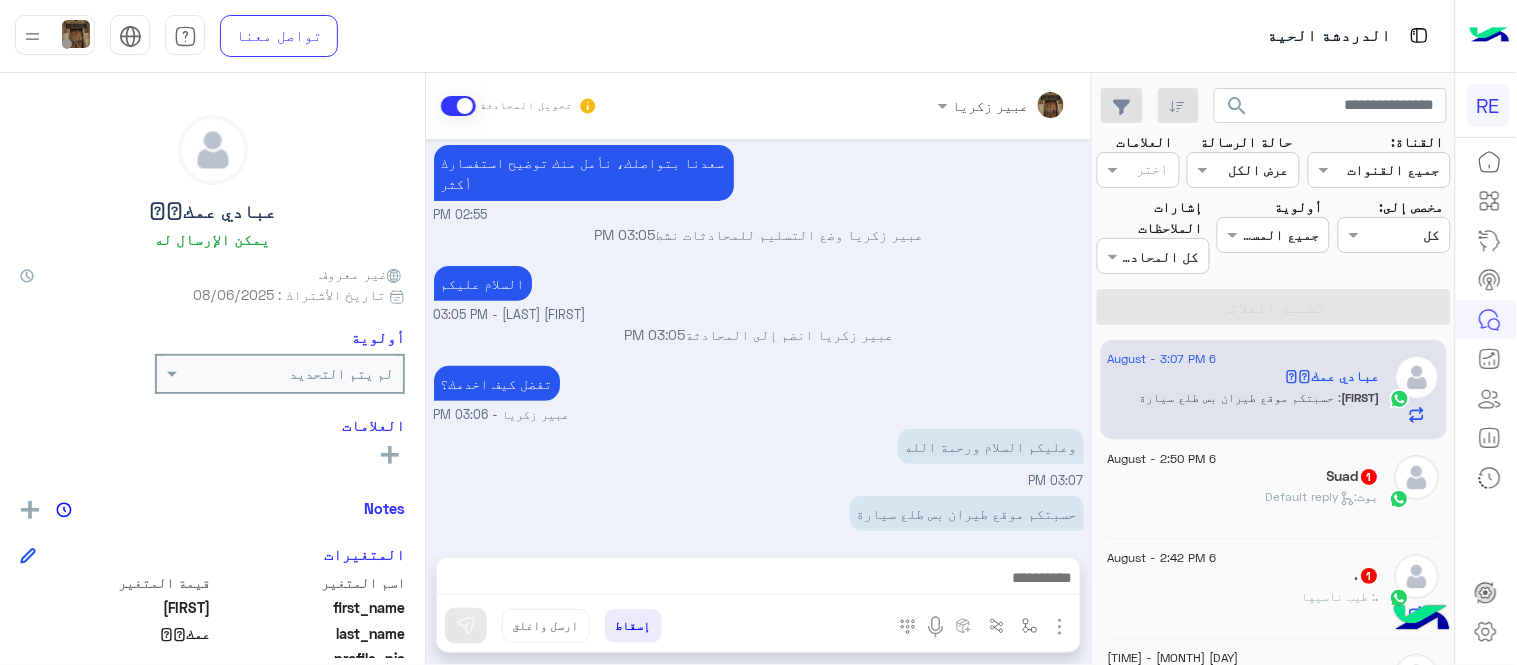 scroll, scrollTop: 166, scrollLeft: 0, axis: vertical 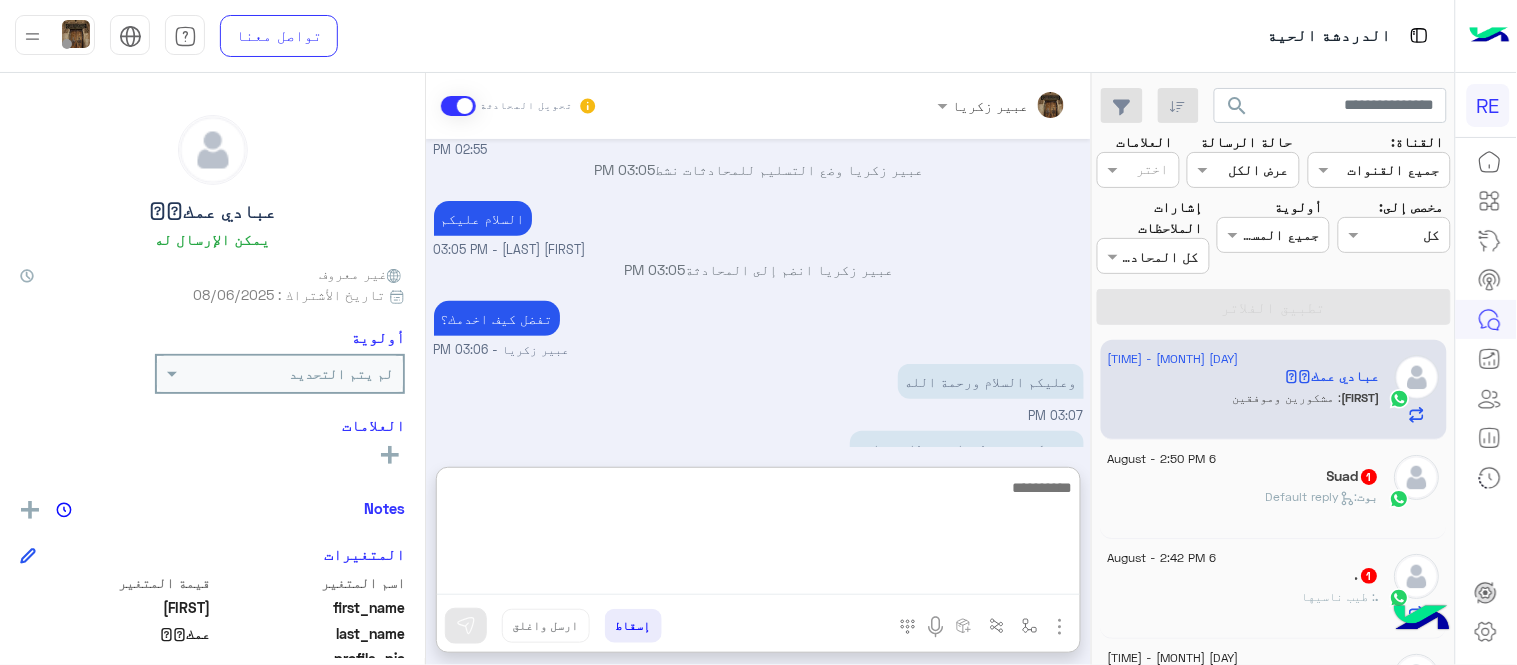 click at bounding box center [758, 535] 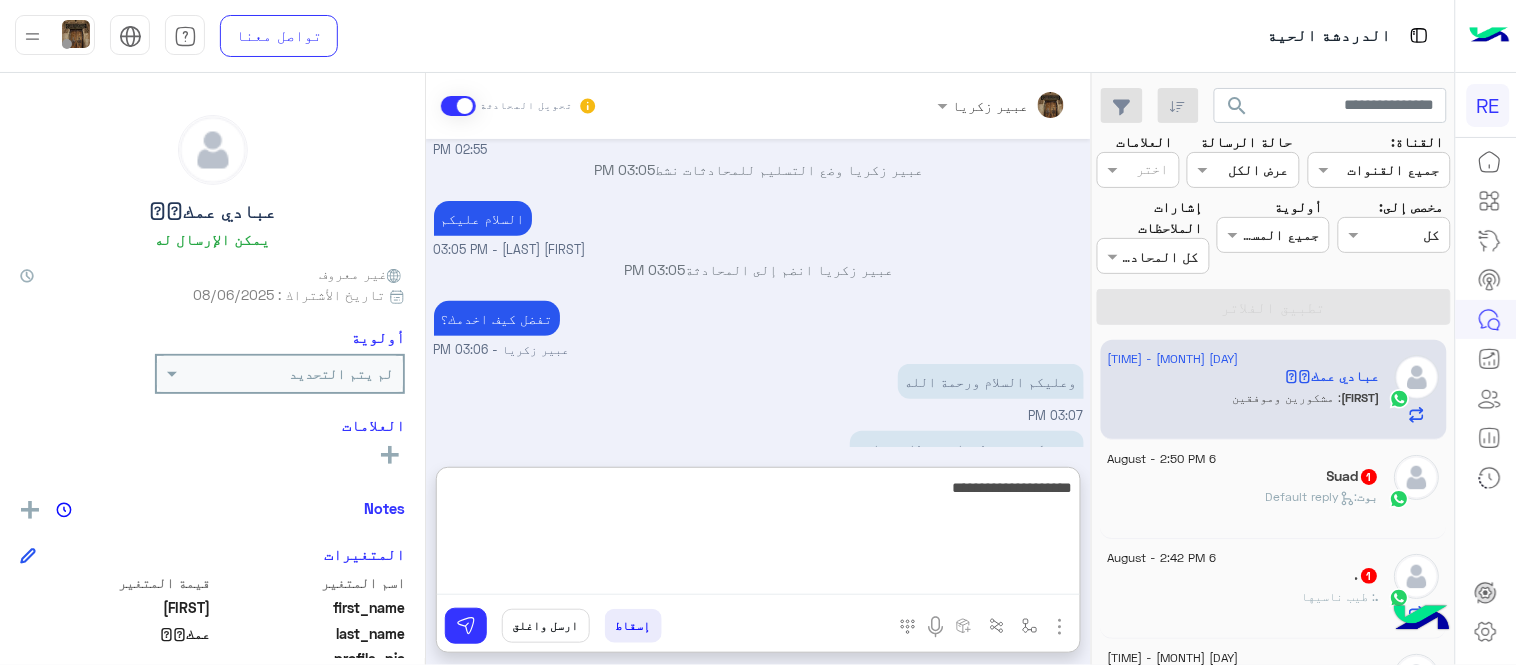 type on "**********" 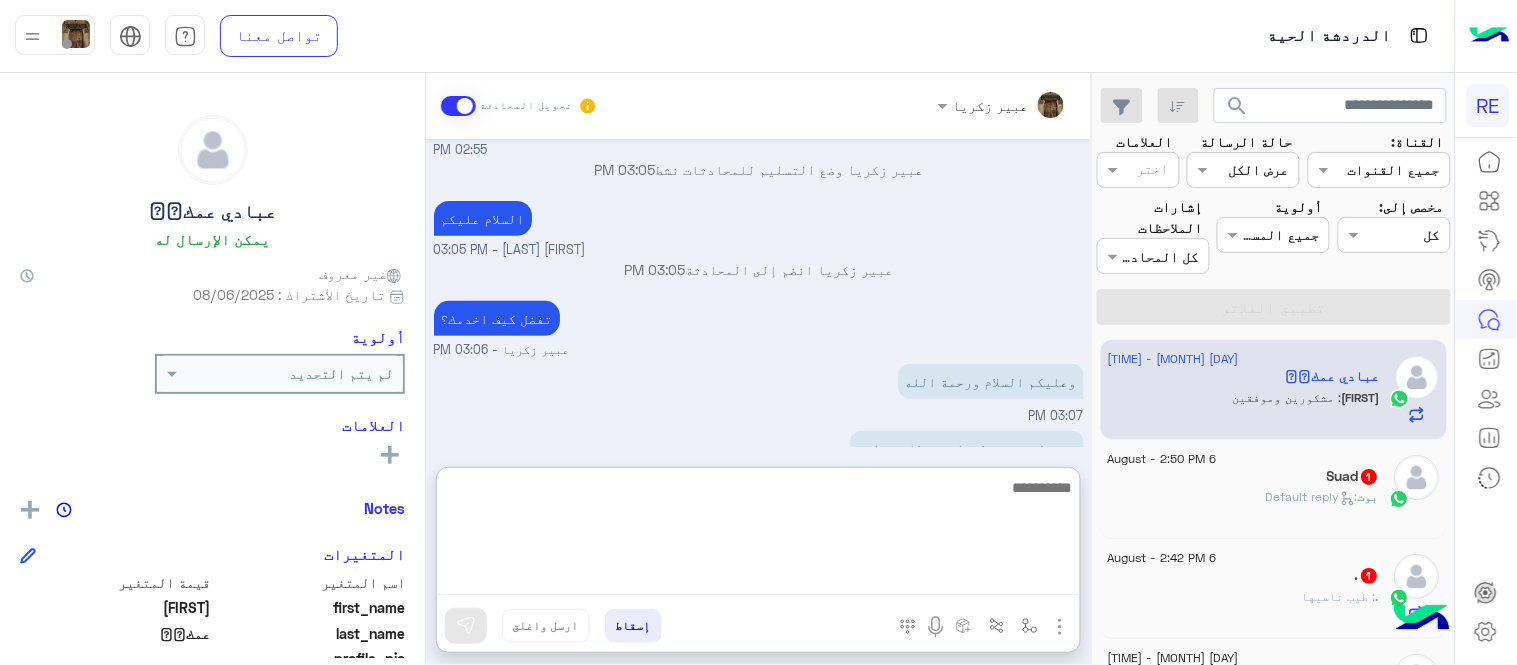 scroll, scrollTop: 321, scrollLeft: 0, axis: vertical 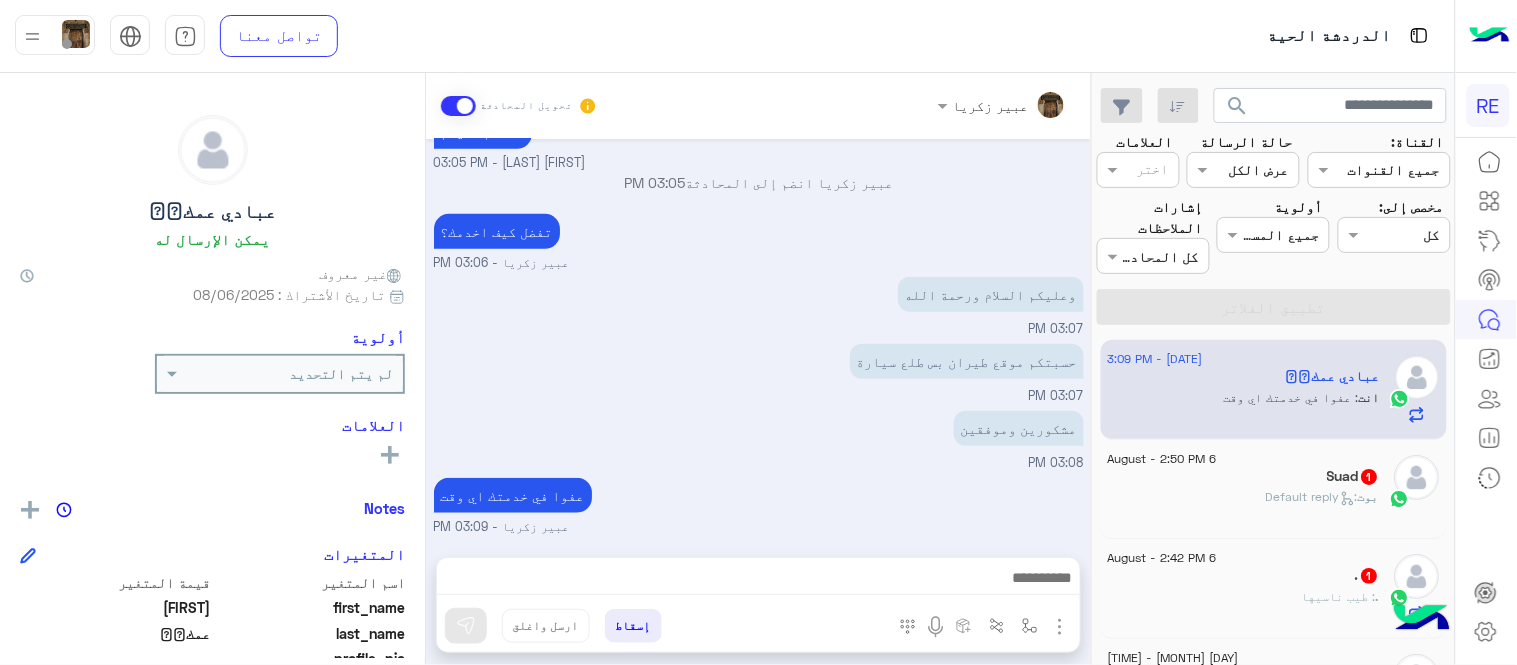 click on "6 August - 2:50 PM" 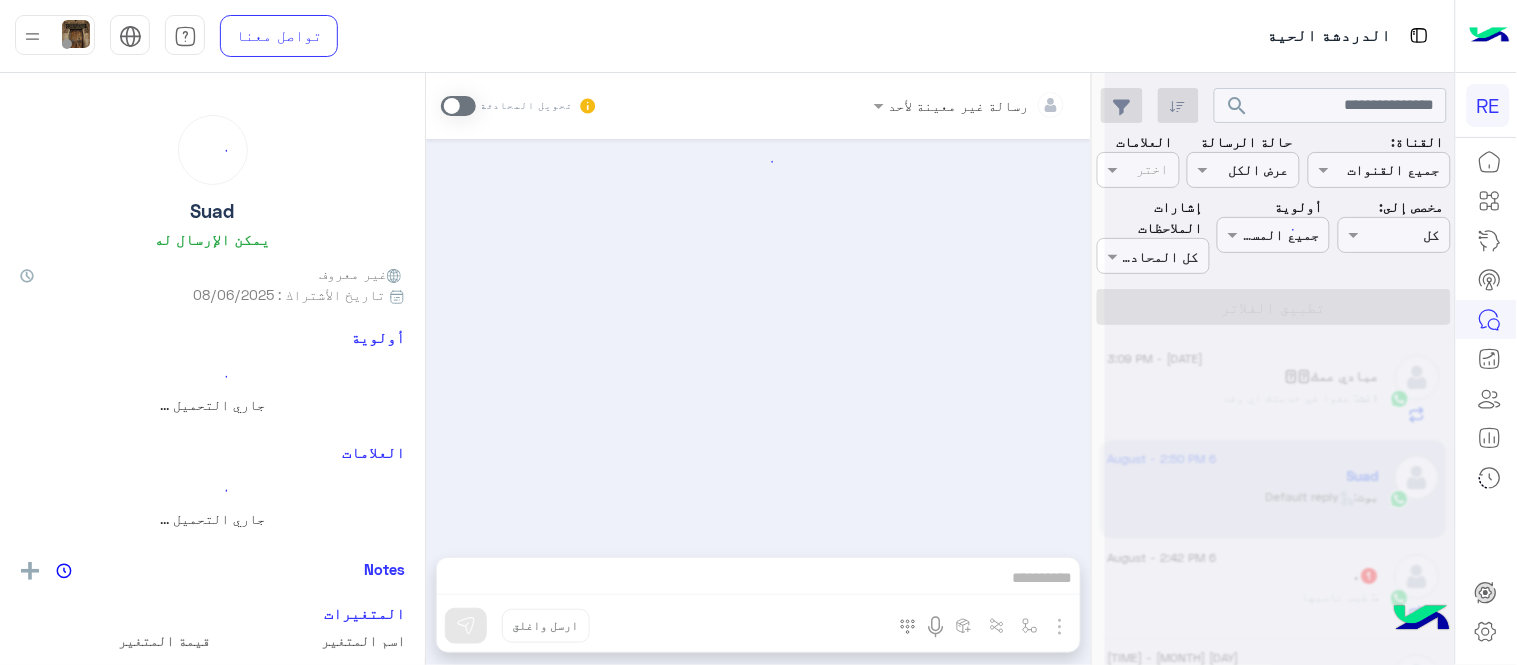 scroll, scrollTop: 0, scrollLeft: 0, axis: both 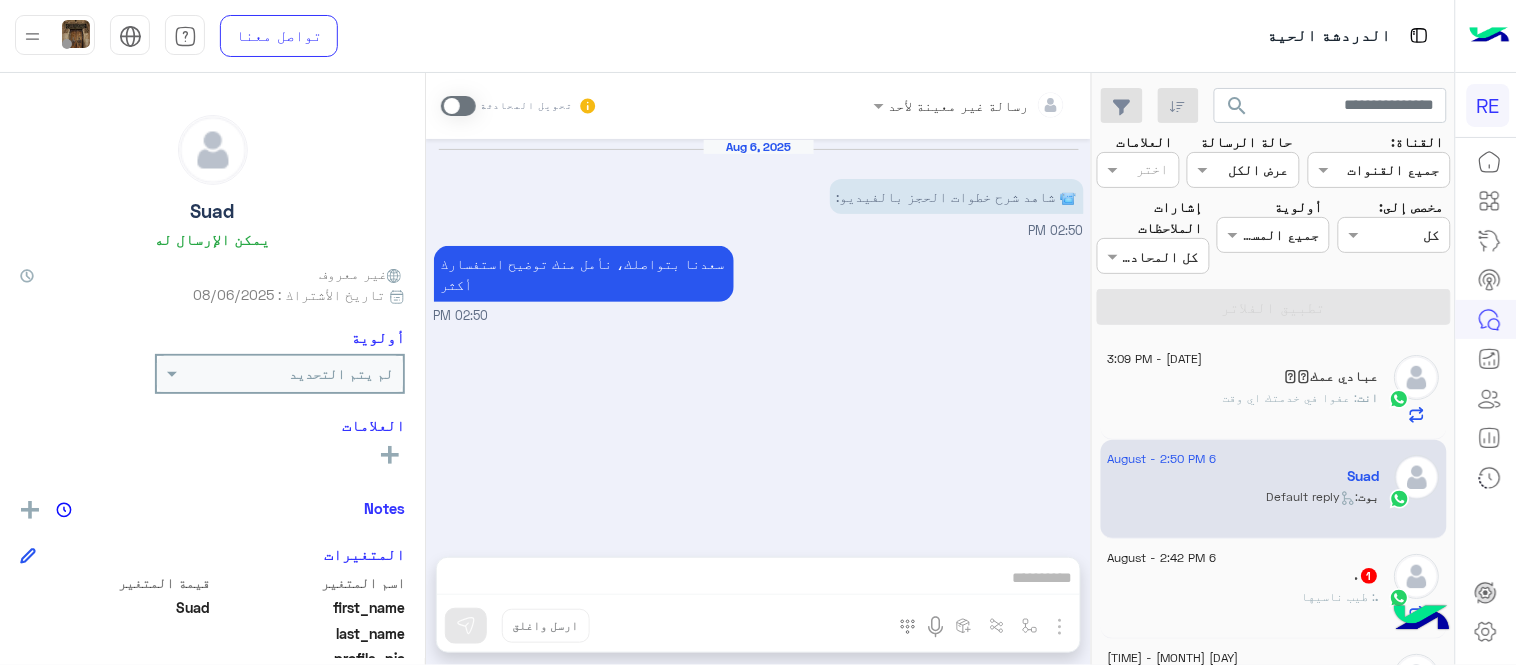 click at bounding box center (458, 106) 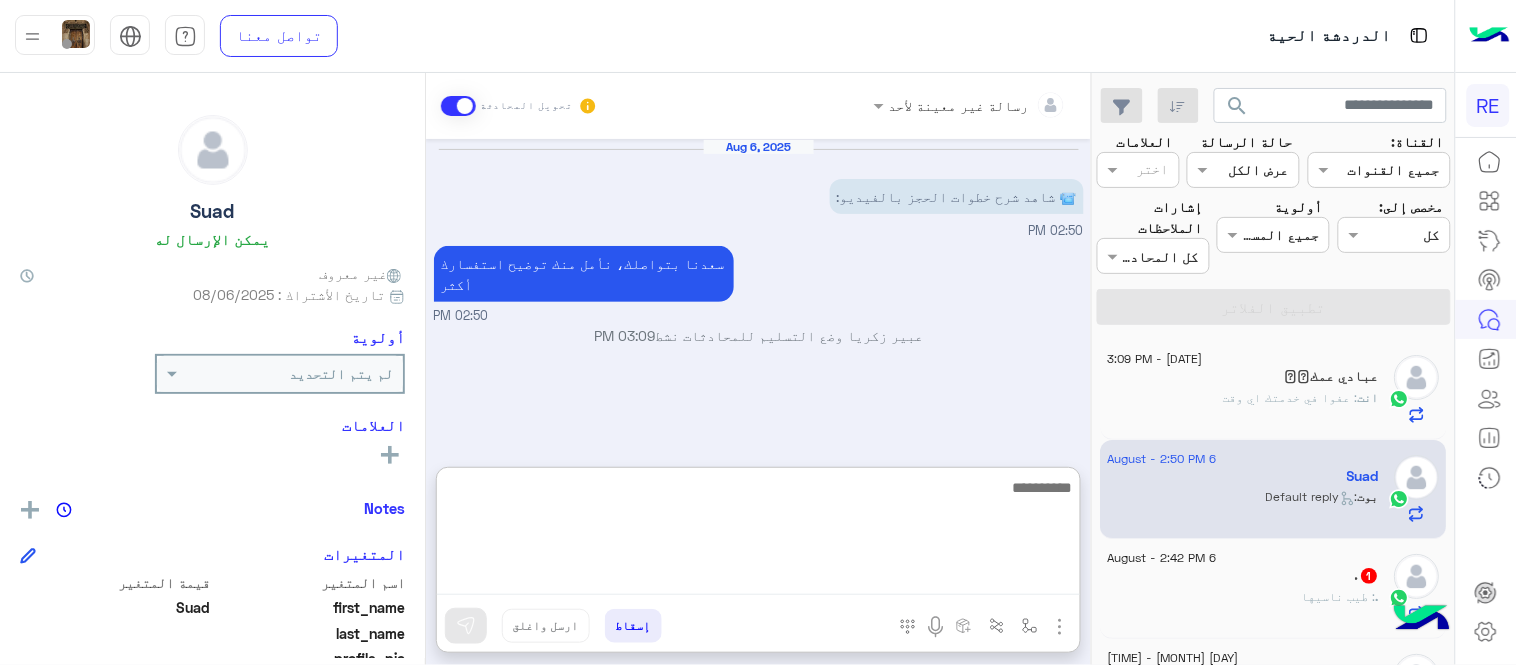 click at bounding box center (758, 535) 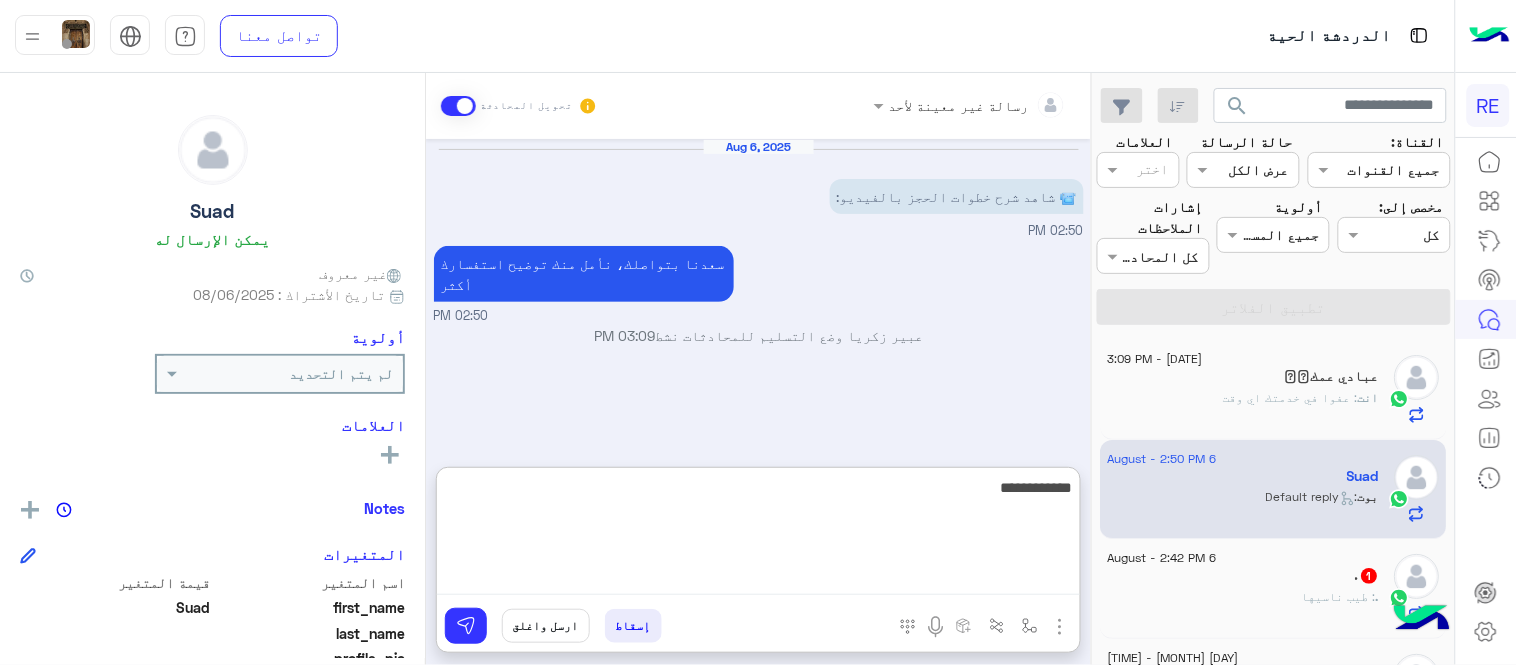 type on "**********" 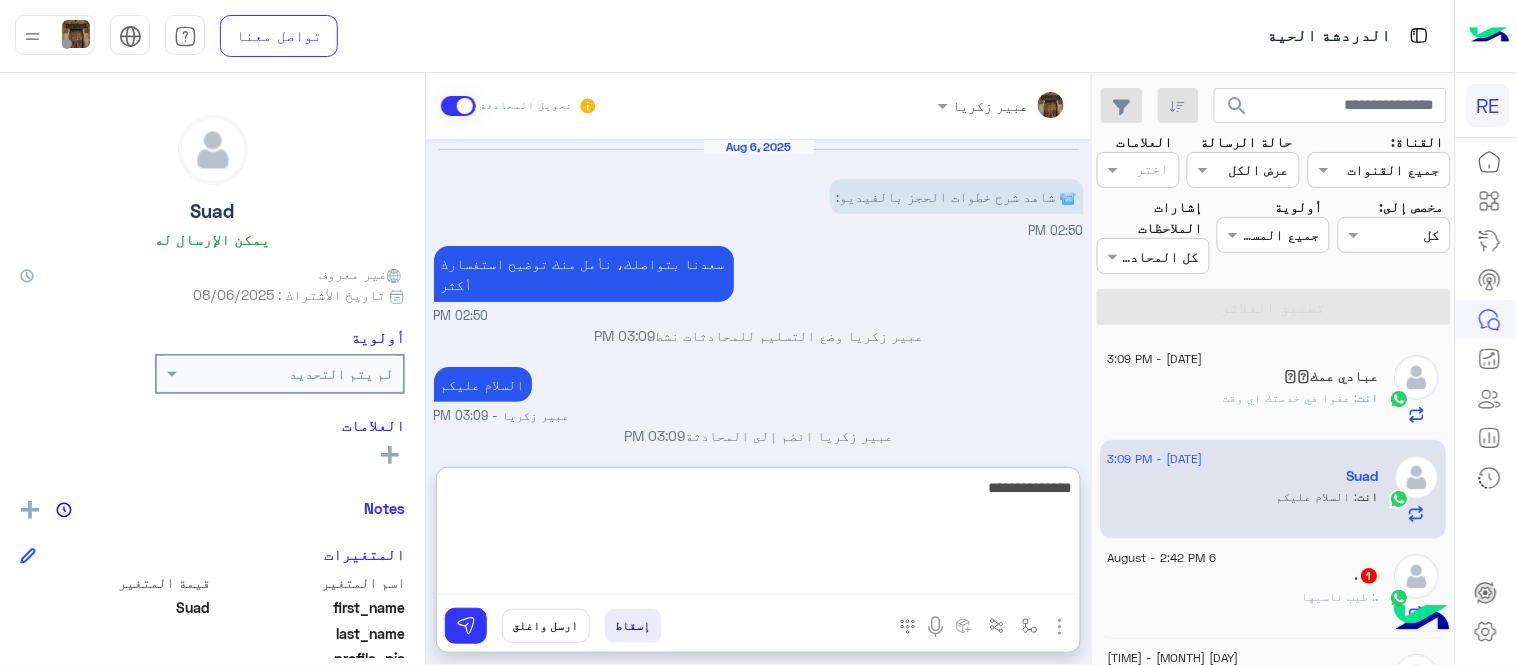 type on "**********" 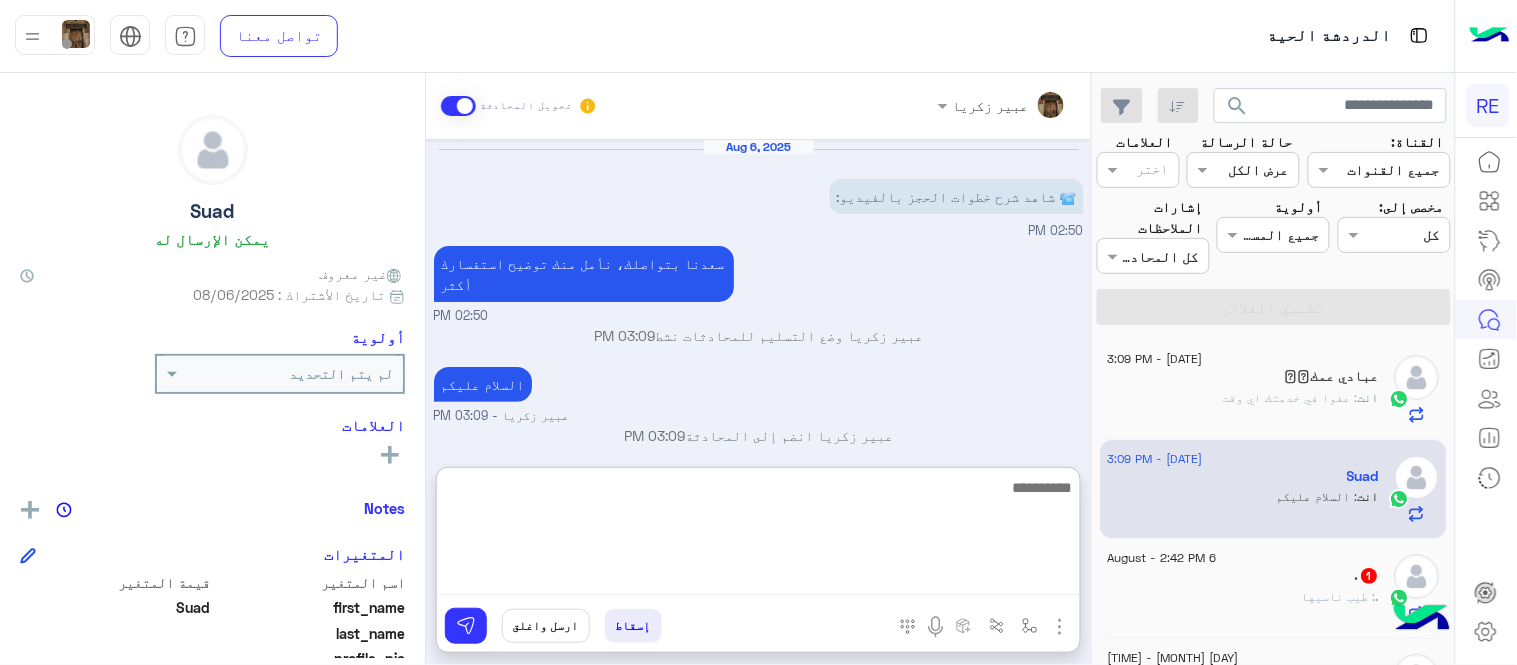 scroll, scrollTop: 57, scrollLeft: 0, axis: vertical 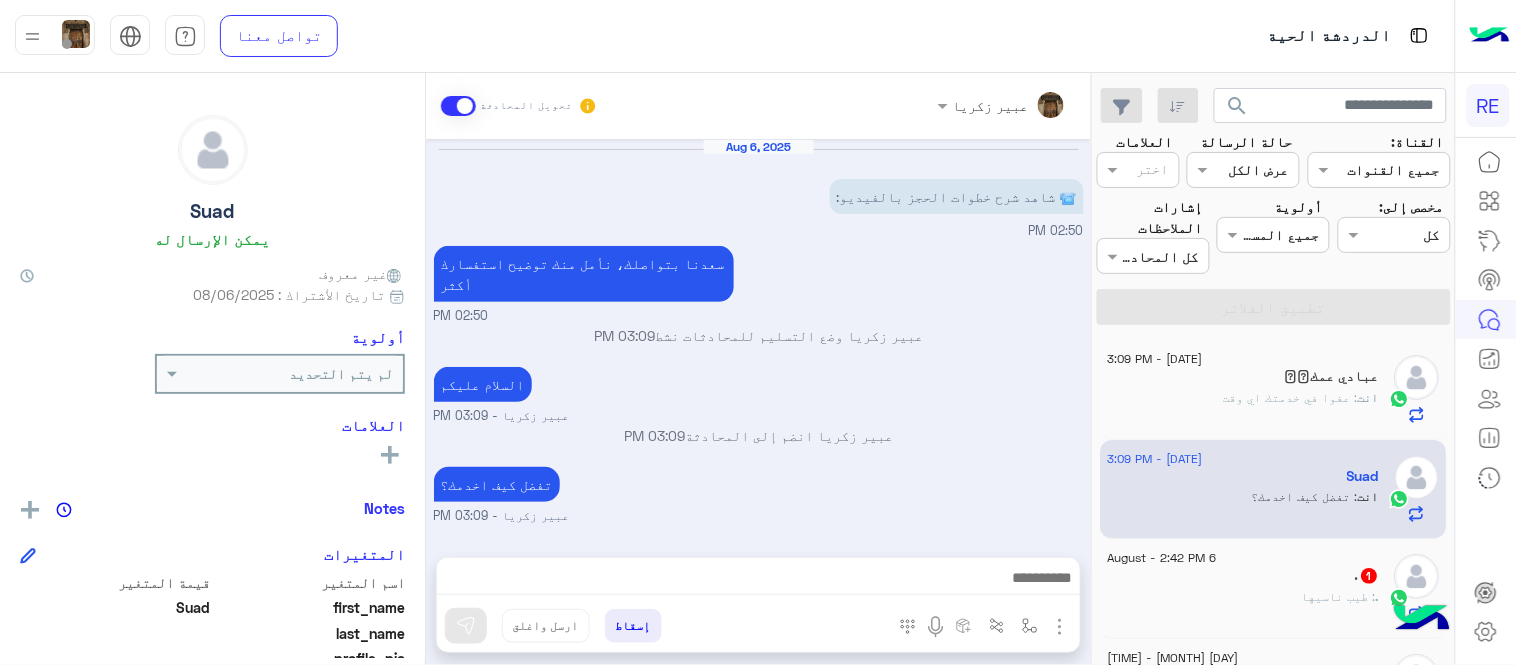 click on "search القناة: القناه جميع القنوات حالة الرسالة القناه عرض الكل العلامات اختر مخصص إلى: Assigned on كل أولوية جميع المستويات جميع المستويات إشارات الملاحظات اختر كل المحادثات تطبيق الفلاتر [DATE]  [NAME]🫡🫡   انت  : عفوا في خدمتك اي وقت [DATE]  Suad    انت  : تفضل كيف اخدمك؟ [DATE]  .   1 . : طيب ناسيها [DATE]  [NAME]  6 بوت :   New user  [DATE]  N   1 N : فئة قو بلس [DATE]  a.a   5 بوت :   Registered User ARABIC  [DATE]  [NAME]   28 بوت :   آلية التطبيق (محدث)  [DATE]  [NAME]  2 بوت :   Default reply  [DATE]  [HAMZAWY]   1 بوت :   Default reply  [DATE]  bahaafathy2024   2 [DATE]  abood abood  5 abood [DATE]" 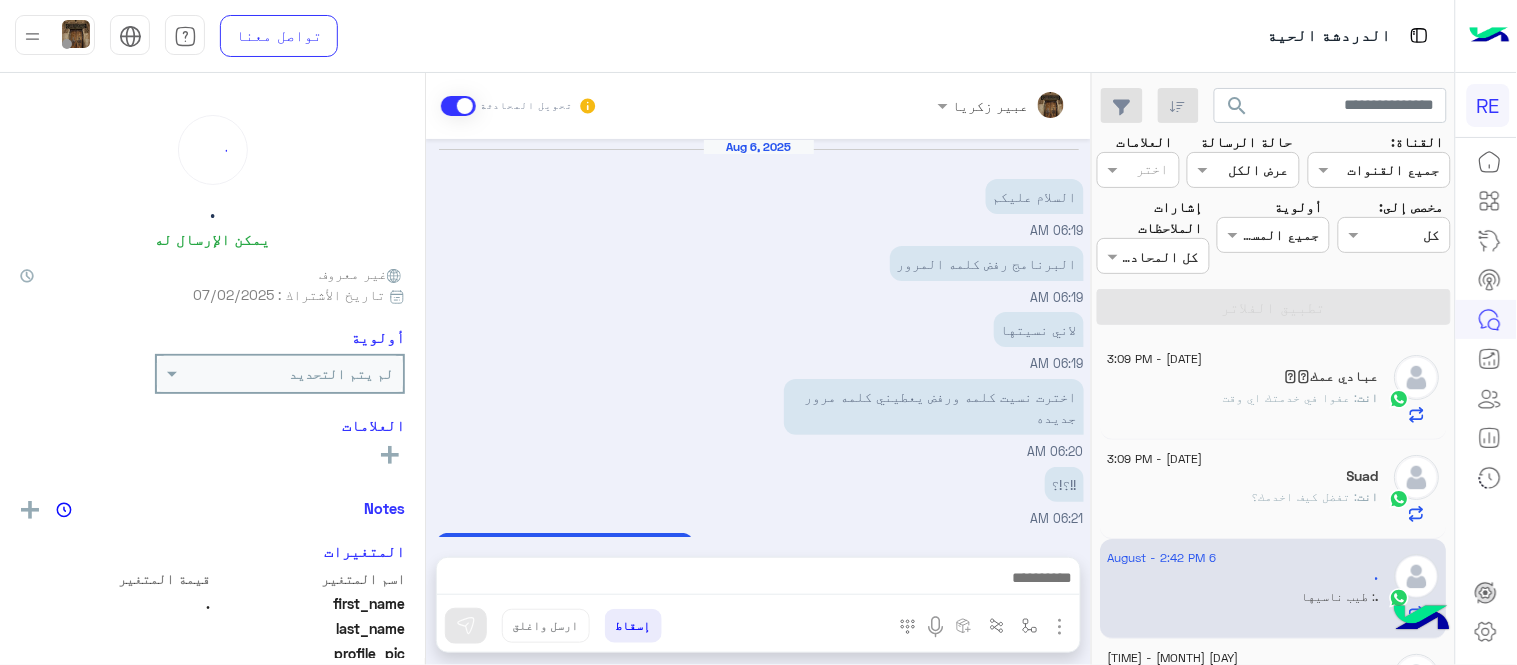 scroll, scrollTop: 364, scrollLeft: 0, axis: vertical 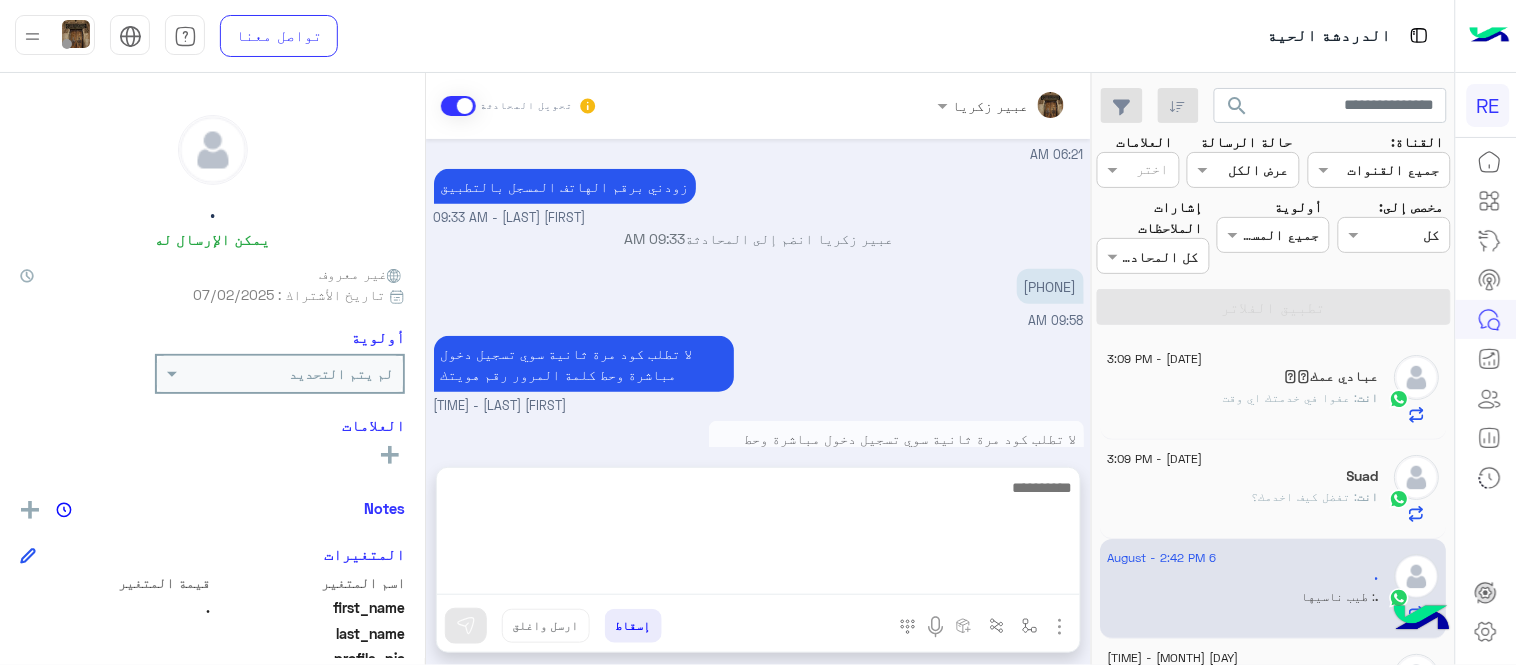 click at bounding box center [758, 535] 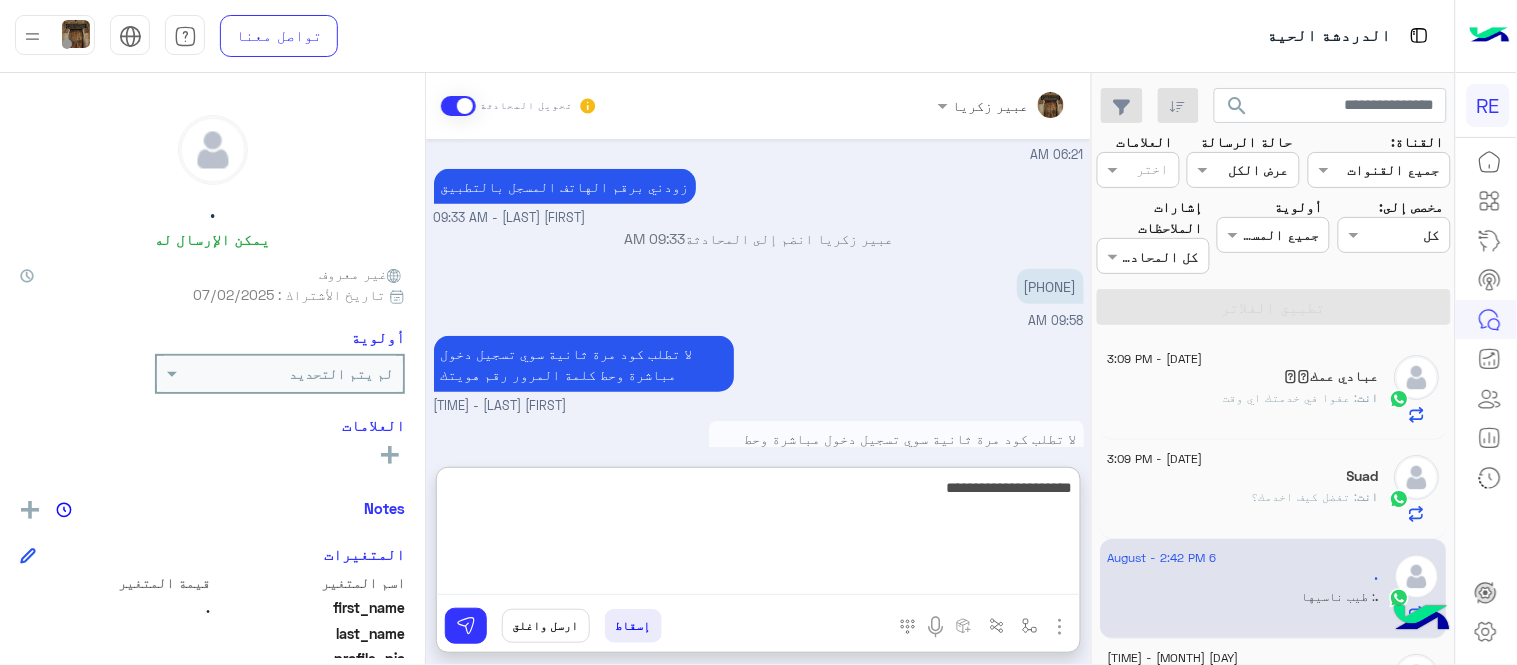 type on "**********" 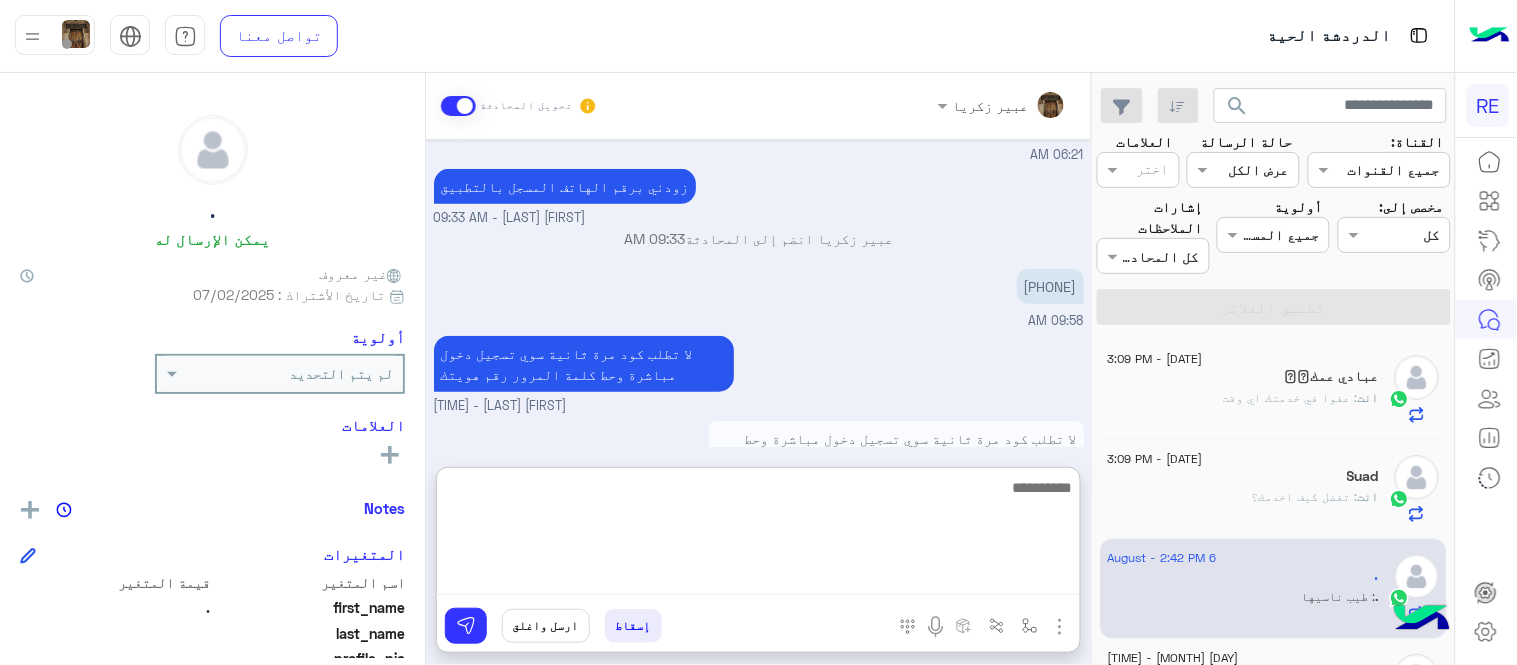 scroll, scrollTop: 517, scrollLeft: 0, axis: vertical 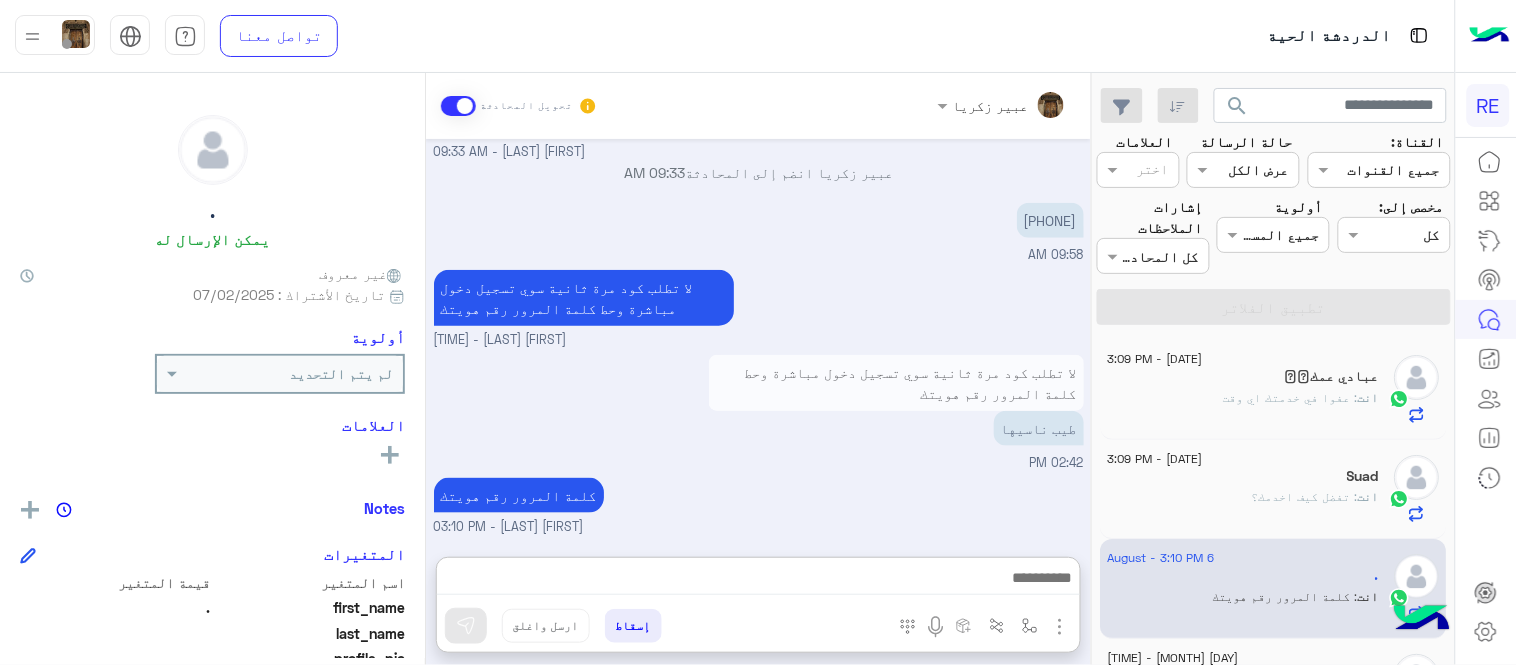 click on "لا تطلب كود مرة ثانية سوي تسجيل دخول مباشرة وحط كلمة المرور  رقم هويتك طيب ناسيها   02:42 PM" at bounding box center [759, 411] 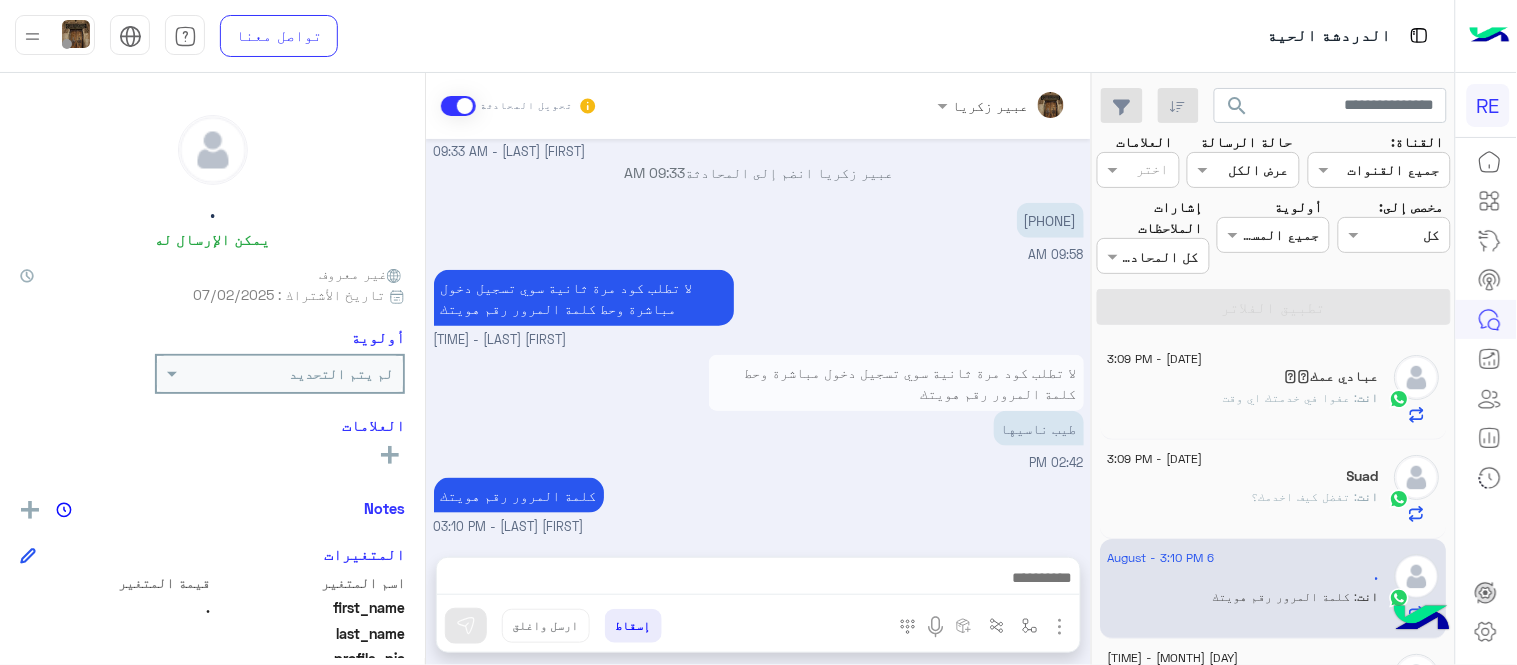scroll, scrollTop: 427, scrollLeft: 0, axis: vertical 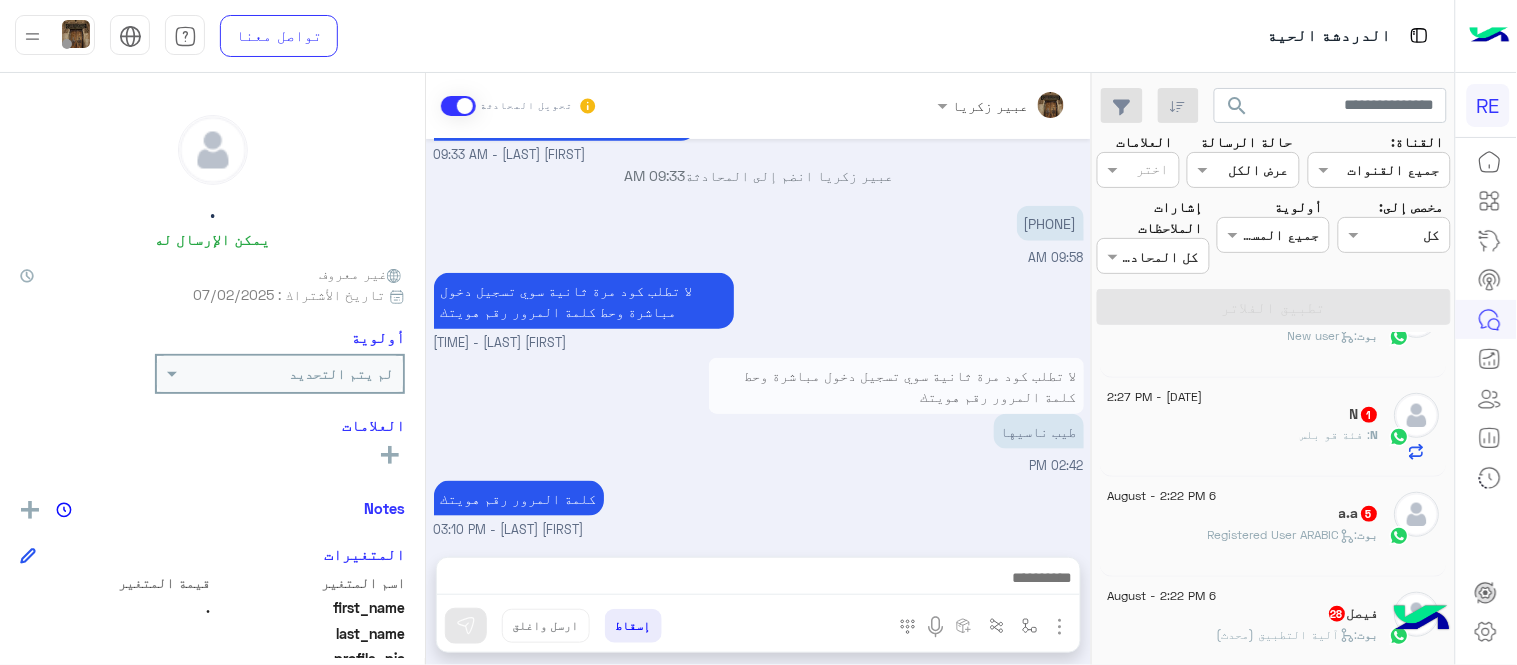 click on "بوت :   New user" 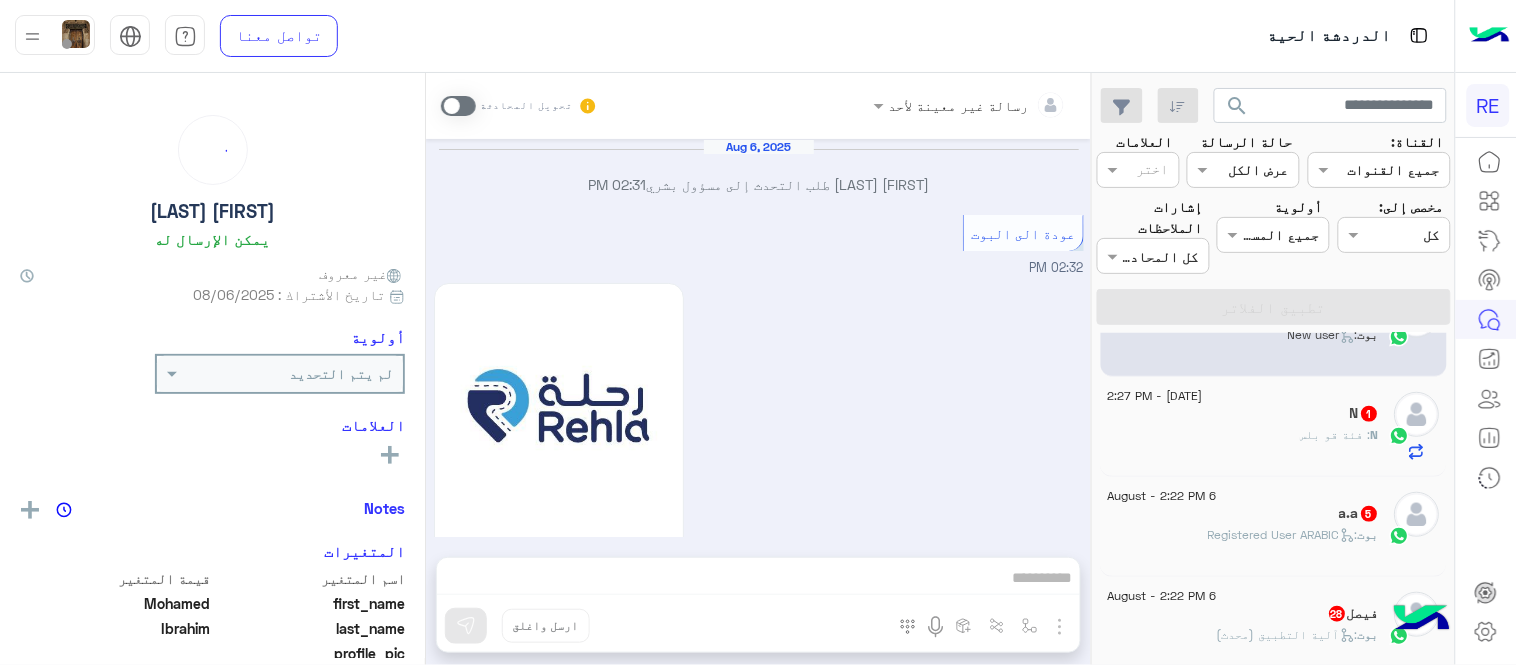 scroll, scrollTop: 1122, scrollLeft: 0, axis: vertical 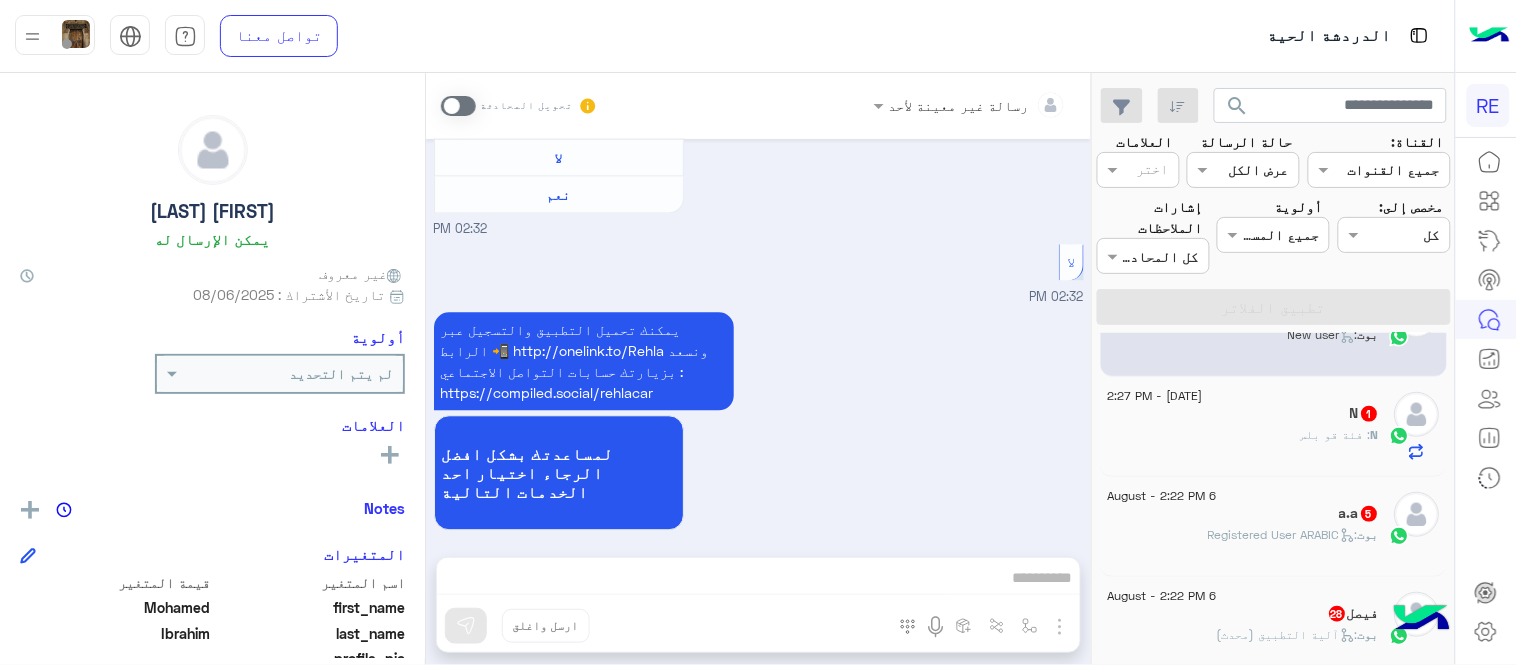 click at bounding box center (458, 106) 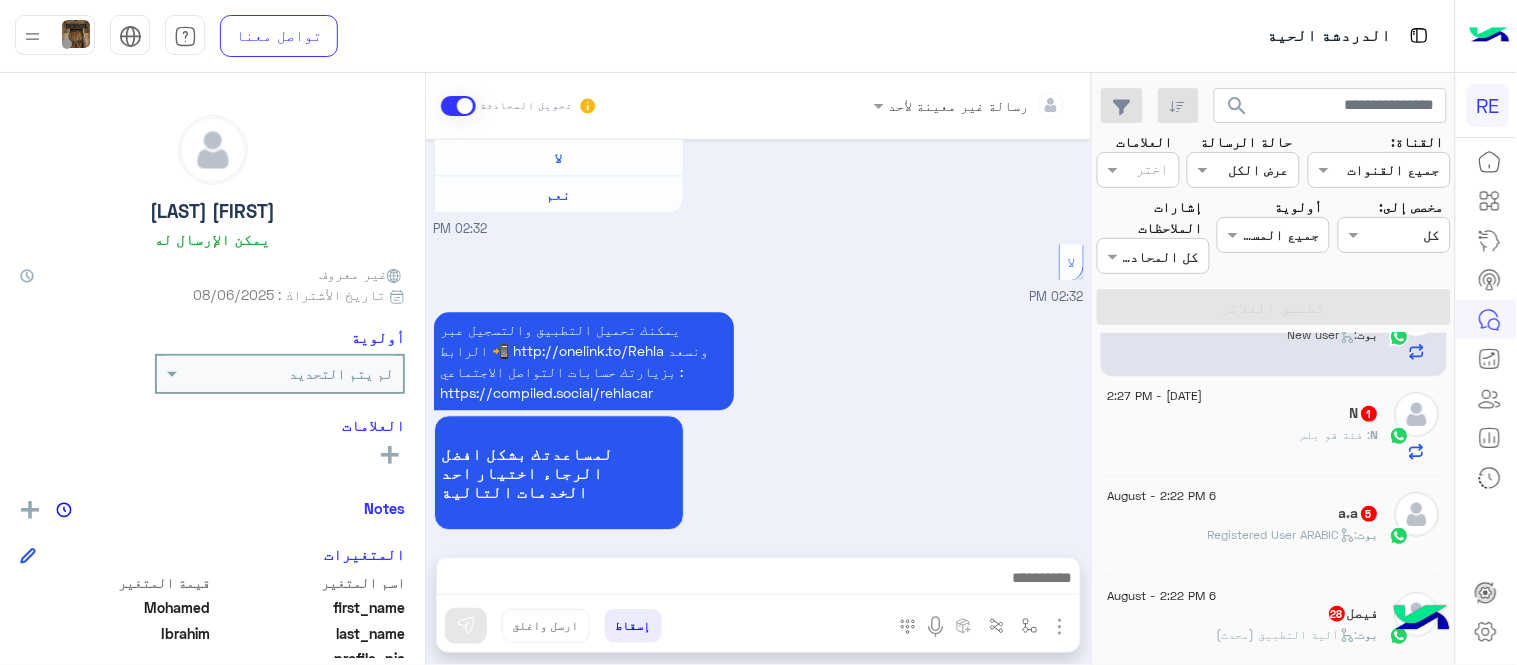 scroll, scrollTop: 1157, scrollLeft: 0, axis: vertical 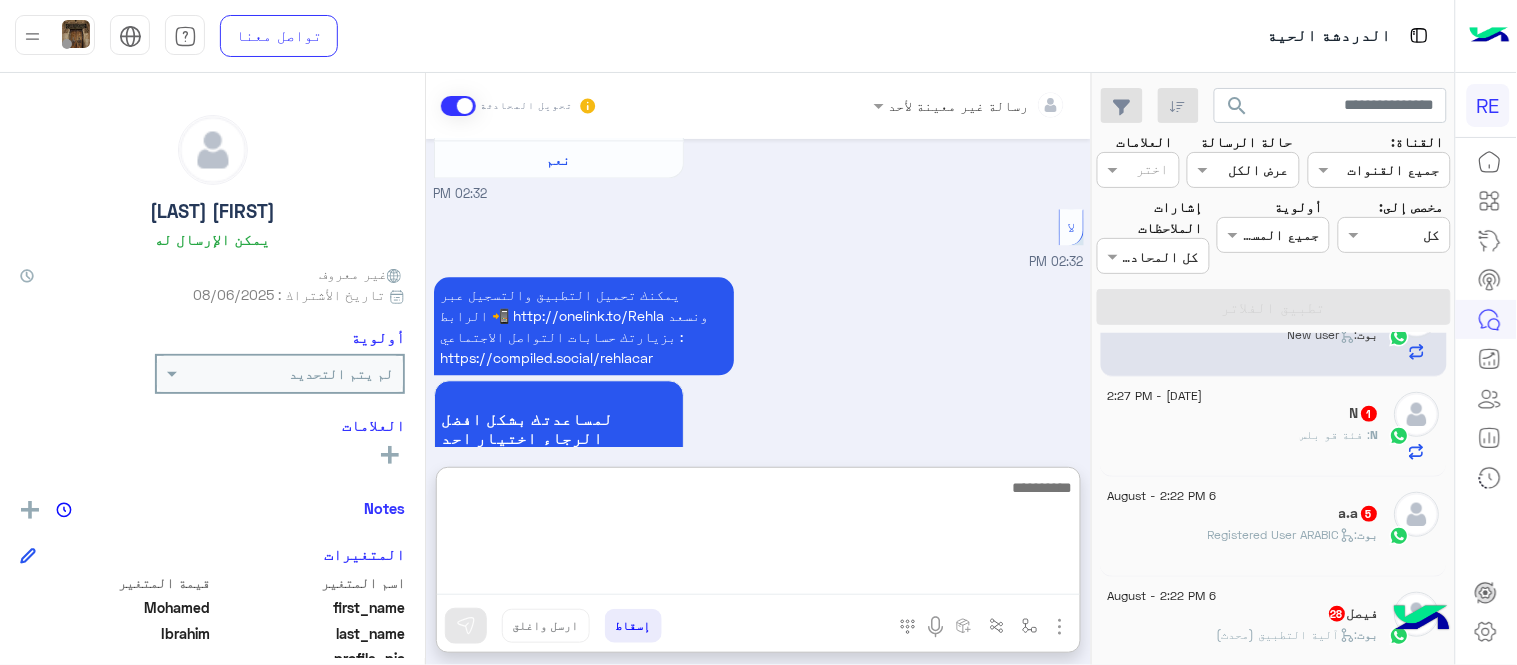 click at bounding box center (758, 535) 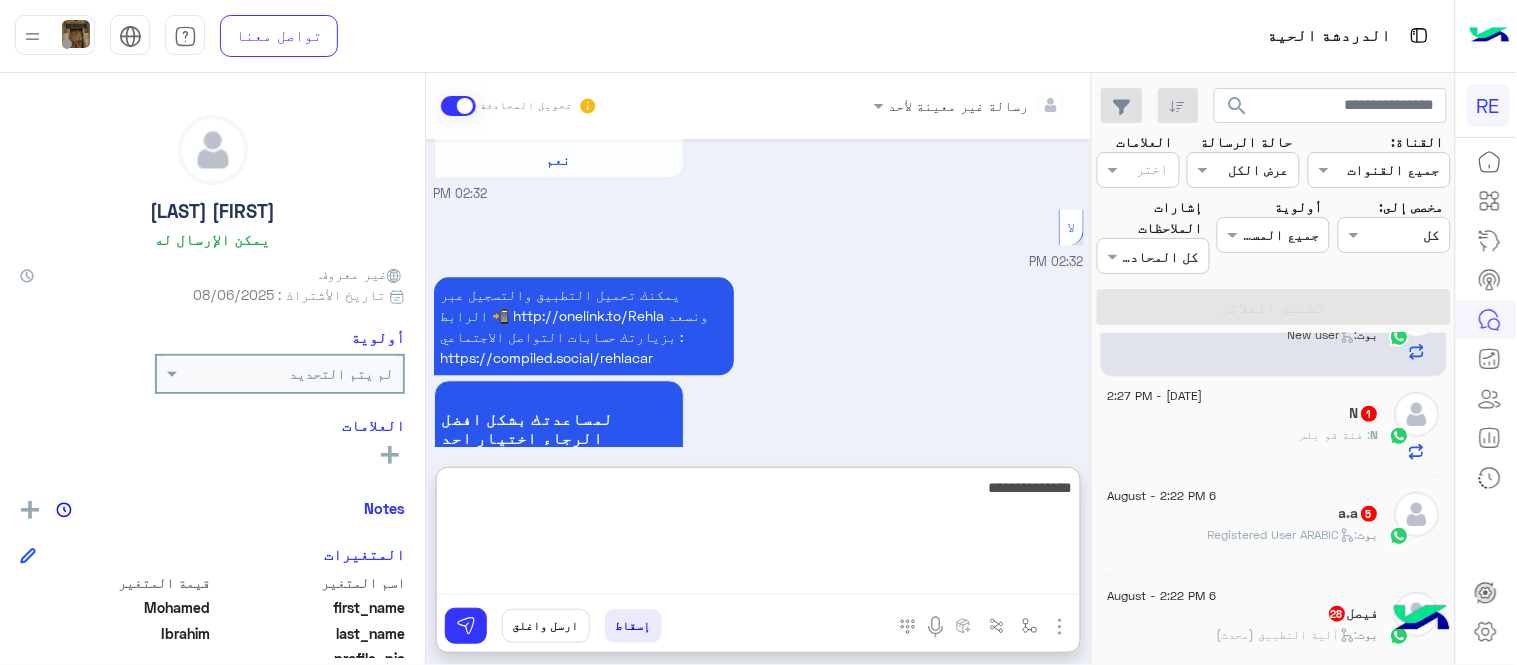 type on "**********" 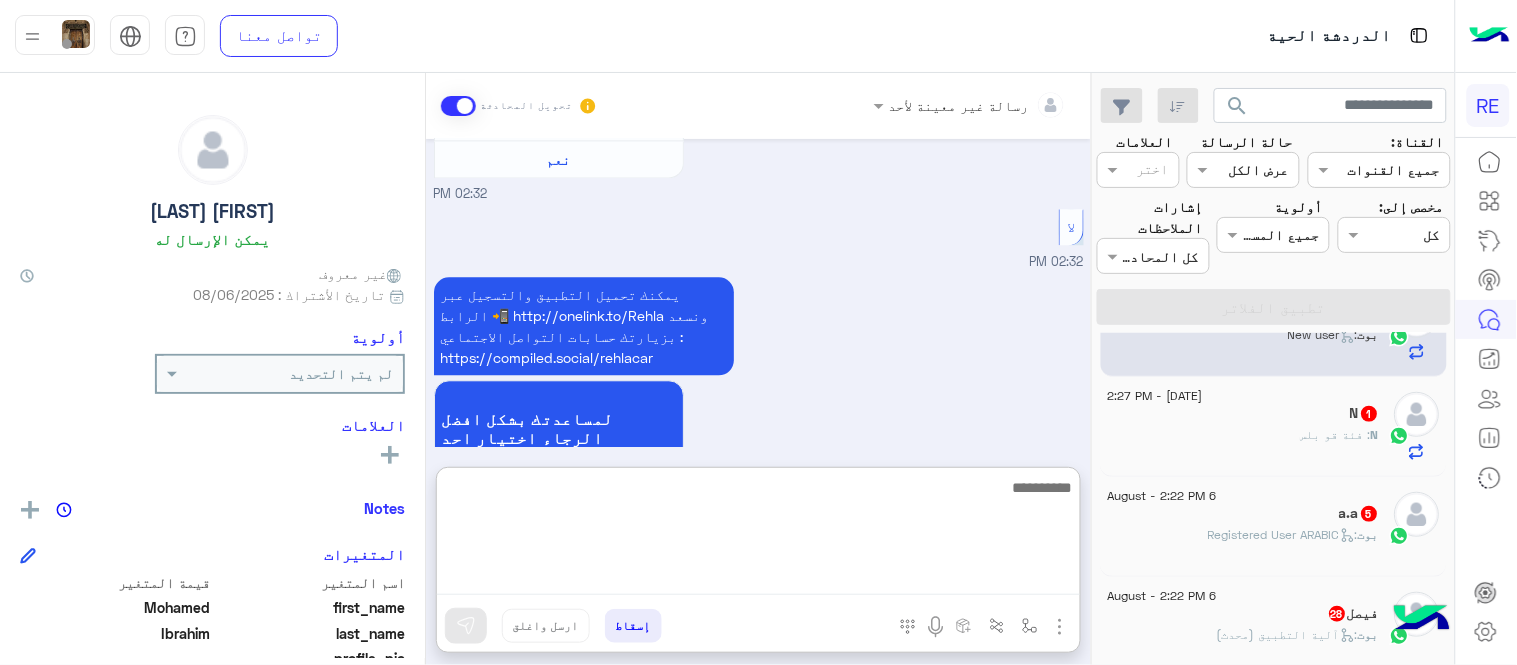 scroll, scrollTop: 1312, scrollLeft: 0, axis: vertical 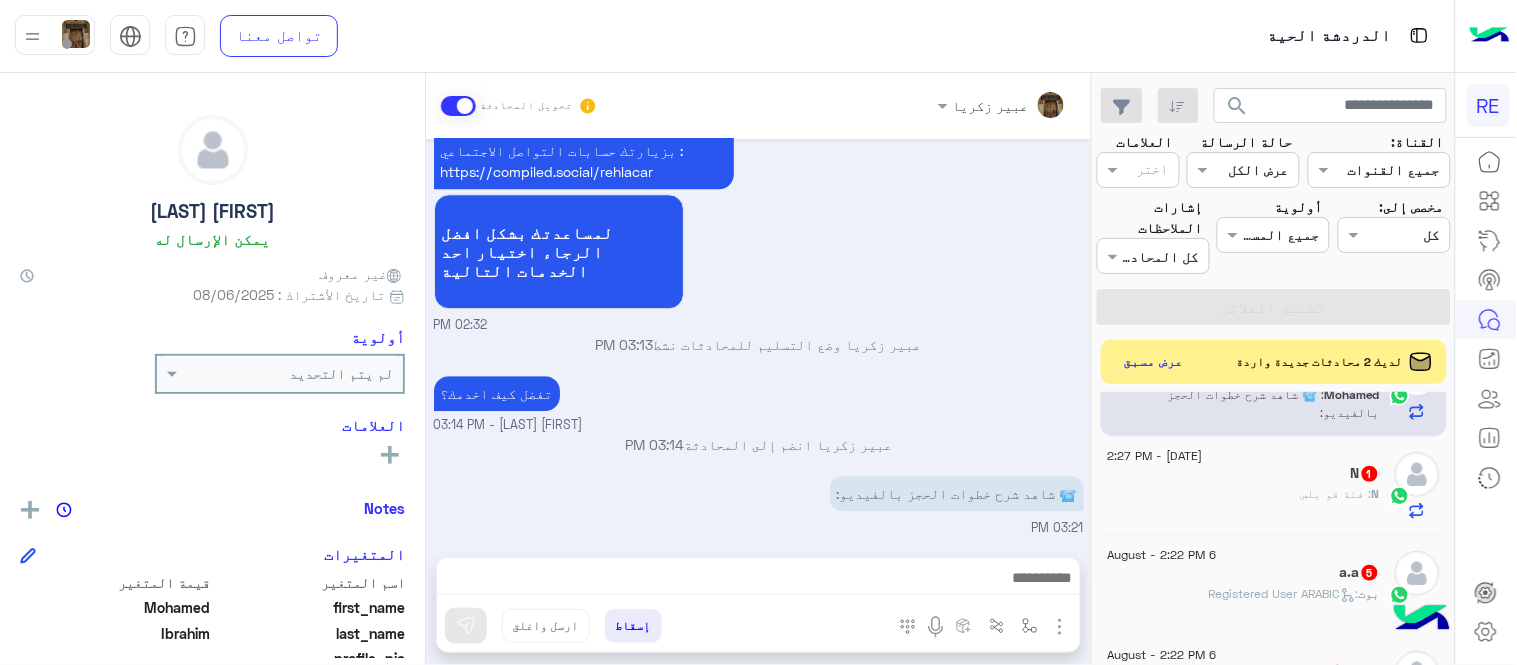 click on "[MONTH] [DAY]   [FIRST] [LAST] طلب التحدث إلى مسؤول بشري   [TIME]       عودة الى البوت    [TIME]
اهلًا بك في تطبيق رحلة 👋
Welcome to Rehla  👋
من فضلك أختر لغة التواصل
Please choose your preferred Language
English   عربي     [TIME]   [FIRST] [LAST] غادر المحادثة   [TIME]       عربي    [TIME]  هل أنت ؟   كابتن 👨🏻‍✈️   عميل 🧳   رحال (مرشد مرخص) 🏖️     [TIME]   عميل     [TIME]  هل لديك حساب مسجل على التطبيق   لا   نعم     [TIME]   لا    [TIME]  يمكنك تحميل التطبيق والتسجيل عبر الرابط 📲
http://onelink.to/Rehla
ونسعد بزيارتك حسابات التواصل الاجتماعي :
https://compiled.social/rehlacar    لمساعدتك بشكل افضل
الرجاء اختيار احد الخدمات التالية     [TIME]   [TIME]      تفضل كيف اخدمك؟" at bounding box center (758, 338) 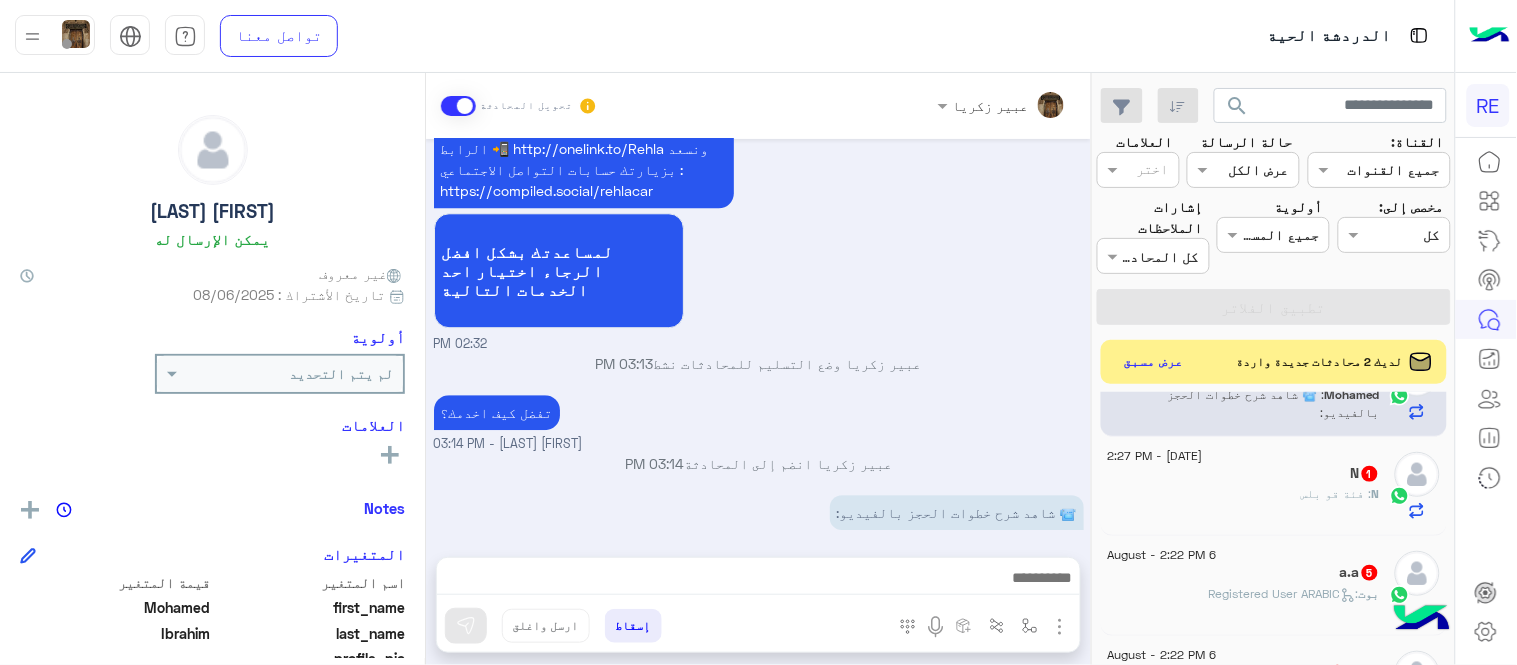 click on "N : فئة قو بلس" 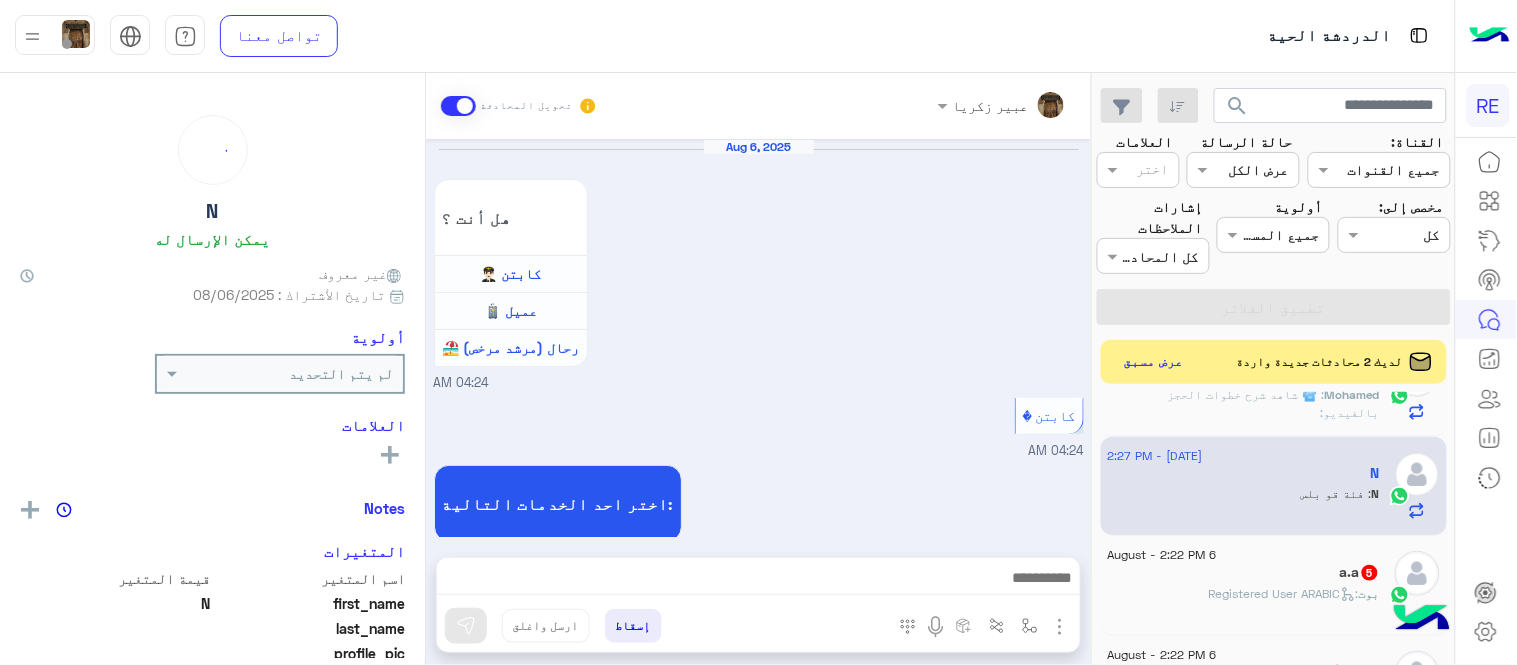 scroll, scrollTop: 453, scrollLeft: 0, axis: vertical 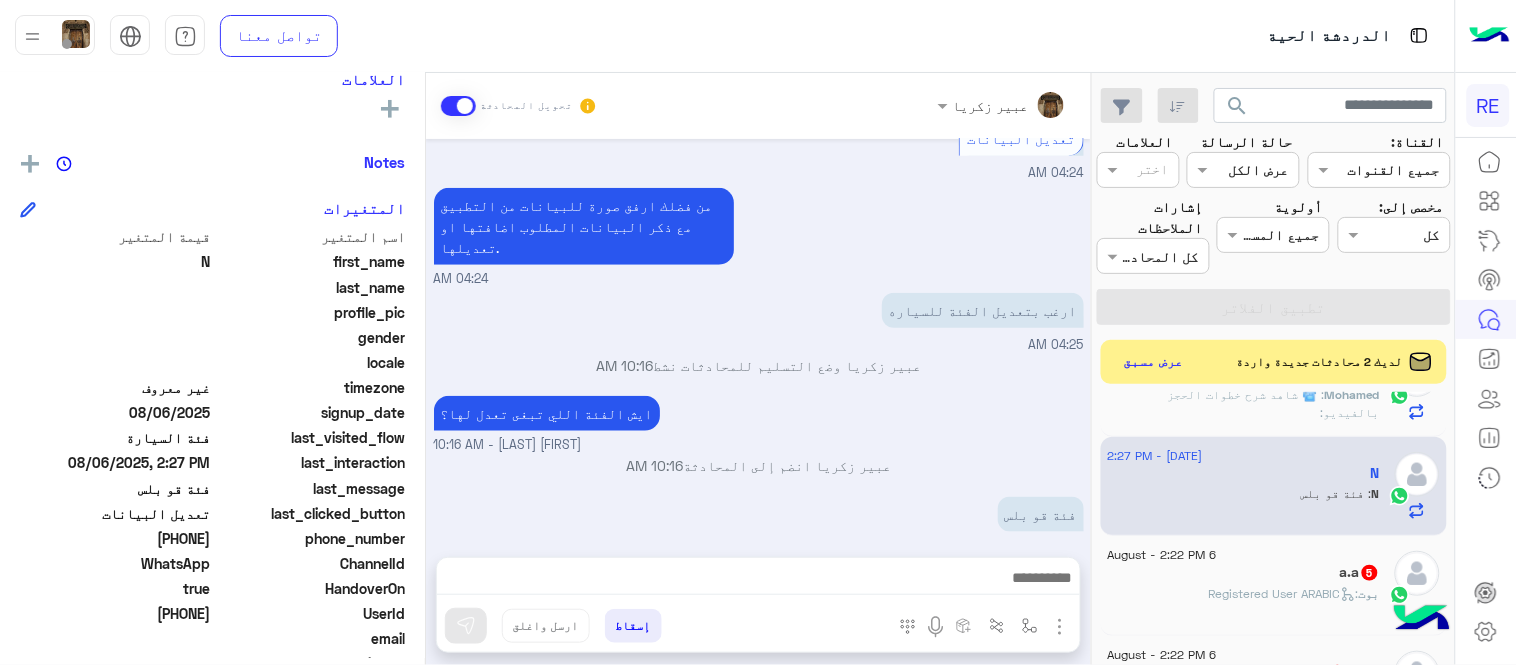 drag, startPoint x: 143, startPoint y: 533, endPoint x: 212, endPoint y: 537, distance: 69.115845 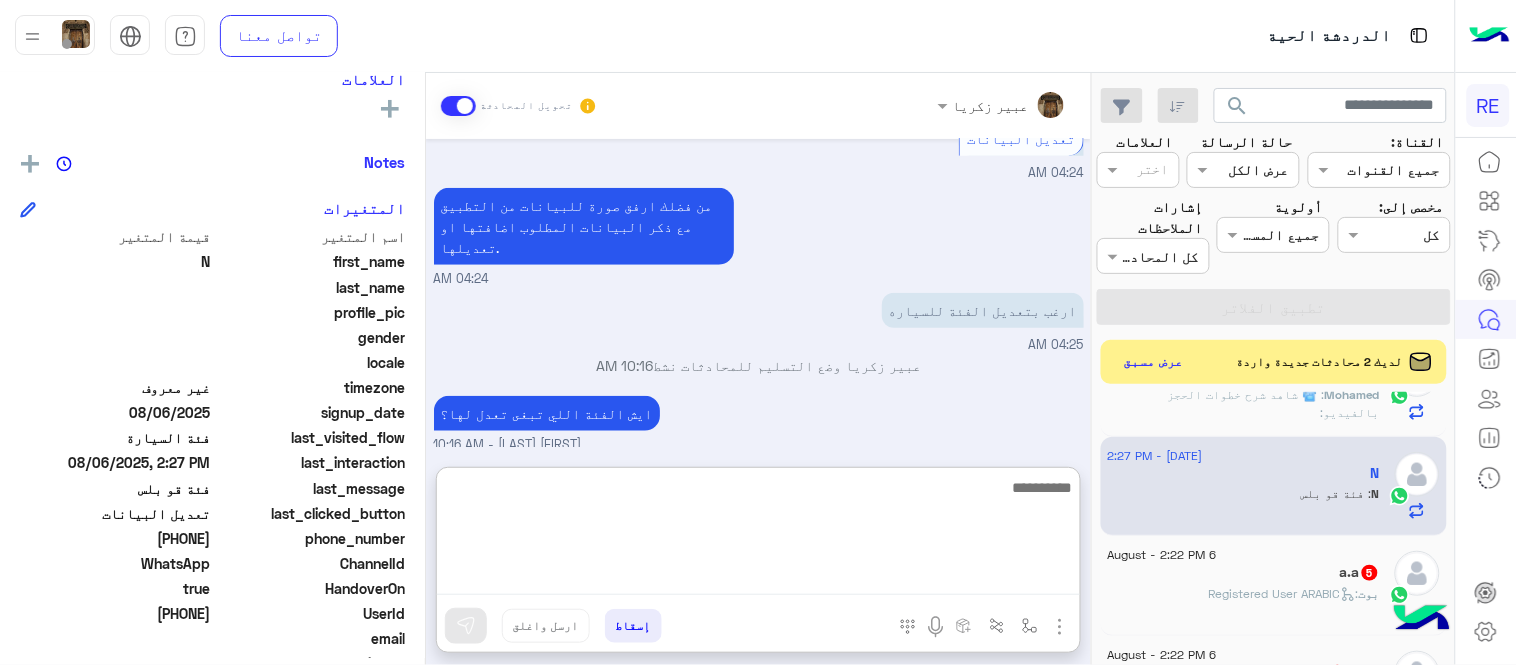 click at bounding box center (758, 535) 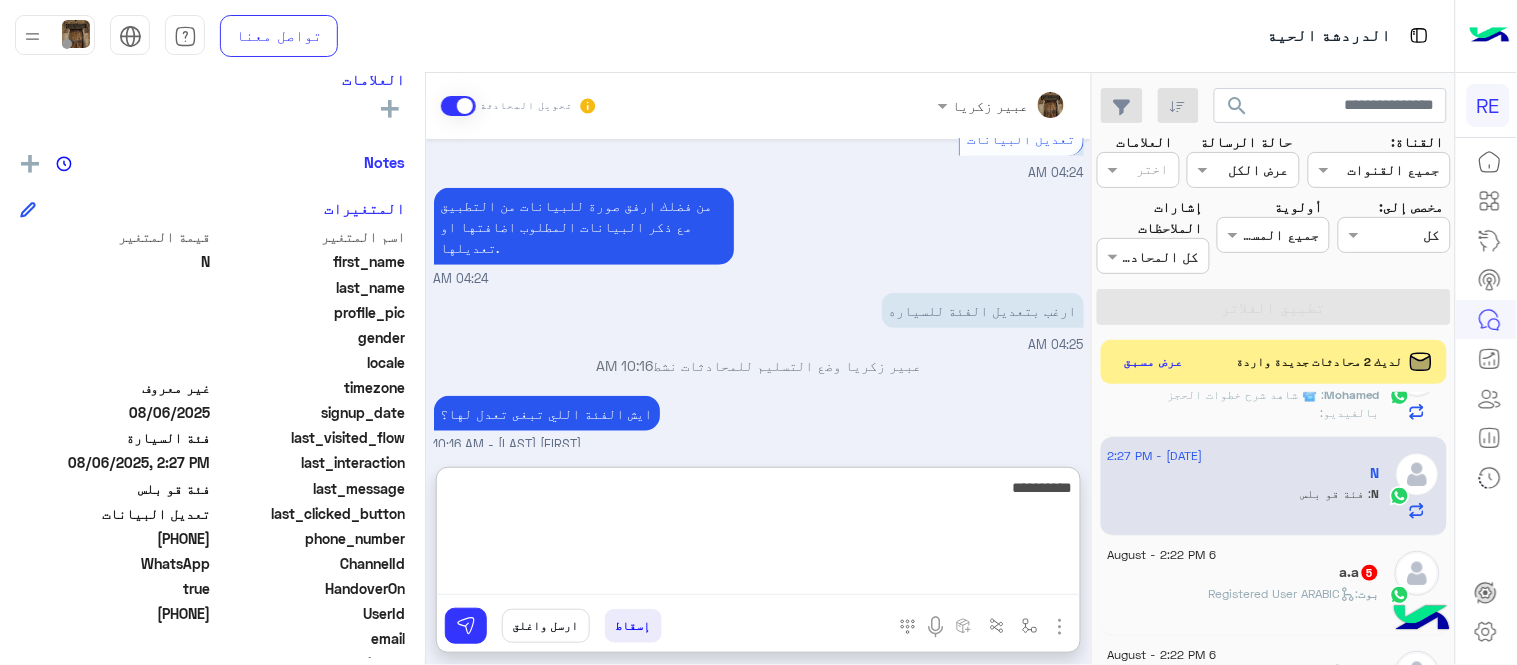 type on "**********" 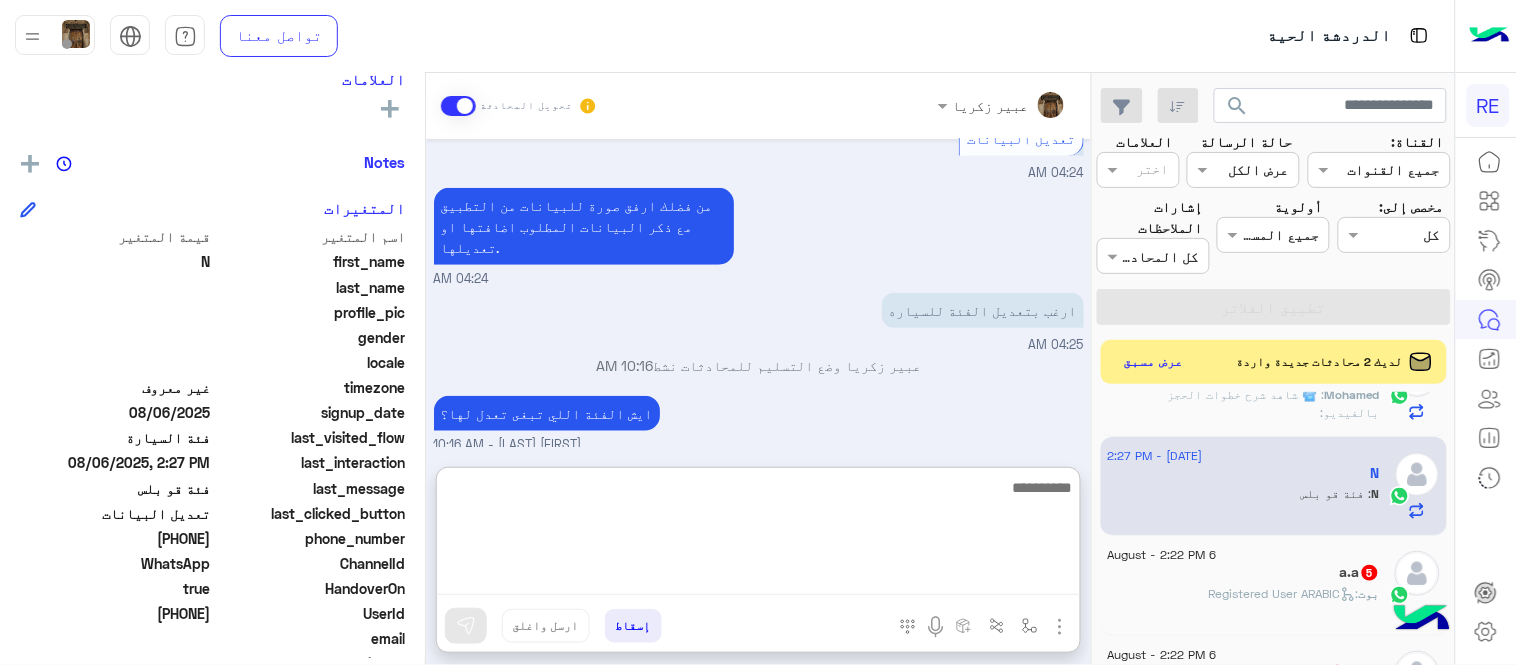 scroll, scrollTop: 606, scrollLeft: 0, axis: vertical 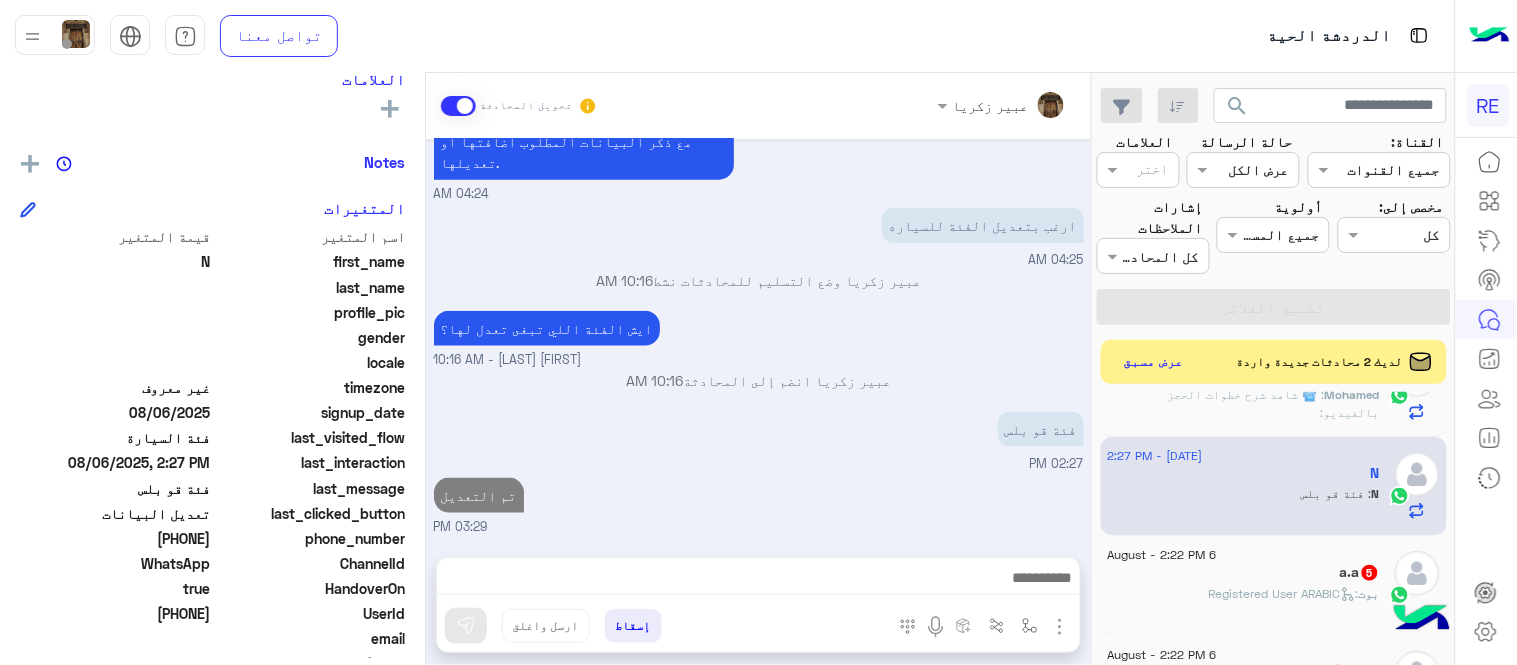 click on "بوت :   Registered User ARABIC" 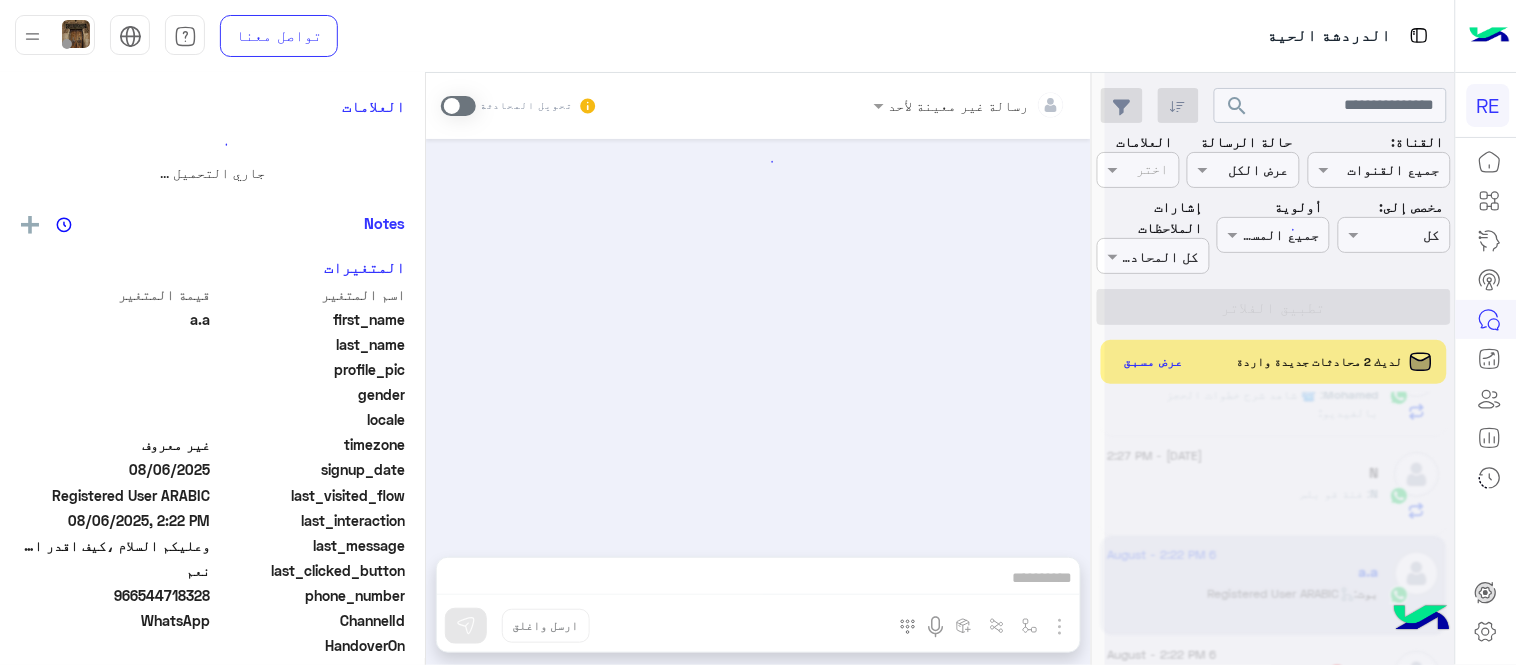 scroll, scrollTop: 0, scrollLeft: 0, axis: both 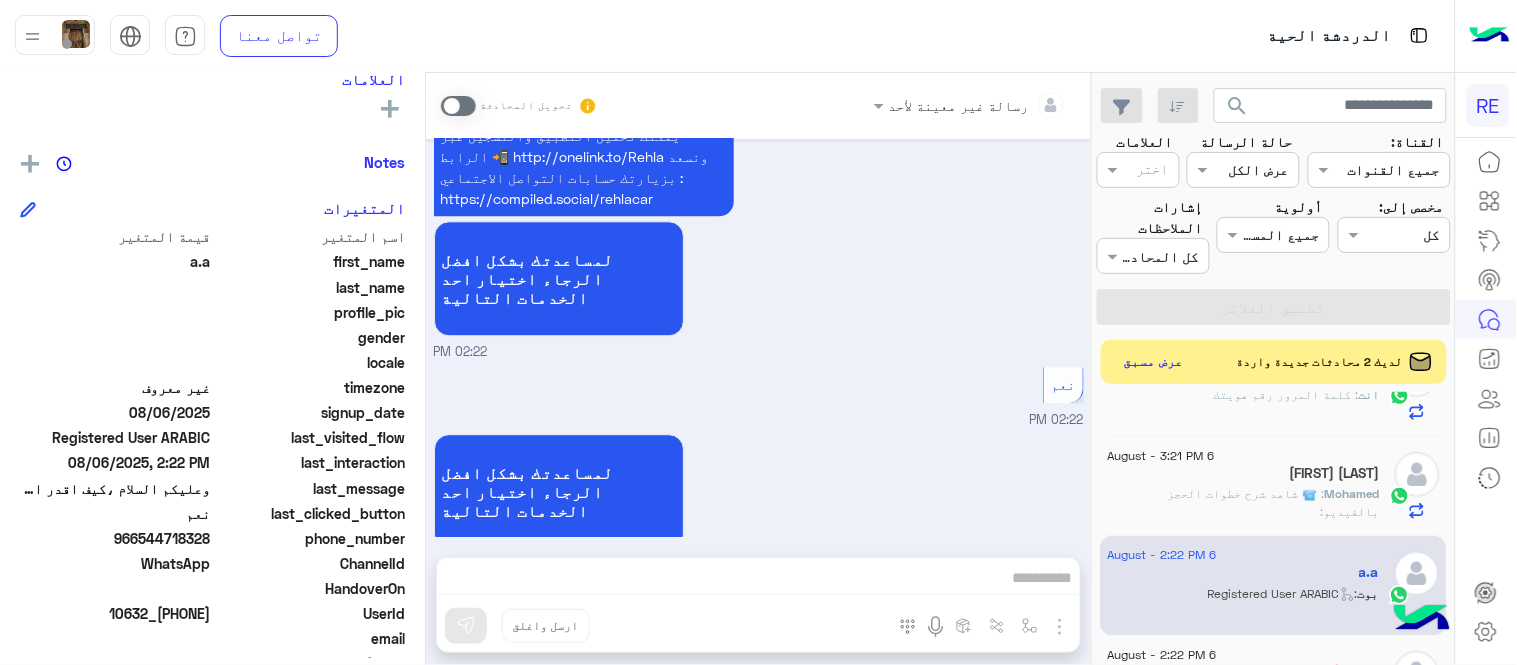 click at bounding box center (458, 106) 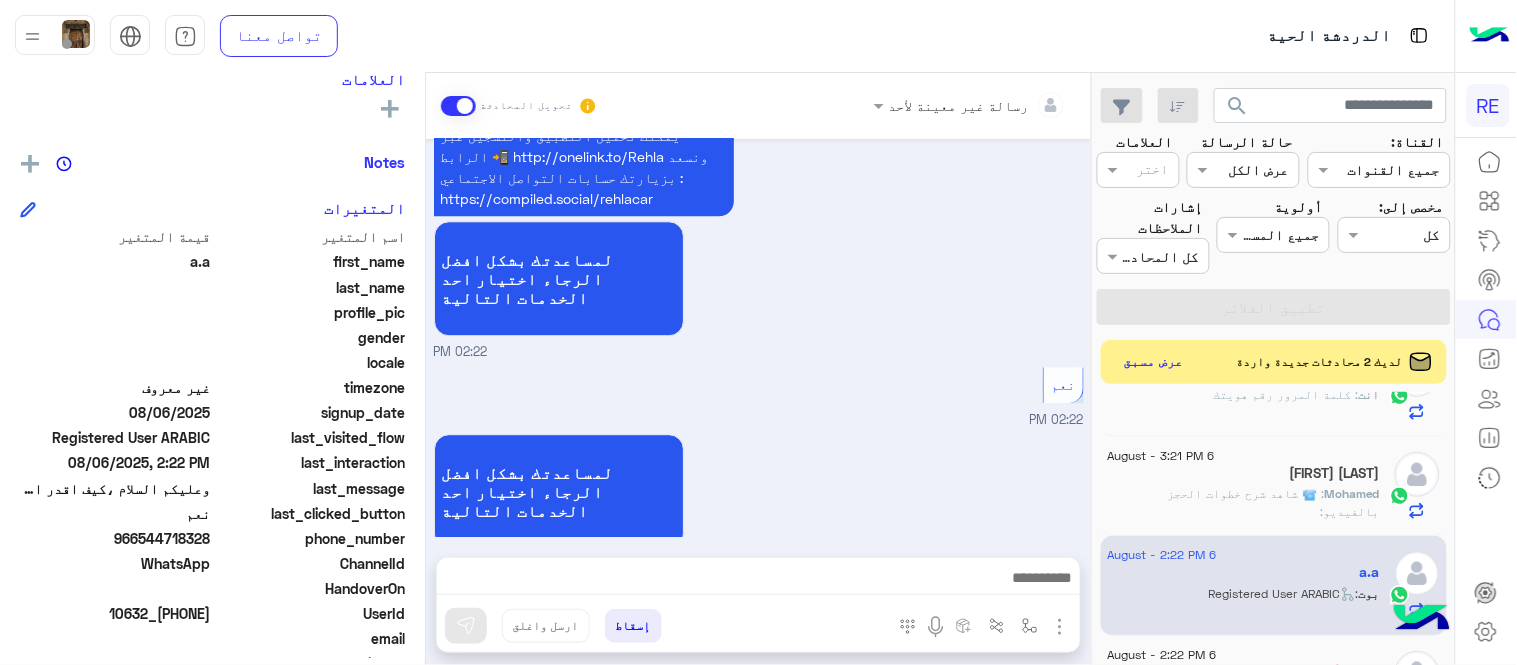 scroll, scrollTop: 1318, scrollLeft: 0, axis: vertical 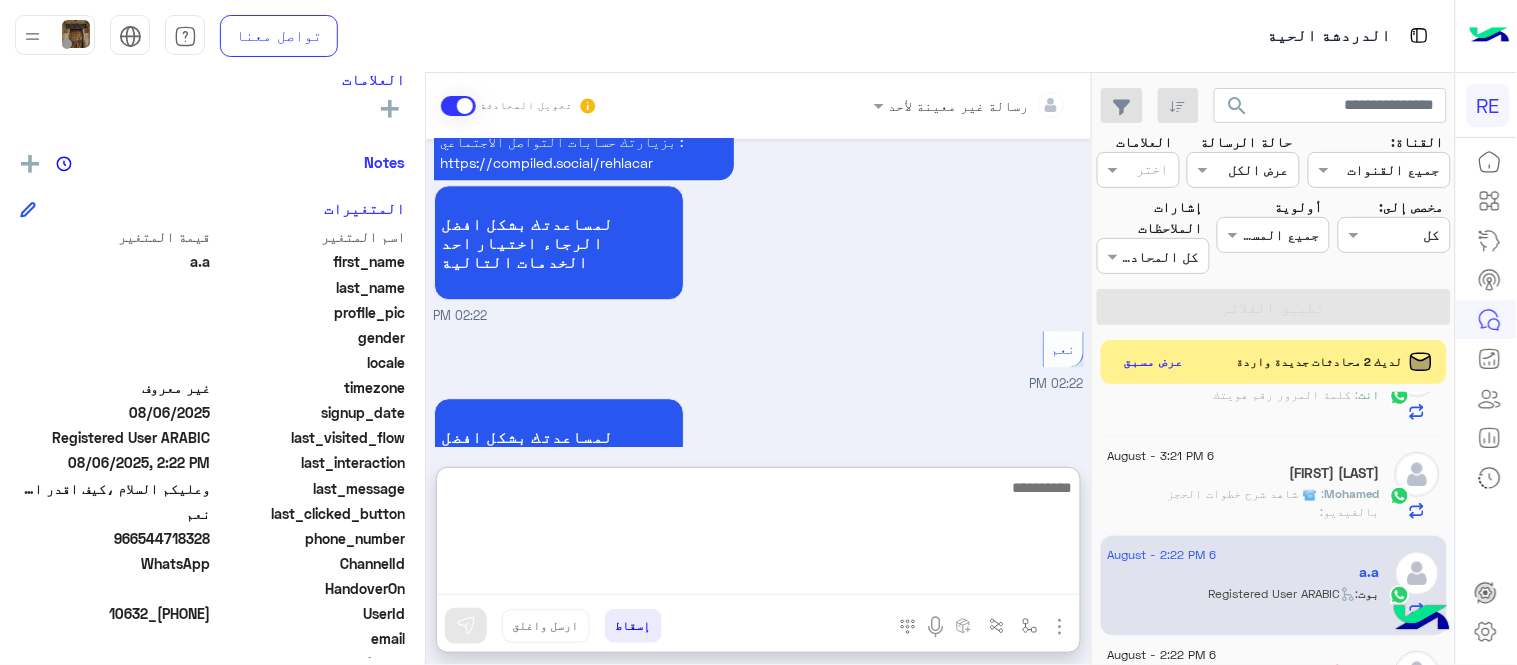 click at bounding box center [758, 535] 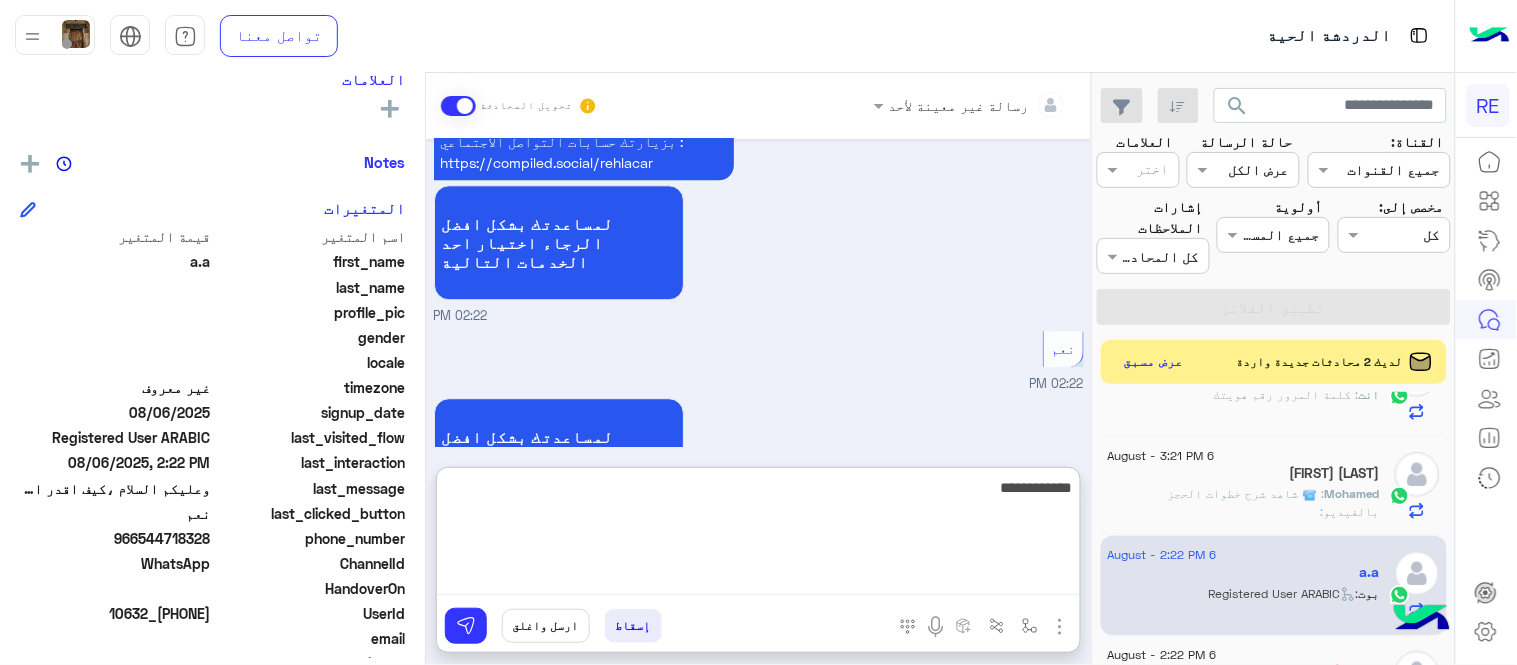 type on "**********" 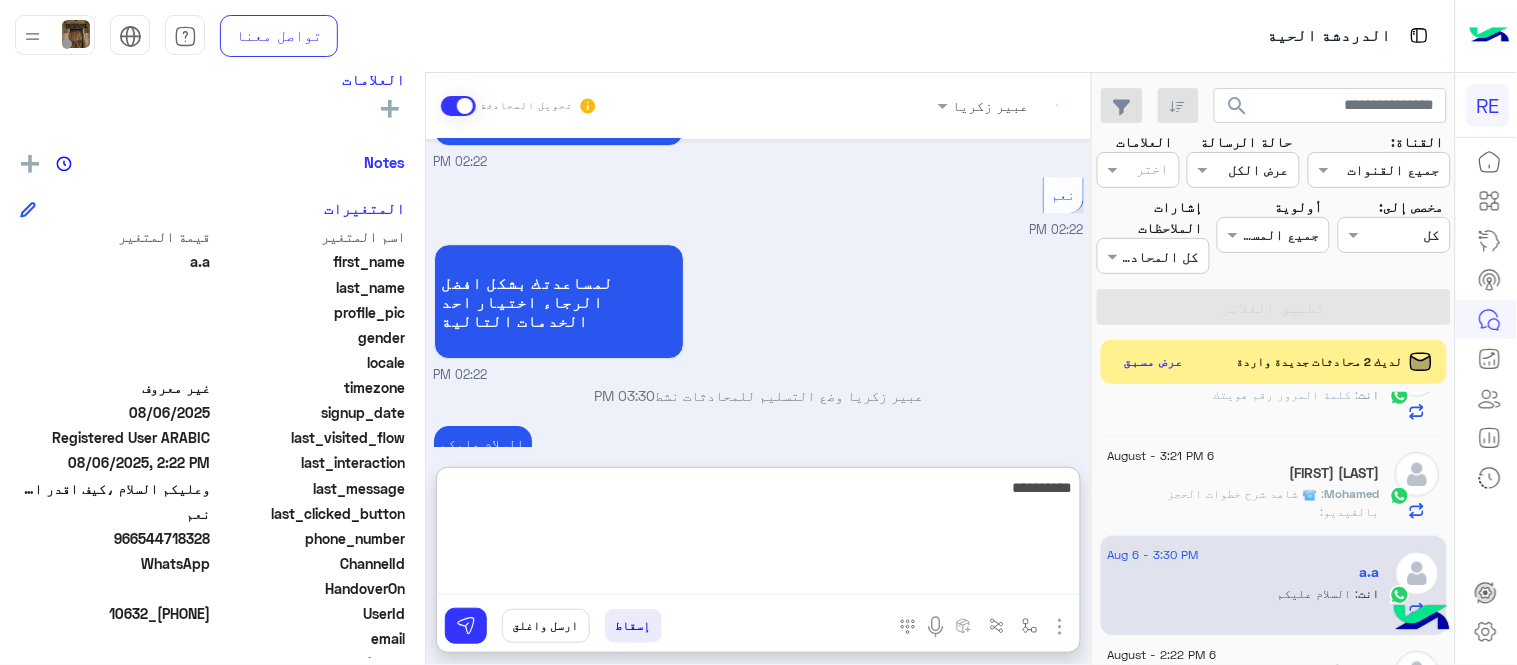 scroll, scrollTop: 1508, scrollLeft: 0, axis: vertical 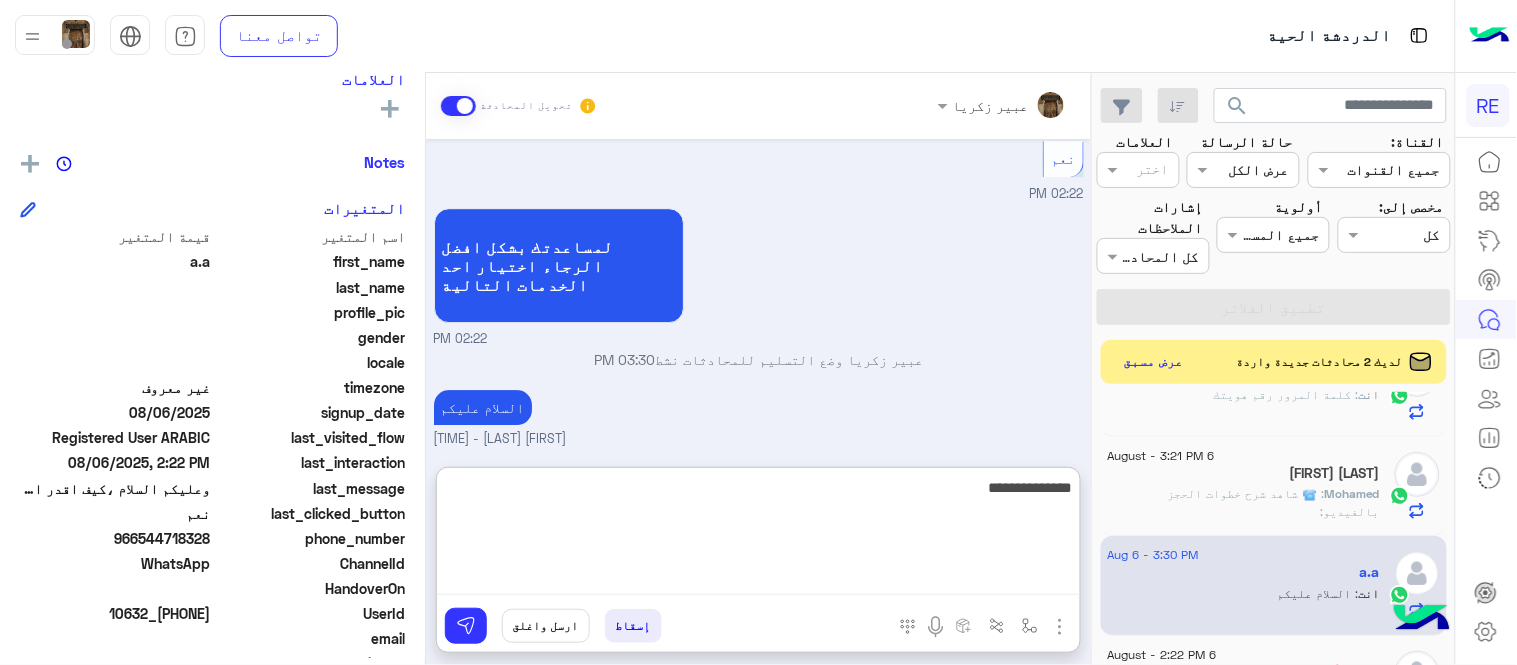type on "**********" 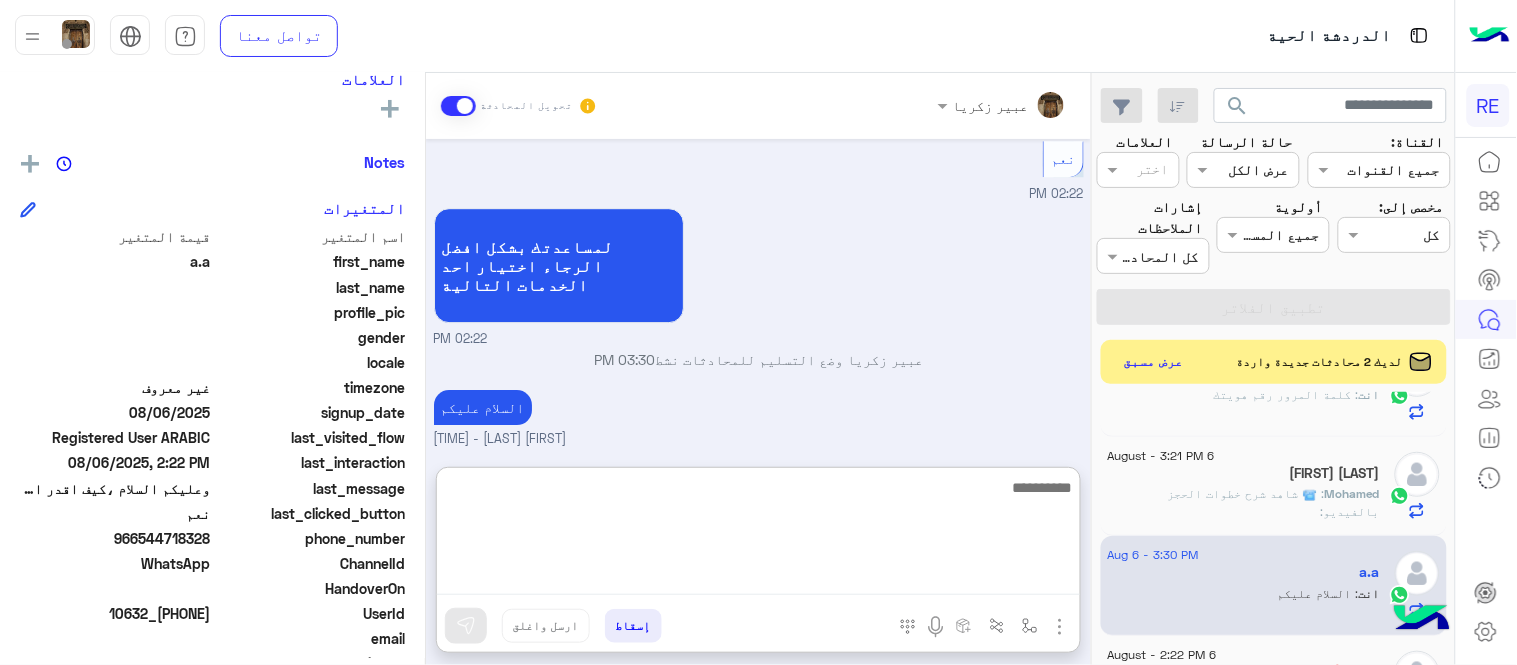 scroll, scrollTop: 1572, scrollLeft: 0, axis: vertical 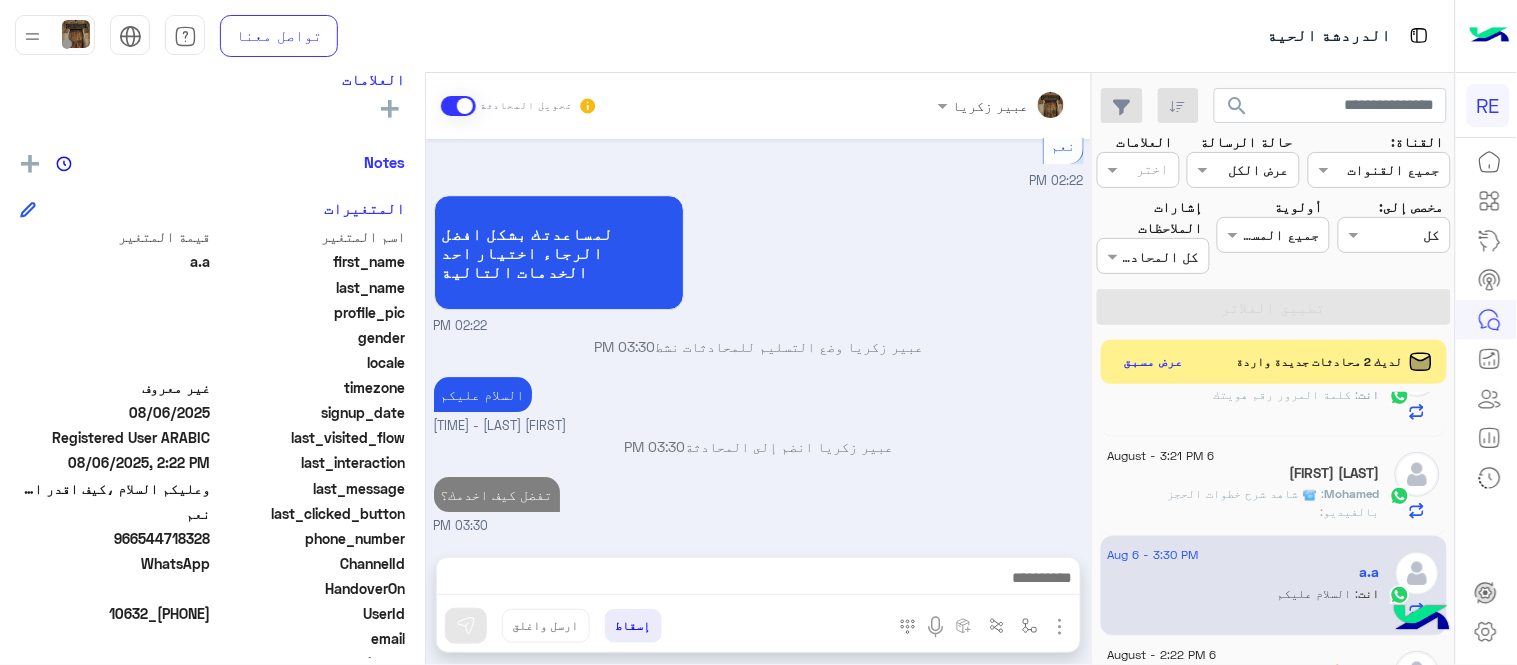 click on "[MONTH] [DAY]  السلام عليكم   [TIME]  وعليكم السلام ،كيف اقدر اساعدك
اهلًا بك في تطبيق رحلة 👋
Welcome to Rehla  👋
من فضلك أختر لغة التواصل
Please choose your preferred Language
English   عربي     [TIME]   عربي    [TIME]  هل أنت ؟   كابتن 👨🏻‍✈️   عميل 🧳   رحال (مرشد مرخص) 🏖️     [TIME]   عميل     [TIME]  هل لديك حساب مسجل على التطبيق   لا   نعم     [TIME]   لا    [TIME]  يمكنك تحميل التطبيق والتسجيل عبر الرابط 📲
http://onelink.to/Rehla
ونسعد بزيارتك حسابات التواصل الاجتماعي :
https://compiled.social/rehlacar    لمساعدتك بشكل افضل
الرجاء اختيار احد الخدمات التالية     [TIME]   نعم    [TIME]  لمساعدتك بشكل افضل
الرجاء اختيار احد الخدمات التالية" at bounding box center (758, 338) 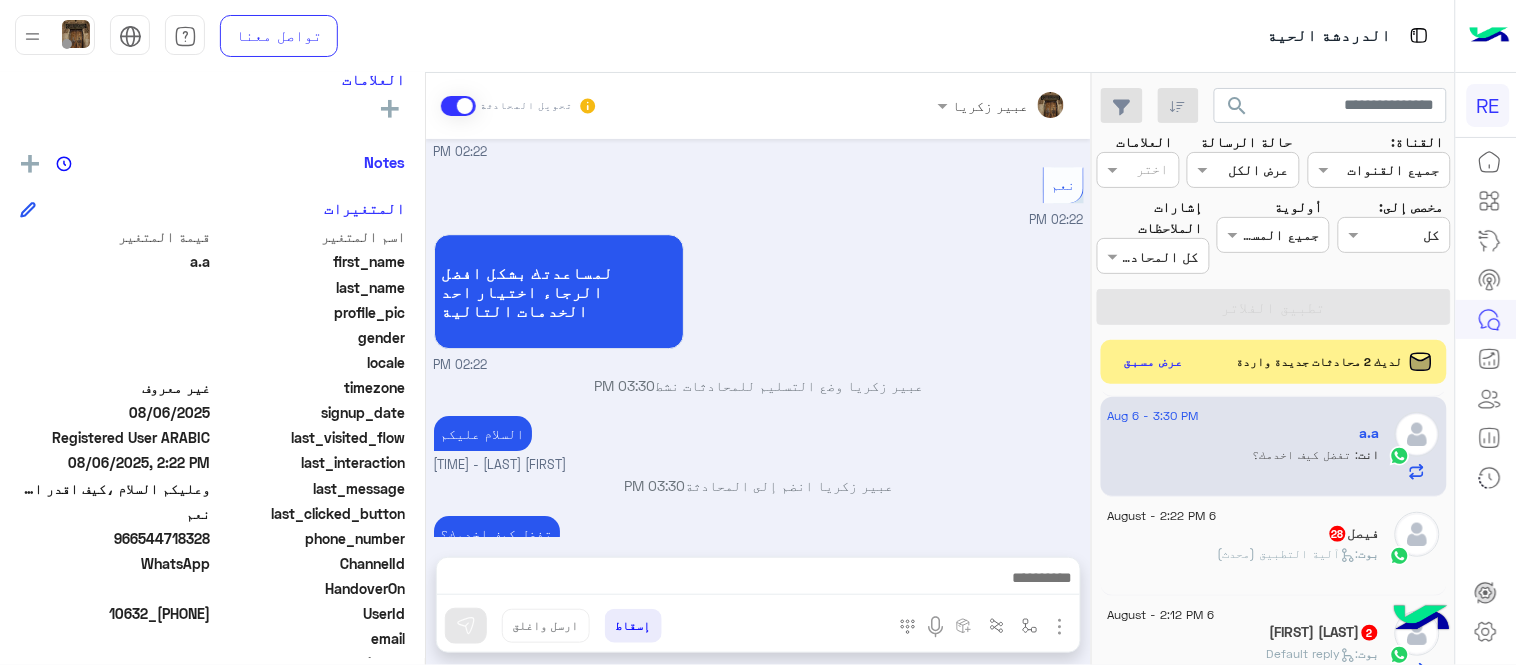 scroll, scrollTop: 690, scrollLeft: 0, axis: vertical 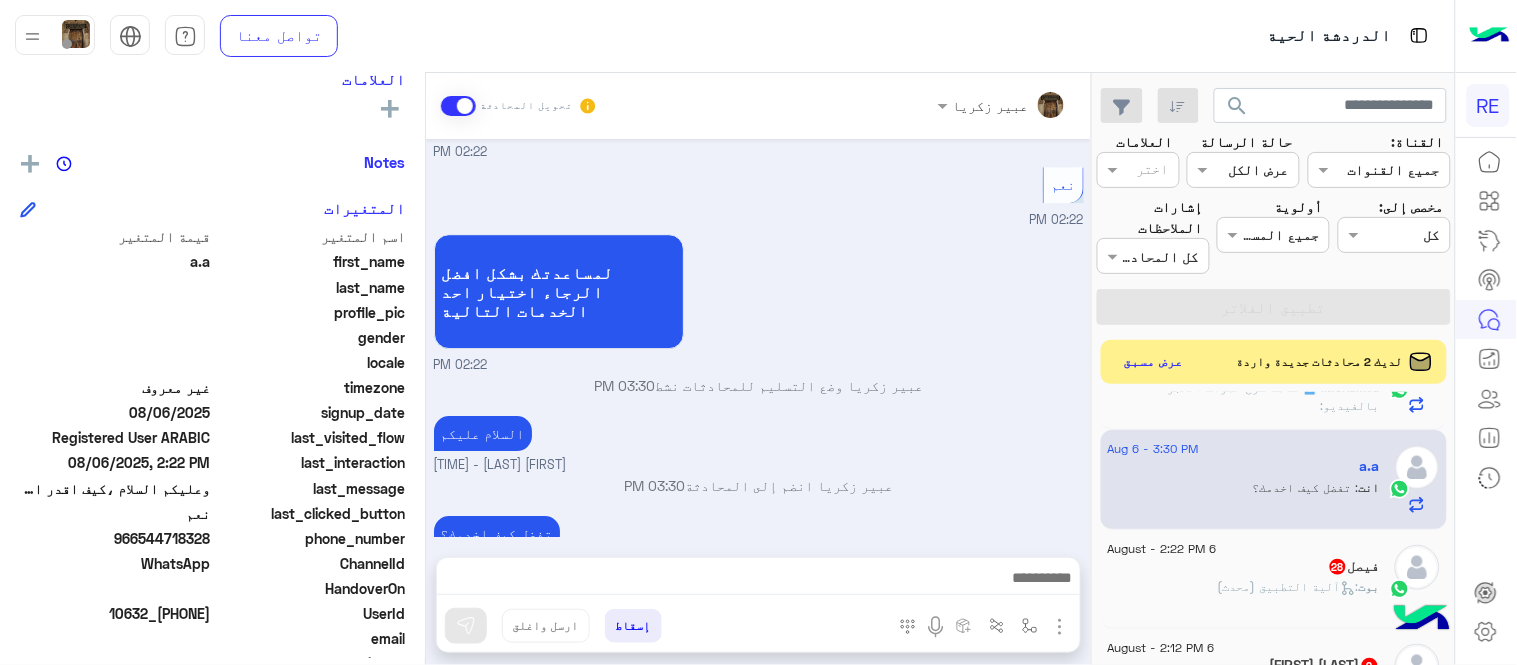 click on "[FIRST]   28" 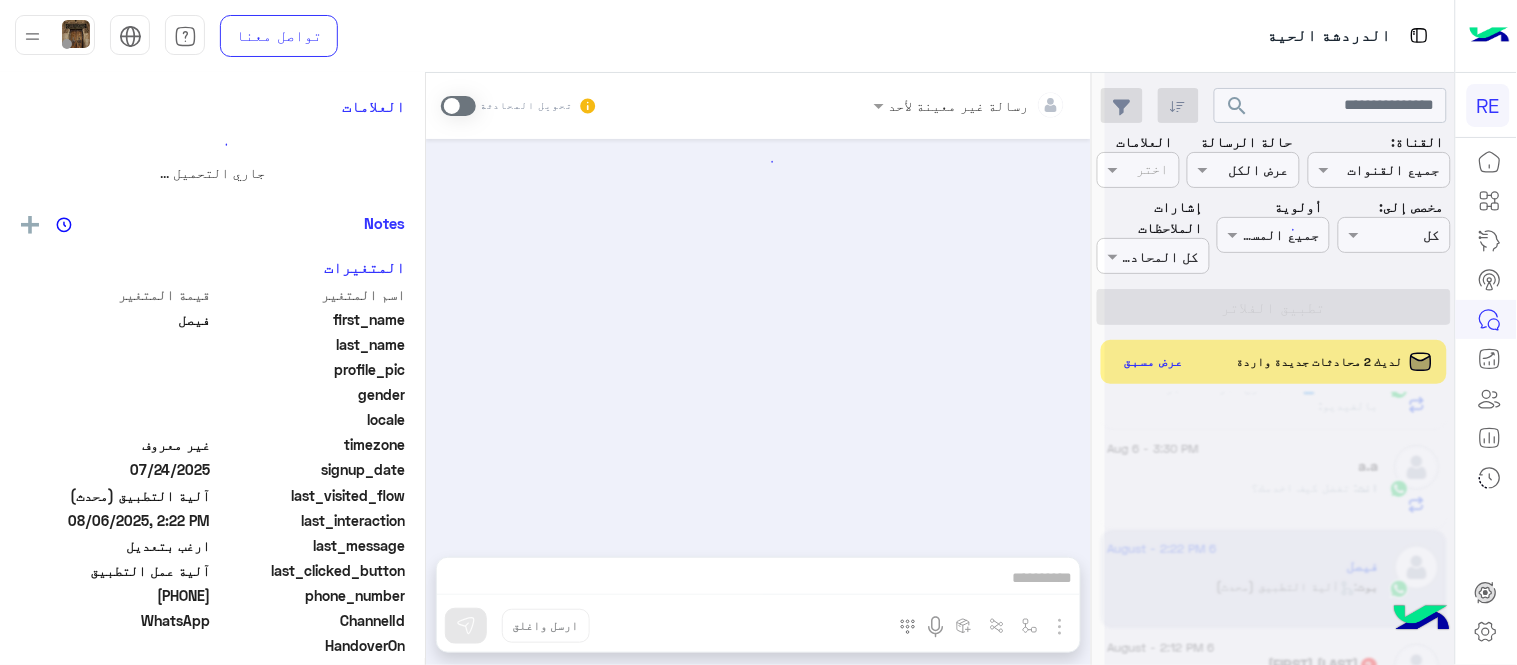 scroll, scrollTop: 0, scrollLeft: 0, axis: both 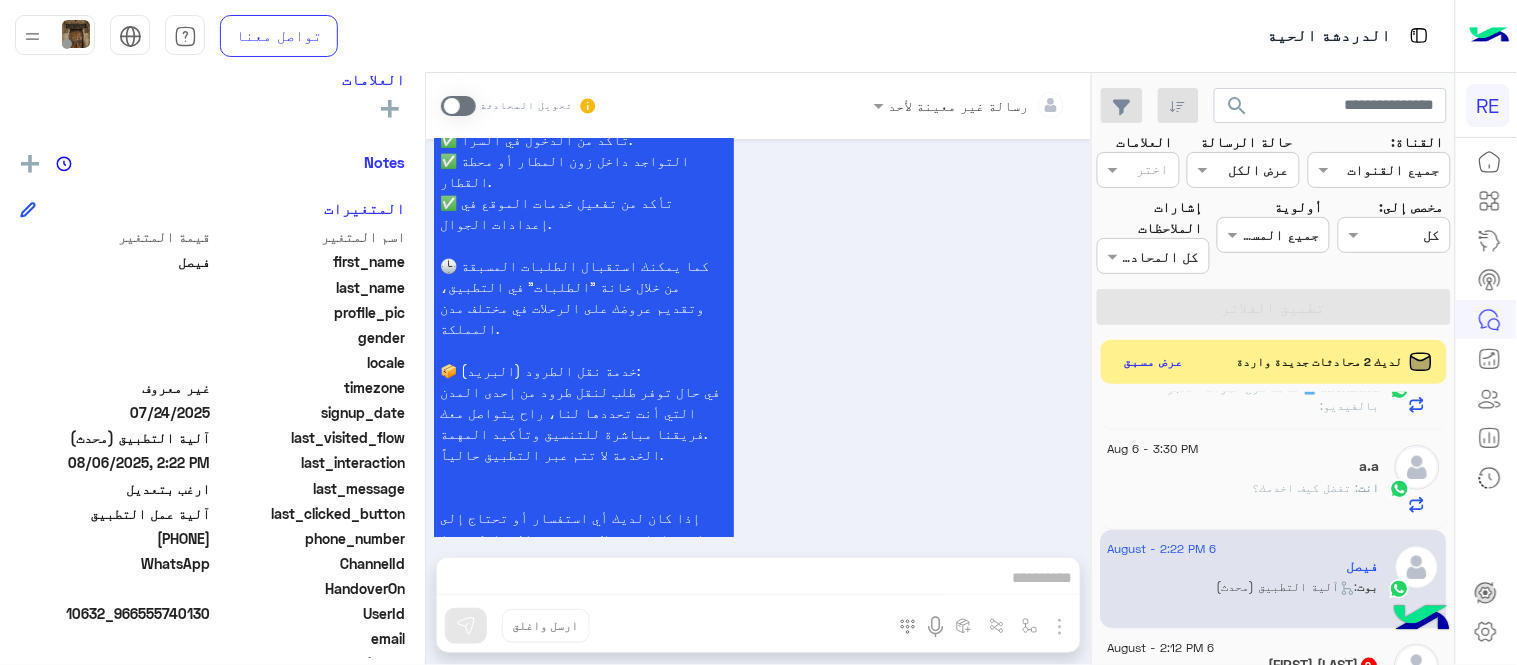 click at bounding box center (458, 106) 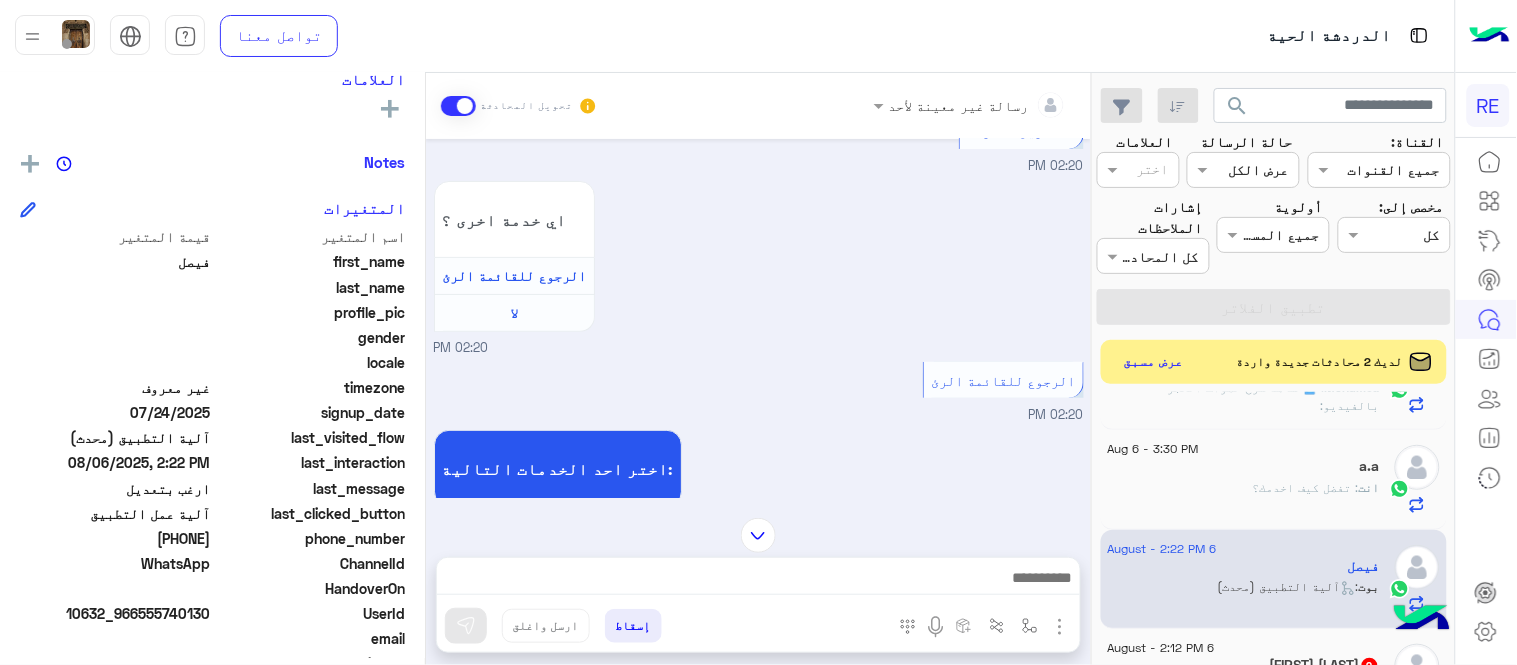 scroll, scrollTop: 73, scrollLeft: 0, axis: vertical 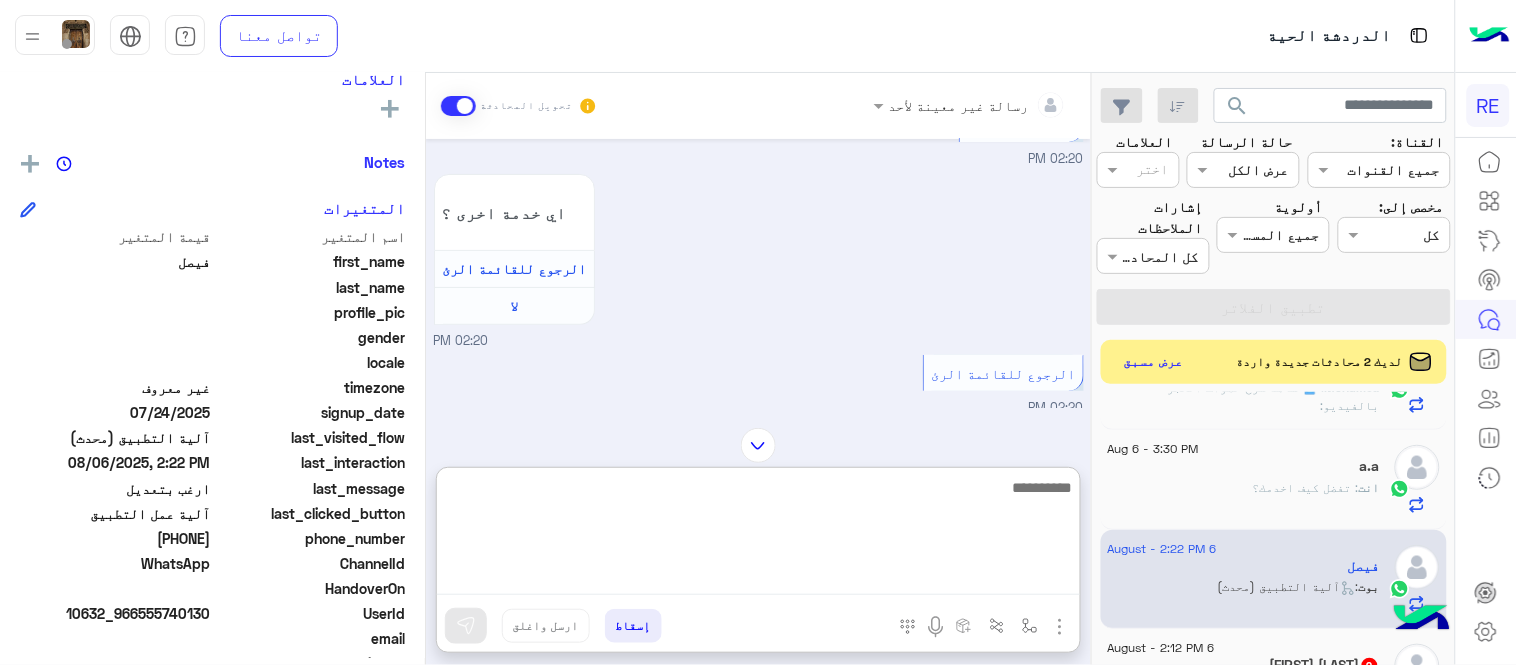 click at bounding box center [758, 535] 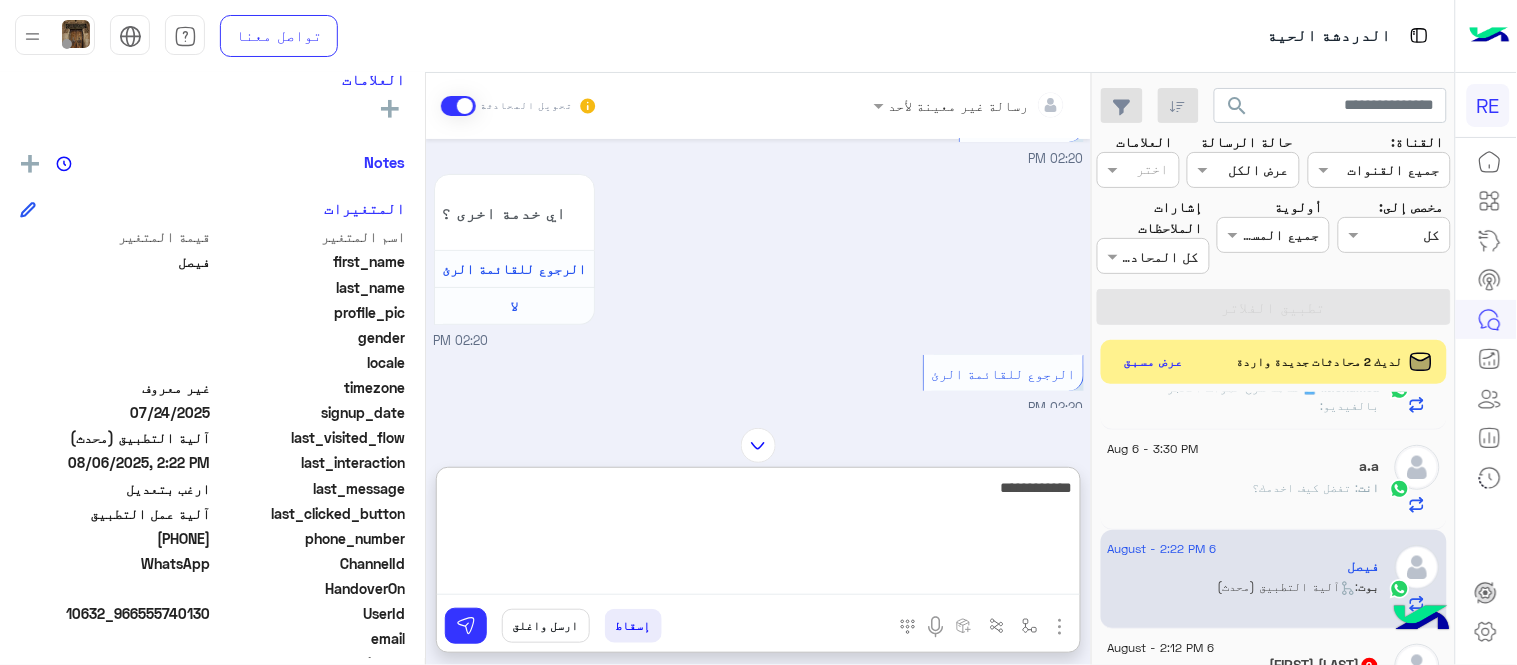 type on "**********" 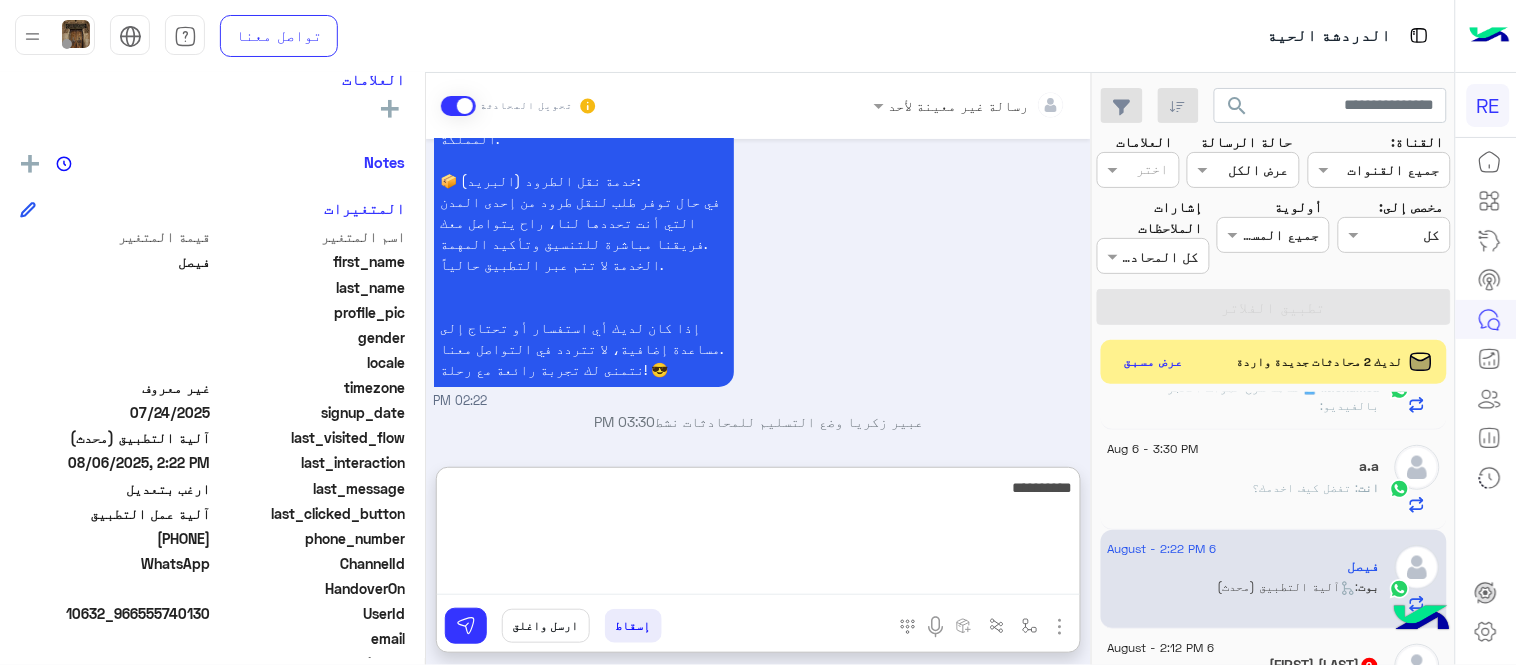 scroll, scrollTop: 1942, scrollLeft: 0, axis: vertical 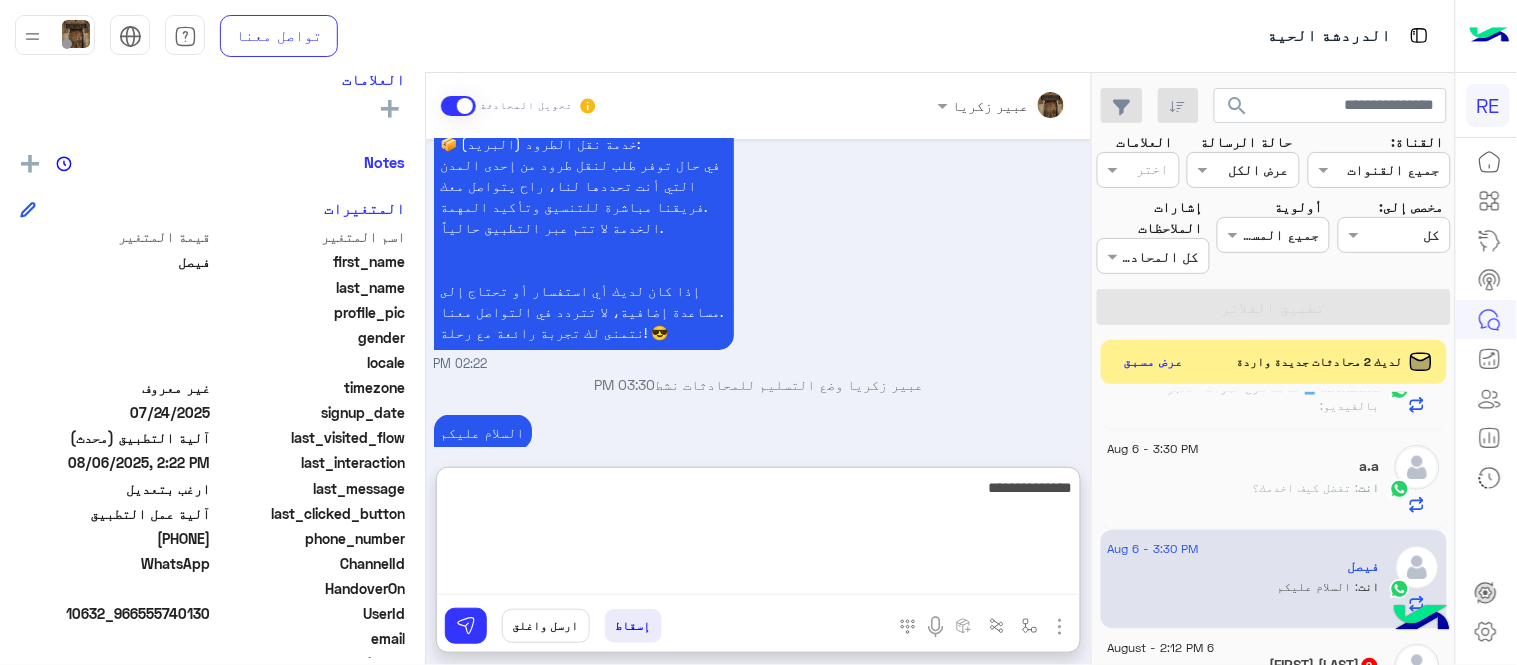 type on "**********" 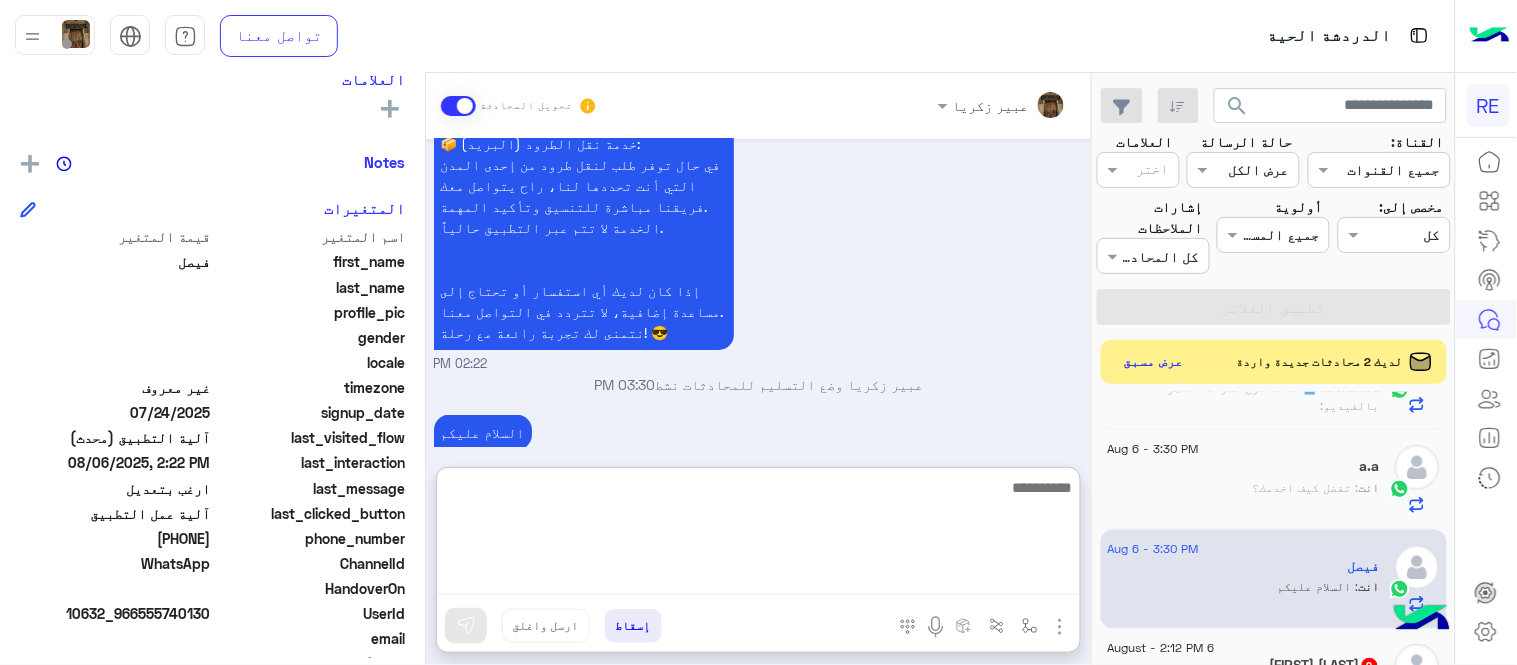 scroll, scrollTop: 2005, scrollLeft: 0, axis: vertical 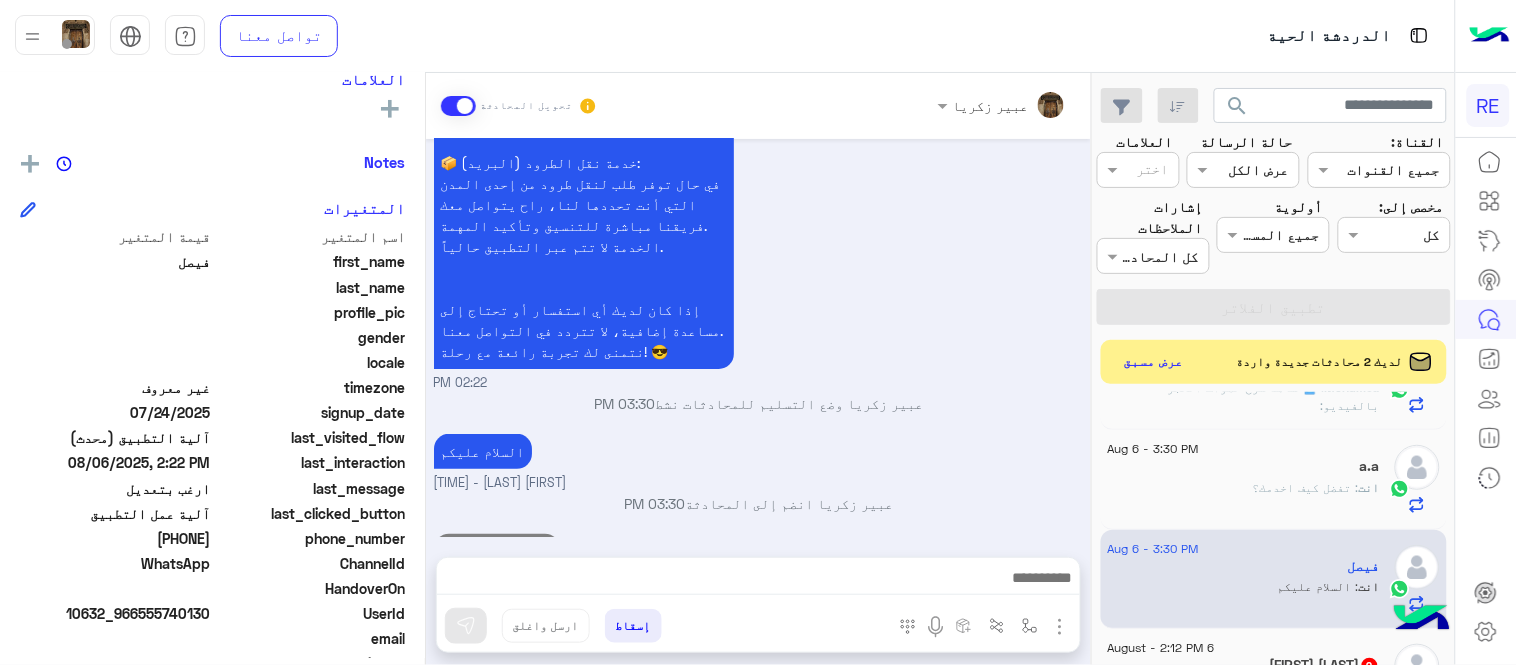 click on "Aug 6, 2025   التحويل للموظف    02:20 PM  اي خدمة اخرى ؟  الرجوع للقائمة الرئ   لا     02:20 PM   الرجوع للقائمة الرئ    02:20 PM  اختر احد الخدمات التالية:    02:20 PM   فيديوهات تعليمية    02:21 PM  🎦الفيديوهات التعليمية
فيديو تمهيدي :
https://youtu.be/SinfLZHYE1k
خدمة استقبال الحجوزات المسبقة للكباتن باتباع الخطوات المذكورة بالفيديو التالي :
https://youtu.be/Ck1xKFLwvEs
خطوات تسجيل سيارة على التطبيق    اي خدمة اخرى ؟  الرجوع للقائمة الرئ   لا     02:21 PM   الرجوع للقائمة الرئ    02:21 PM  اختر احد الخدمات التالية:    02:21 PM   آلية عمل التطبيق    02:22 PM  سعداء بانضمامك، ونتطلع لأن تكون أحد شركائنا المميزين. لتفادي مشاكل السرا:    02:22 PM" at bounding box center (758, 338) 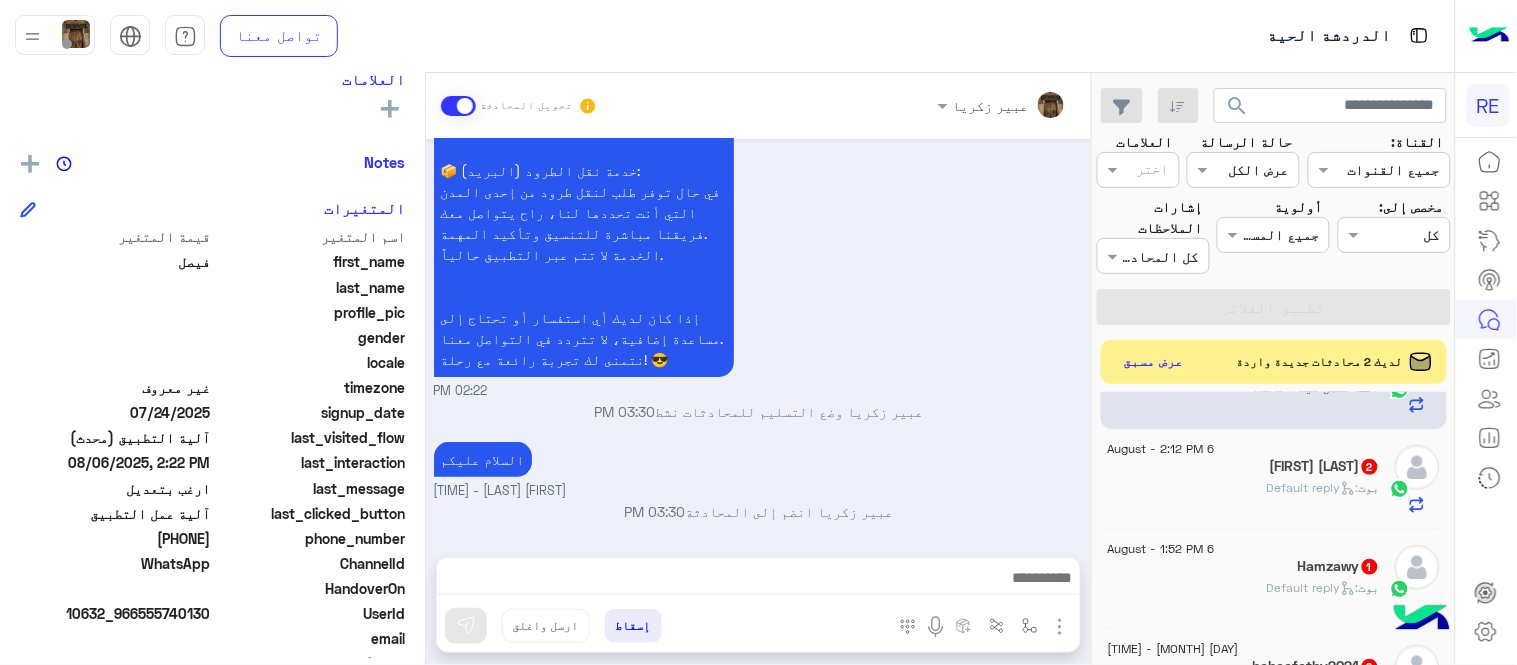 scroll, scrollTop: 657, scrollLeft: 0, axis: vertical 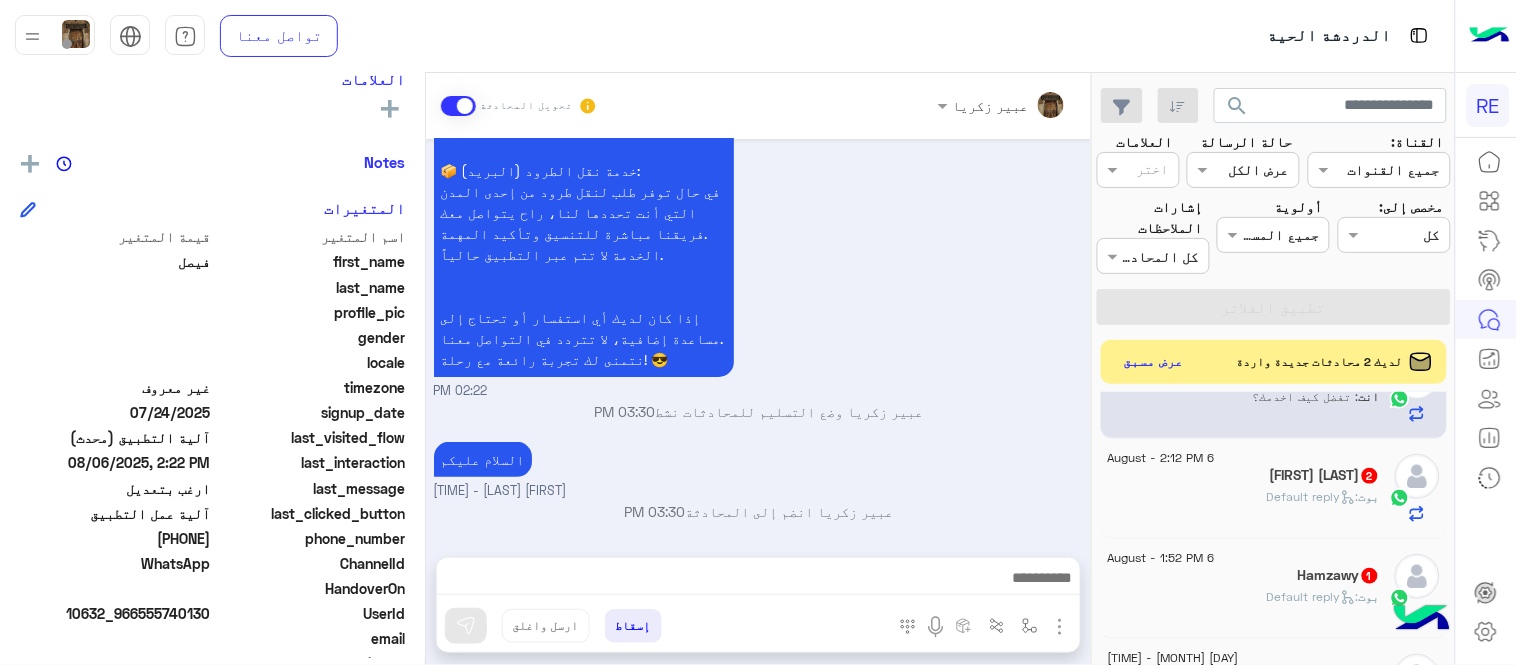click on "شيماء سويلم  2" 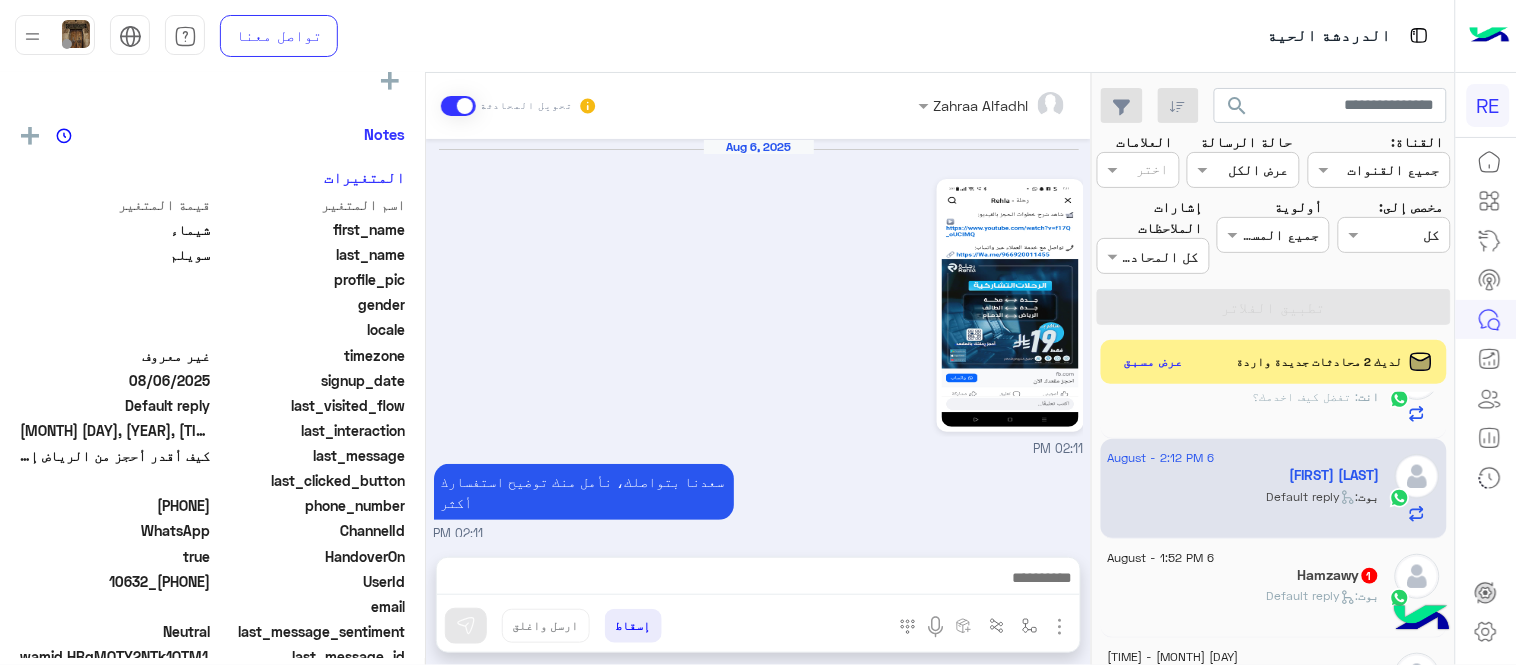 scroll, scrollTop: 245, scrollLeft: 0, axis: vertical 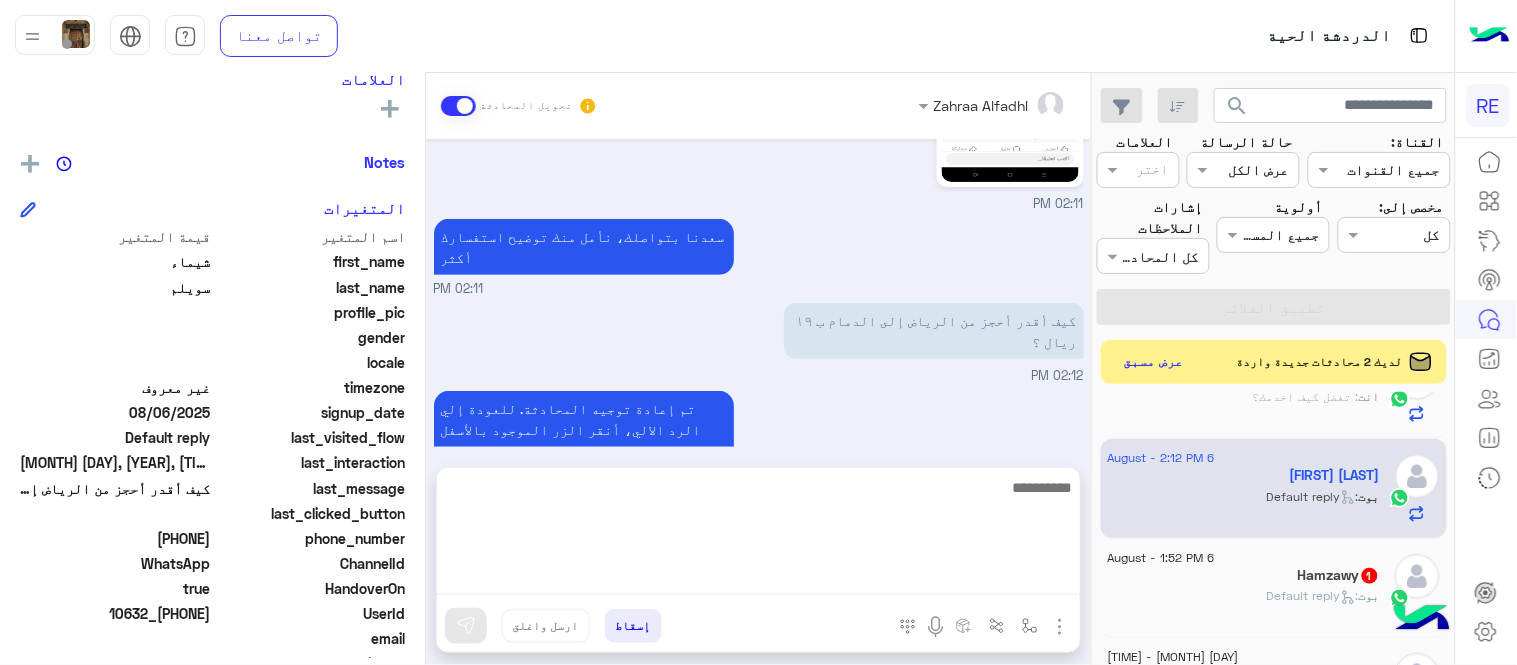 click at bounding box center [758, 535] 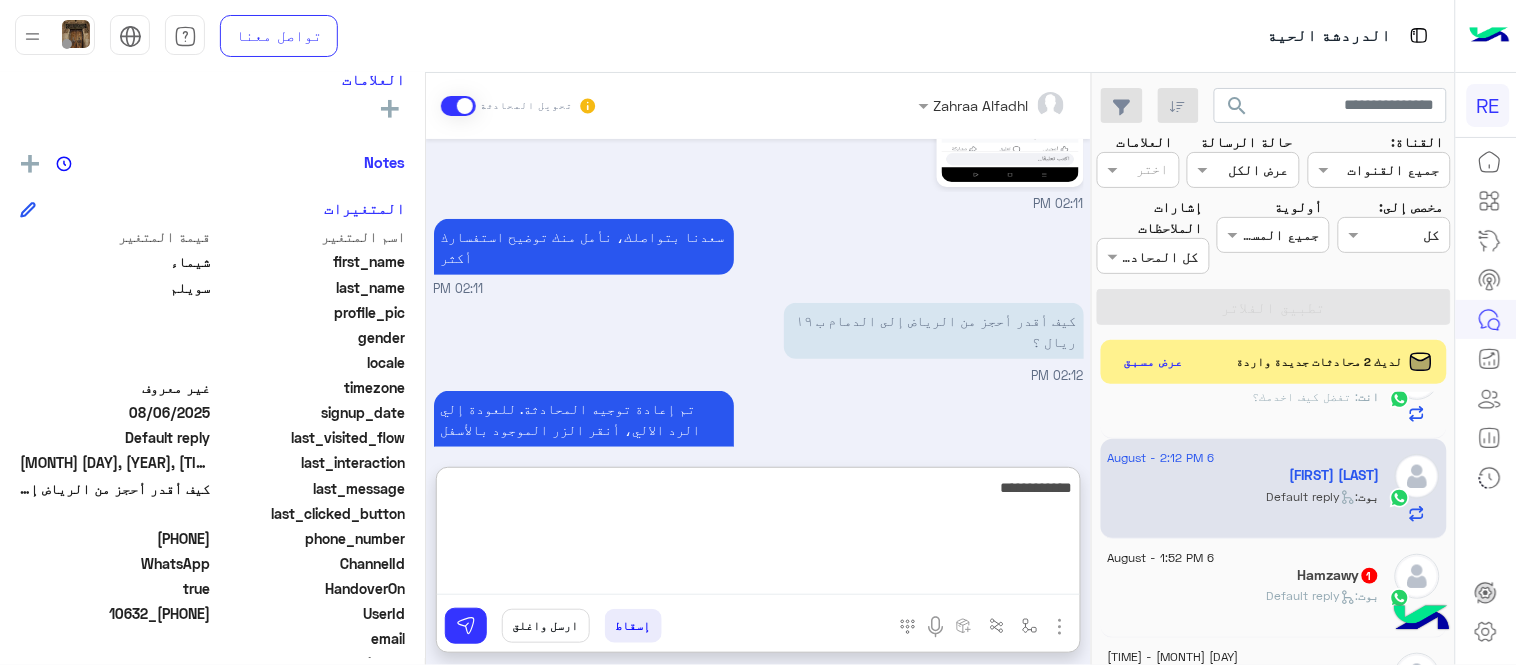 type on "**********" 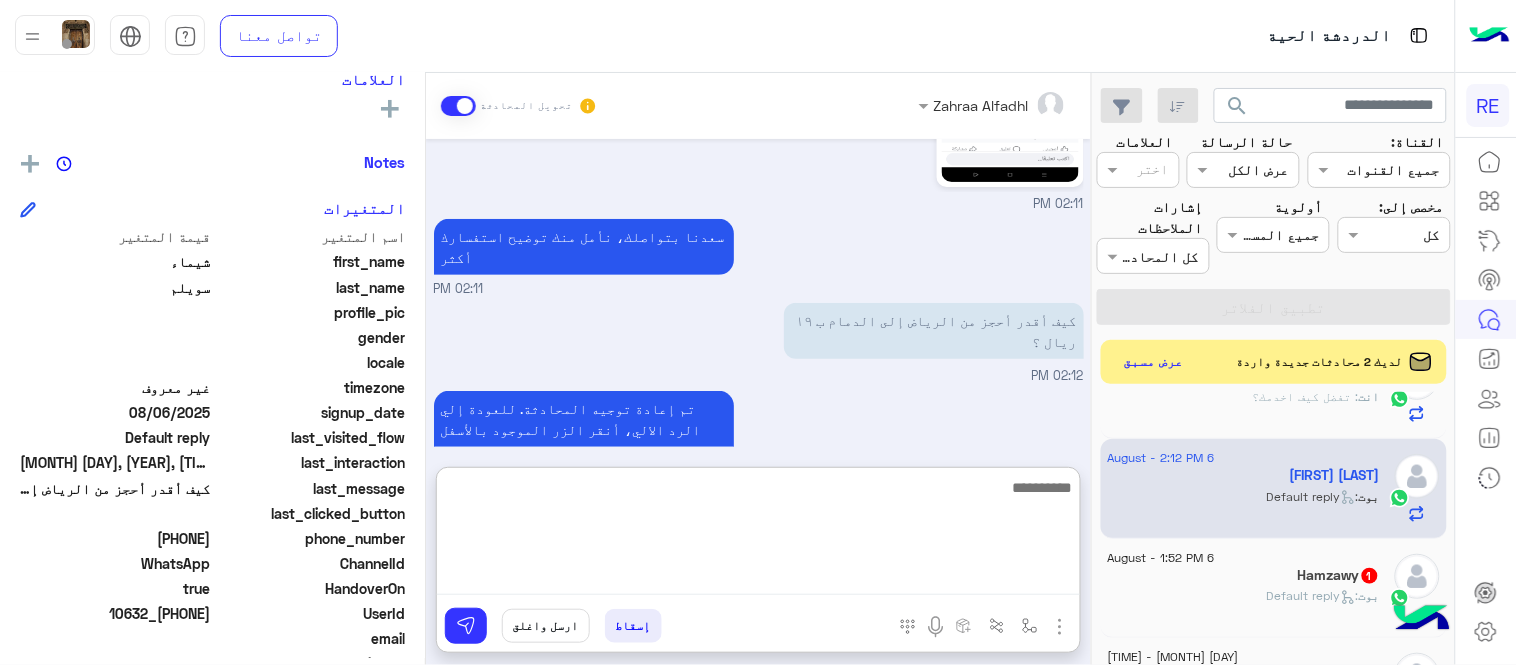 scroll, scrollTop: 398, scrollLeft: 0, axis: vertical 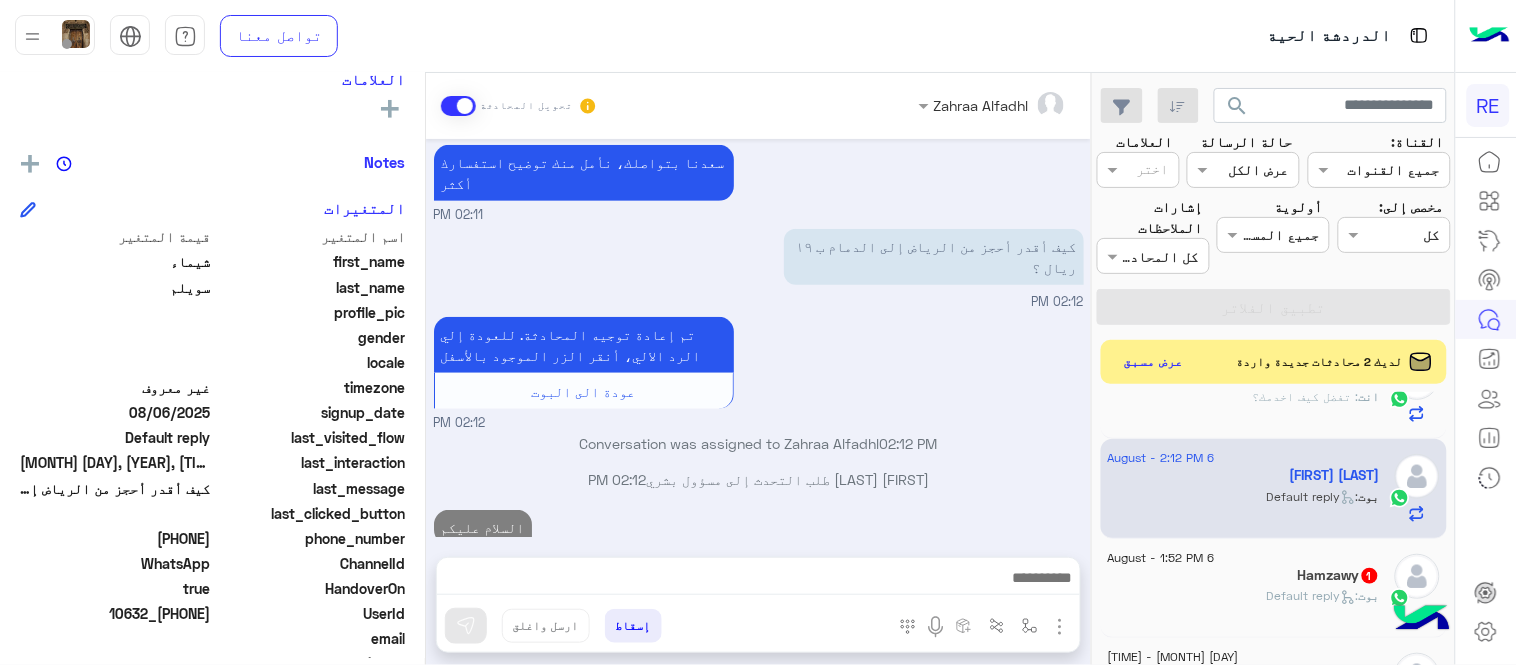 click on "كيف أقدر أحجز من الرياض إلى الدمام ب ١٩ ريال ؟   02:12 PM   [NAME] طلب التحدث إلى مسؤول بشري   02:12 PM      السلام عليكم   03:30 PM" at bounding box center (758, 338) 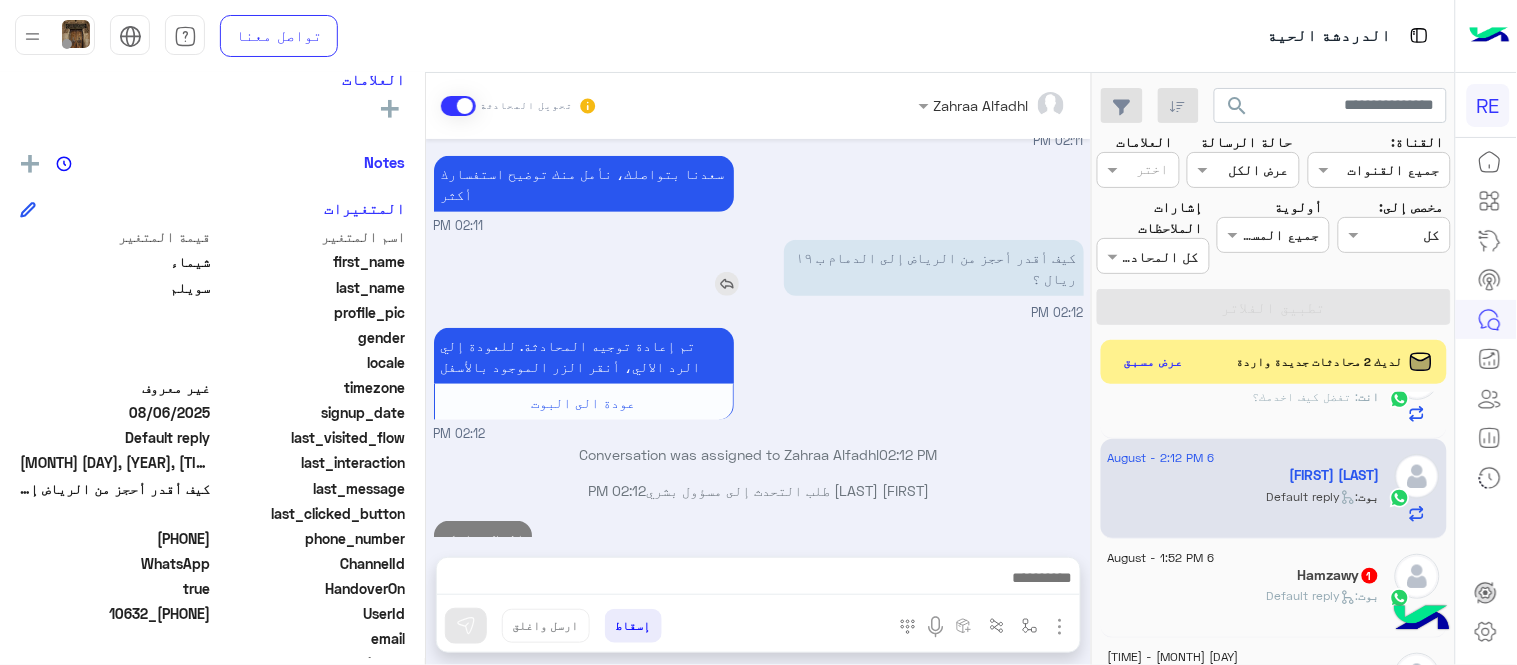 click at bounding box center [727, 284] 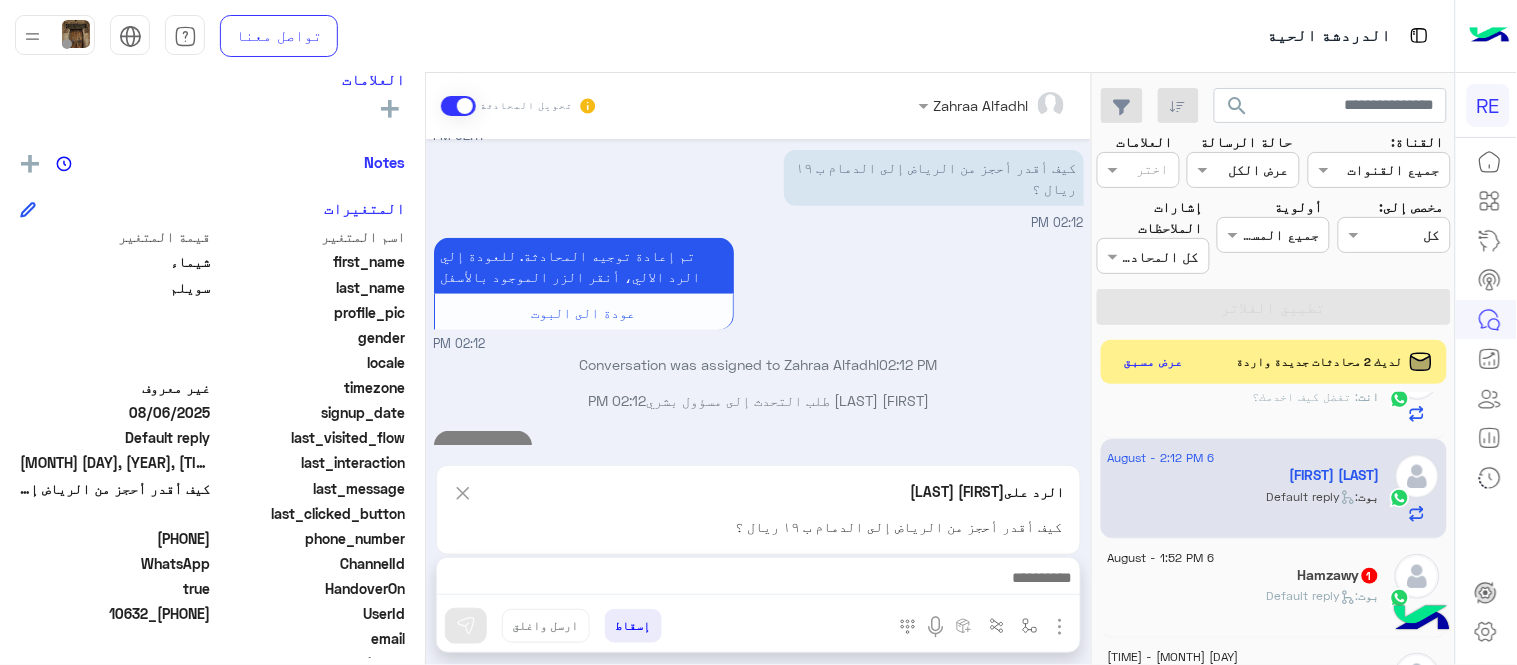 scroll, scrollTop: 437, scrollLeft: 0, axis: vertical 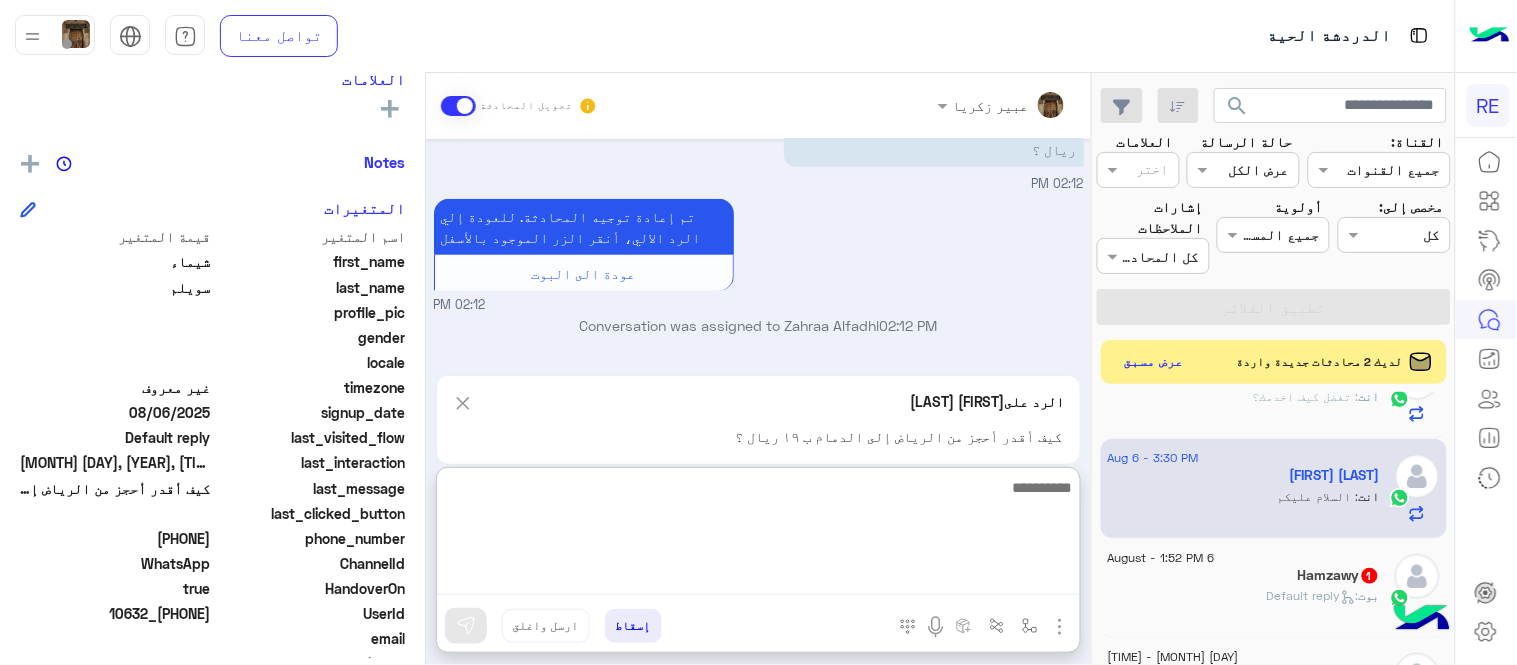 click at bounding box center [758, 535] 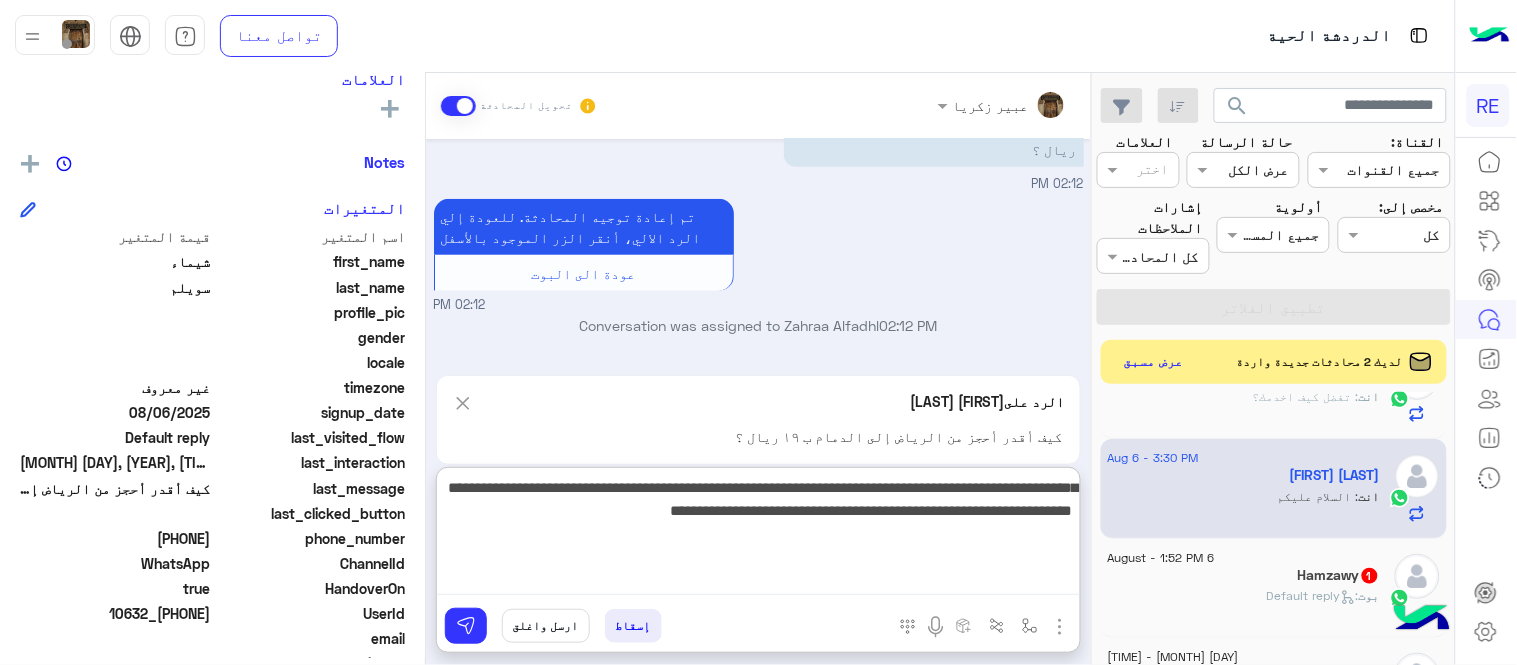 type on "**********" 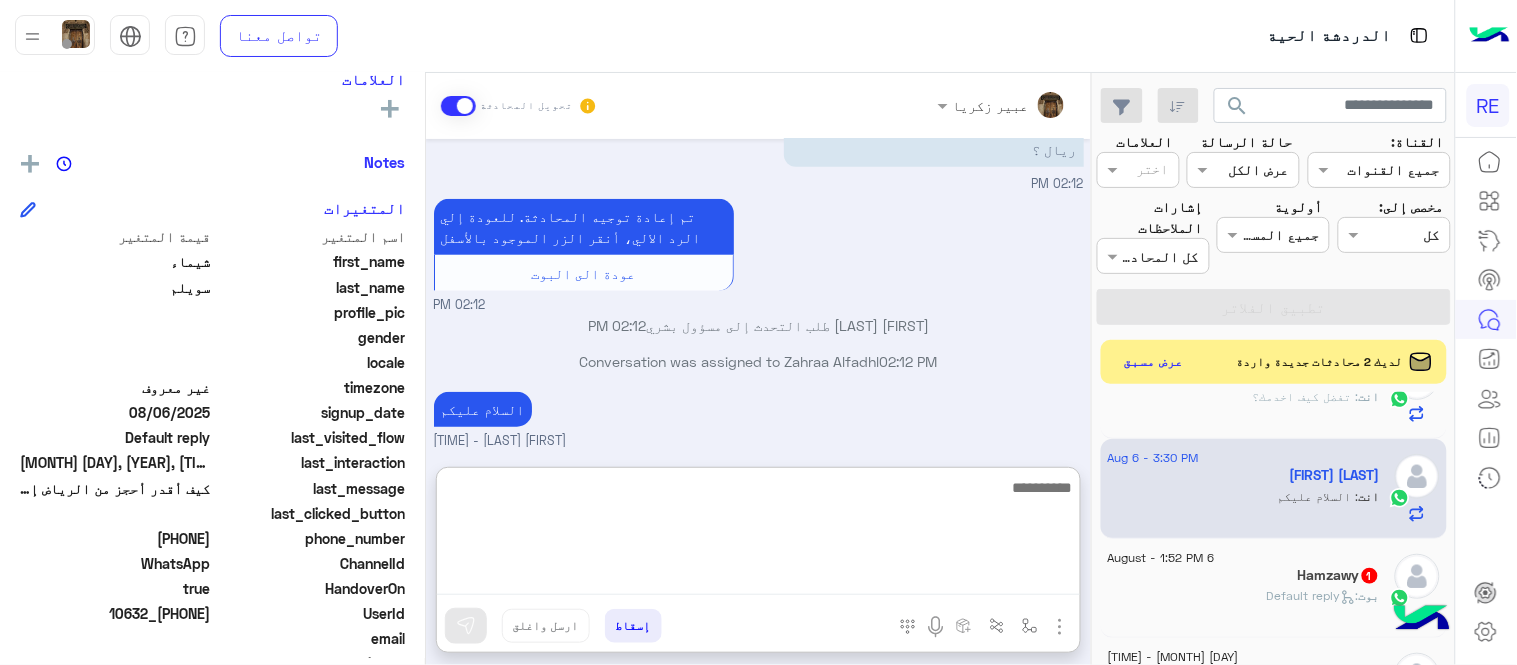 scroll, scrollTop: 597, scrollLeft: 0, axis: vertical 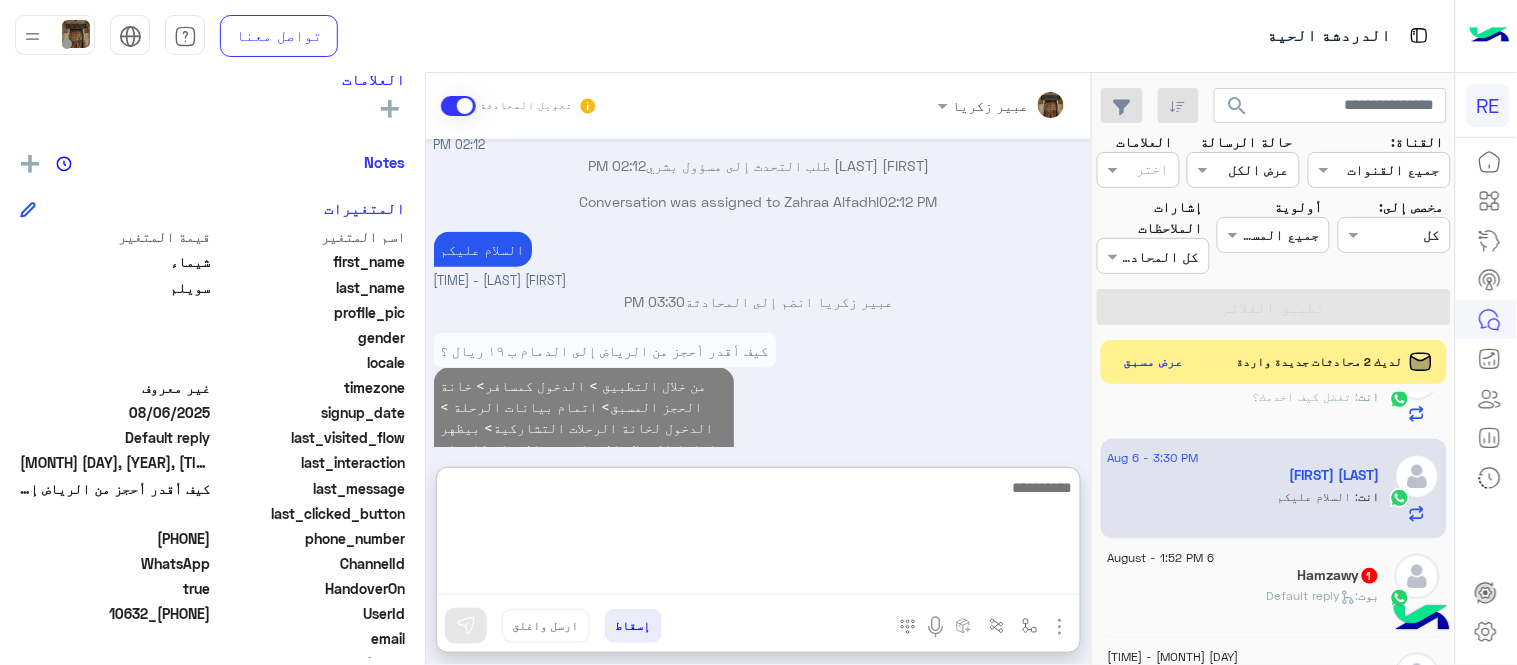 click at bounding box center [758, 535] 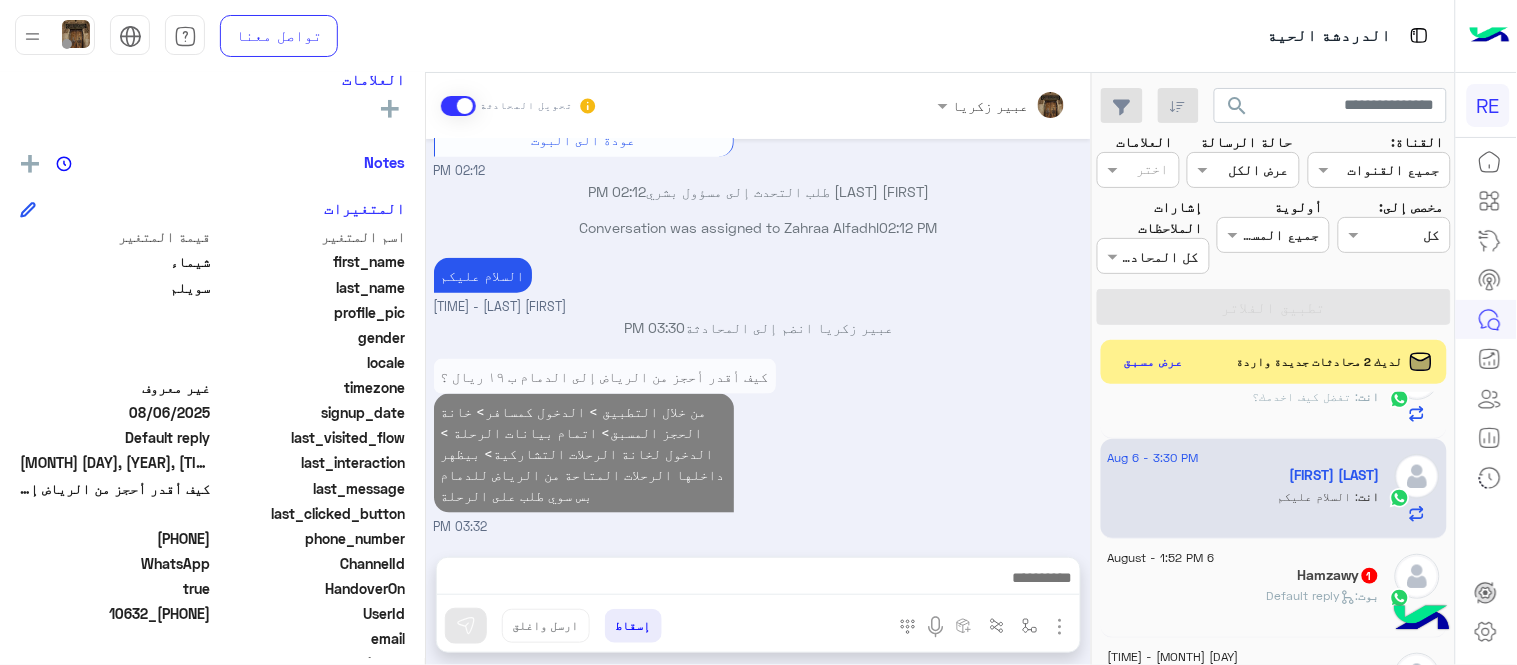 scroll, scrollTop: 507, scrollLeft: 0, axis: vertical 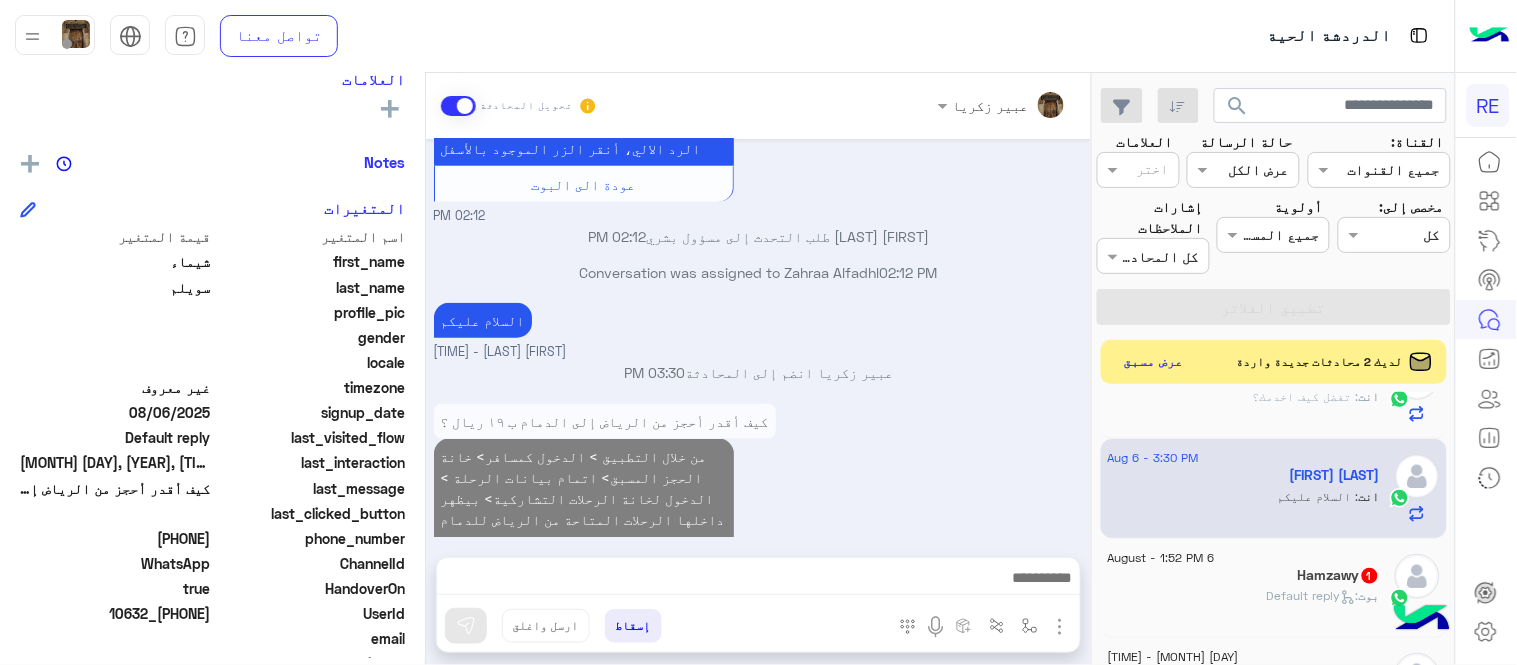 click on "كيف أقدر أحجز من الرياض إلى الدمام ب ١٩ ريال ؟ من خلال التطبيق > الدخول كمسافر> خانة الحجز المسبق> اتمام بيانات الرحلة > الدخول لخانة الرحلات التشاركية> بيظهر داخلها الرحلات المتاحة من الرياض للدمام بس سوي طلب على الرحلة   03:32 PM" at bounding box center (759, 490) 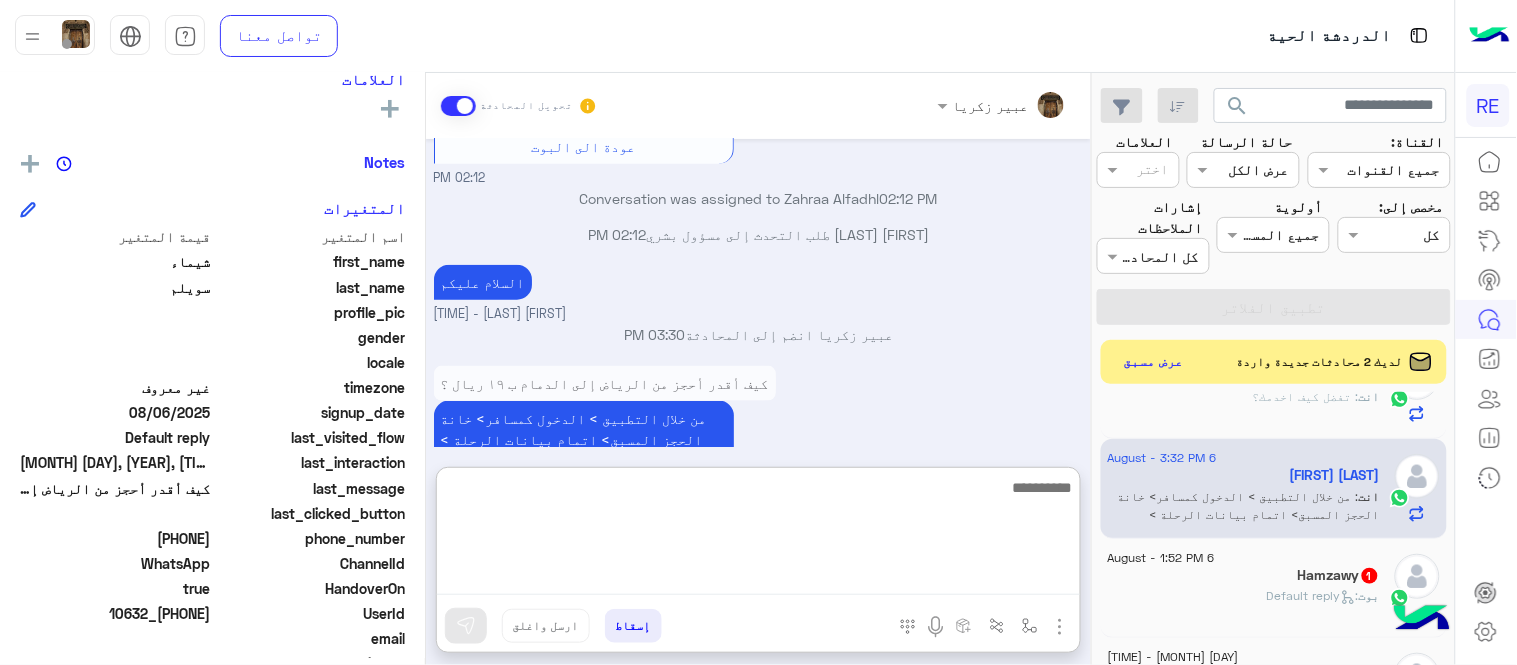 click at bounding box center [758, 535] 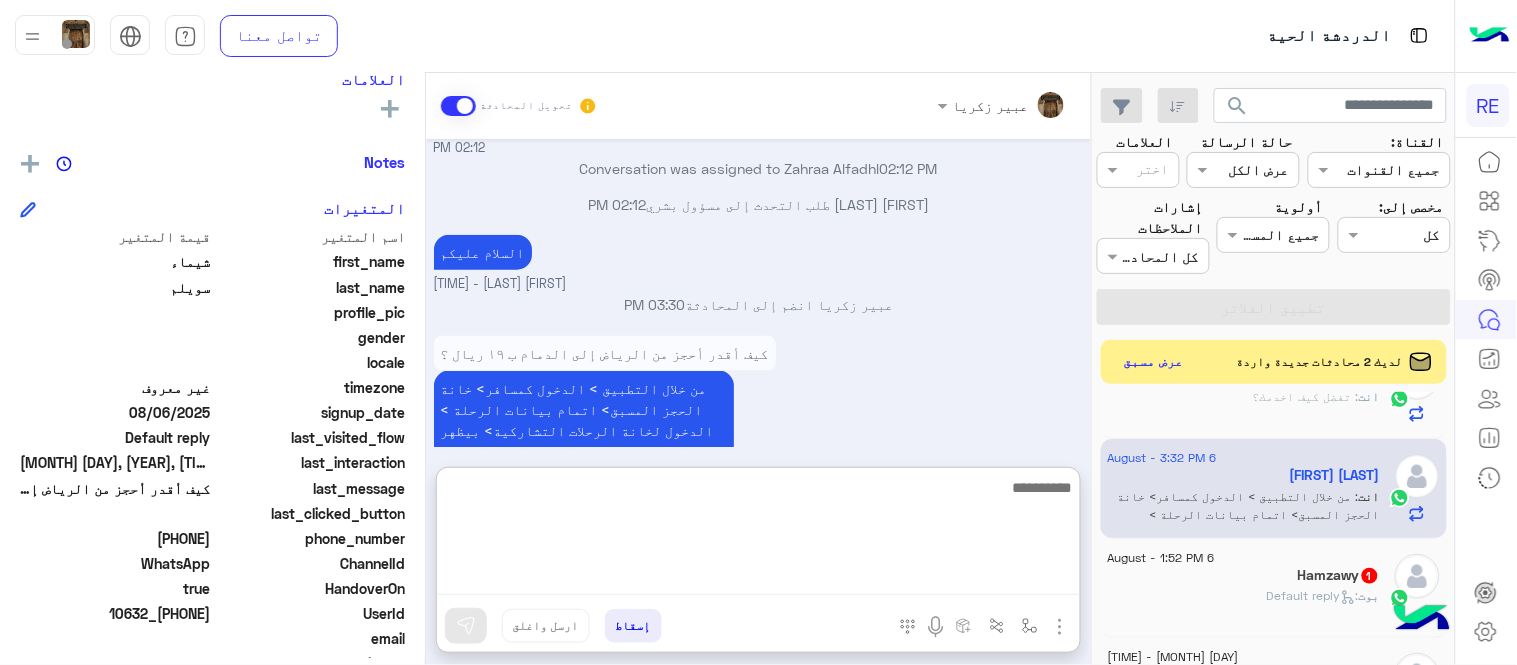 scroll, scrollTop: 597, scrollLeft: 0, axis: vertical 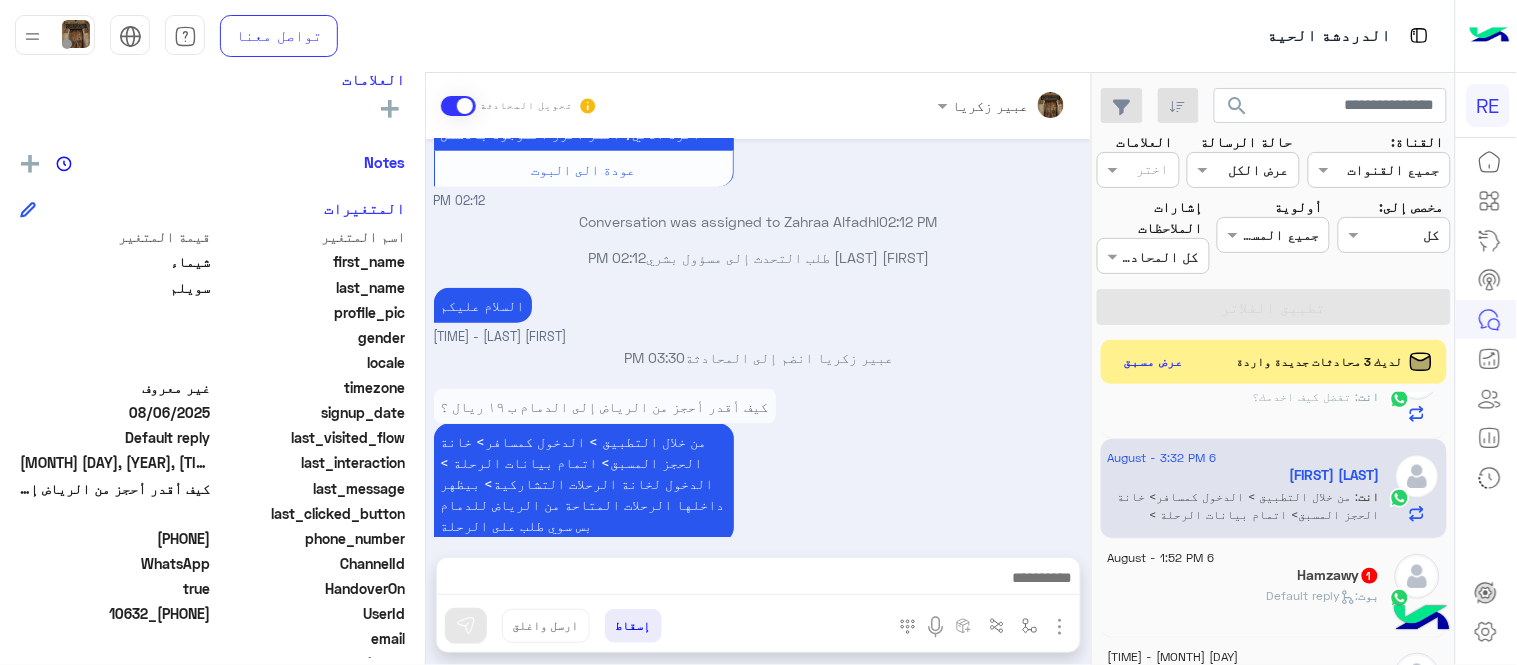 click on "Aug 6, 2025    02:11 PM  سعدنا بتواصلك، نأمل منك توضيح استفسارك أكثر    02:11 PM  كيف أقدر أحجز من الرياض إلى الدمام ب ١٩ ريال ؟   02:12 PM  تم إعادة توجيه المحادثة. للعودة إلي الرد الالي، أنقر الزر الموجود بالأسفل  عودة الى البوت     02:12 PM   Conversation was assigned to Zahraa Alfadhl   02:12 PM       [FIRST] [LAST] طلب التحدث إلى مسؤول بشري   02:12 PM      السلام عليكم  [FIRST] [LAST] -  03:30 PM   [FIRST] [LAST] انضم إلى المحادثة   03:30 PM      كيف أقدر أحجز من الرياض إلى الدمام ب ١٩ ريال ؟  [FIRST] [LAST] -  03:32 PM" at bounding box center [758, 338] 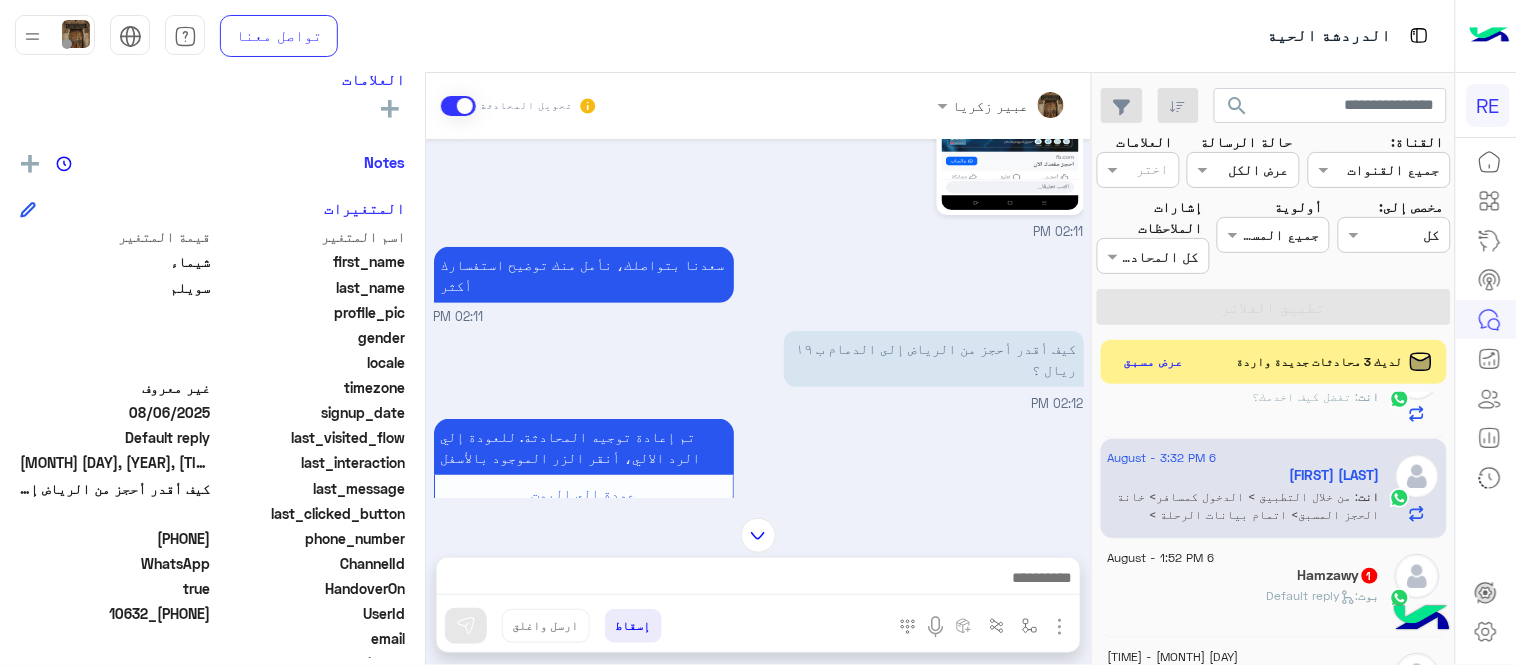 scroll, scrollTop: 507, scrollLeft: 0, axis: vertical 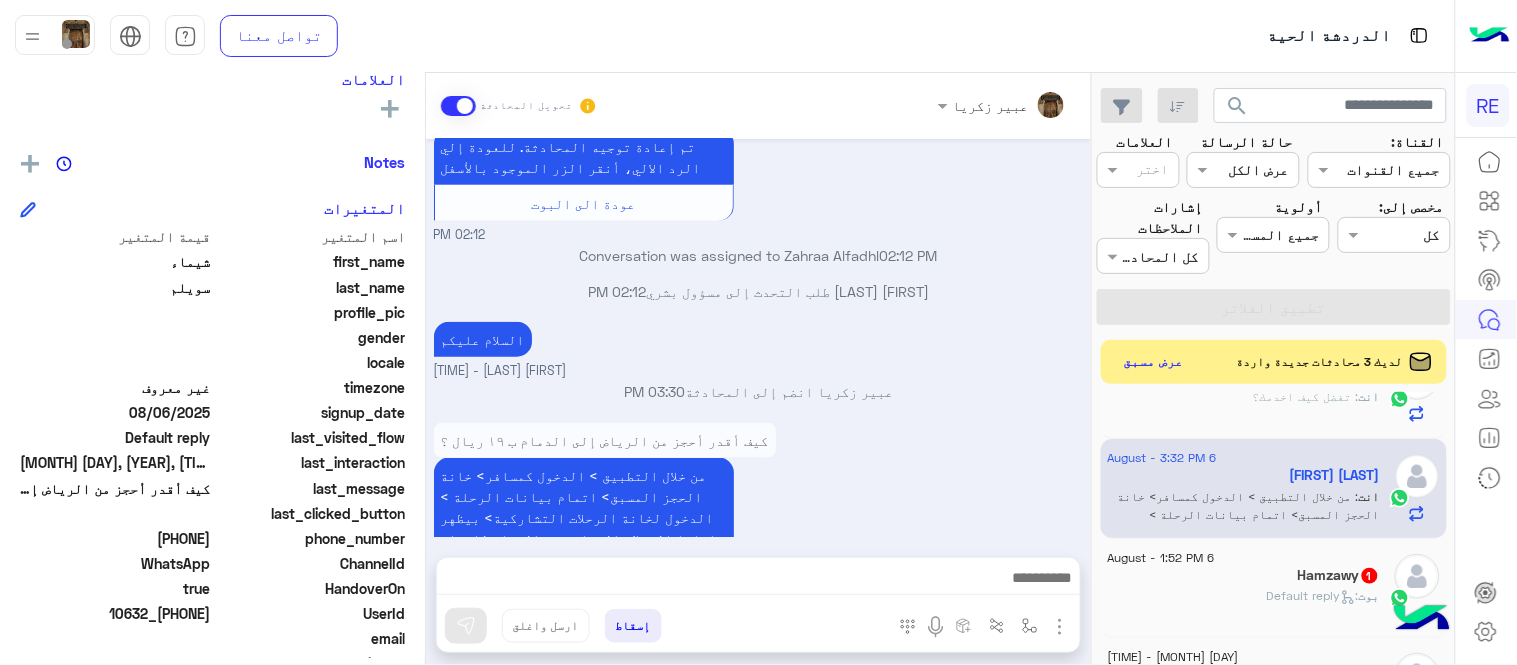 click on ":   Default reply" 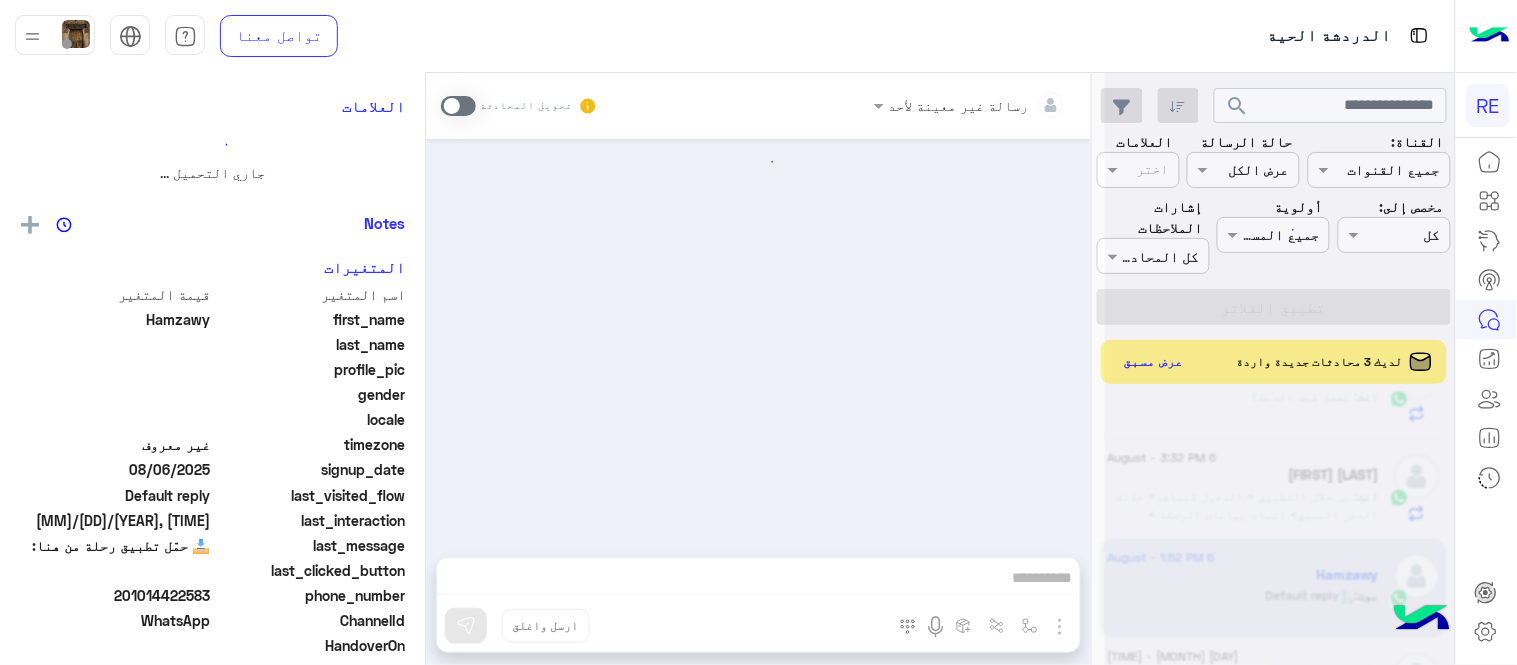 scroll, scrollTop: 658, scrollLeft: 0, axis: vertical 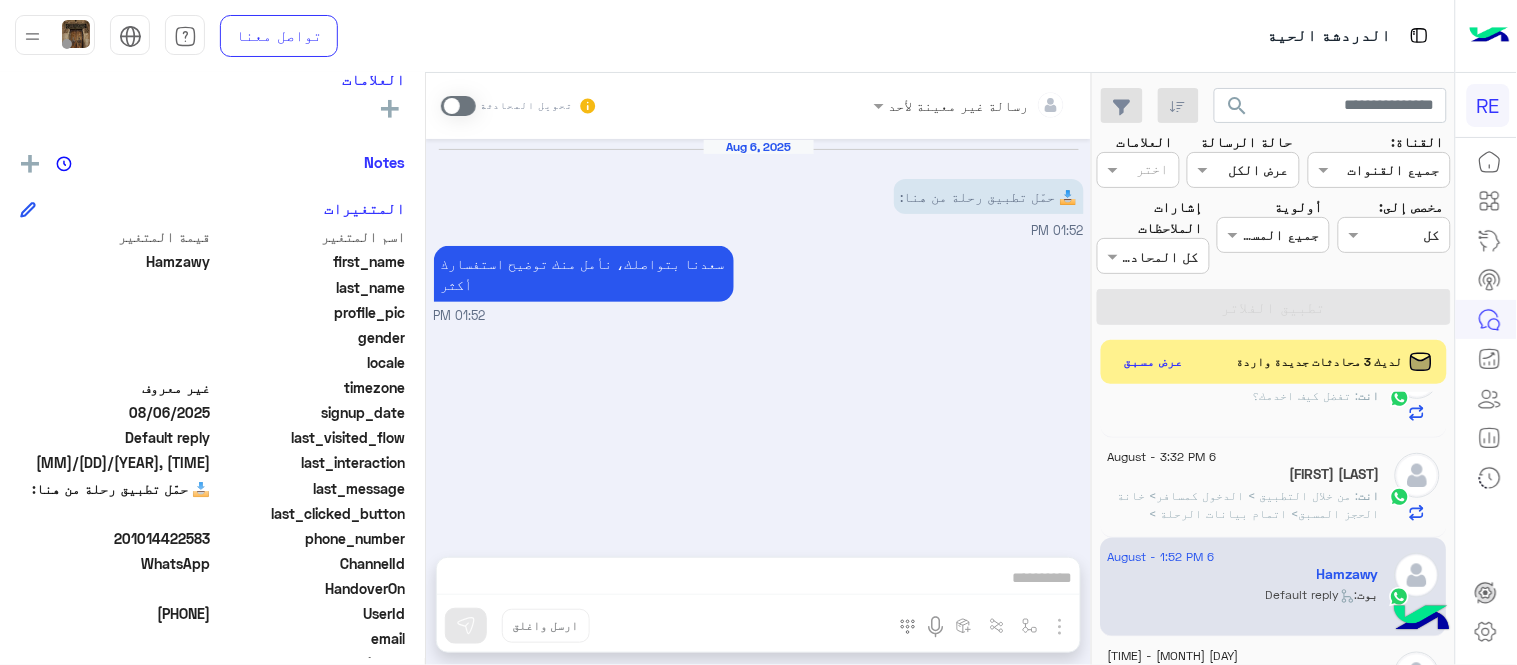 click at bounding box center [458, 106] 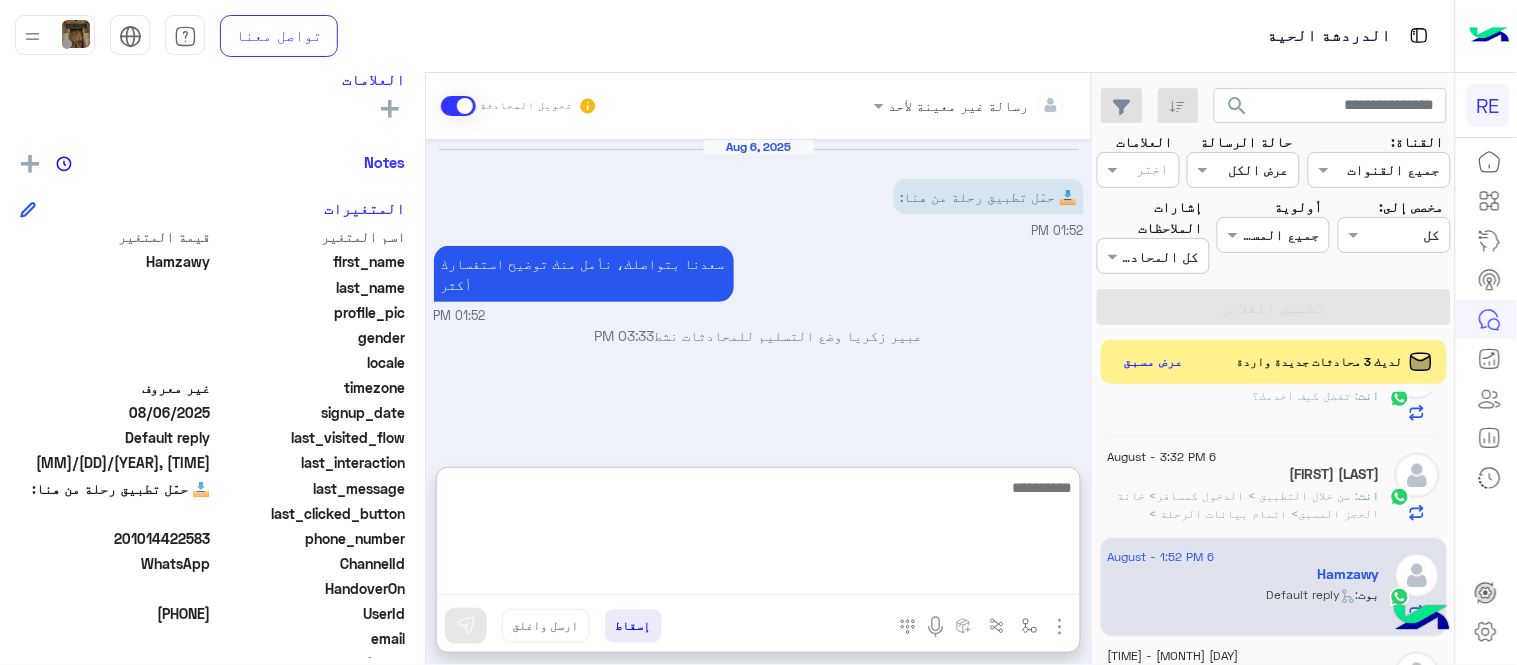 click at bounding box center (758, 535) 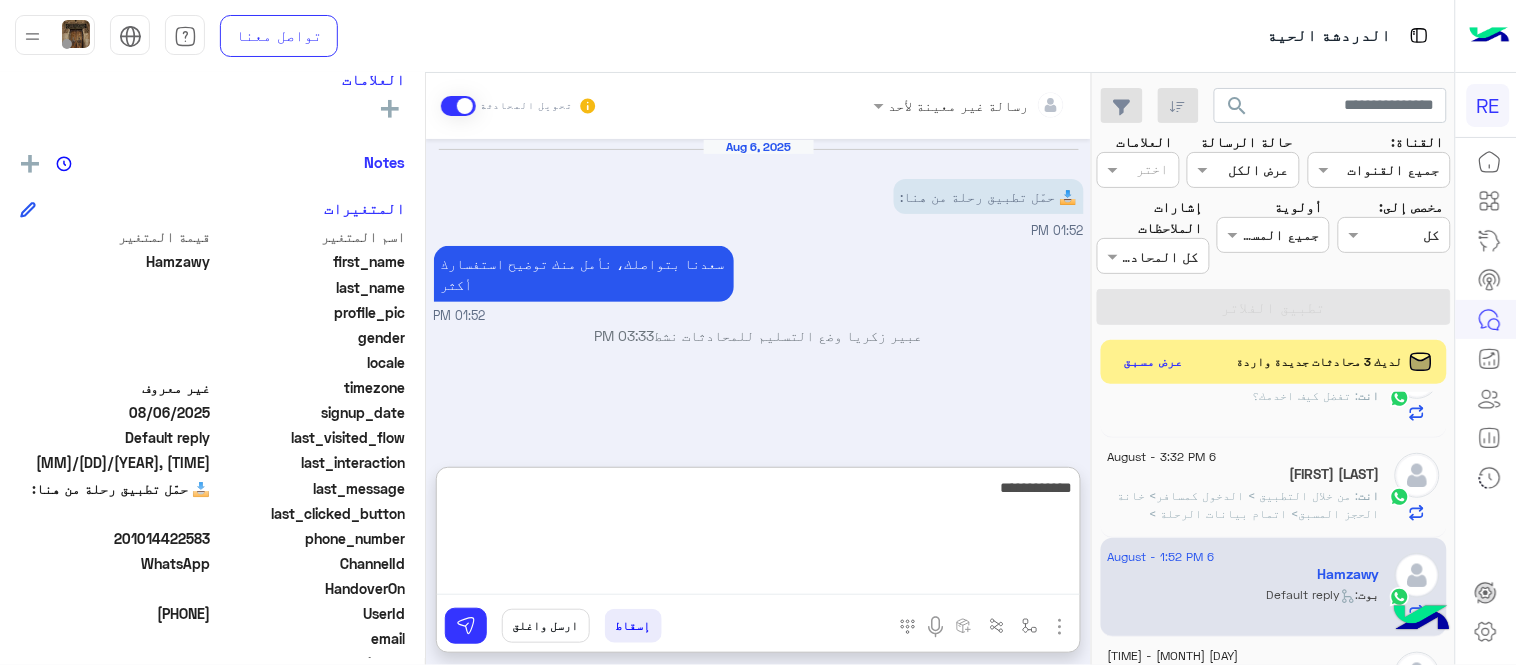 type on "**********" 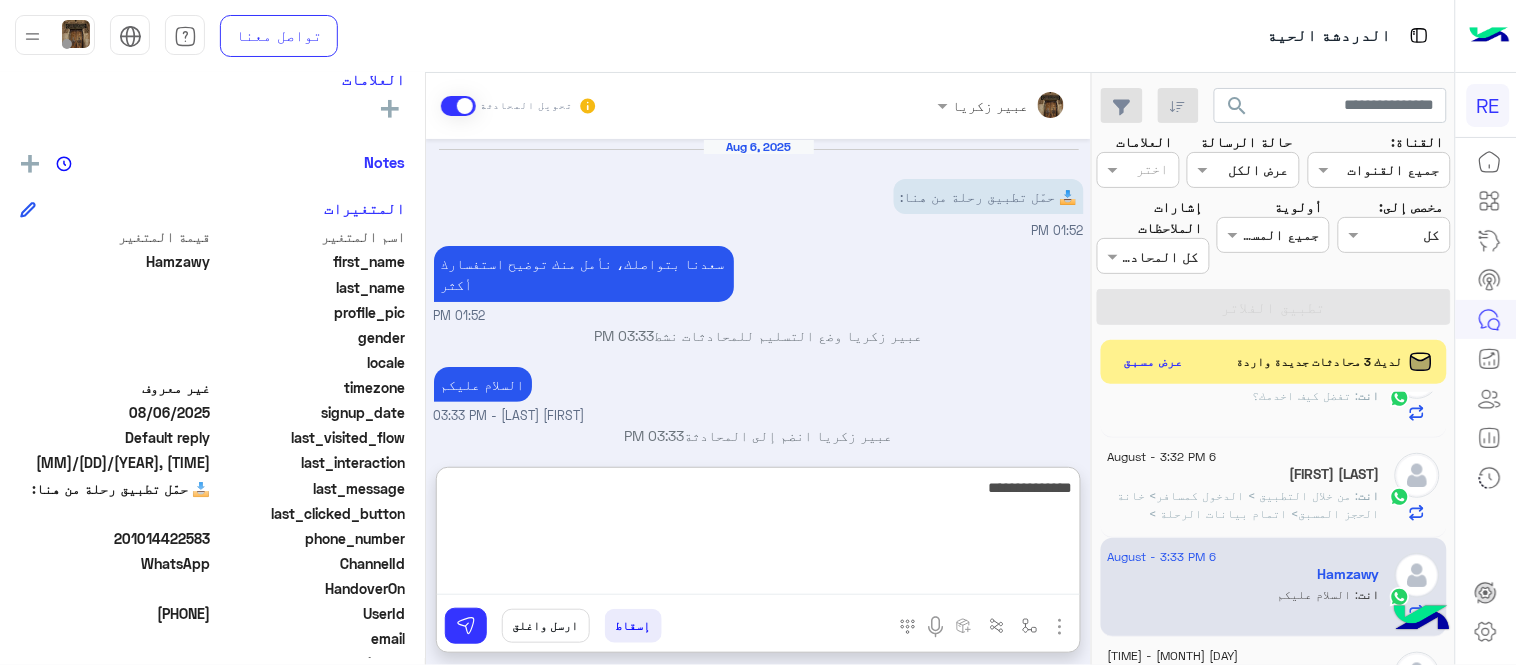 type on "**********" 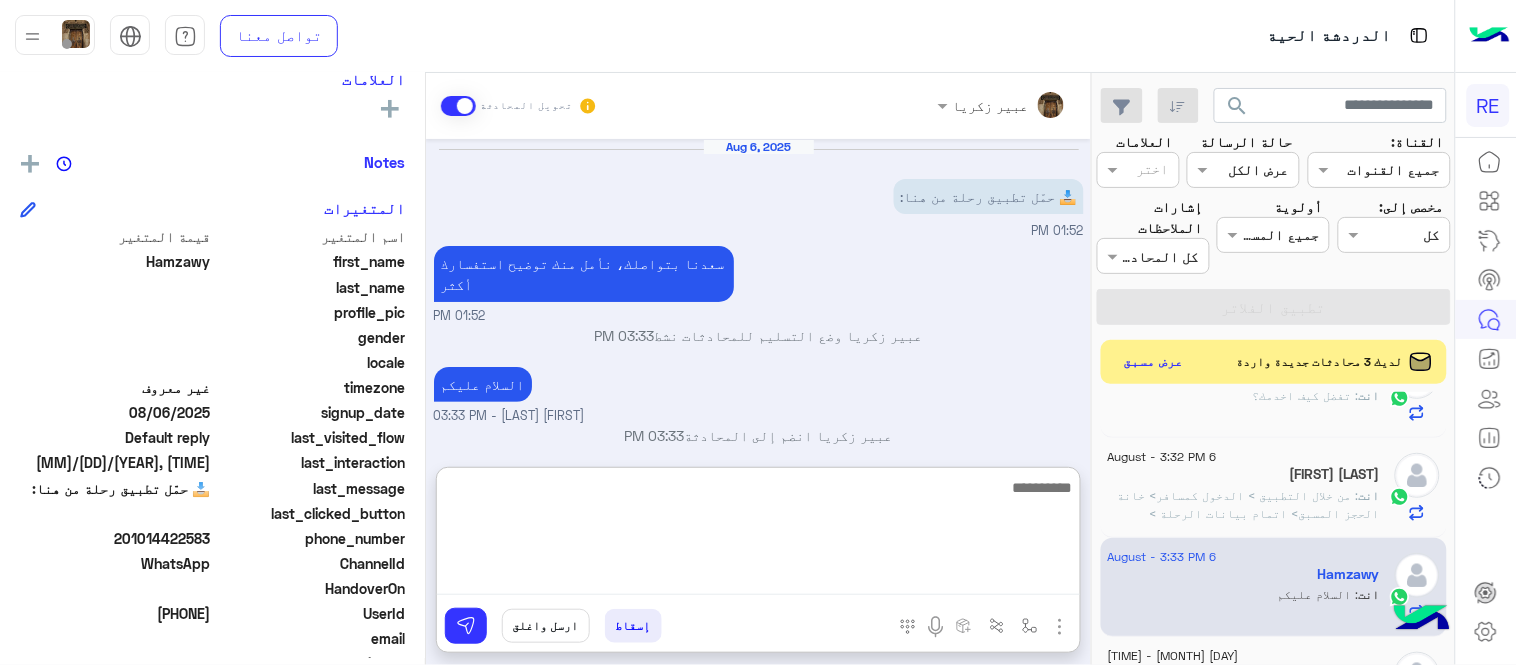scroll, scrollTop: 57, scrollLeft: 0, axis: vertical 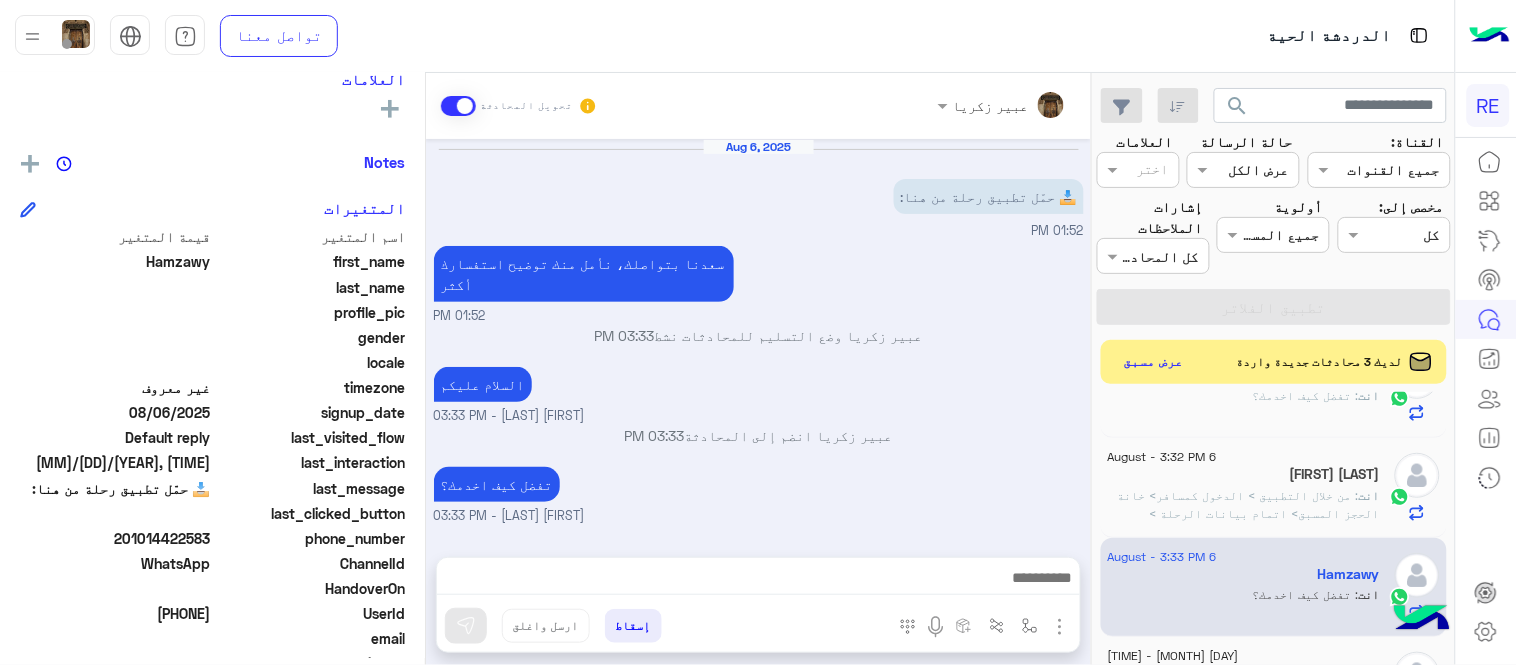 click on "[MONTH] [DAY]  📥 حمّل تطبيق رحلة من هنا:   [TIME]  سعدنا بتواصلك، نأمل منك توضيح استفسارك أكثر    [TIME]   [FIRST] [LAST] وضع التسليم للمحادثات نشط   [TIME]      السلام عليكم  [FIRST] [LAST] -  [TIME]   [FIRST] [LAST] انضم إلى المحادثة   [TIME]      تفضل كيف اخدمك؟  [FIRST] [LAST] -  [TIME]" at bounding box center (758, 338) 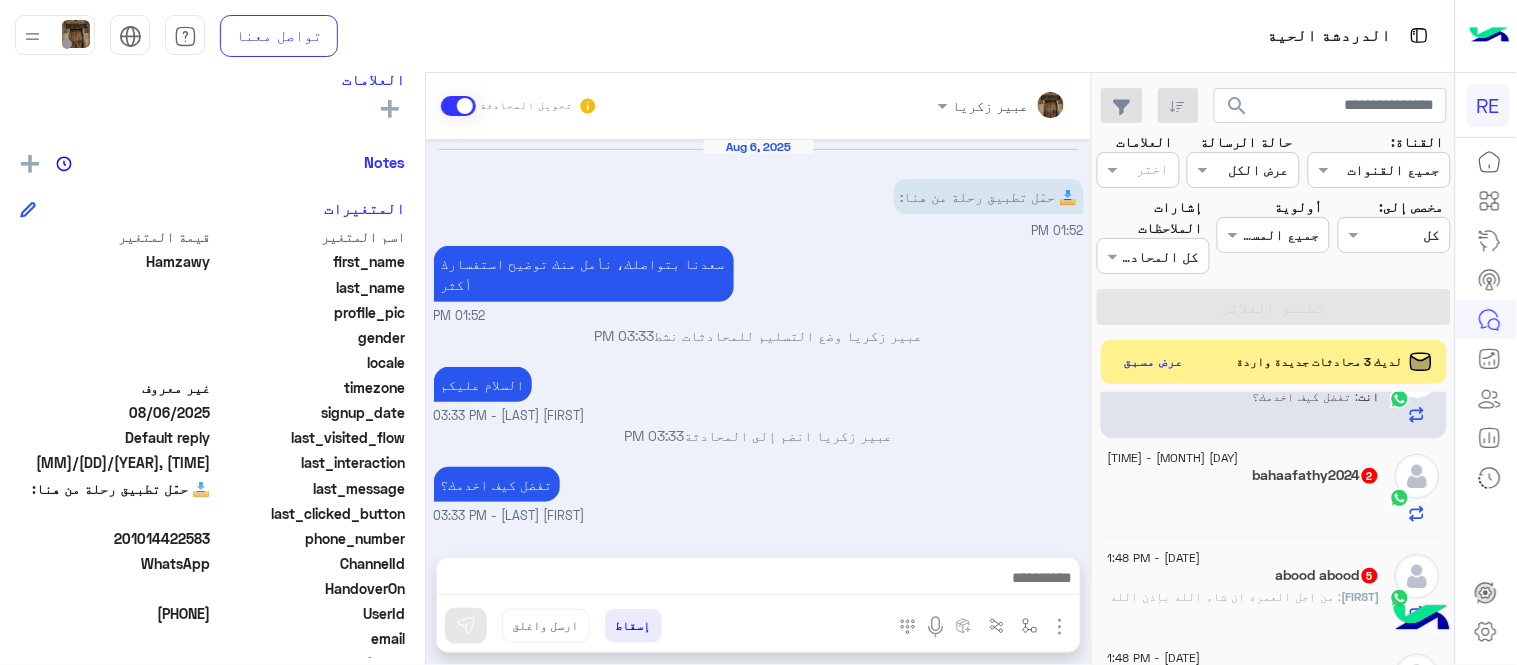 scroll, scrollTop: 920, scrollLeft: 0, axis: vertical 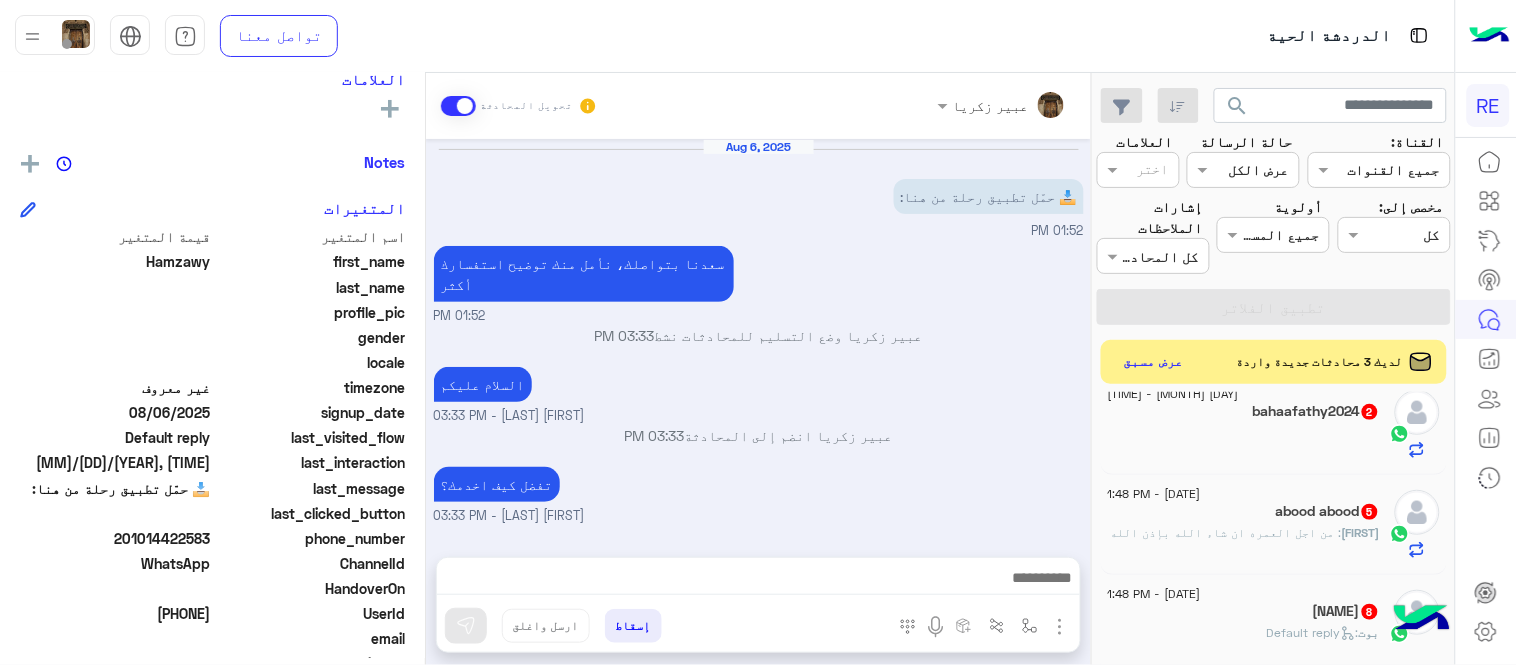 click 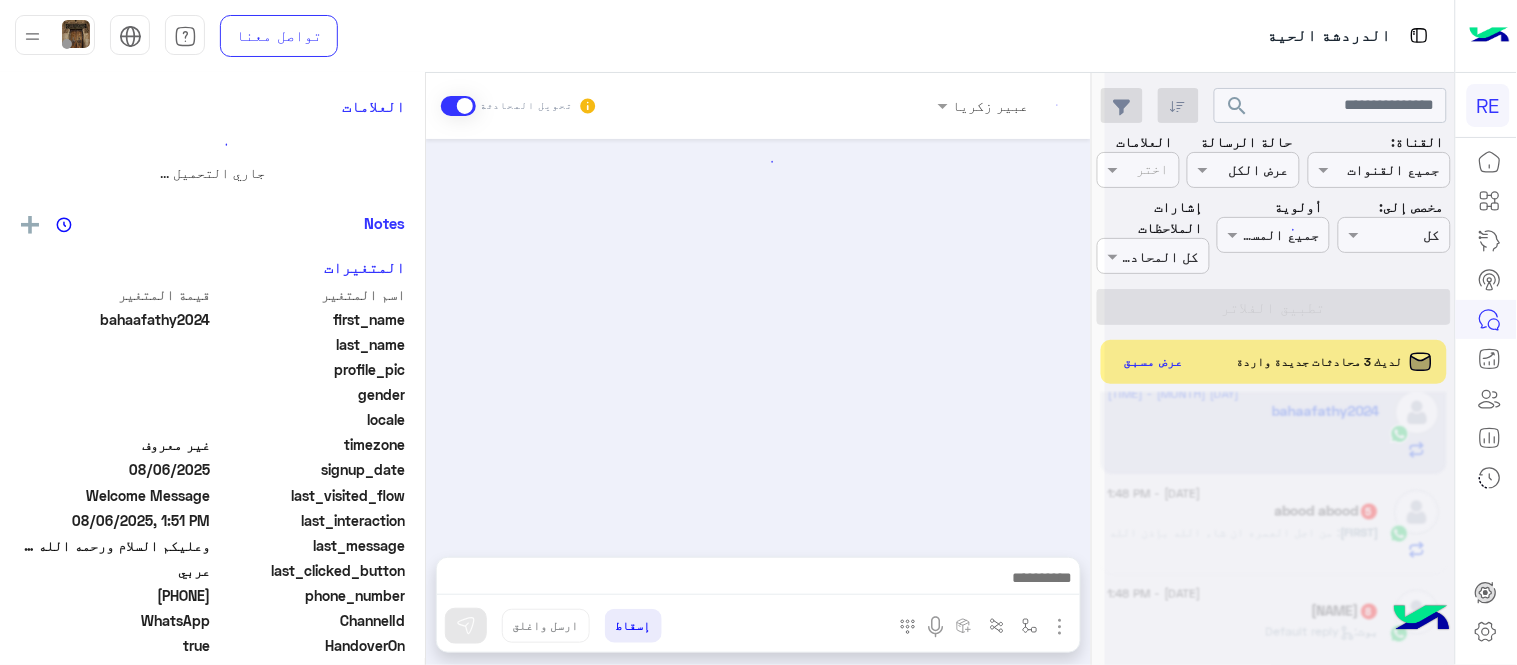 scroll, scrollTop: 374, scrollLeft: 0, axis: vertical 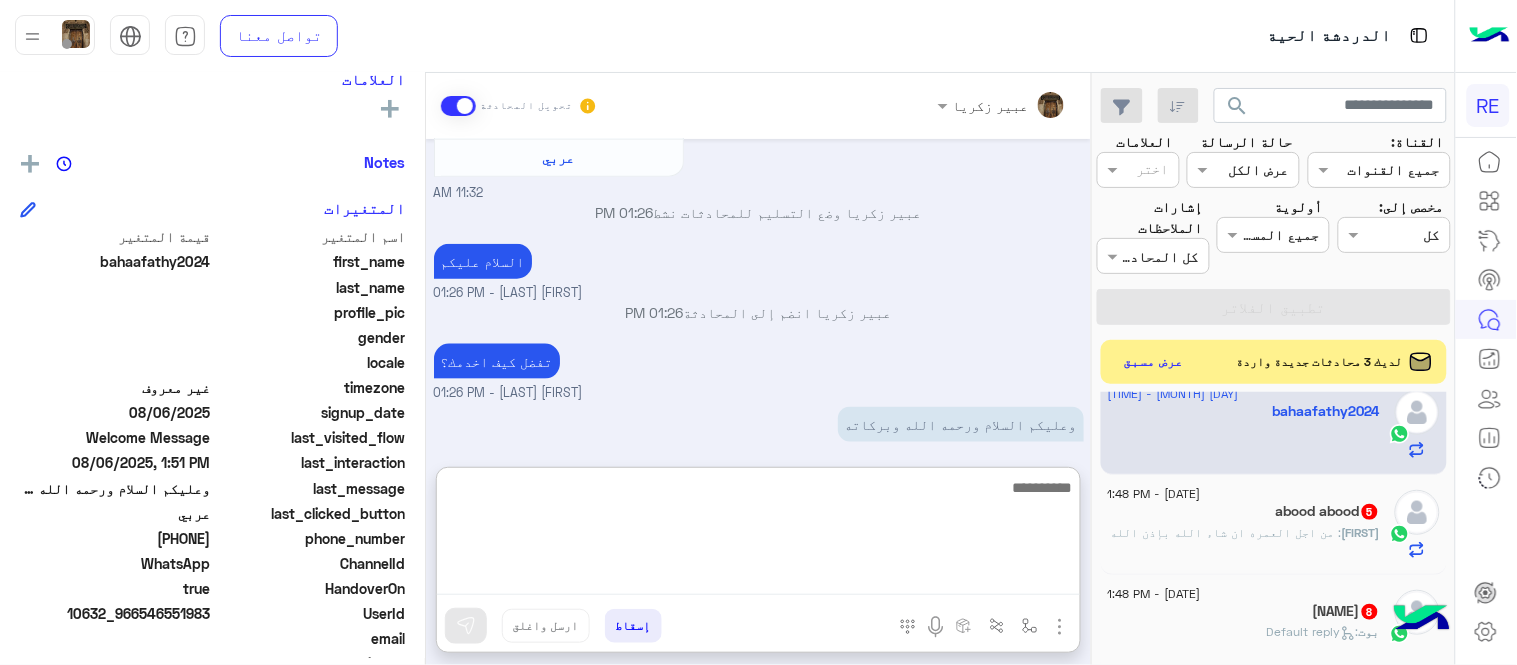 click at bounding box center (758, 535) 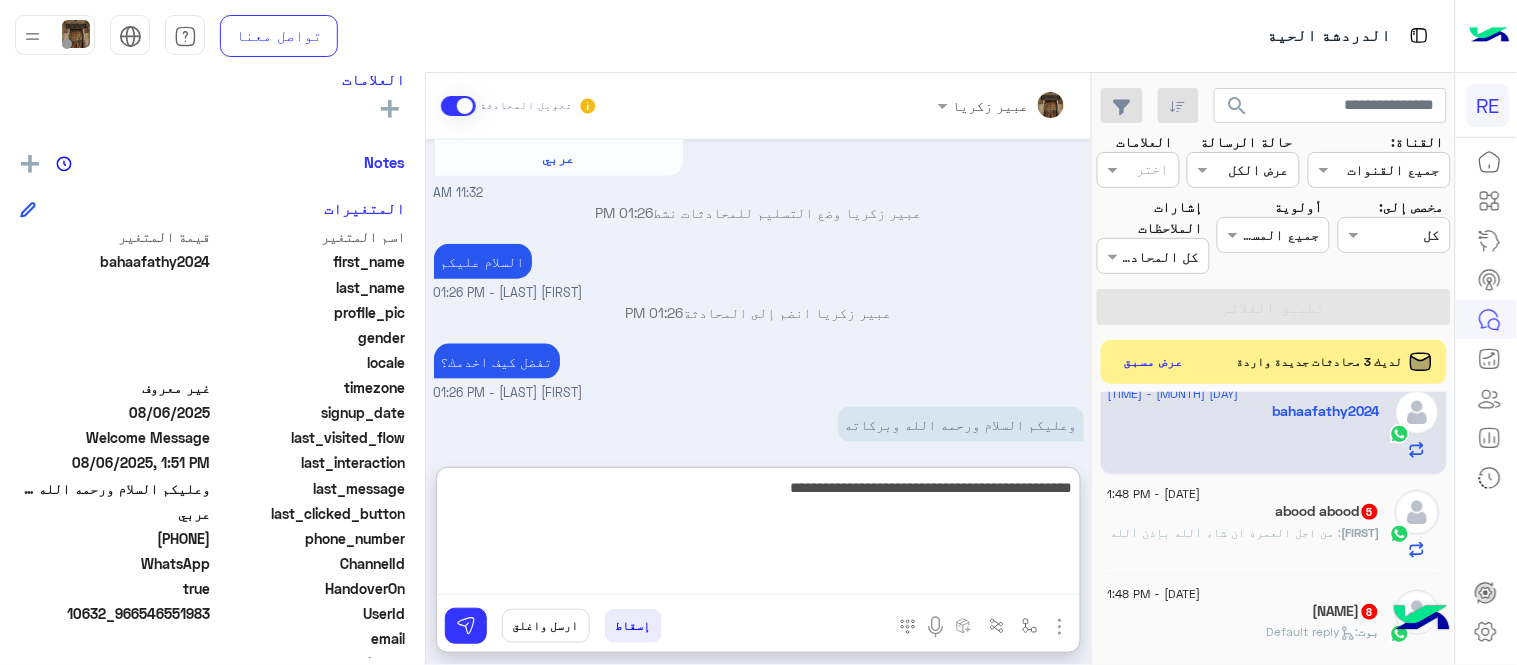 type on "**********" 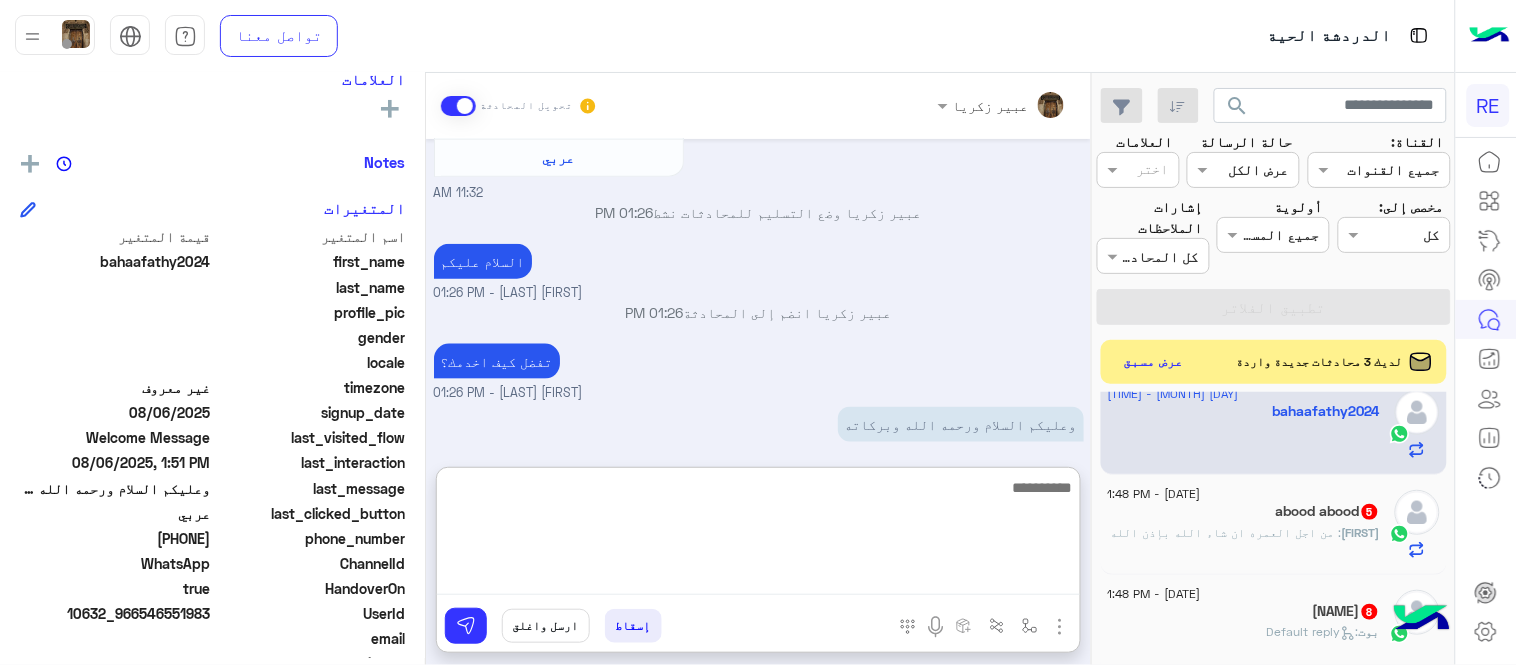 scroll, scrollTop: 725, scrollLeft: 0, axis: vertical 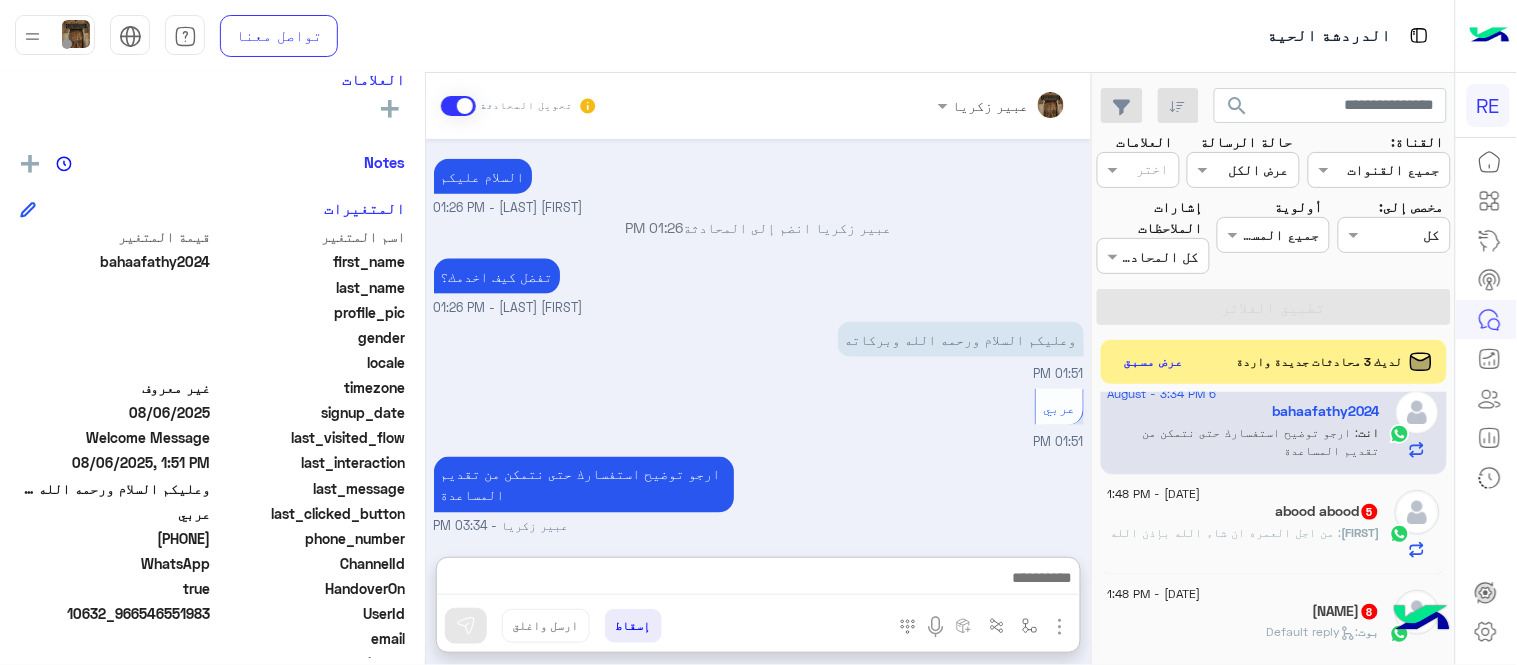 click on "[FIRST] [LAST]  5" 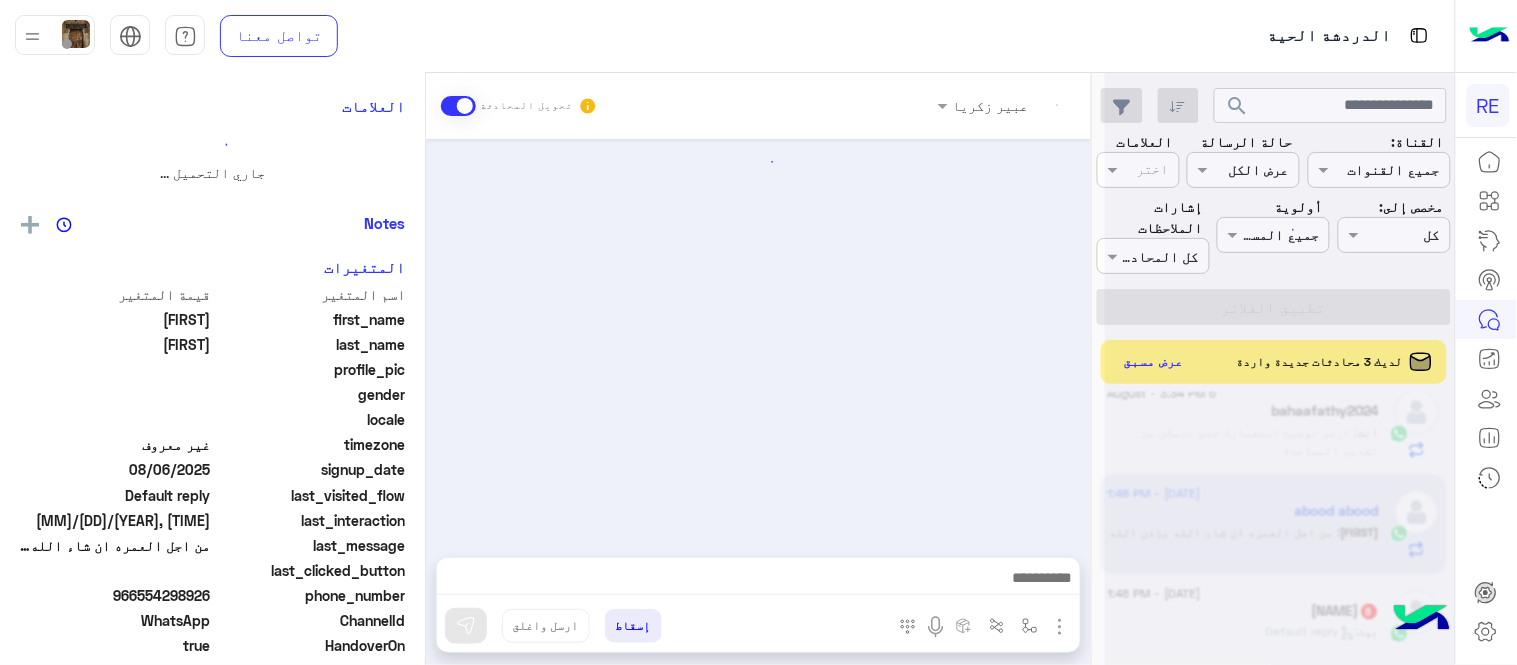 scroll, scrollTop: 0, scrollLeft: 0, axis: both 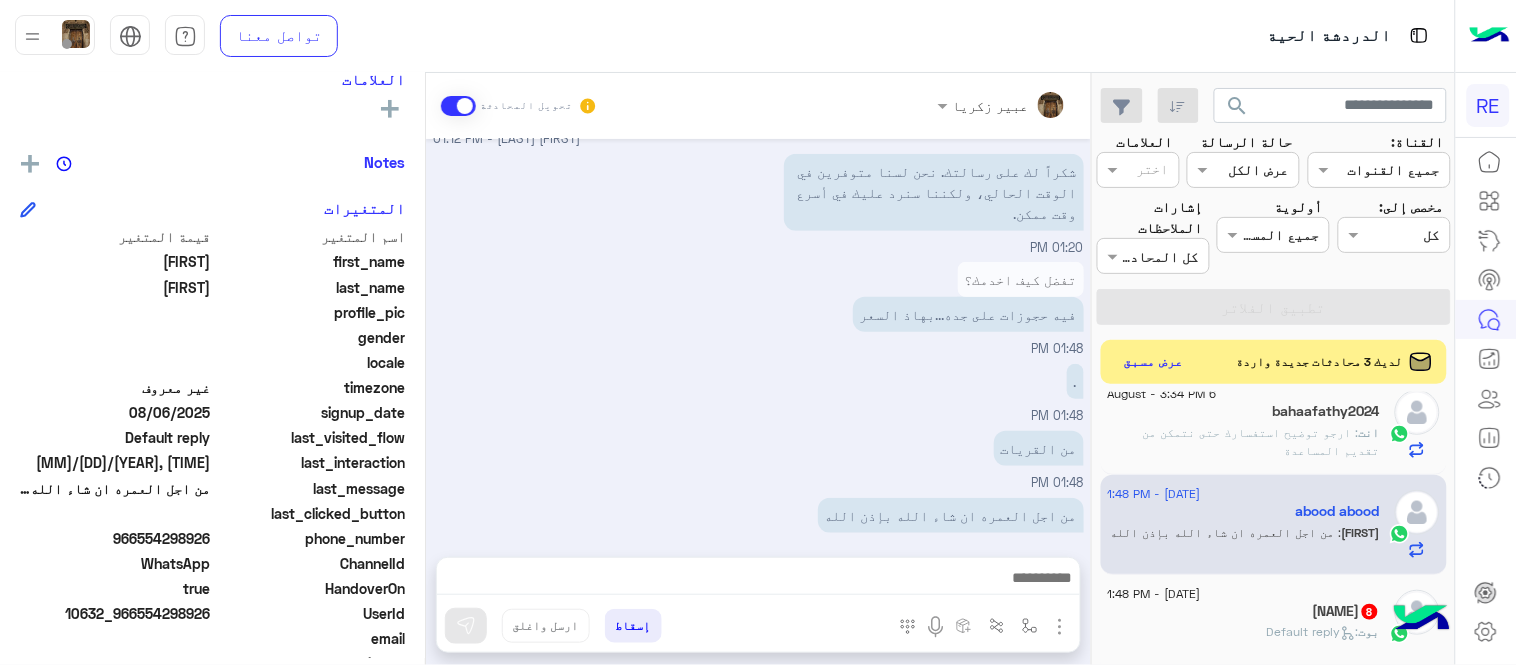 click on "تفضل كيف اخدمك؟" at bounding box center [1021, 279] 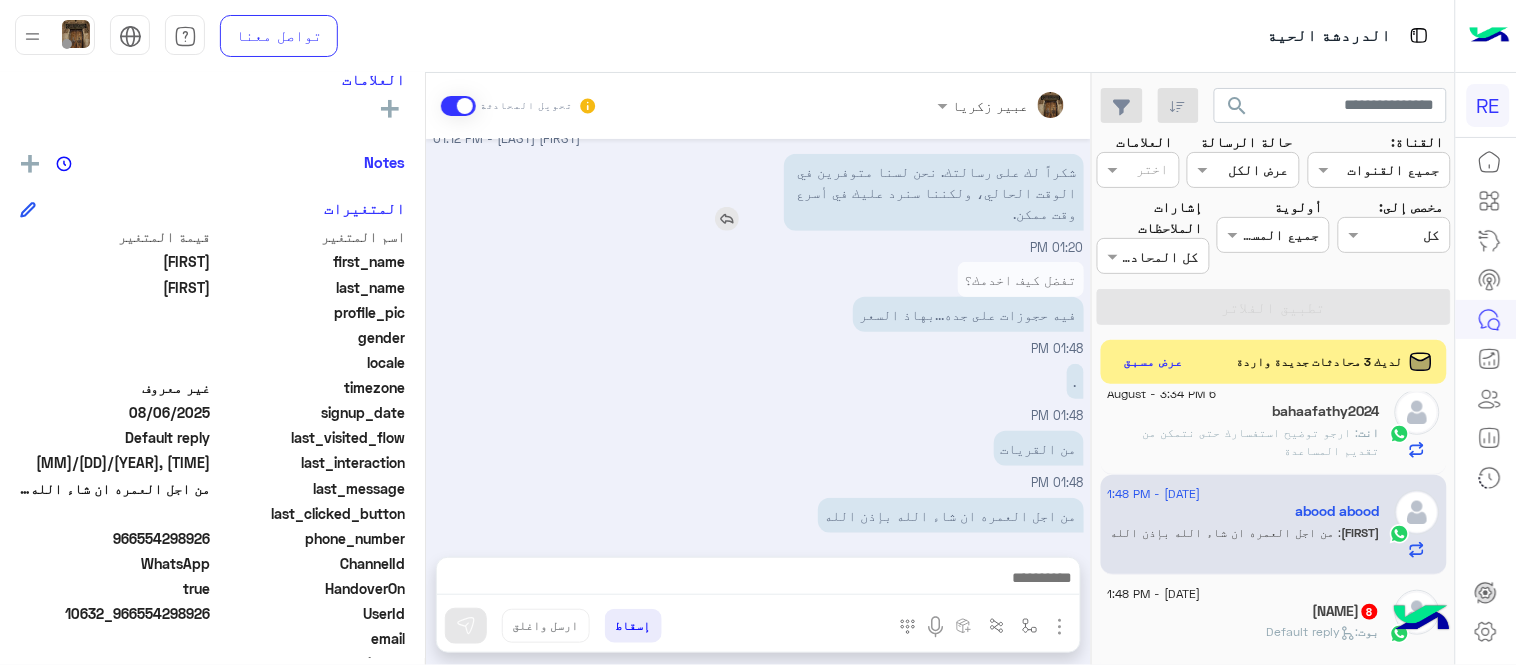 scroll, scrollTop: 223, scrollLeft: 0, axis: vertical 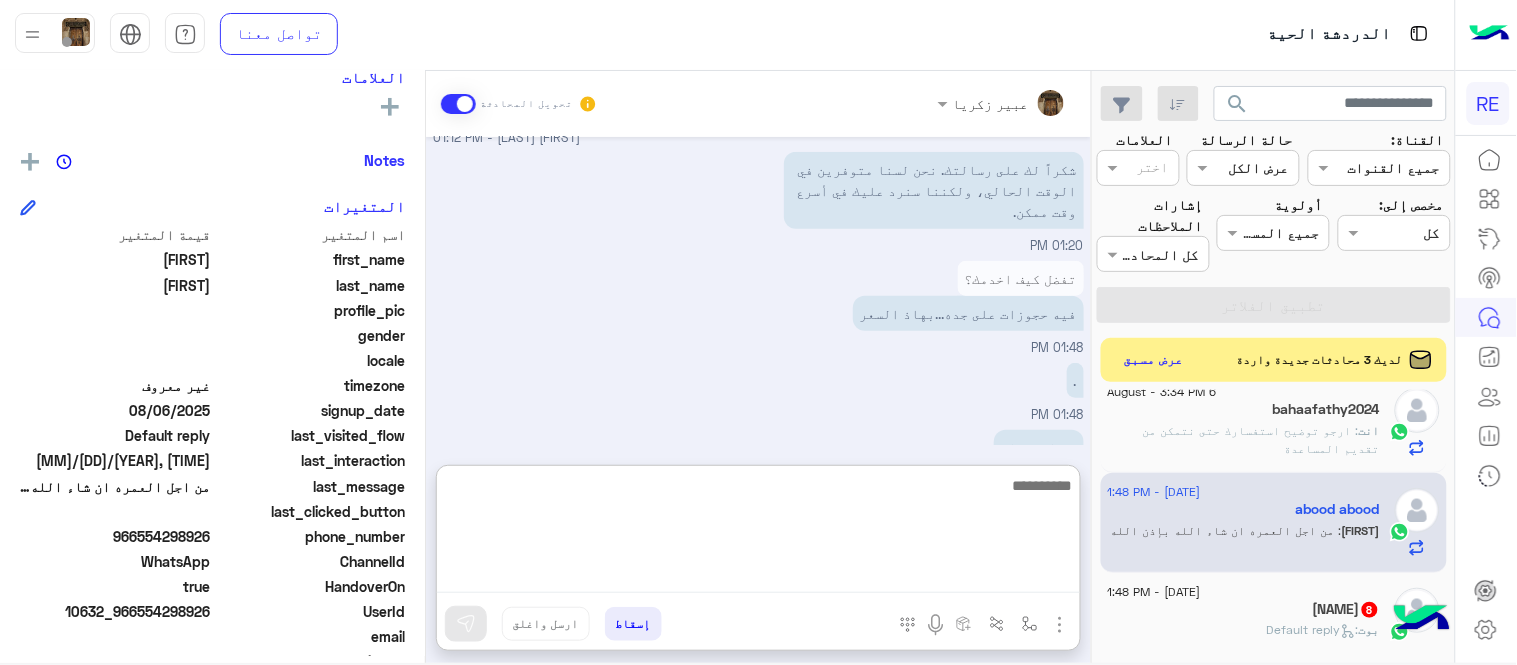 click at bounding box center [758, 533] 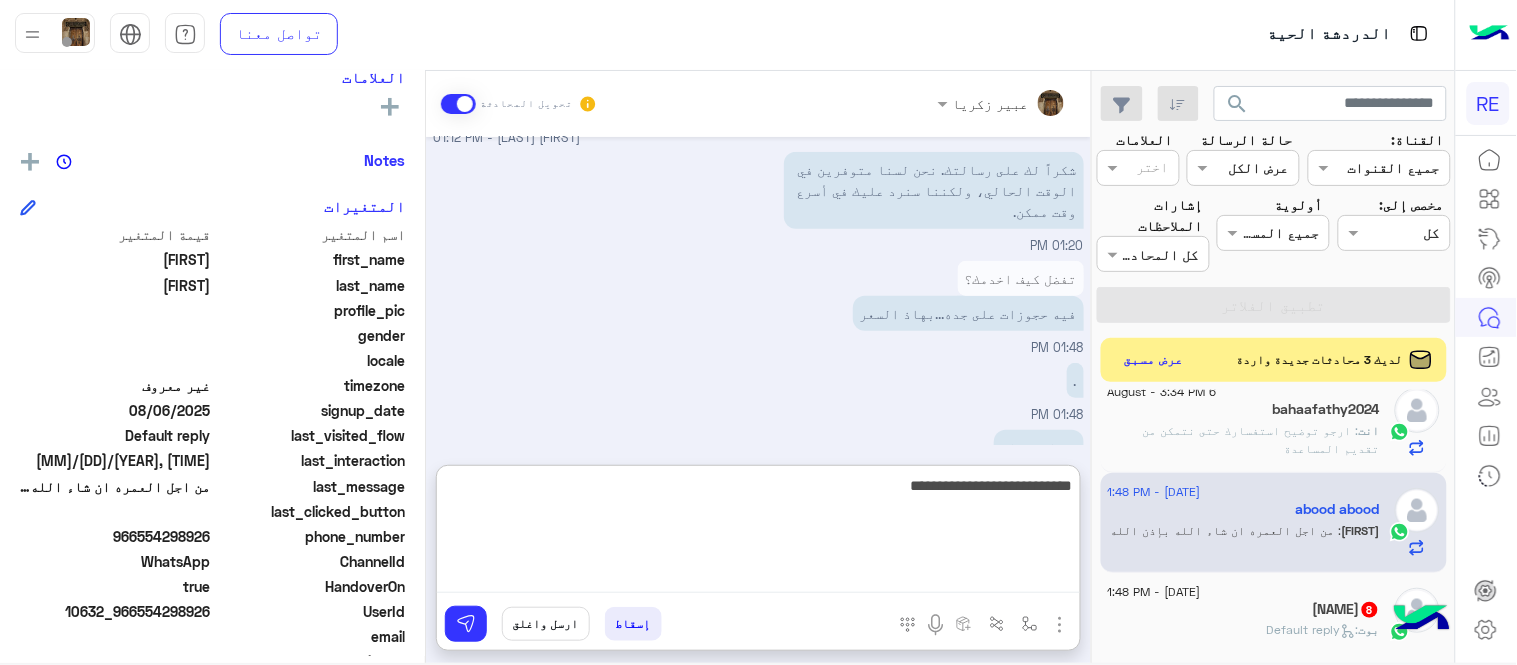 type on "**********" 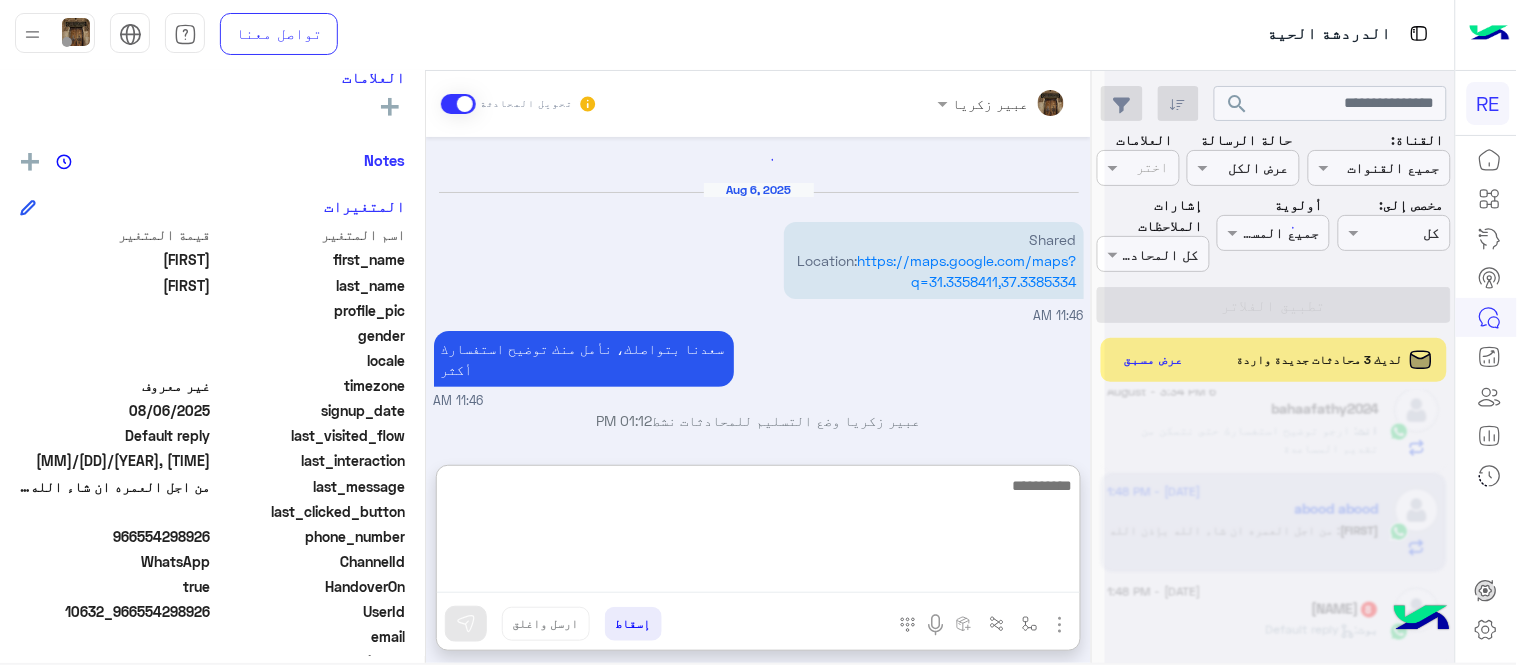 scroll, scrollTop: 0, scrollLeft: 0, axis: both 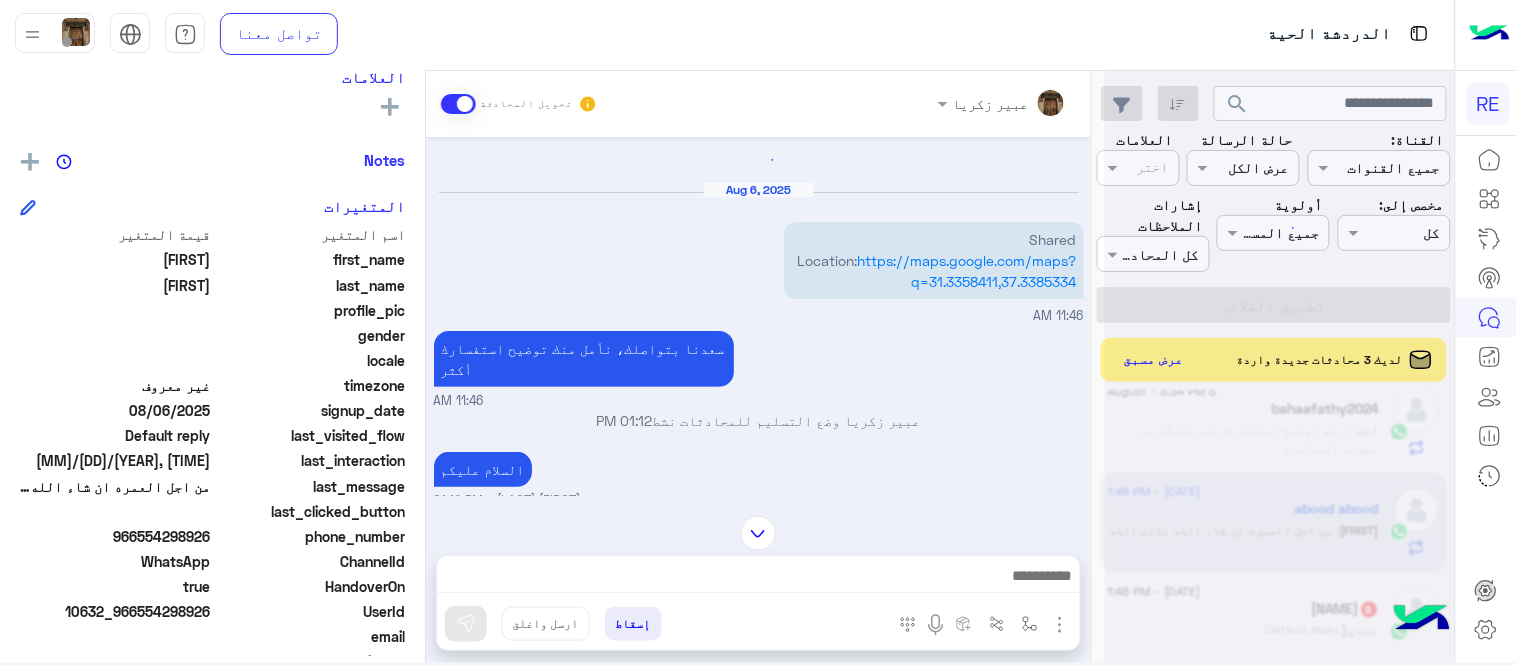 click on "Shared Location:   https://maps.google.com/maps?q=31.3358411,37.3385334   11:46 AM  سعدنا بتواصلك، نأمل منك توضيح استفسارك أكثر    11:46 AM   [FIRST] [LAST] وضع التسليم للمحادثات نشط   01:12 PM      السلام عليكم  [FIRST] [LAST] -  01:12 PM   [FIRST] [LAST] انضم إلى المحادثة   01:12 PM      تفضل كيف اخدمك؟  [FIRST] [LAST] -  01:12 PM  ‏شكراً لك على رسالتك. نحن لسنا متوفرين في الوقت الحالي، ولكننا سنرد عليك في أسرع وقت ممكن.   01:20 PM  تفضل كيف اخدمك؟ فيه حجوزات على جده...بهاذ السعر   01:48 PM  .   01:48 PM  من القريات   01:48 PM  من اجل العمره ان شاء الله بإذن الله   01:48 PM  تقصد عرض الرحلات التشاركيه ؟   03:35 PM   إسقاط   ارسل واغلق" at bounding box center [758, 371] 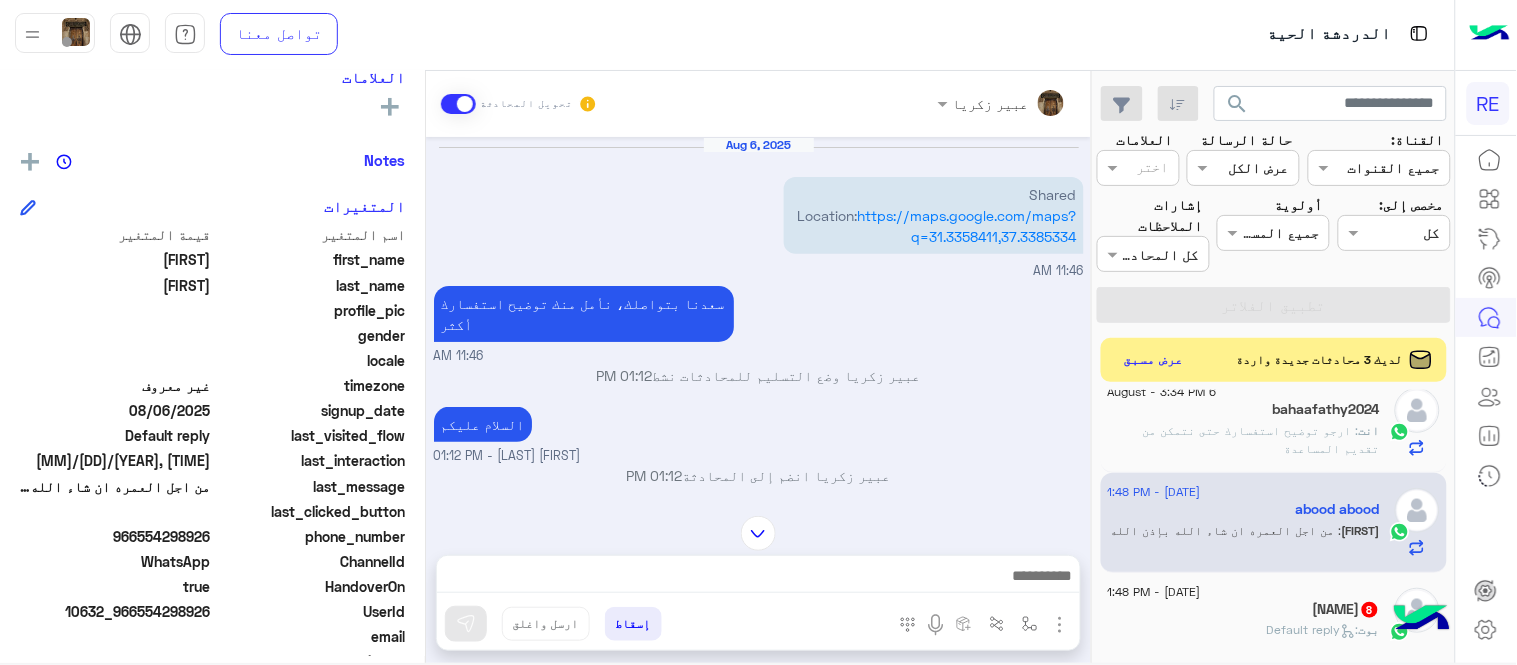 scroll, scrollTop: 982, scrollLeft: 0, axis: vertical 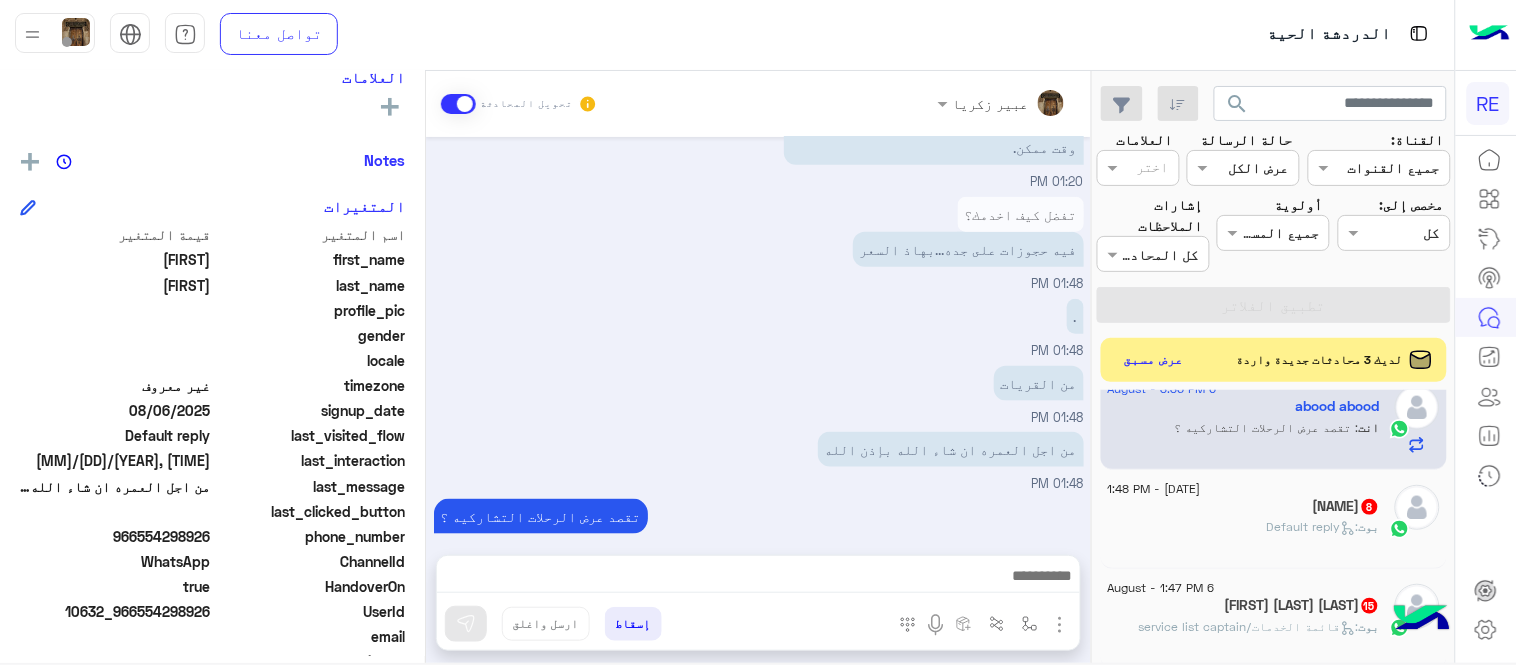 click on "بوت :   Default reply" 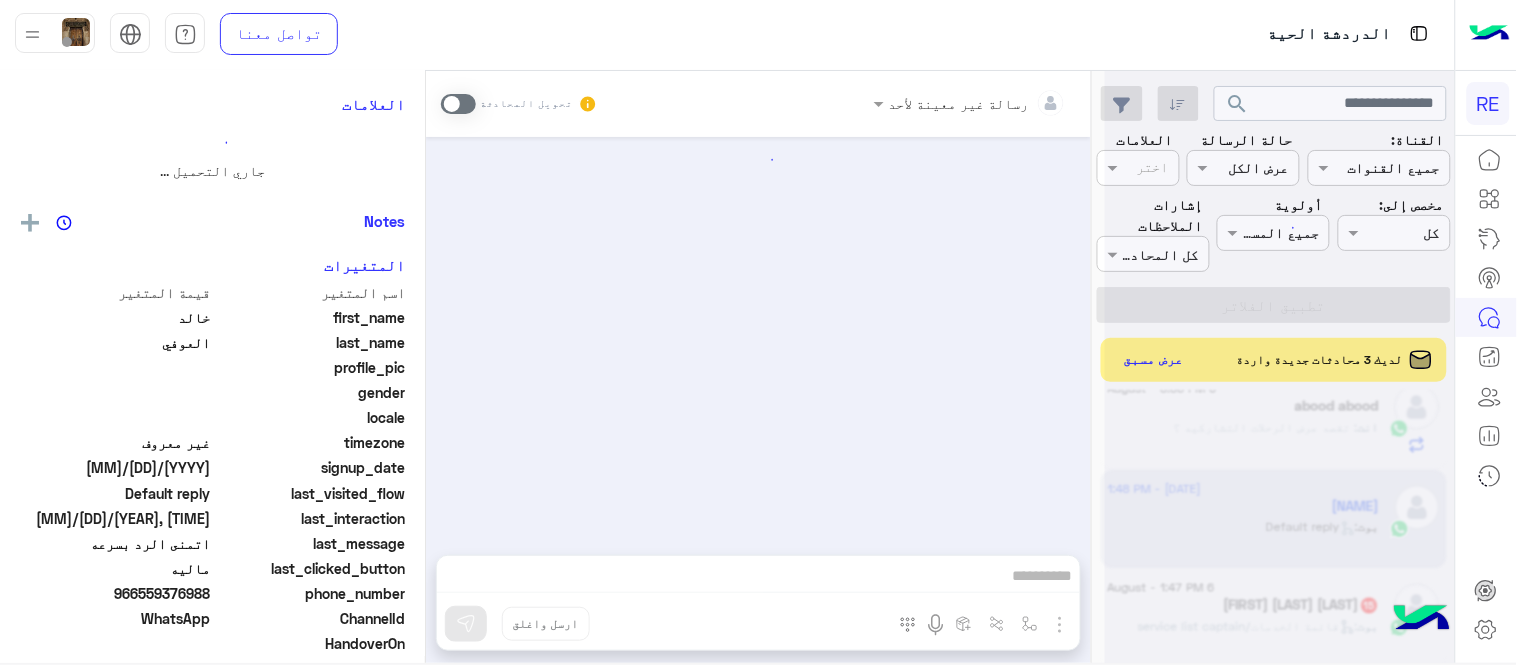 scroll, scrollTop: 0, scrollLeft: 0, axis: both 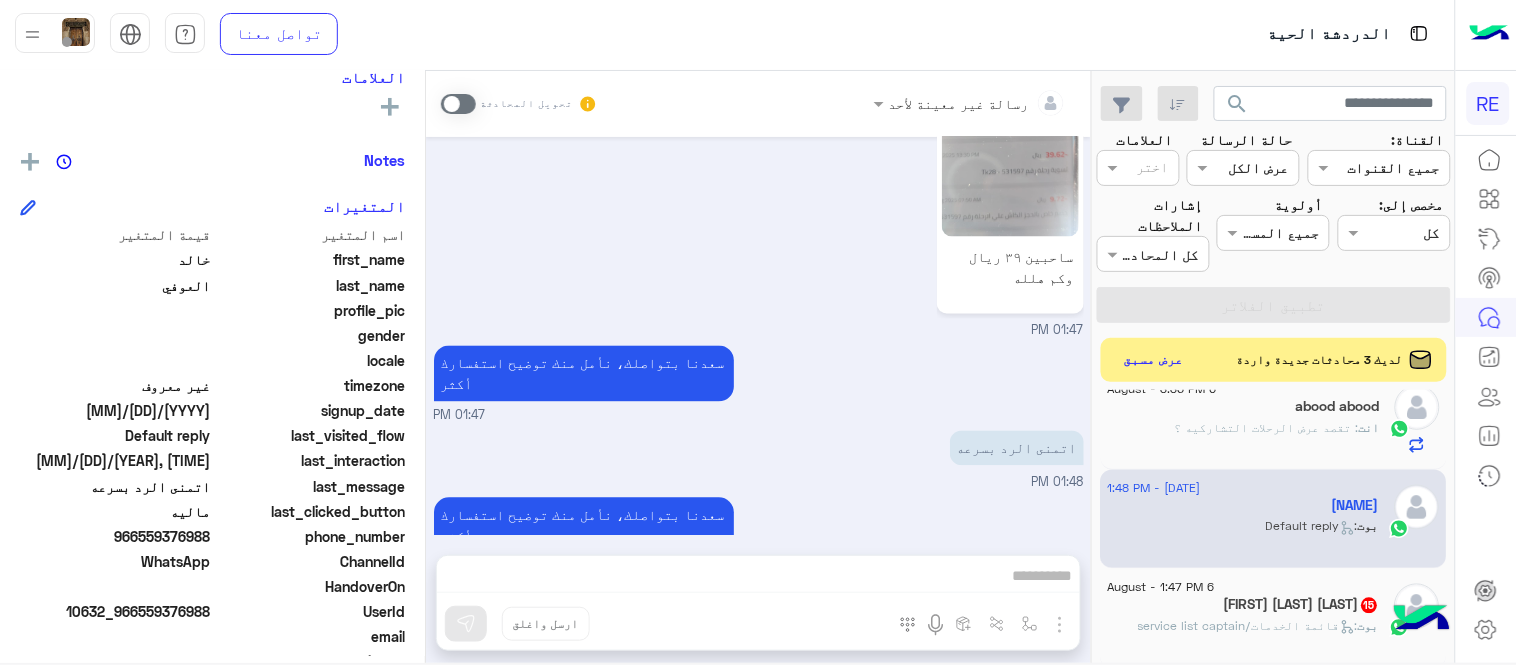 click at bounding box center (458, 104) 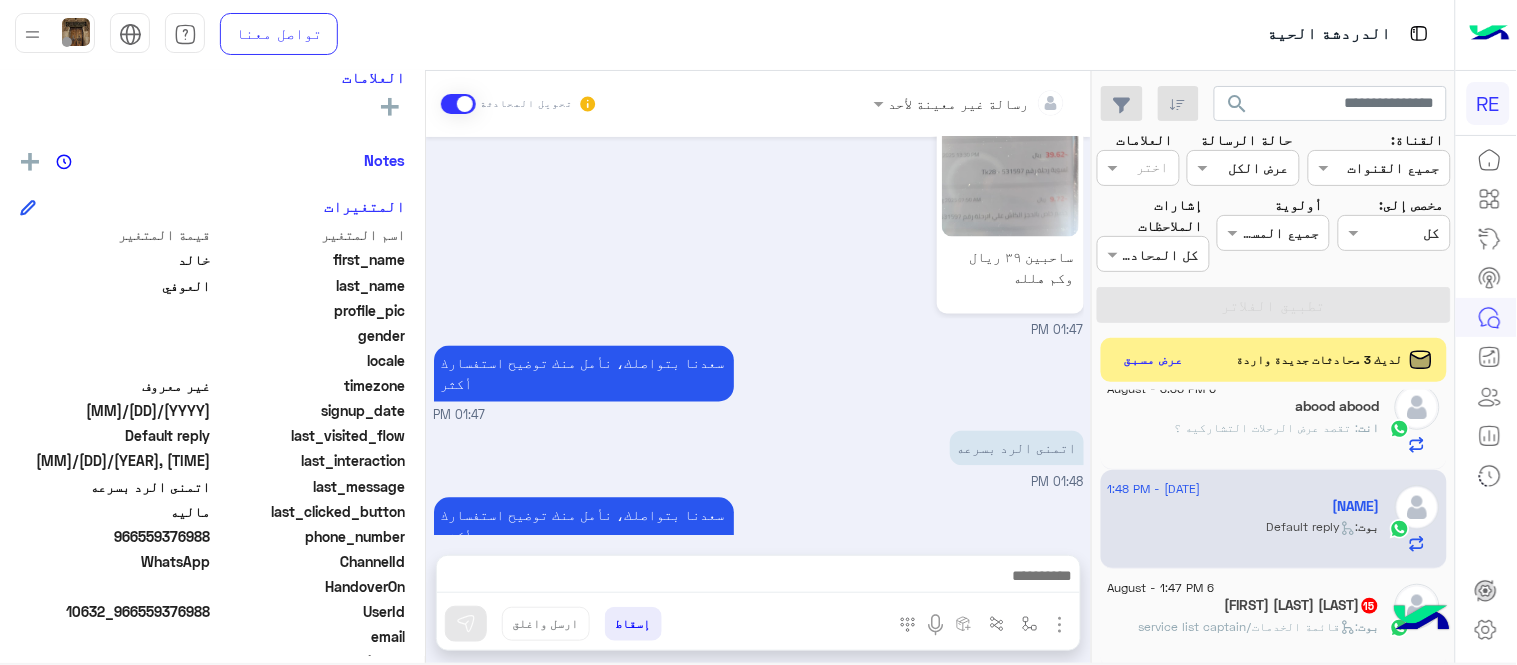 scroll, scrollTop: 961, scrollLeft: 0, axis: vertical 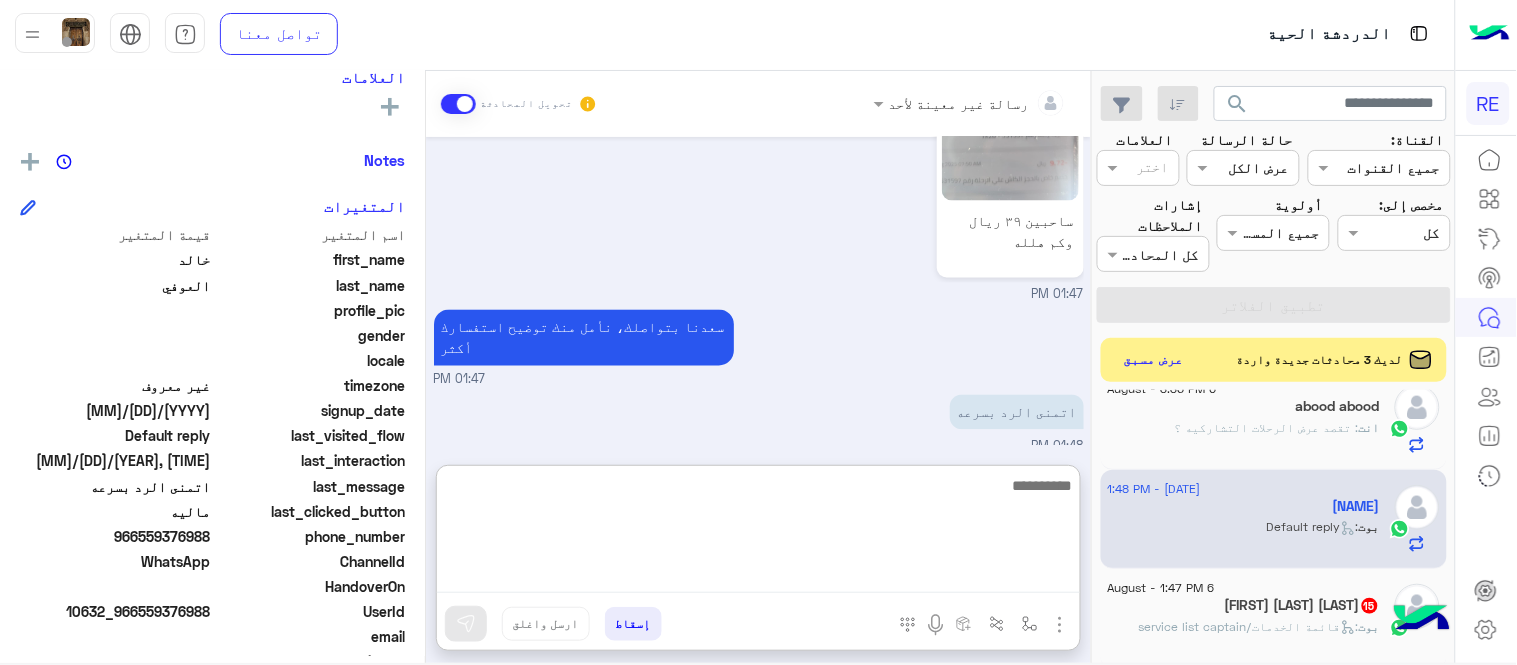 click at bounding box center (758, 533) 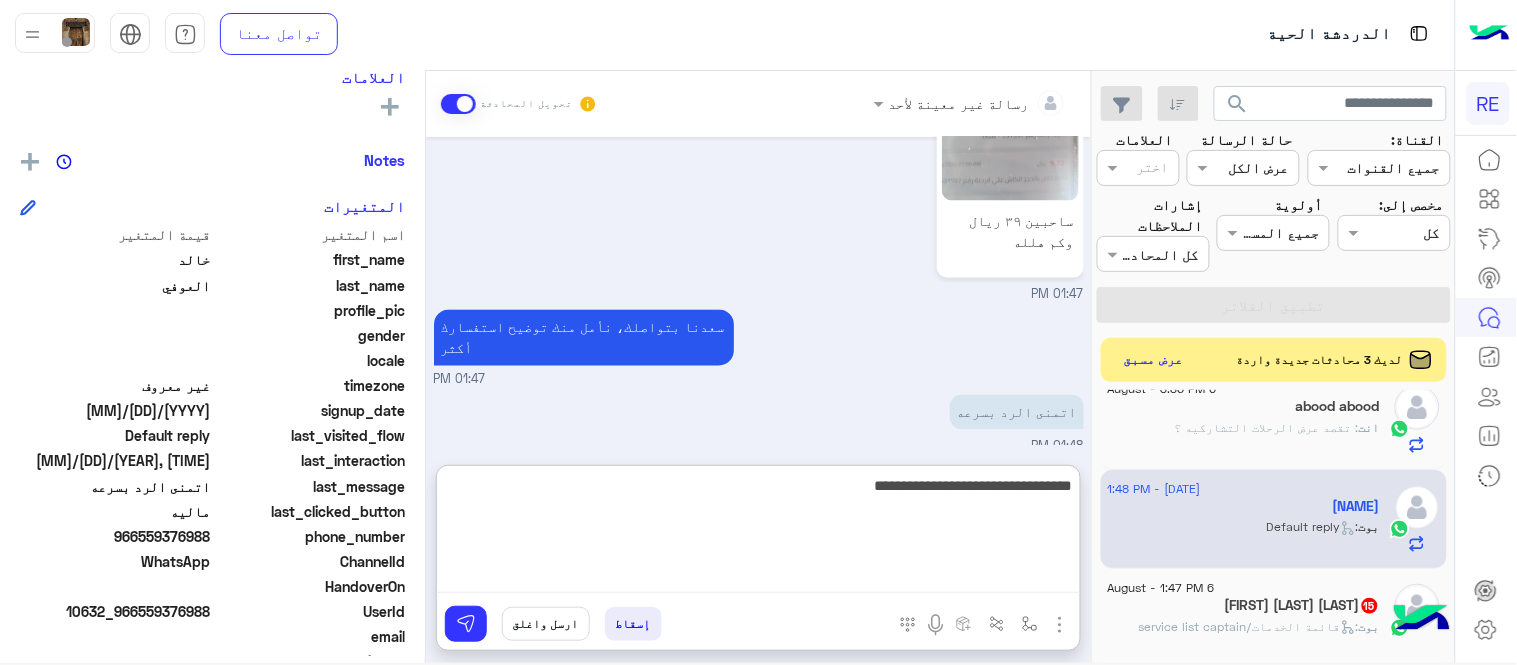 type on "**********" 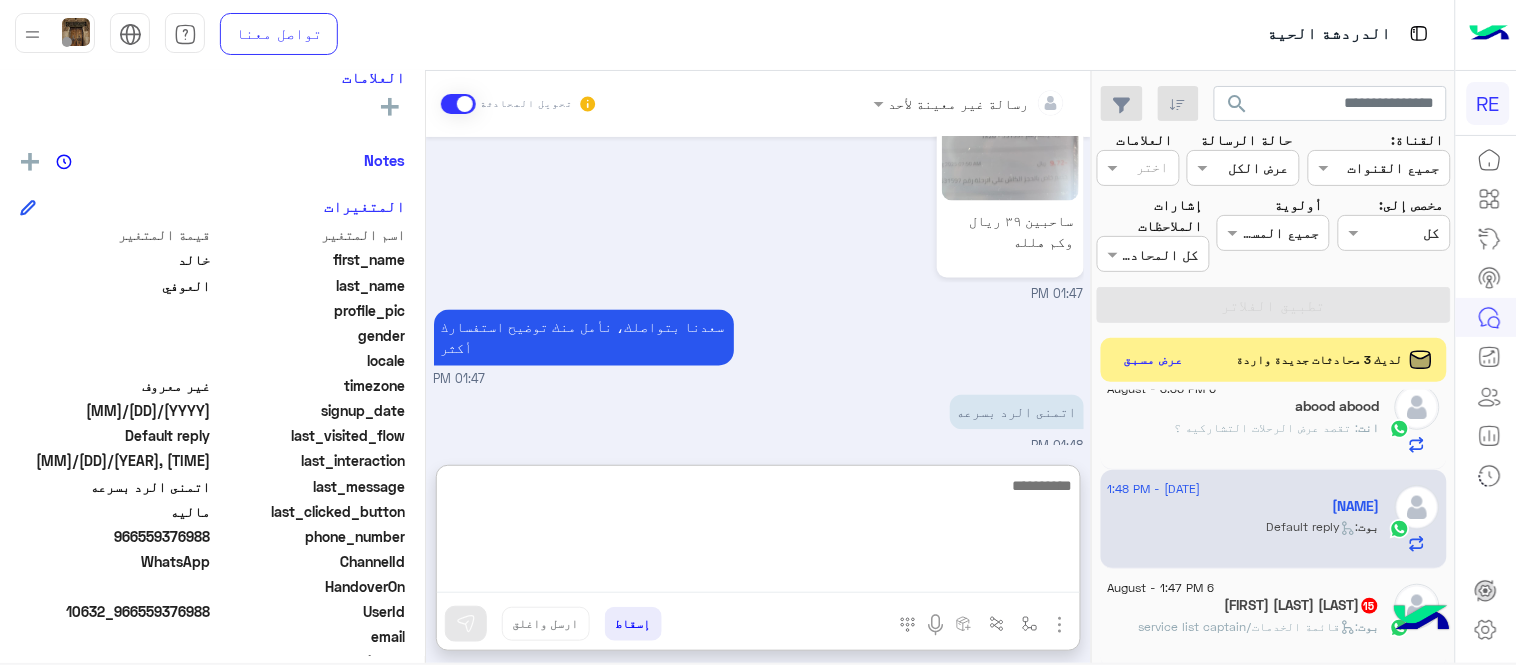 scroll, scrollTop: 1115, scrollLeft: 0, axis: vertical 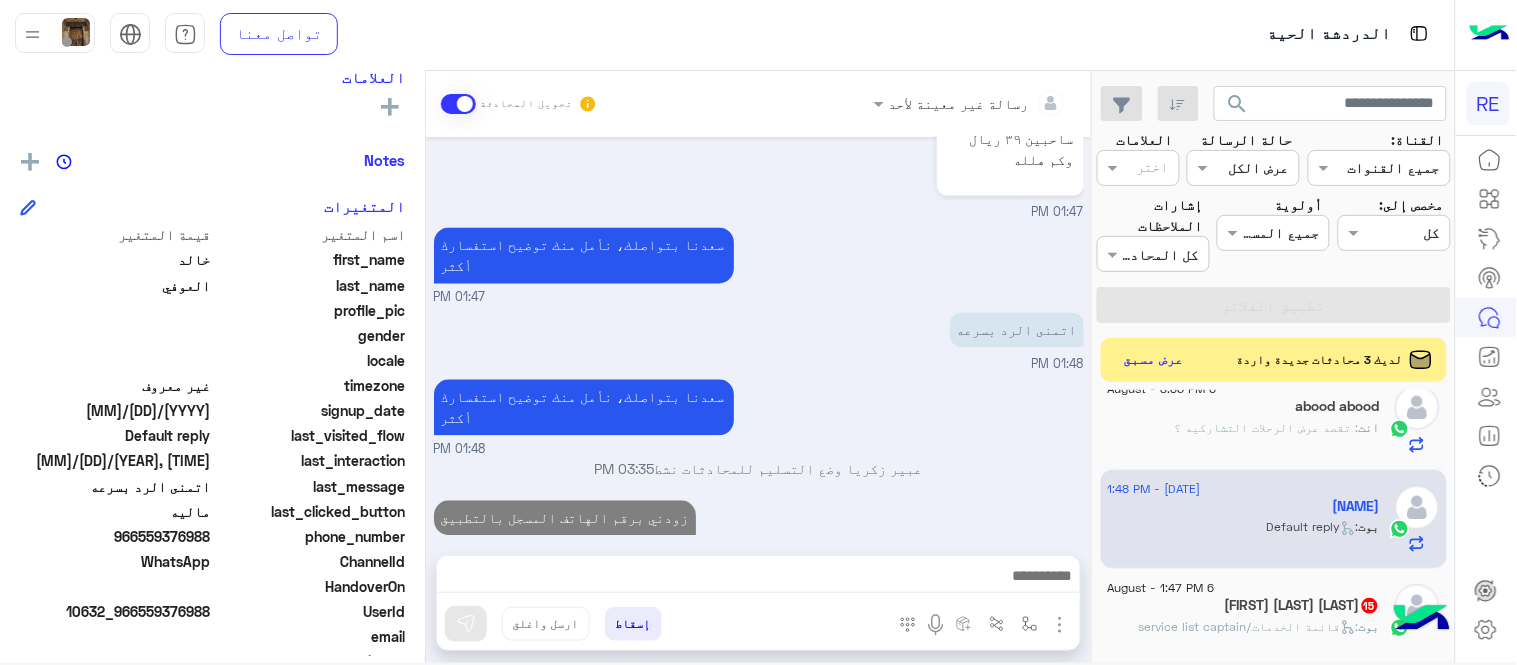 click on "Aug 6, 2025   الملاحظات والشكاوى    01:47 PM  اختيار أي:    01:47 PM   شكاوى    01:47 PM  فضلا اختر نوع الشكوى  ماليه   تقنية   اخرى     01:47 PM   ماليه    01:47 PM  عزيزي العميل  سعدنا بتواصلك معنا ، زودنا بجميع  التفاصيل مع ارفاق الصور الخاصة بالمشكلة  ليتم مباشرة المعالجة مع القسم المختص باسرع وقت اي خدمة اخرى ؟  الرجوع للقائمة الرئ   لا     01:47 PM   ساحبين ٣٩ ريال وكم هلله    01:47 PM  سعدنا بتواصلك، نأمل منك توضيح استفسارك أكثر    01:47 PM  اتمنى الرد بسرعه   01:48 PM  سعدنا بتواصلك، نأمل منك توضيح استفسارك أكثر    01:48 PM   [FIRST] [LAST] وضع التسليم للمحادثات نشط   03:35 PM      زودني برقم الهاتف المسجل بالتطبيق   03:35 PM" at bounding box center [758, 336] 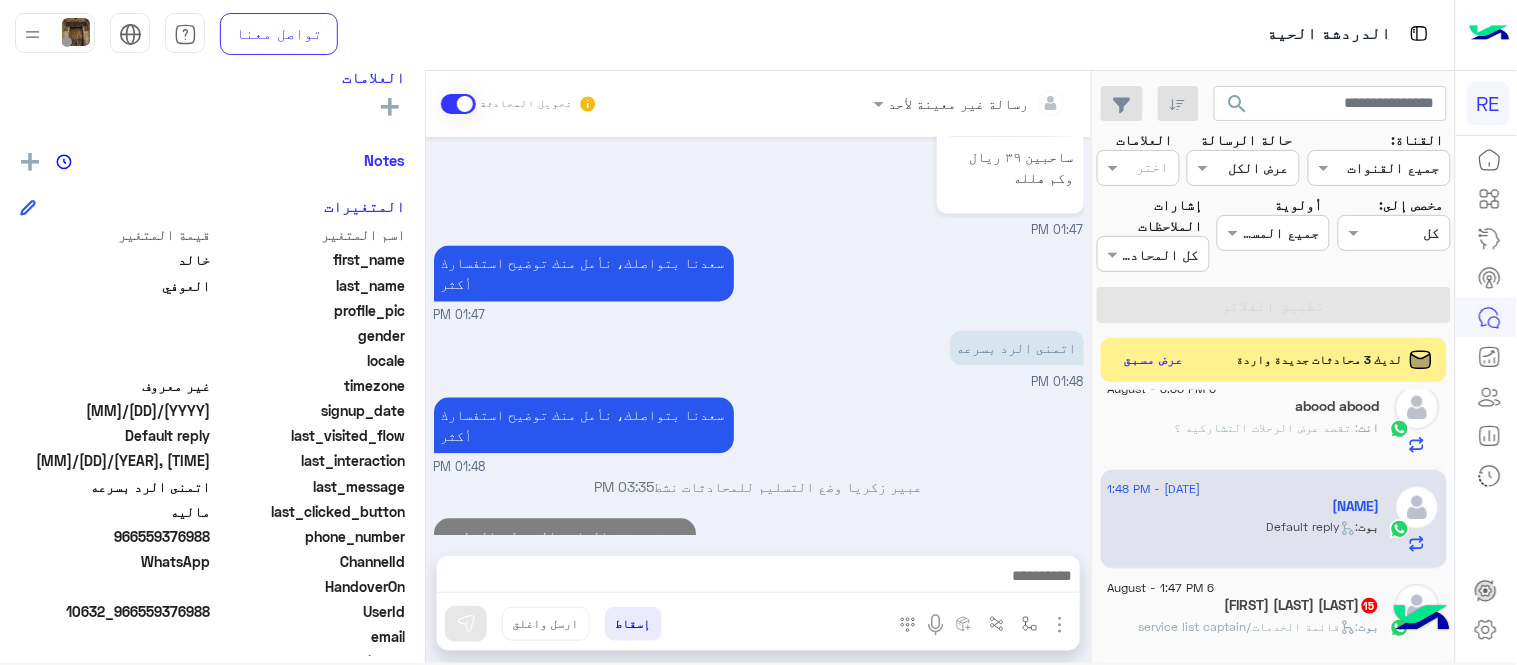 click on "[FIRST] [LAST] [LAST]  15" 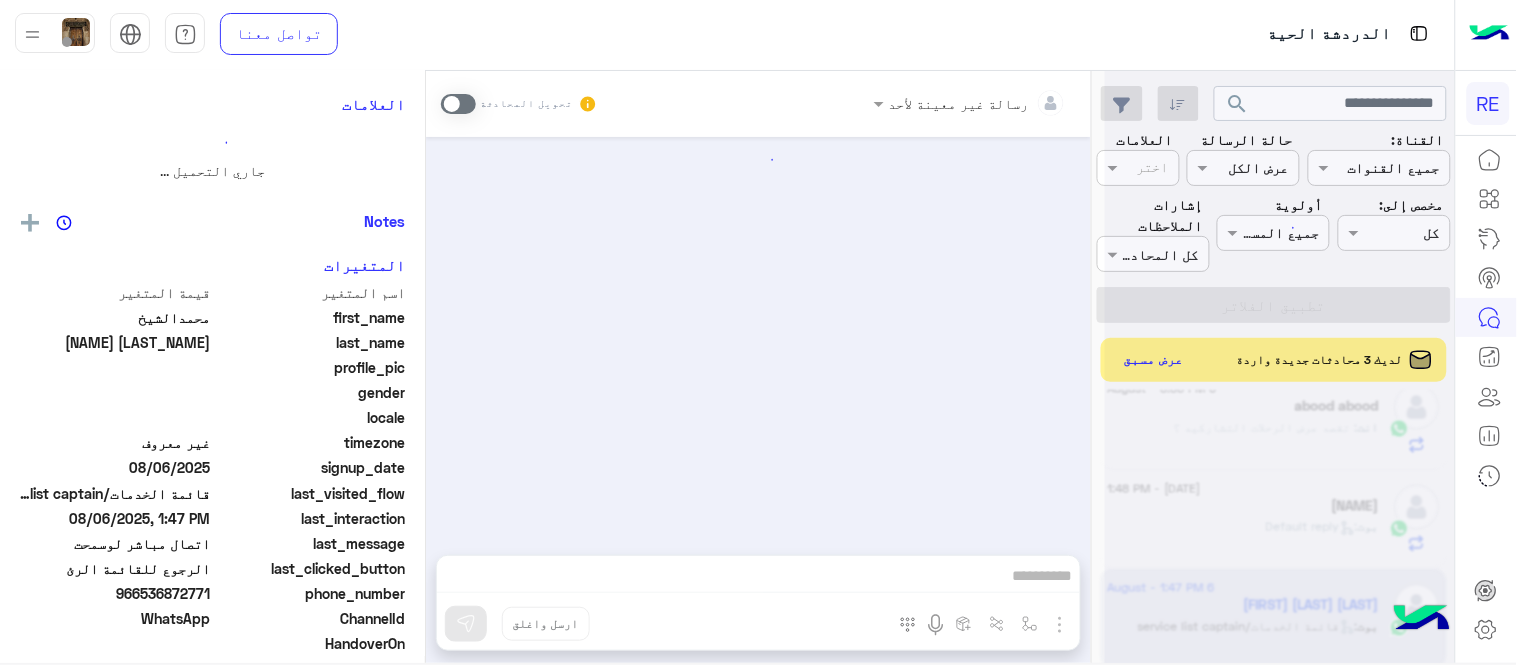 scroll, scrollTop: 0, scrollLeft: 0, axis: both 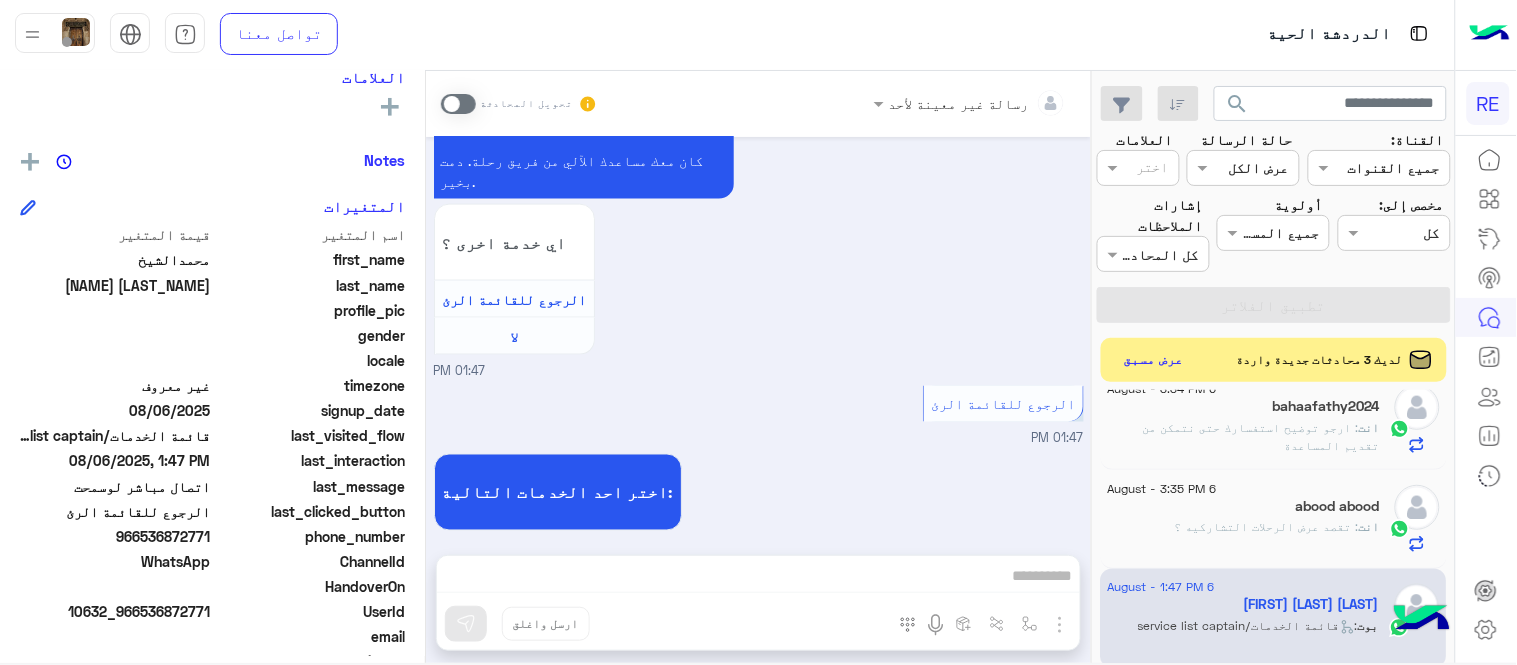 click at bounding box center (458, 104) 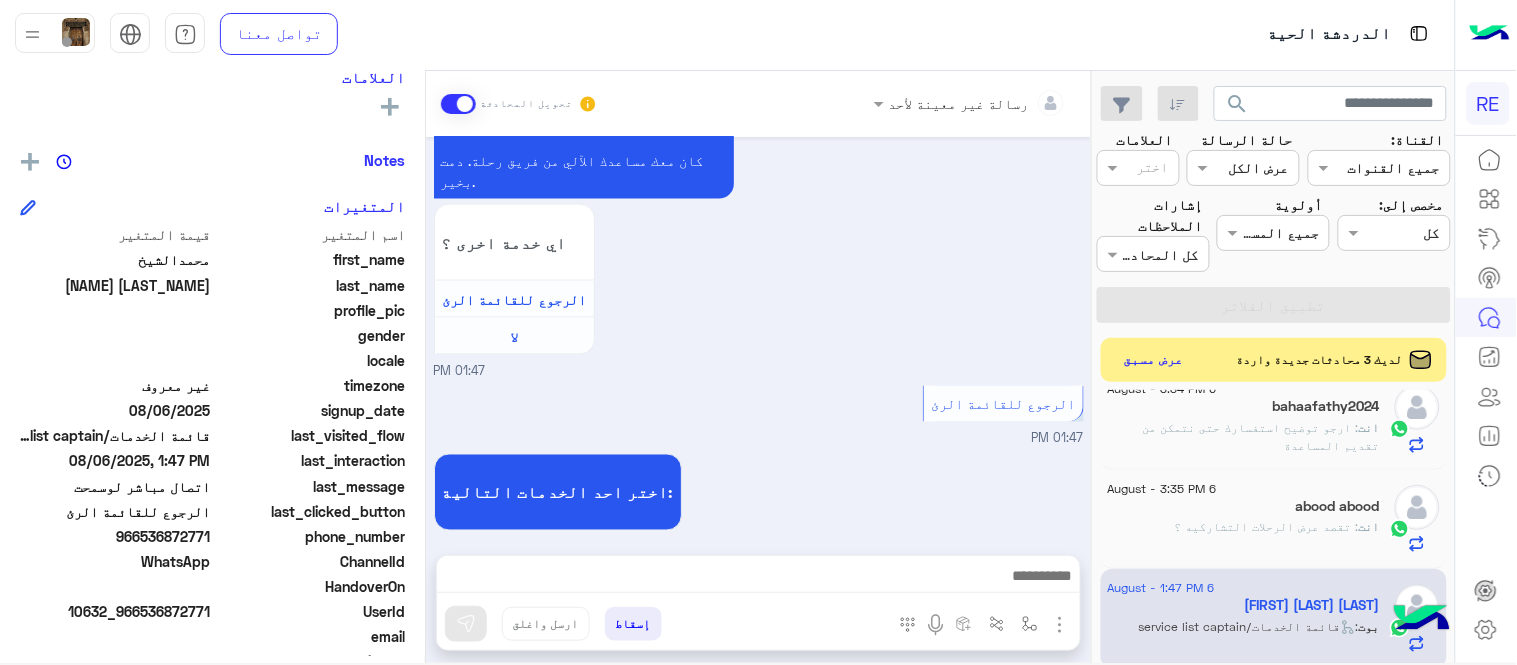 scroll, scrollTop: 716, scrollLeft: 0, axis: vertical 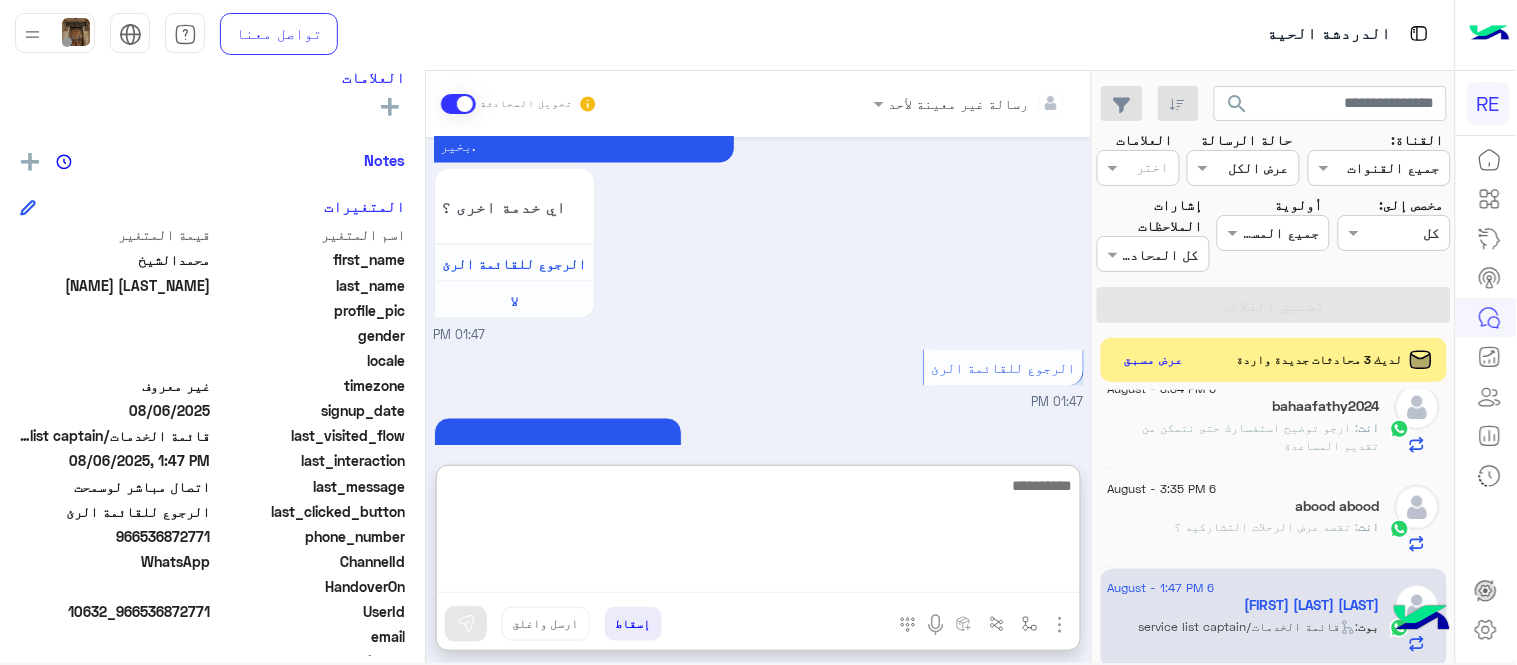 click at bounding box center (758, 533) 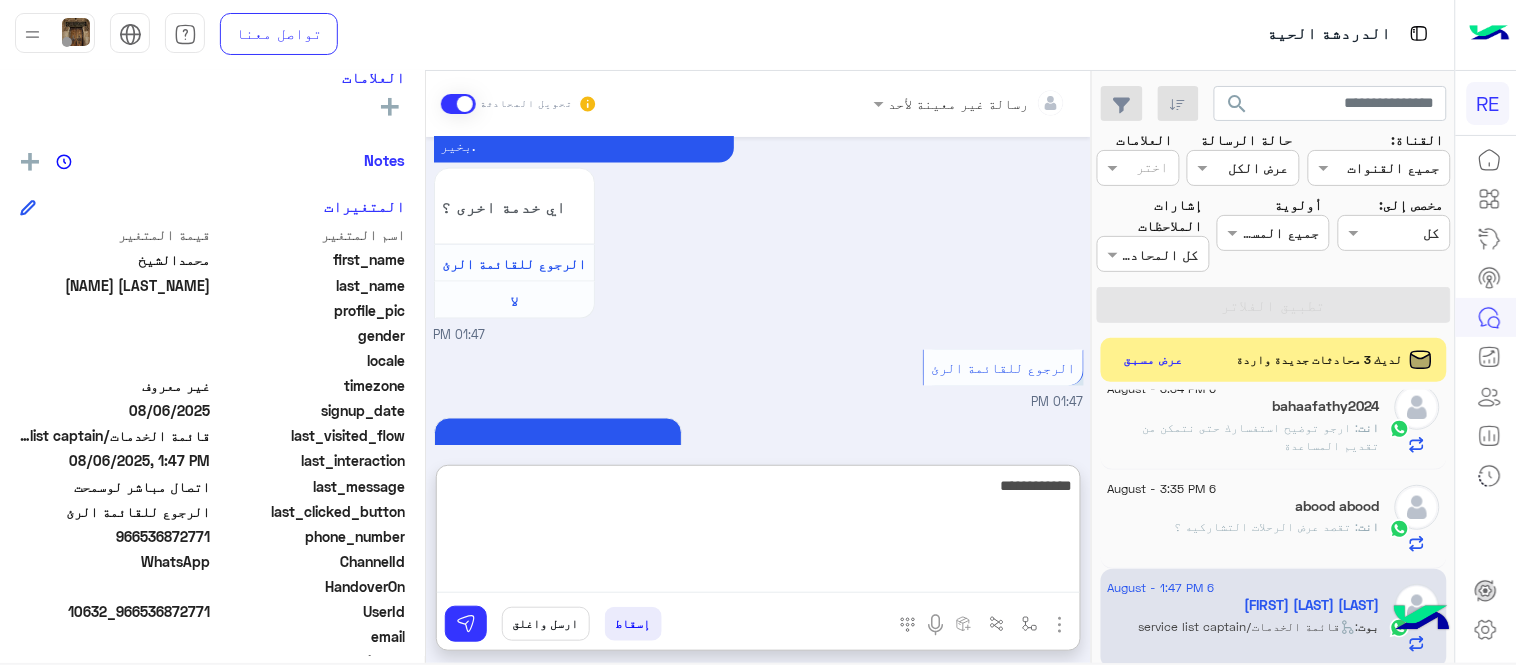 type on "**********" 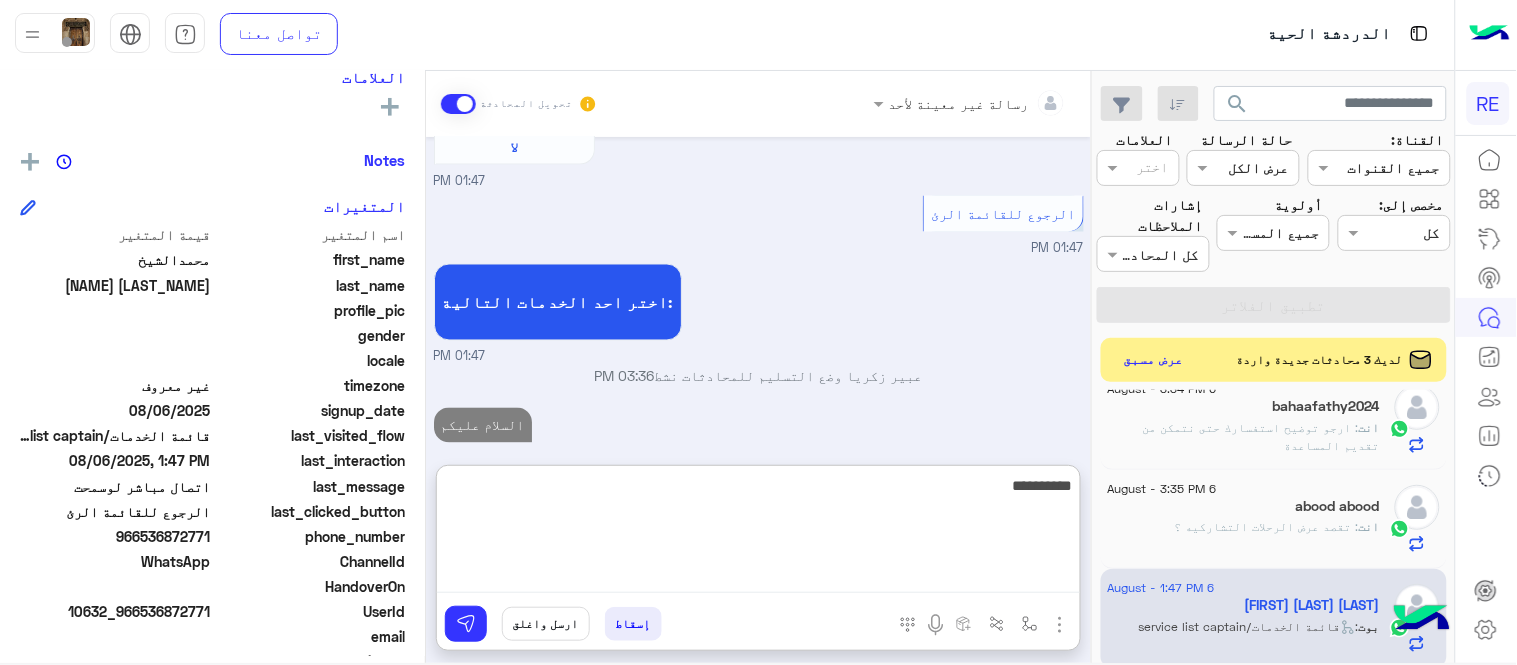 scroll, scrollTop: 906, scrollLeft: 0, axis: vertical 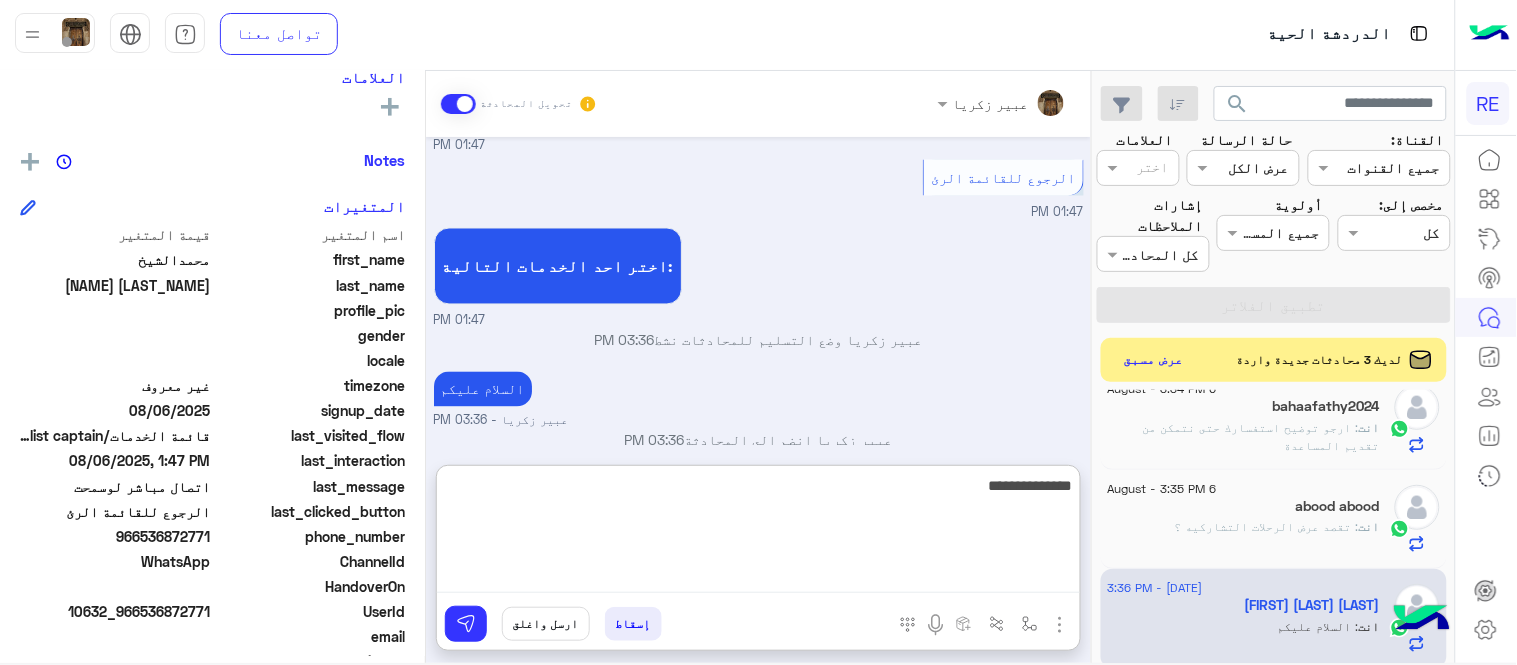 type on "**********" 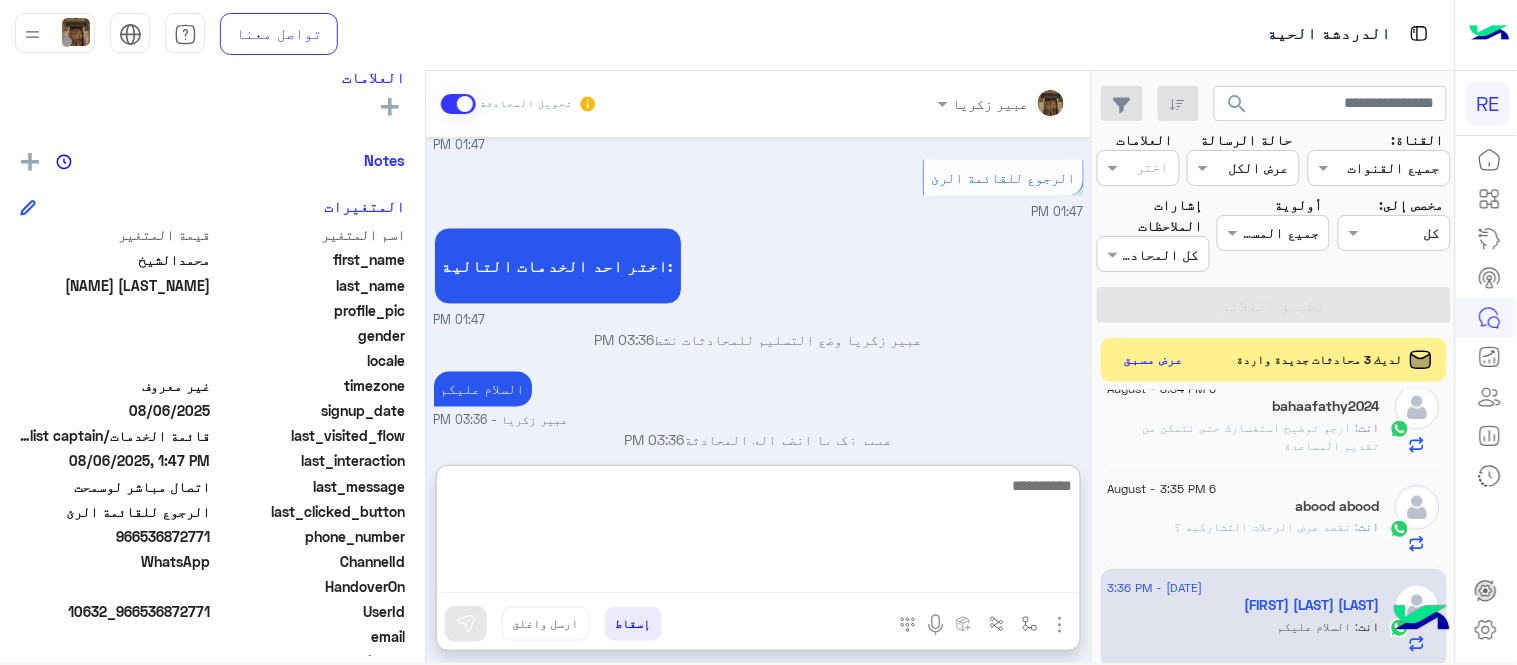 scroll, scrollTop: 970, scrollLeft: 0, axis: vertical 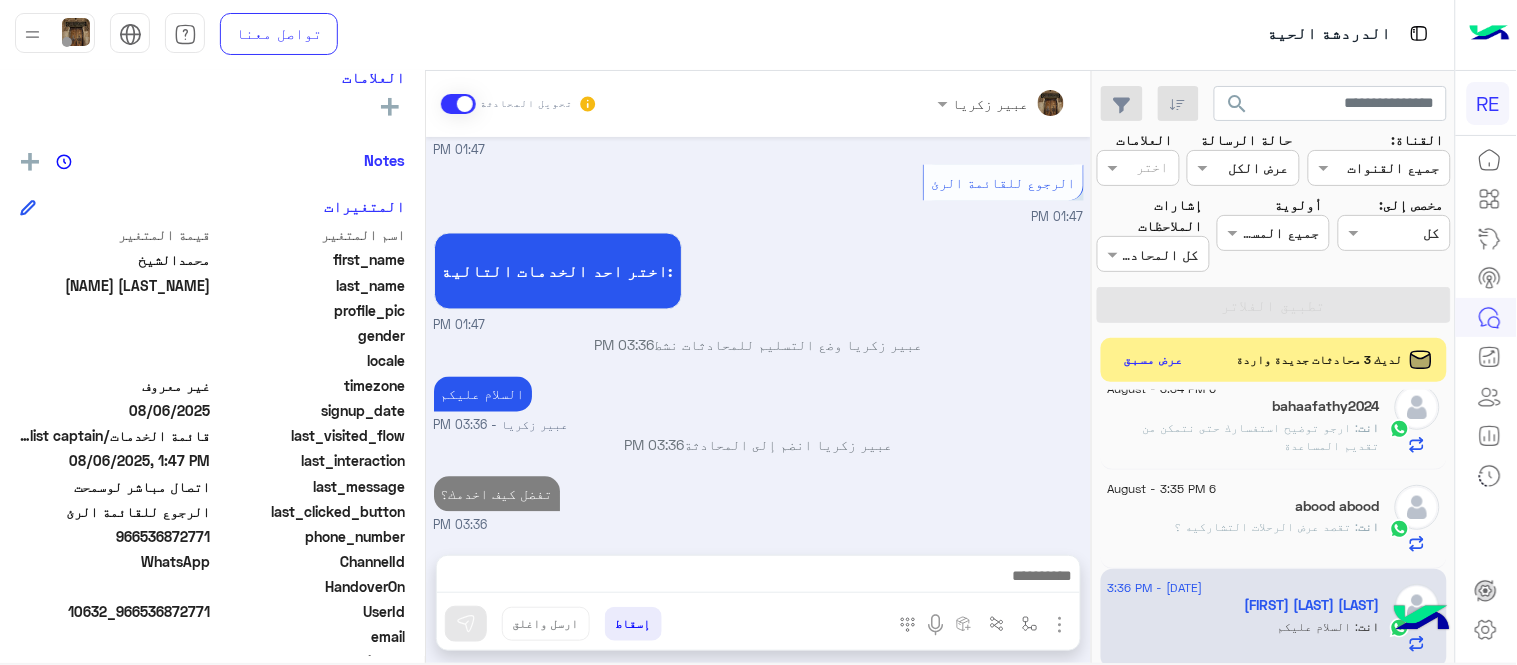 click on "Aug 6, 2025  اتصال مباشر لوسمحت   01:46 PM  سعدنا بتواصلك، نأمل منك توضيح استفسارك أكثر    01:46 PM   الملاحظات والشكاوى    01:46 PM  اختيار أي:    01:46 PM   شكاوى    01:47 PM  فضلا اختر نوع الشكوى  ماليه   تقنية   اخرى     01:47 PM   اخرى    01:47 PM  مرحباً بك [FIRST] [LAST]، نأسف لمروركم بهذا، برجاء توضيح استفسارك الخاص وسيتم الرد عليكم من فريق الدعم قريبا. كان معك مساعدك الآلي من فريق رحلة. دمت بخير. اي خدمة اخرى ؟  الرجوع للقائمة الرئ   لا     01:47 PM   الرجوع للقائمة الرئ    01:47 PM  اختر احد الخدمات التالية:    01:47 PM   [FIRST] [LAST] وضع التسليم للمحادثات نشط   03:36 PM      السلام عليكم  [FIRST] [LAST] -  03:36 PM   03:36 PM        03:36 PM" at bounding box center [758, 336] 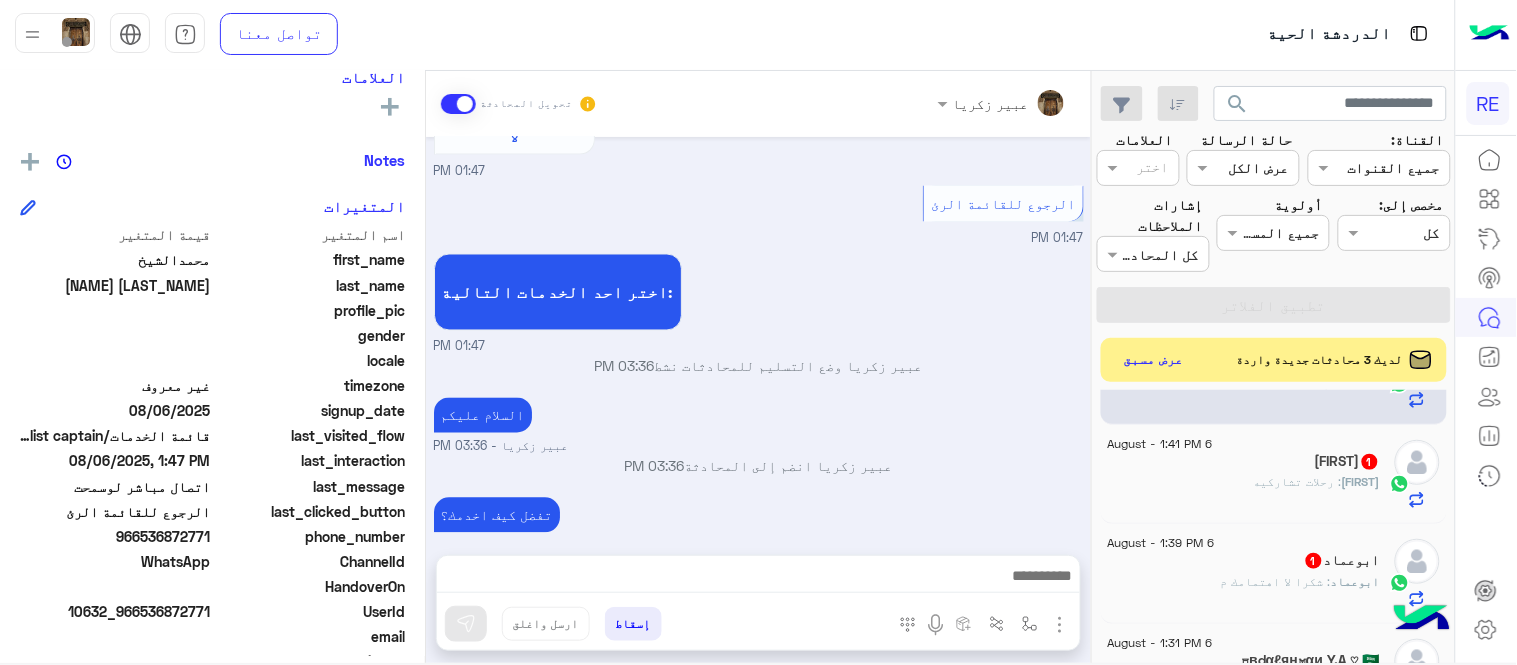 scroll, scrollTop: 1276, scrollLeft: 0, axis: vertical 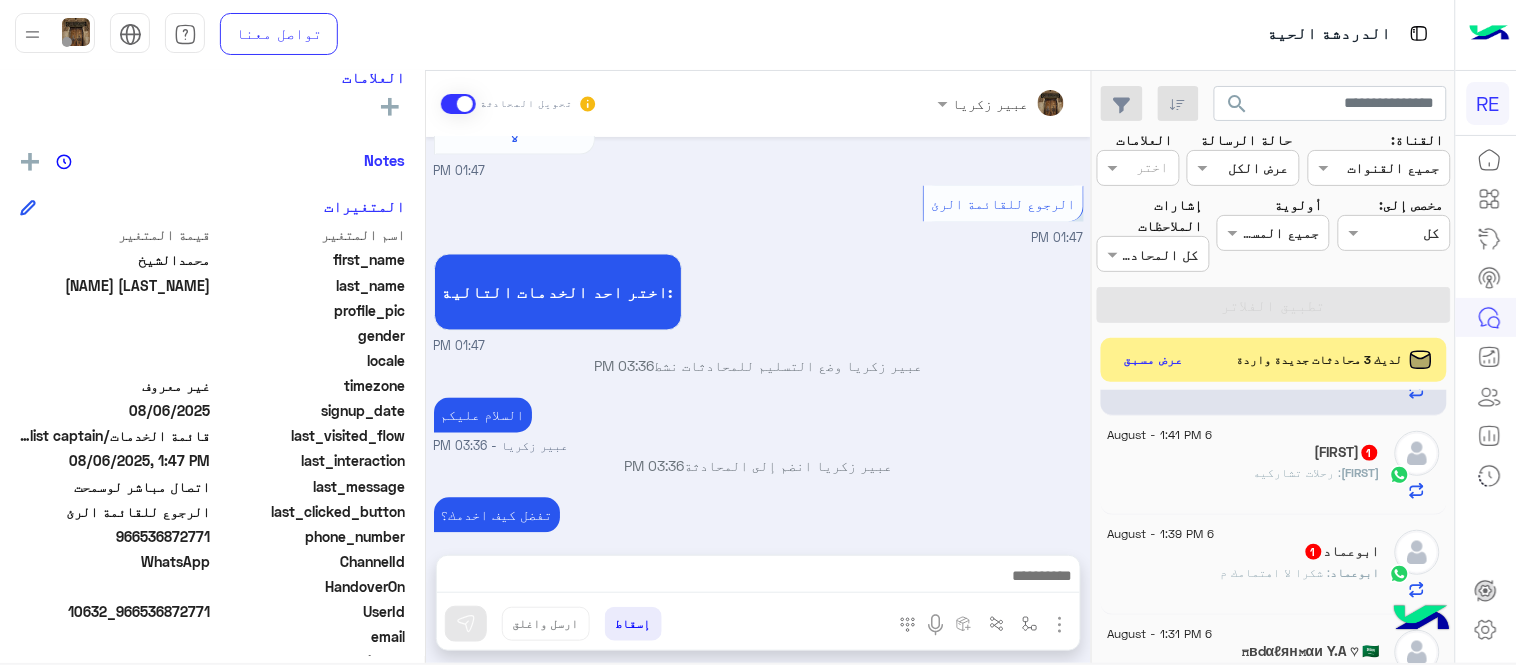 click on "Sherif : رحلات تشاركيه" 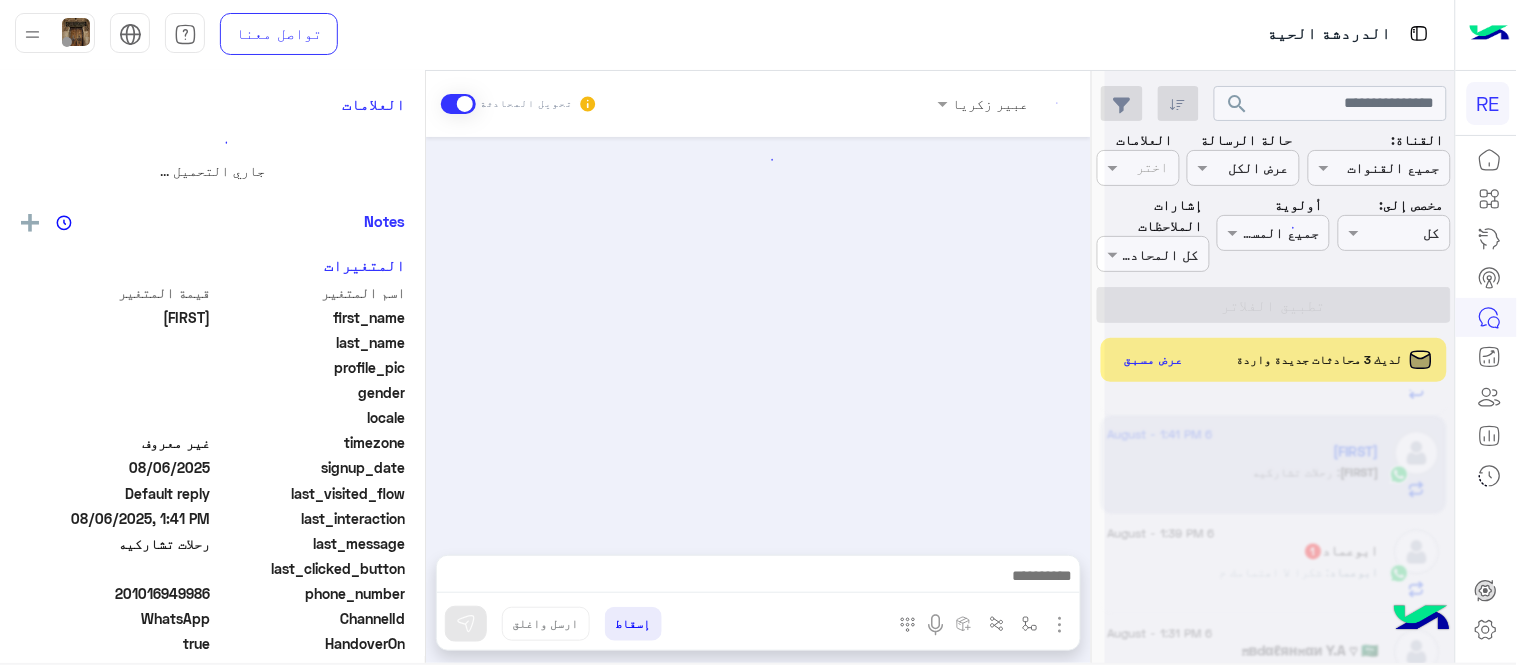 scroll, scrollTop: 0, scrollLeft: 0, axis: both 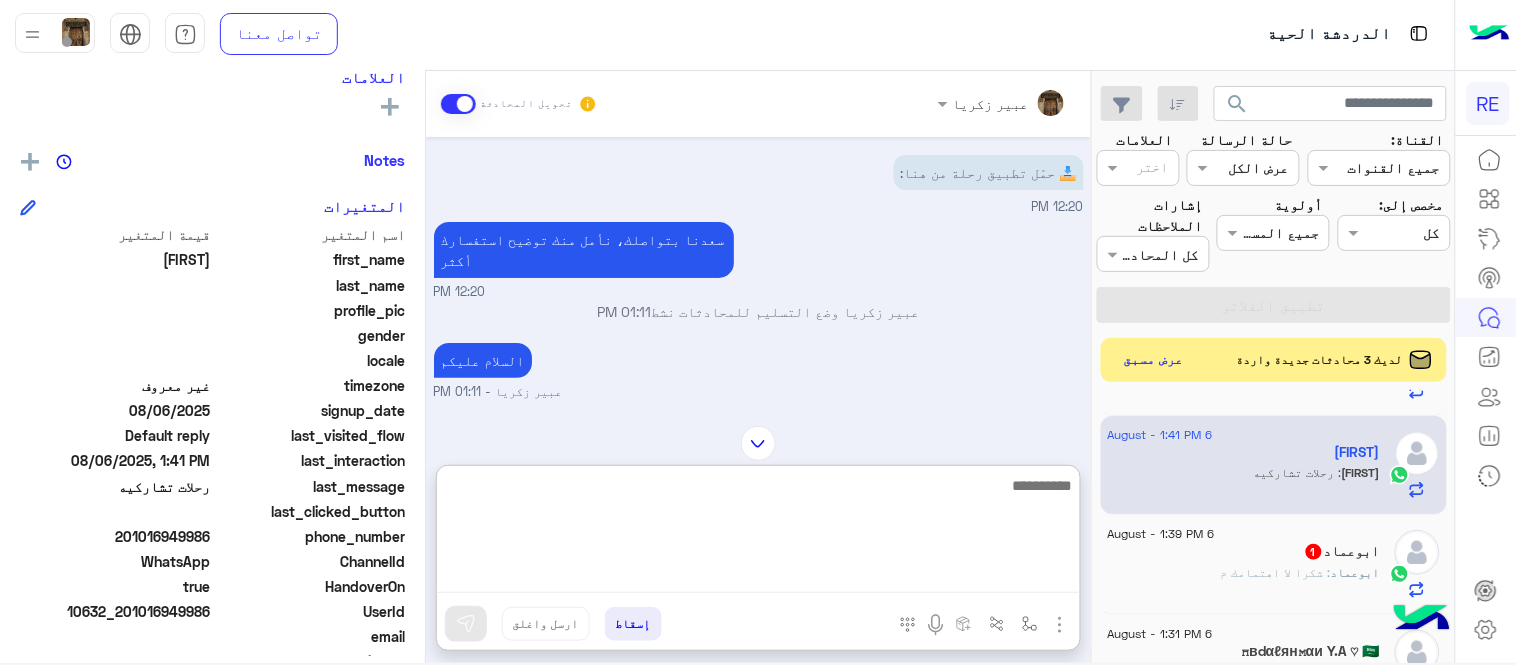 click at bounding box center [758, 533] 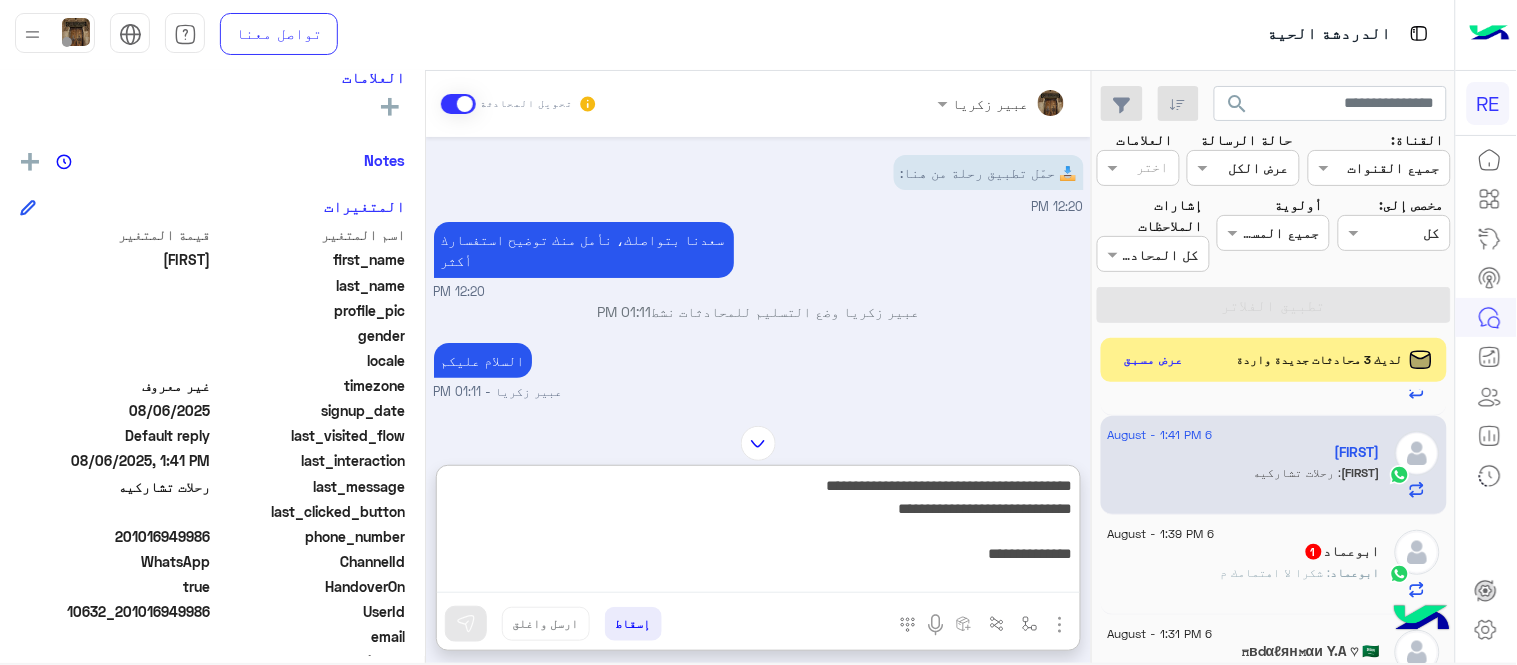 scroll, scrollTop: 308, scrollLeft: 0, axis: vertical 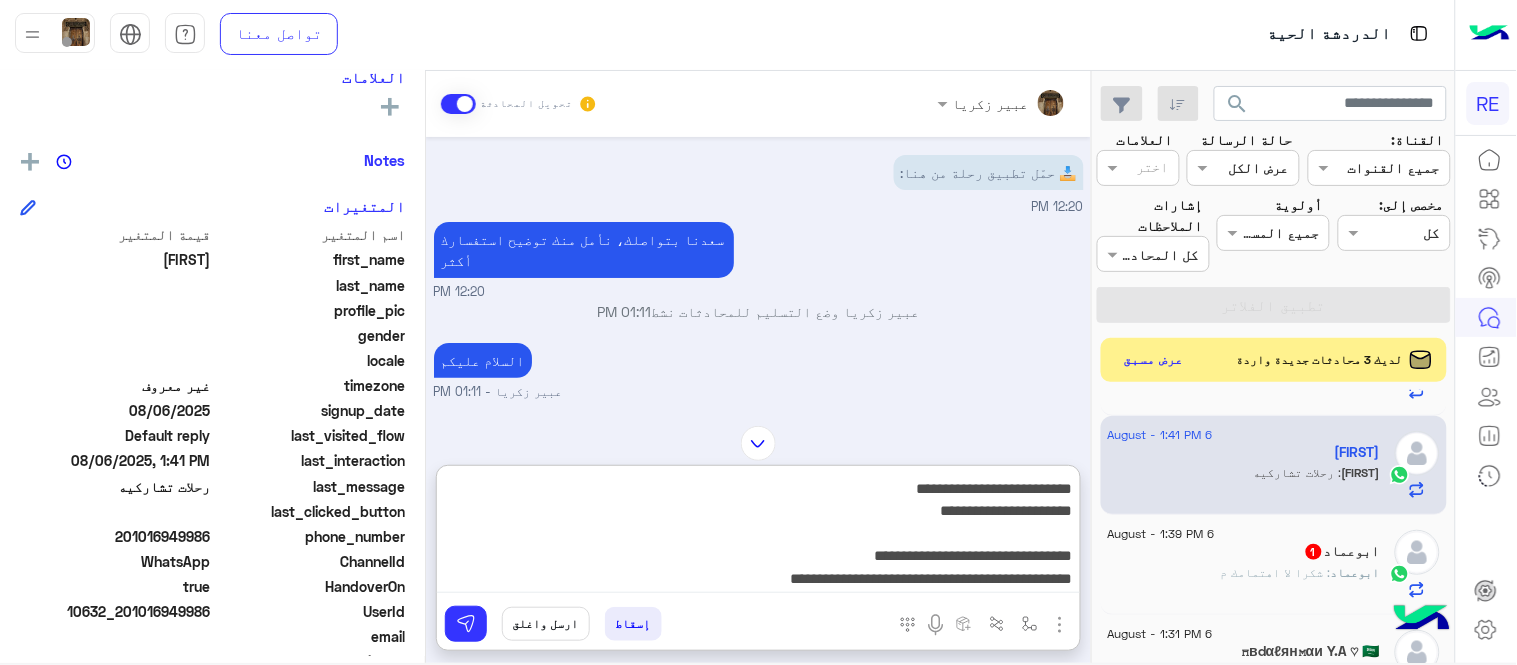 click on "**********" at bounding box center [758, 533] 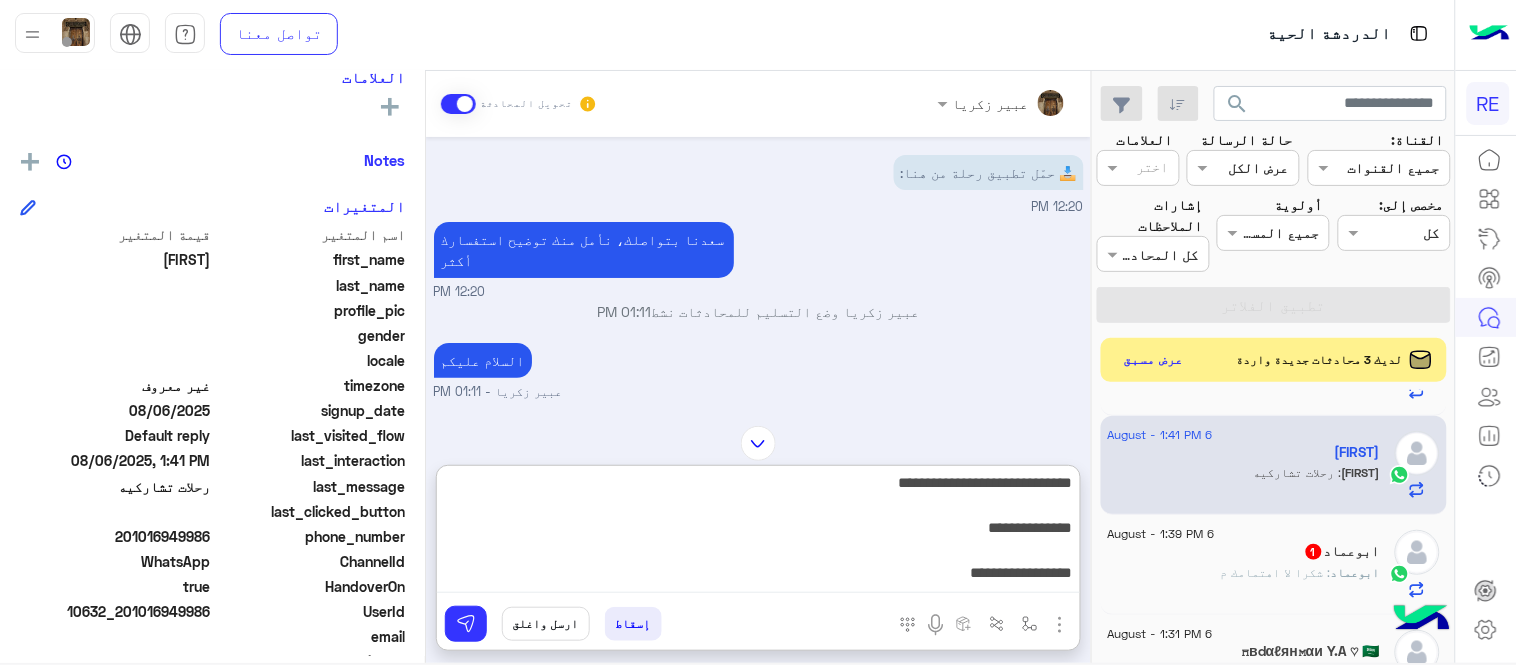 scroll, scrollTop: 3, scrollLeft: 0, axis: vertical 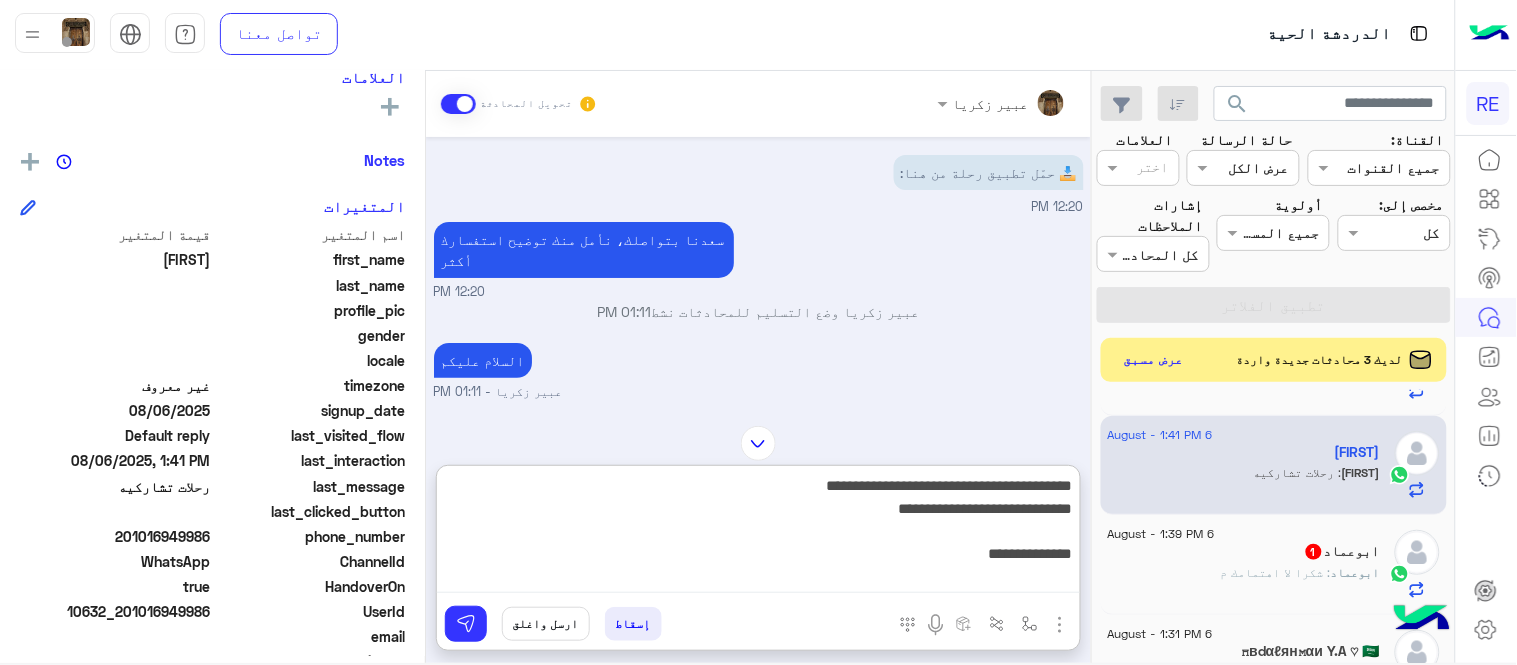 drag, startPoint x: 830, startPoint y: 481, endPoint x: 675, endPoint y: 486, distance: 155.08063 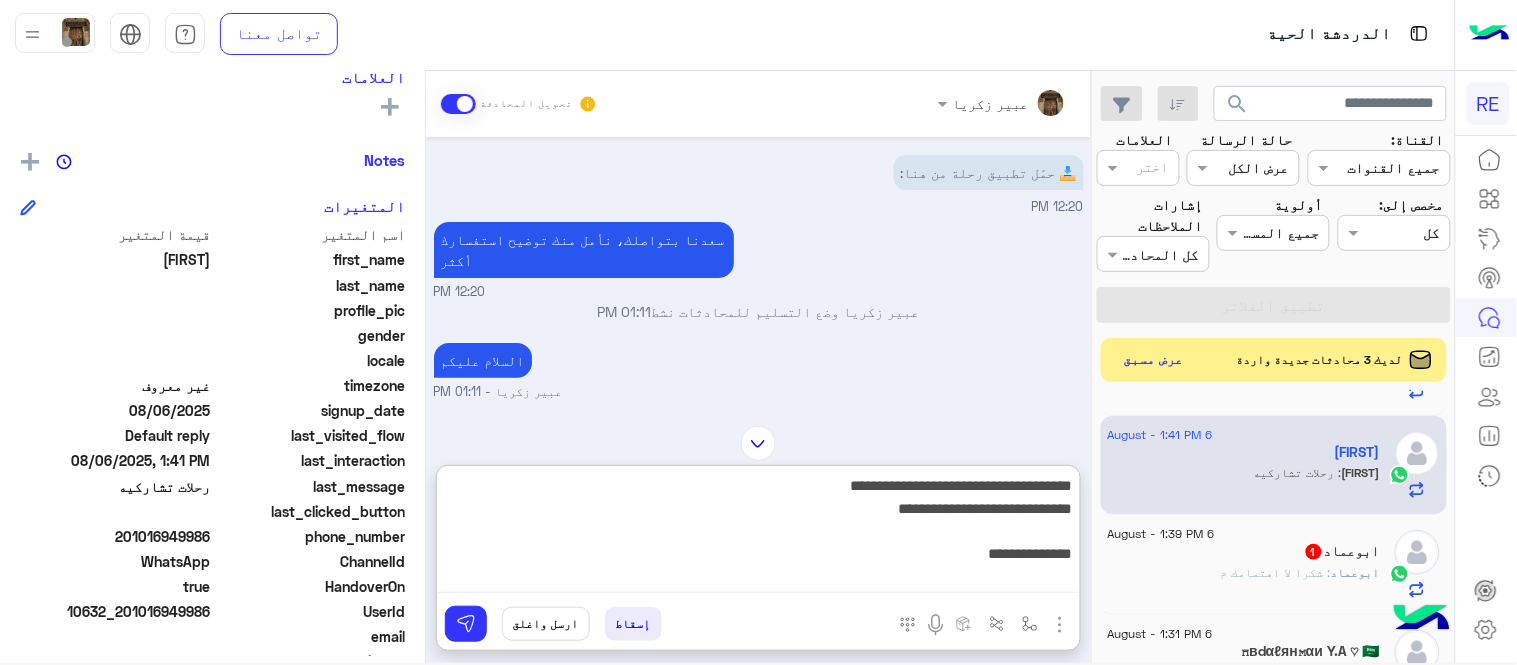 type on "**********" 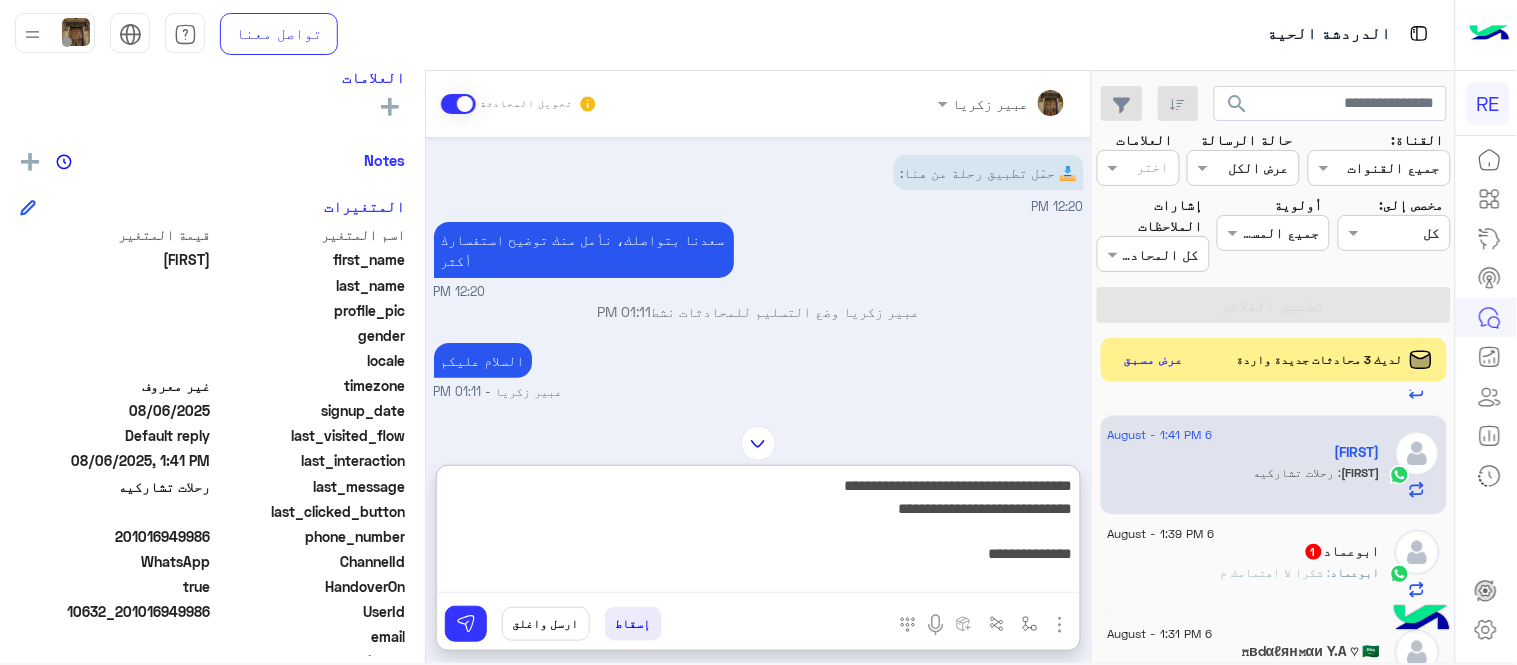 type 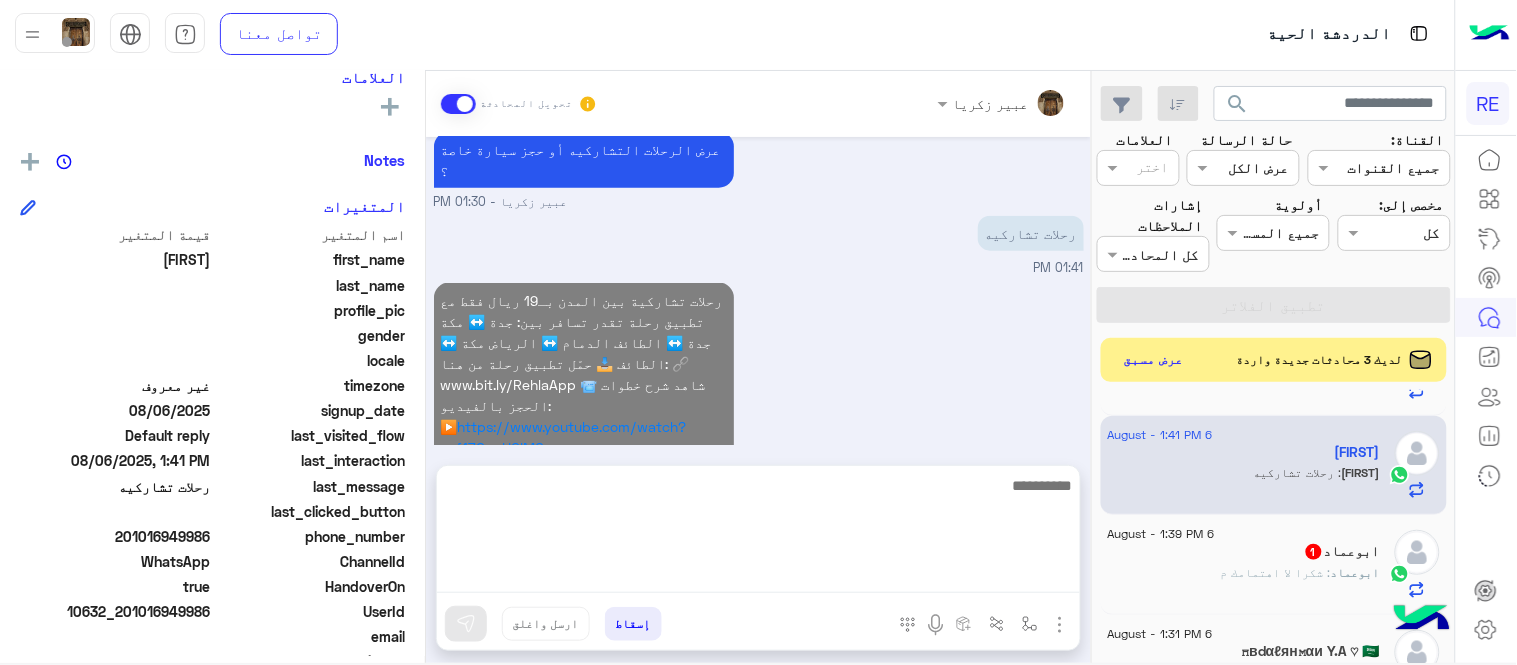 scroll, scrollTop: 507, scrollLeft: 0, axis: vertical 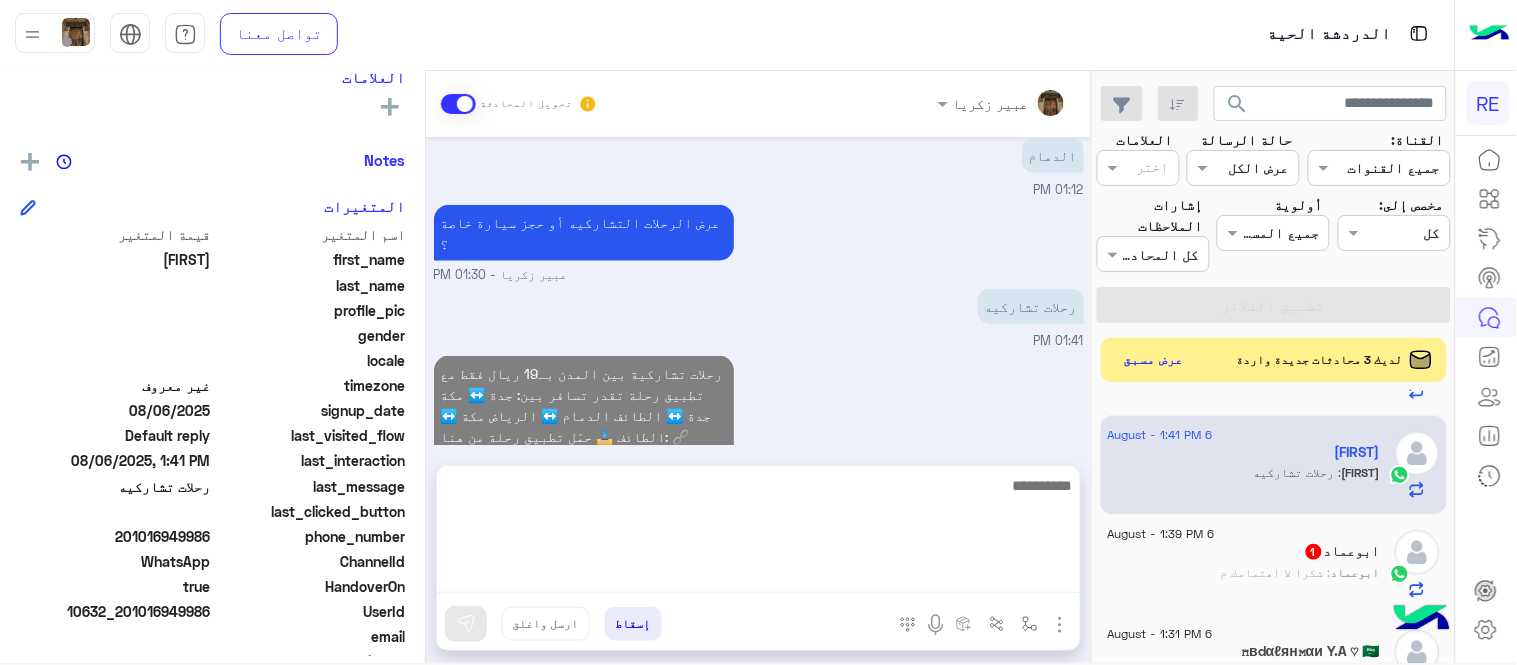 click on "[FIRST] [LAST] تحويل المحادثة     Aug 6, 2025  📥 حمّل تطبيق رحلة من هنا:   12:20 PM  سعدنا بتواصلك، نأمل منك توضيح استفسارك أكثر    12:20 PM   [FIRST] [LAST] وضع التسليم للمحادثات نشط   01:11 PM      السلام عليكم  [FIRST] [LAST] -  01:11 PM   [FIRST] [LAST] انضم إلى المحادثة   01:11 PM      تفضل كيف اخدمك؟  [FIRST] [LAST] -  01:11 PM  وعليكم لسلام   01:12 PM  عاوز اروح الدماك   01:12 PM  الدمام   01:12 PM  عرض الرحلات التشاركيه أو حجز سيارة خاصة ؟  [FIRST] [LAST] -  01:30 PM  رحلات تشاركيه   01:41 PM   https://www.youtube.com/watch?v=f17Q_oUCIMQ   03:37 PM" at bounding box center [758, 291] 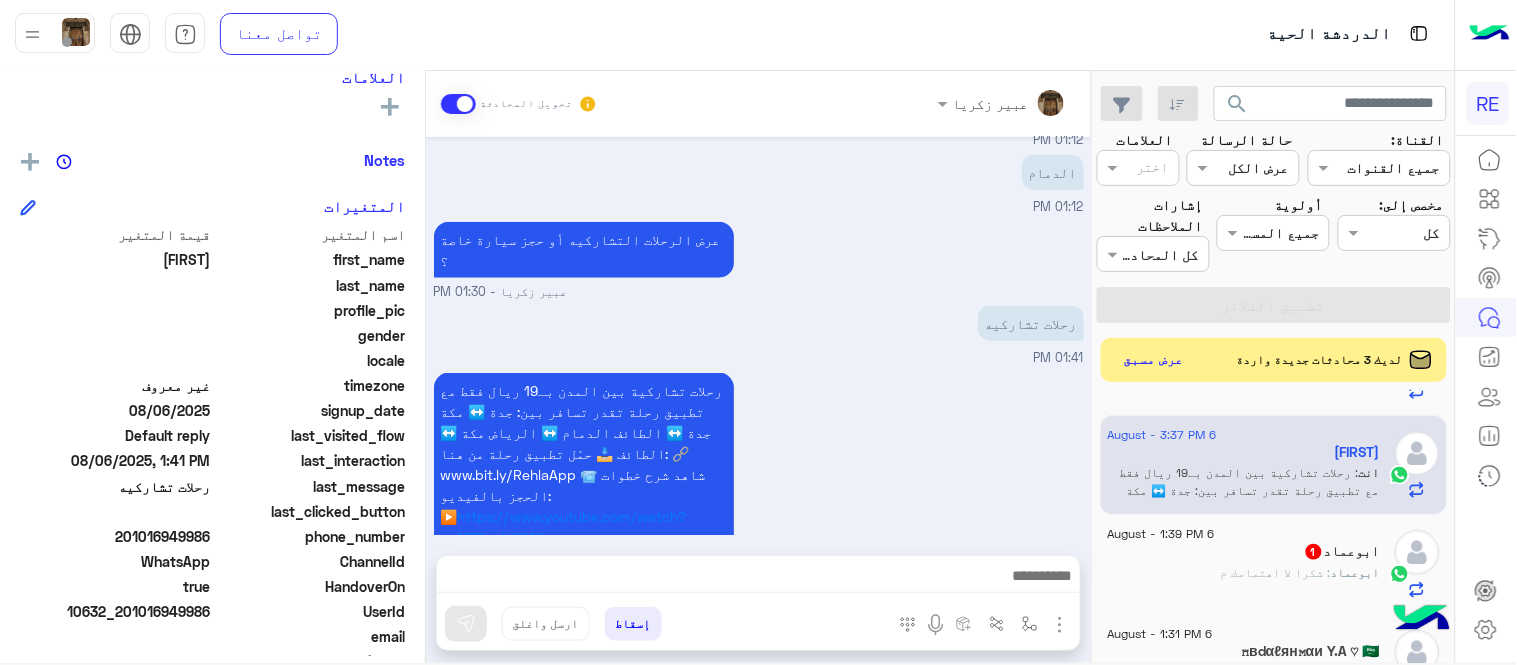 click on "[FIRST] 1" 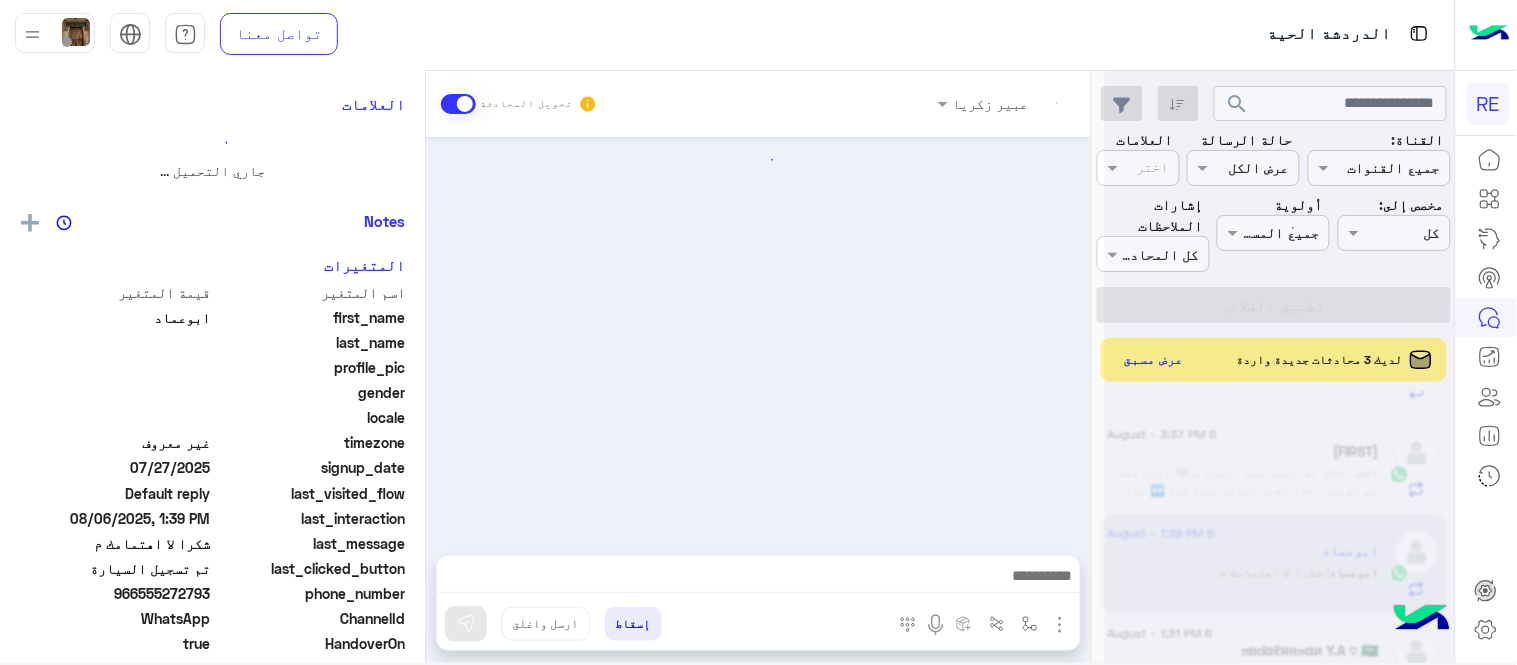scroll, scrollTop: 0, scrollLeft: 0, axis: both 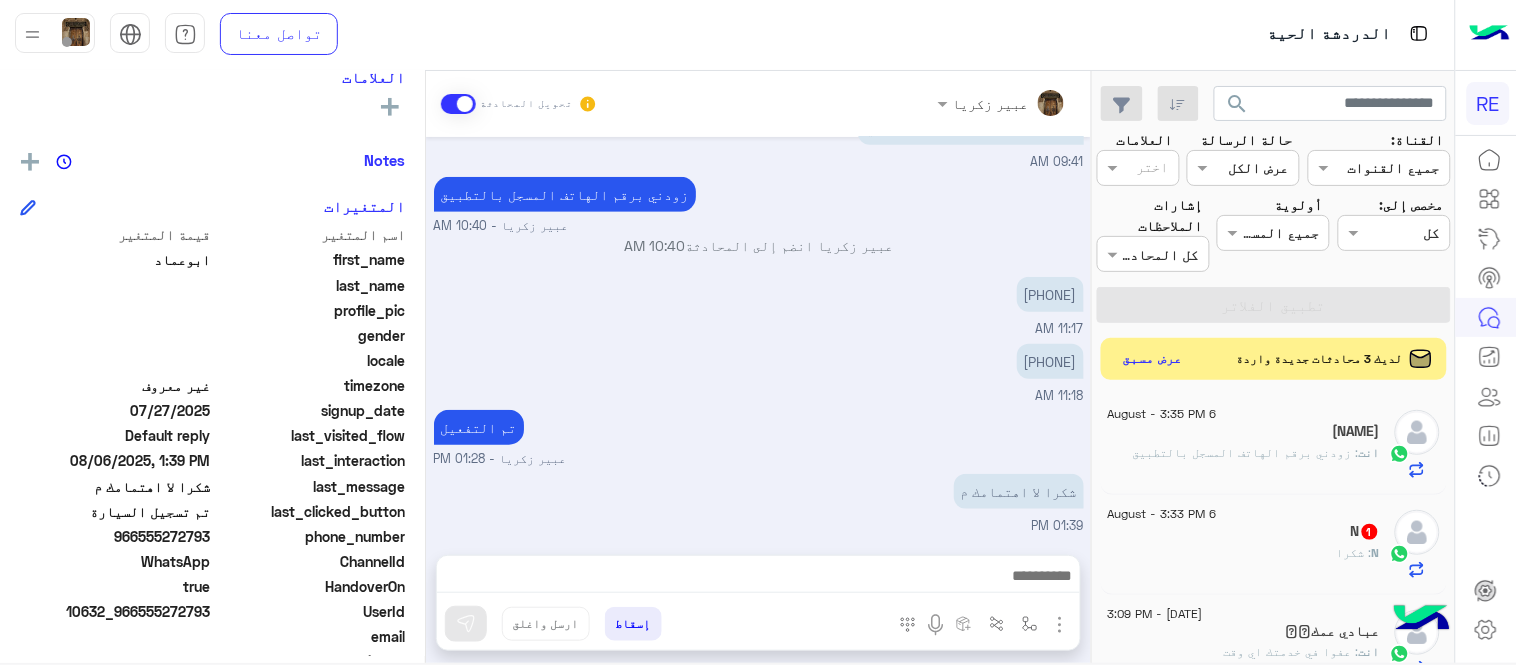 click on "عرض مسبق" 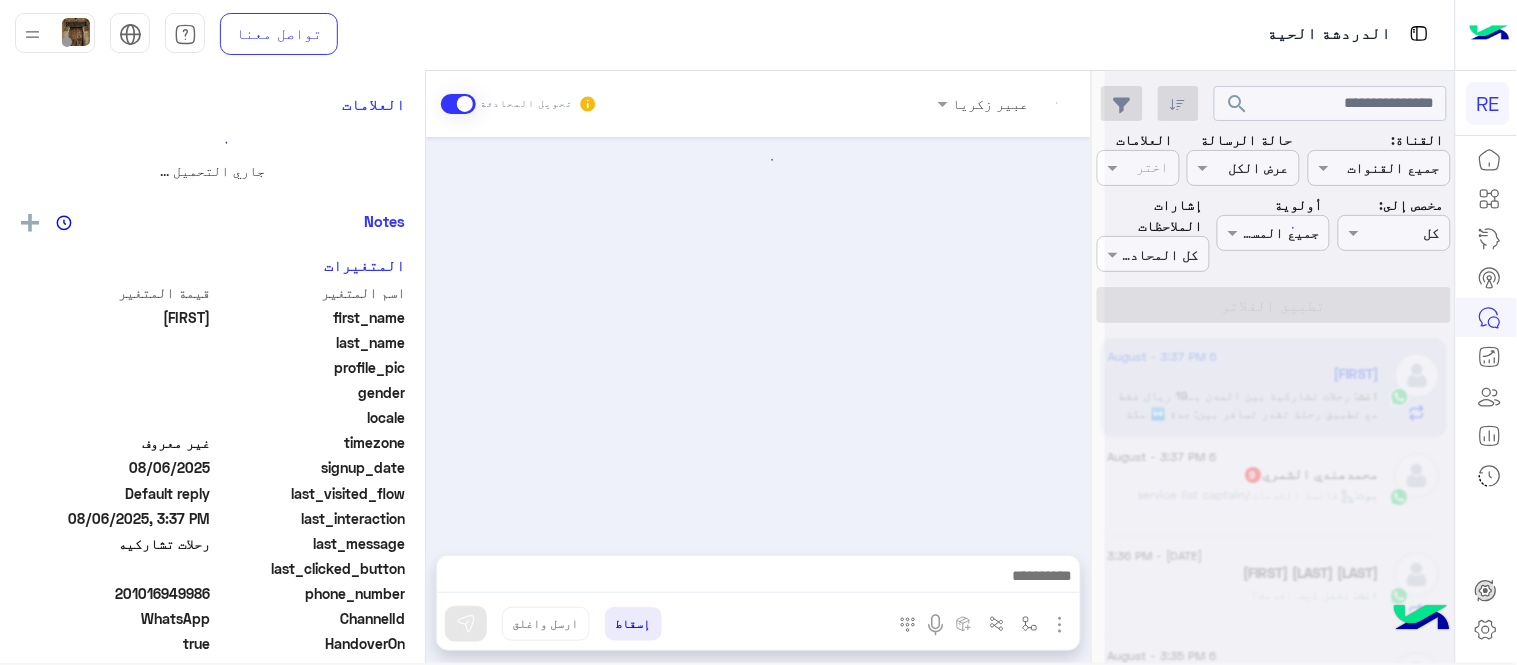 scroll, scrollTop: 0, scrollLeft: 0, axis: both 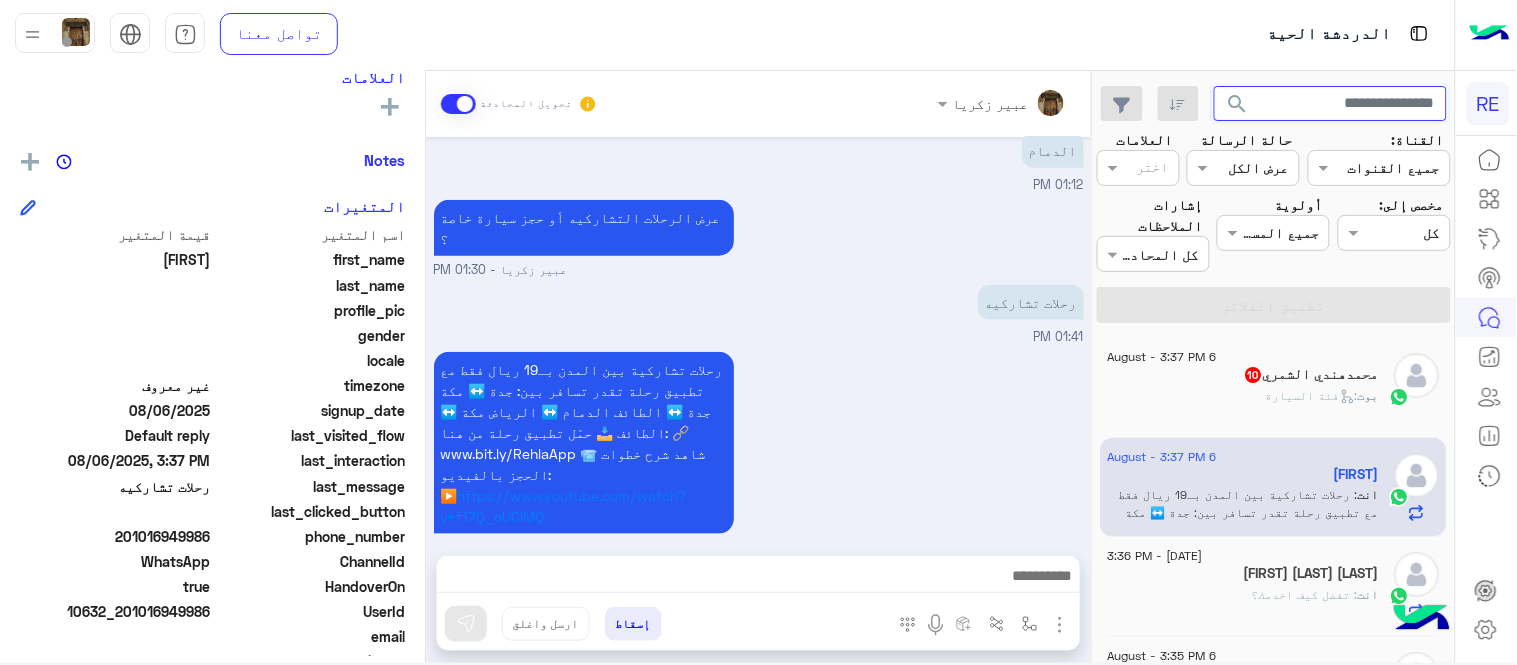 click at bounding box center [1331, 104] 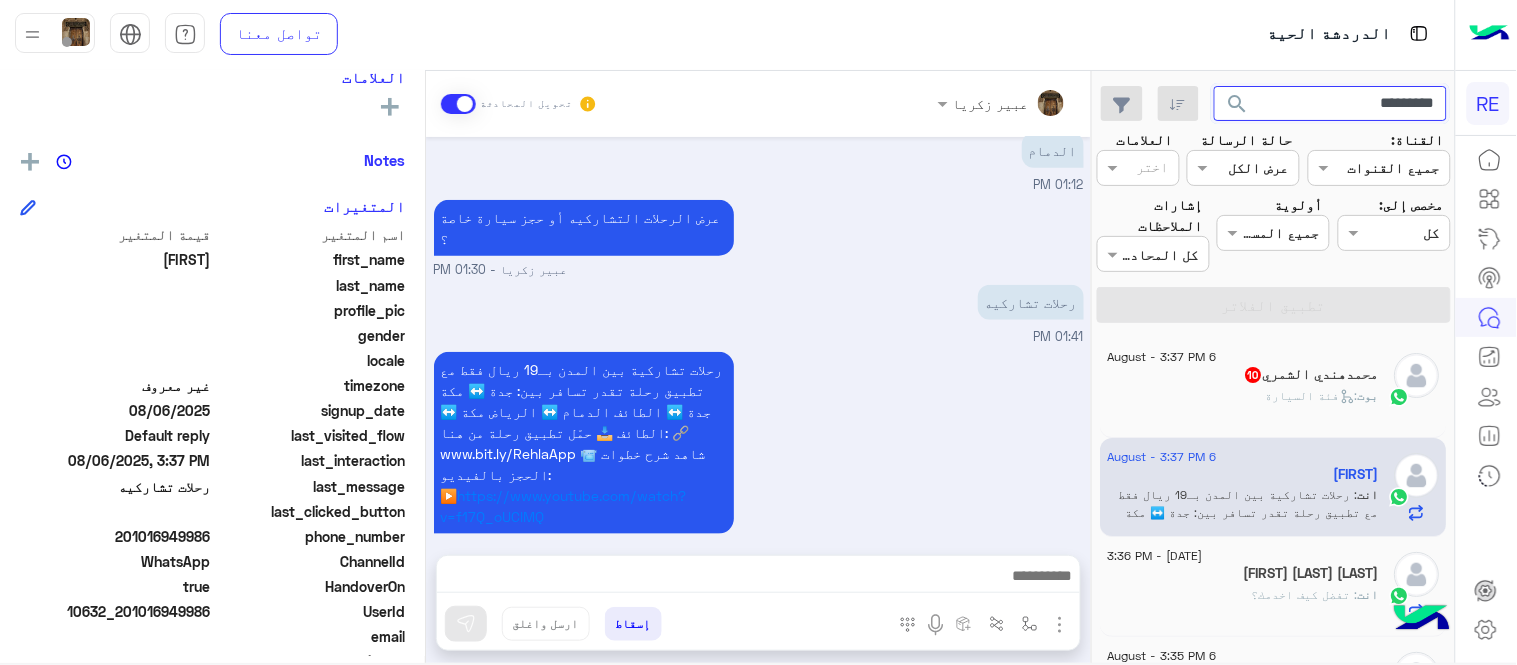 type on "*********" 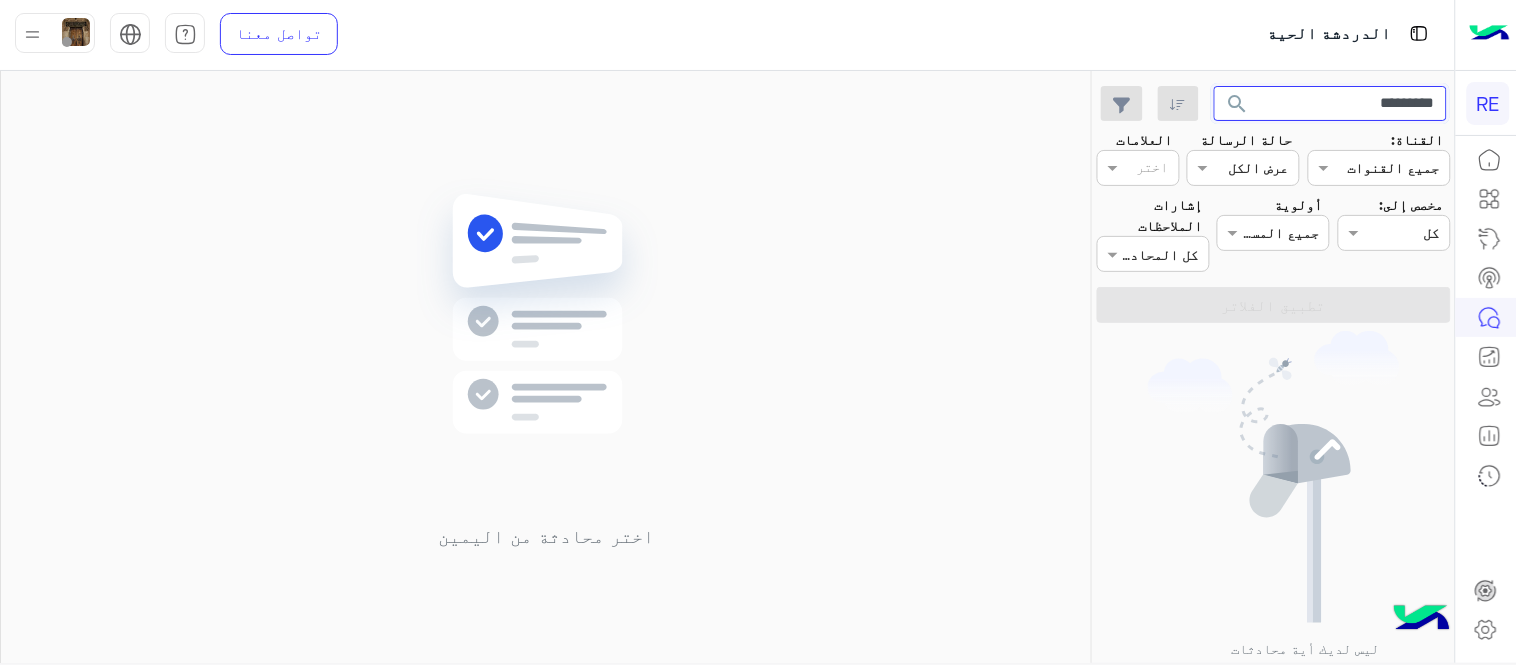 click on "*********" at bounding box center (1331, 104) 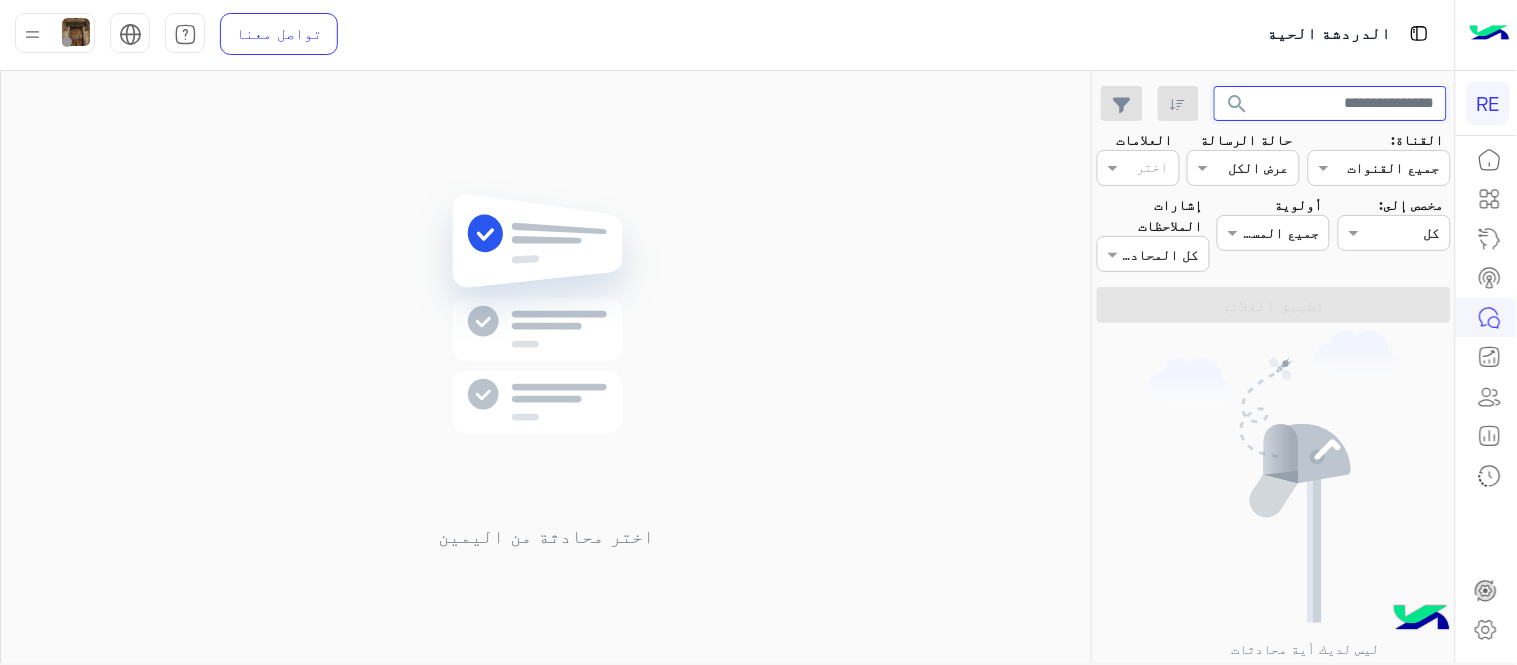 type 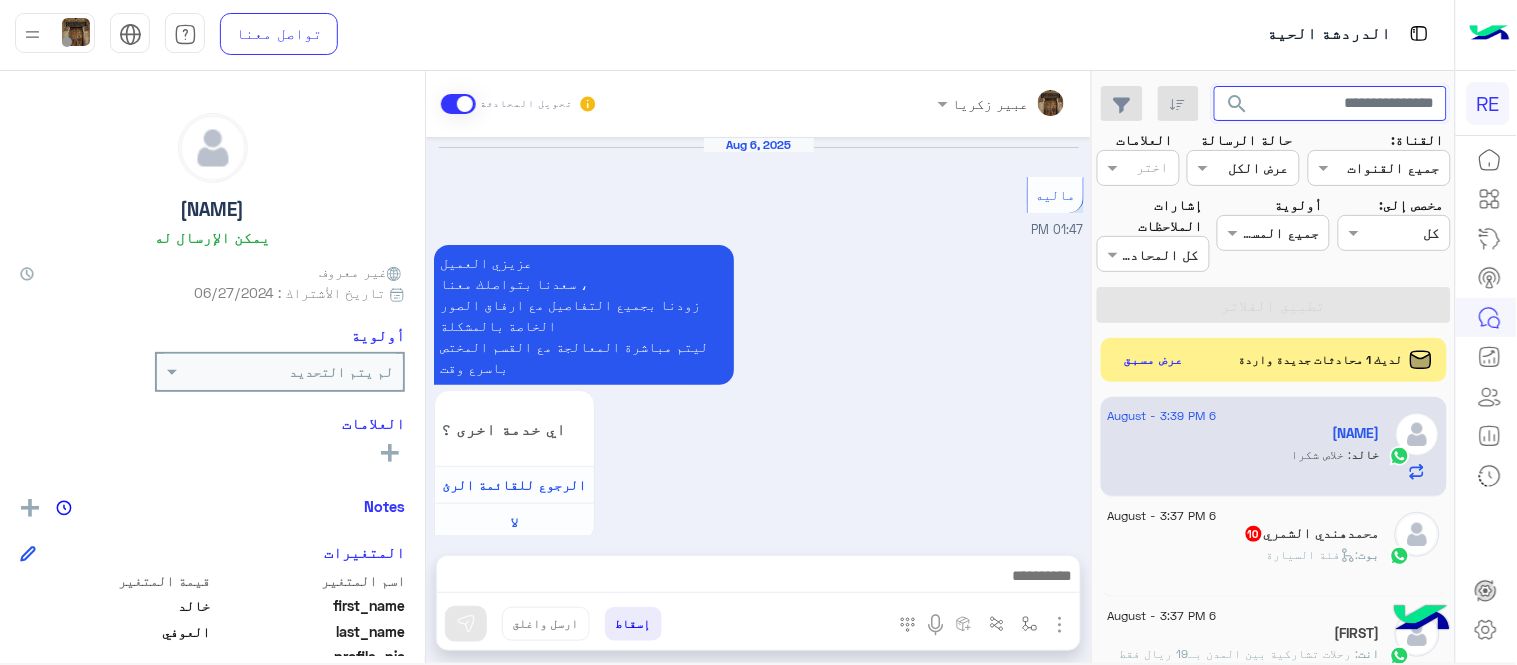 scroll, scrollTop: 784, scrollLeft: 0, axis: vertical 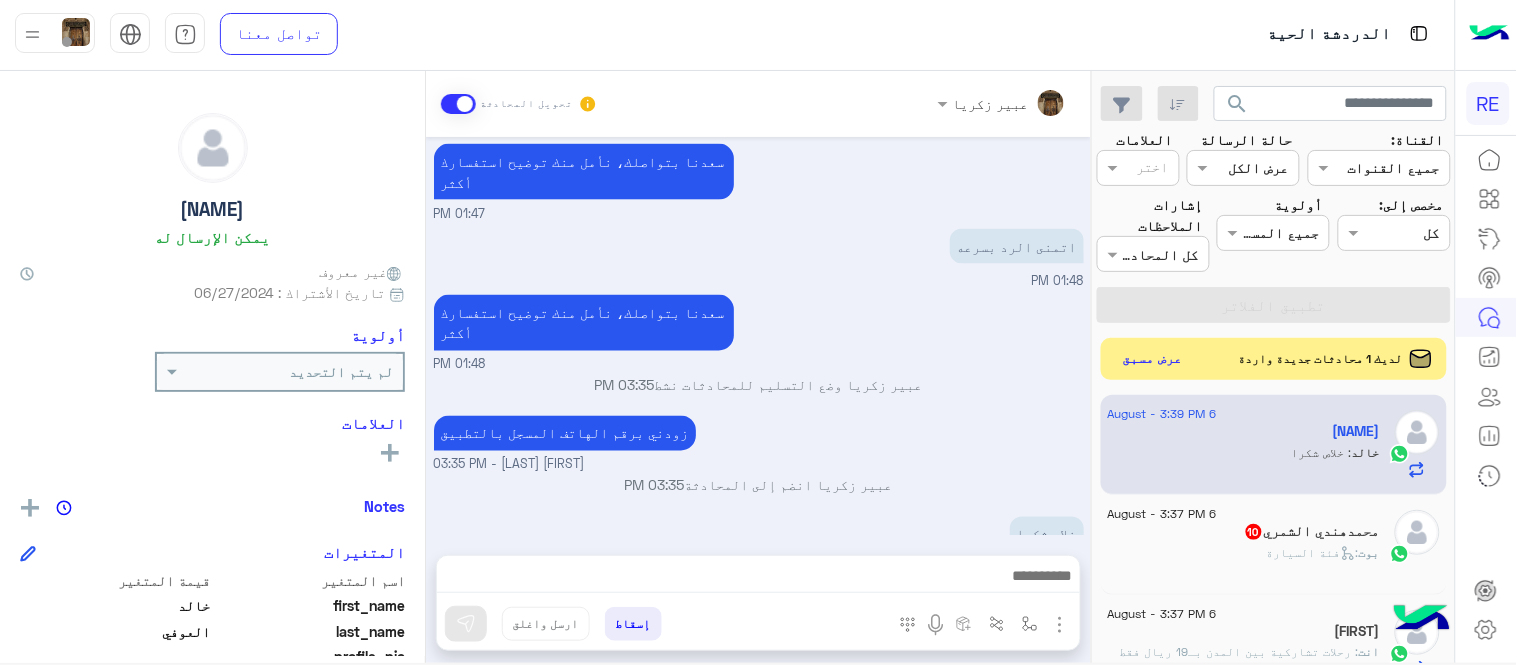 click on "عرض مسبق" 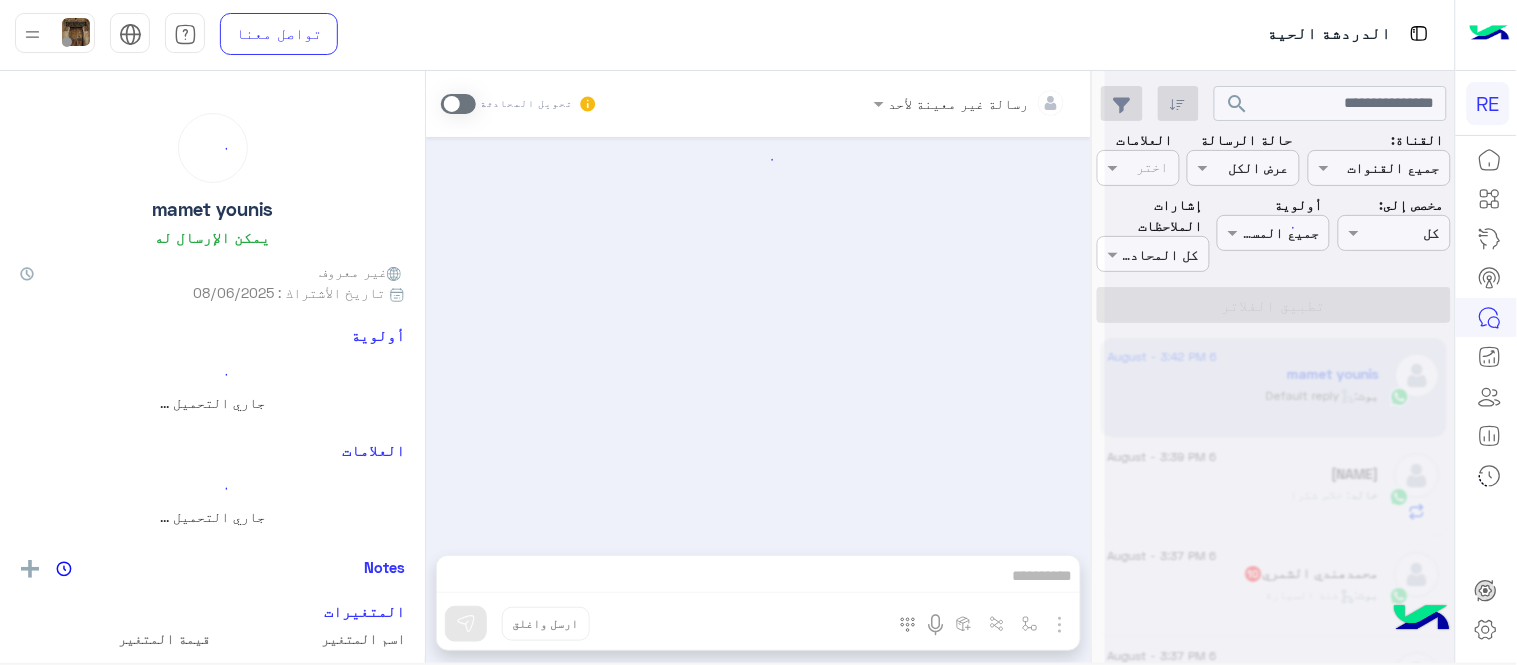 scroll, scrollTop: 0, scrollLeft: 0, axis: both 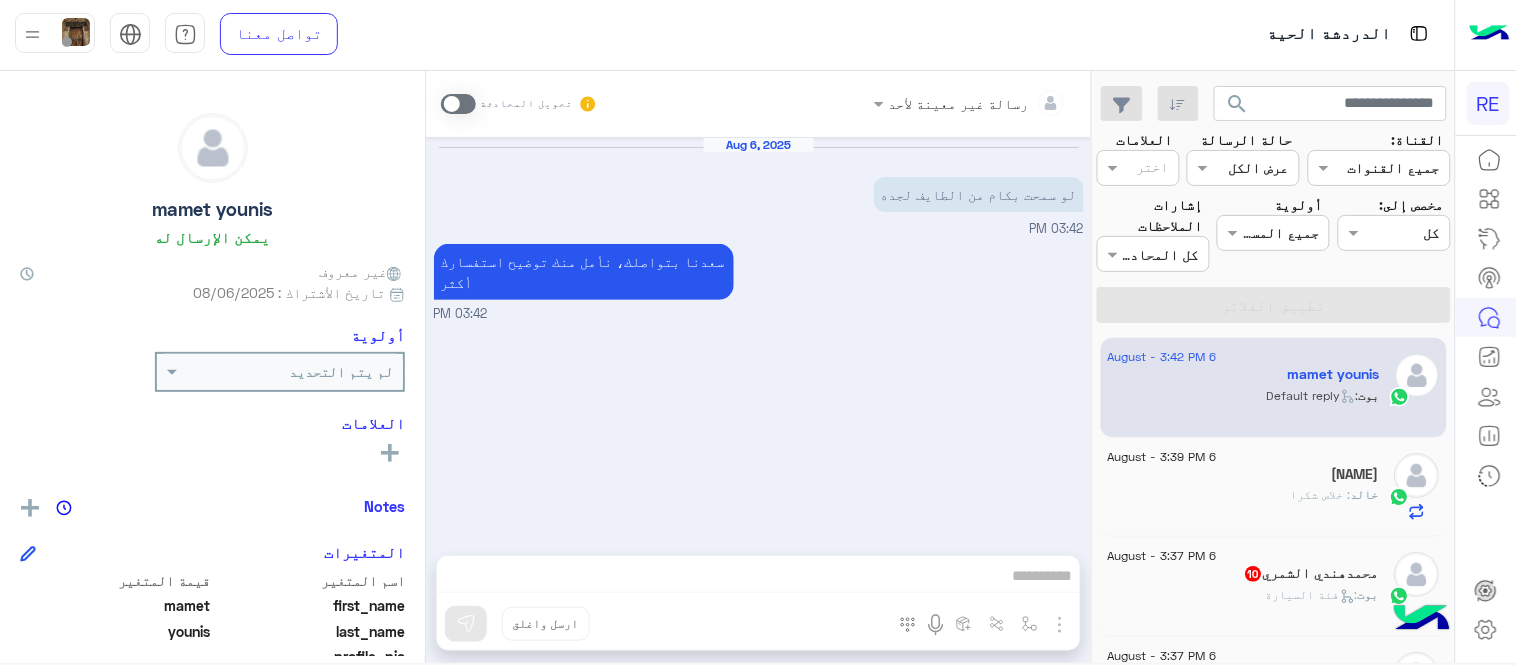 click at bounding box center (458, 104) 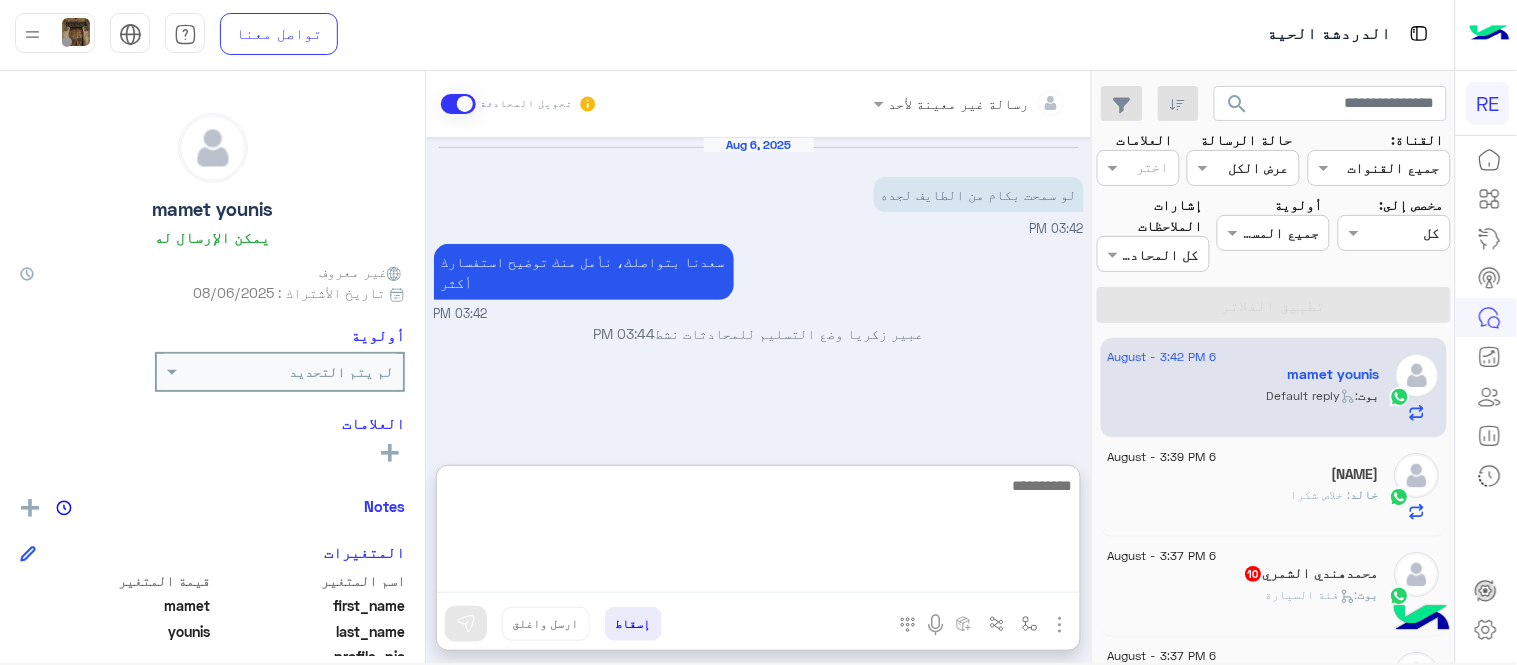 click at bounding box center [758, 533] 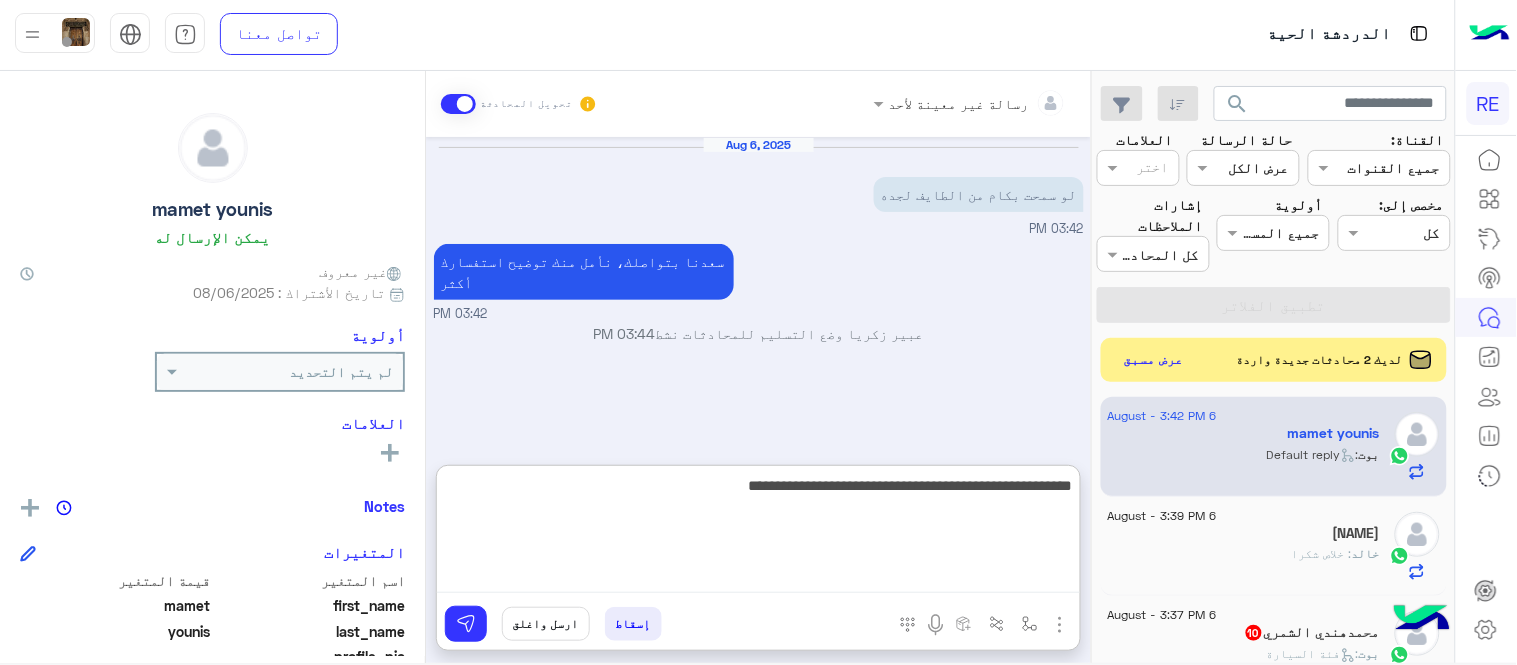 type on "**********" 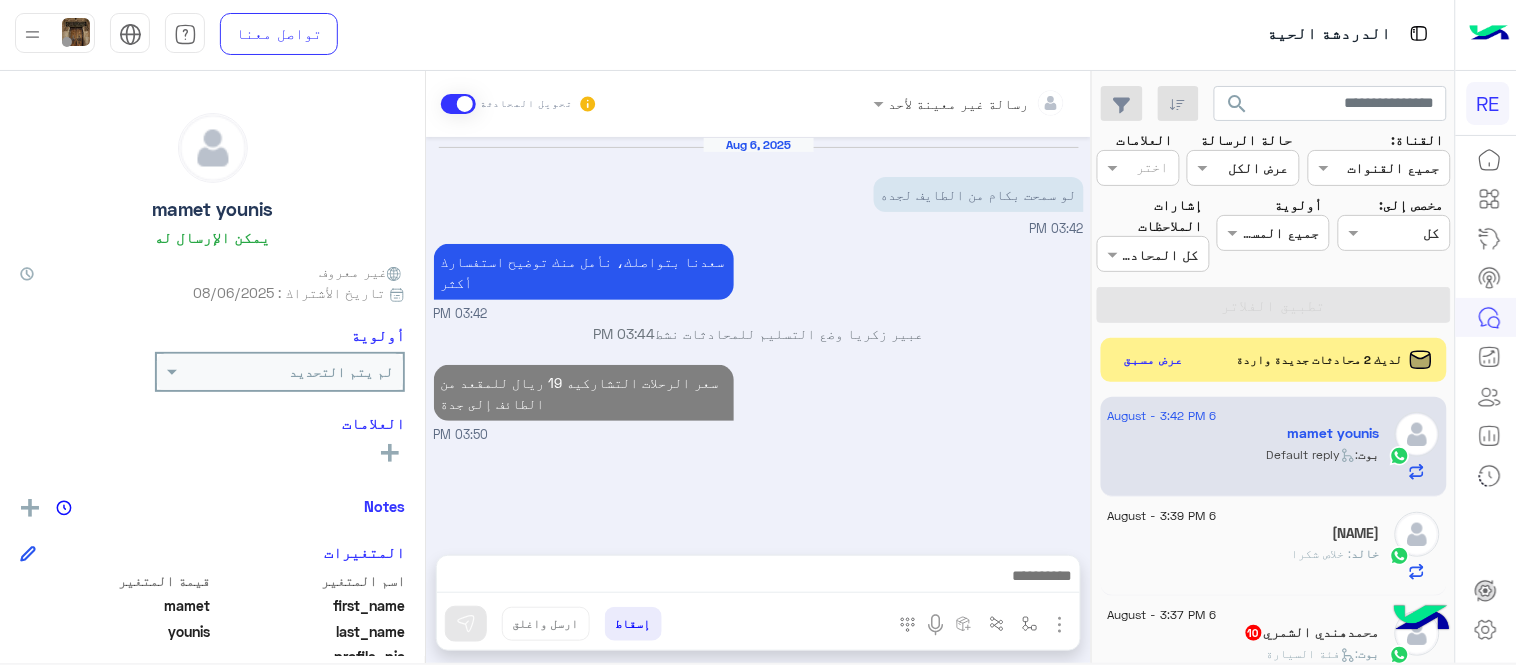 click on "03:42 PM" at bounding box center (759, 314) 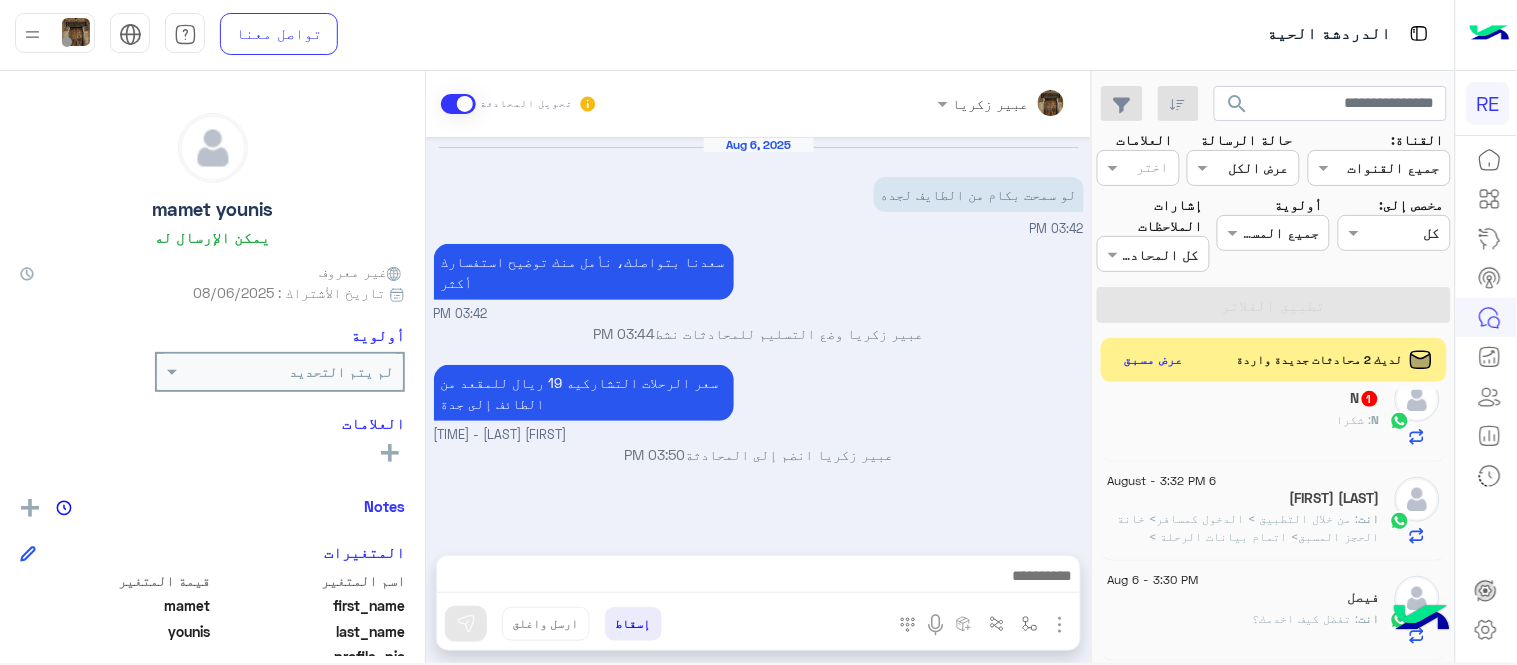 scroll, scrollTop: 848, scrollLeft: 0, axis: vertical 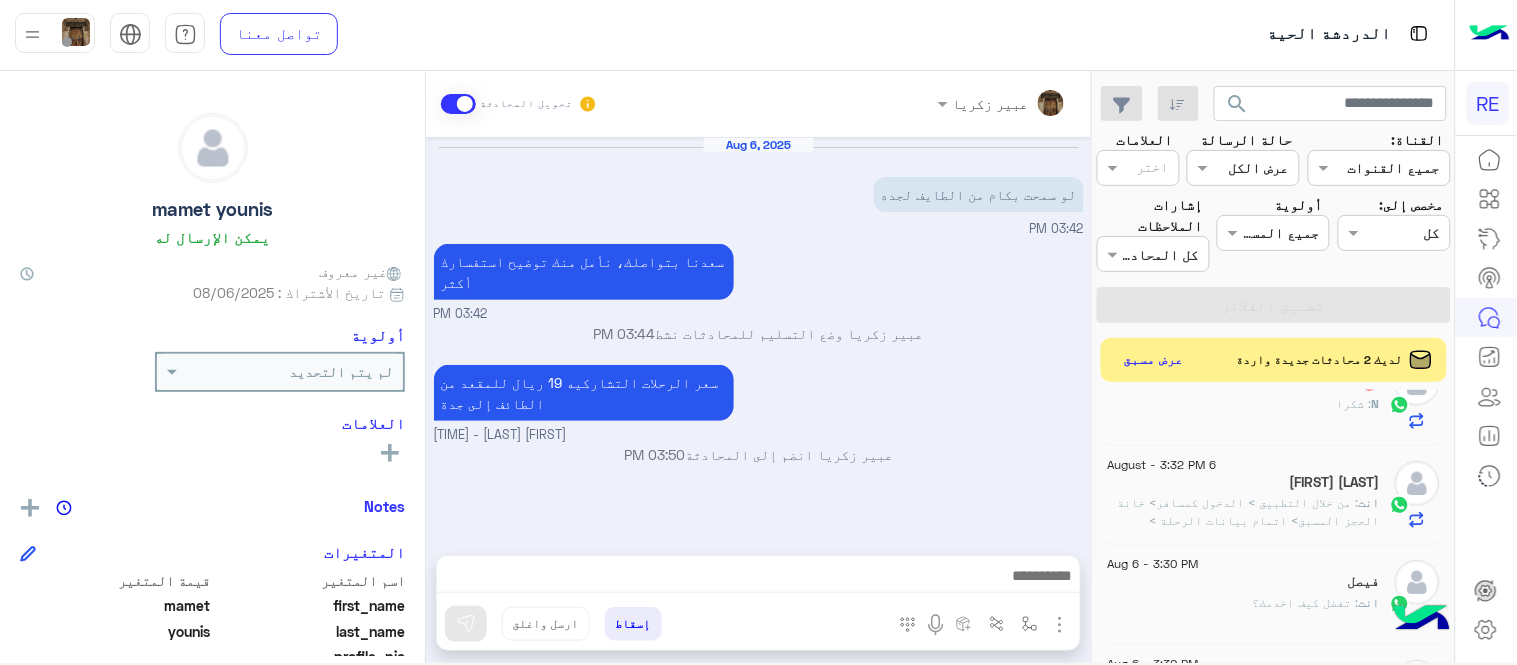 click on ": من خلال التطبيق > الدخول كمسافر> خانة الحجز المسبق> اتمام بيانات الرحلة > الدخول لخانة الرحلات التشاركية> بيظهر داخلها الرحلات المتاحة من الرياض للدمام بس سوي طلب على الرحلة" 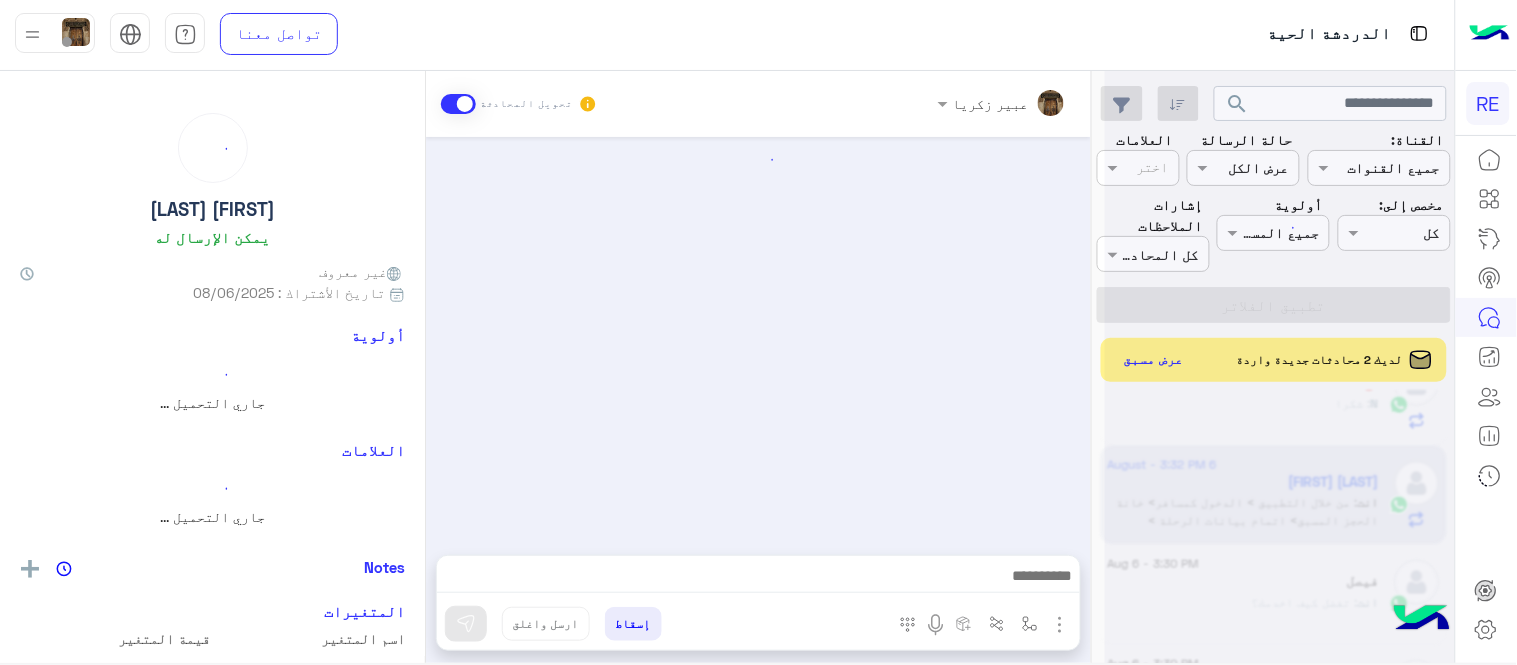 scroll, scrollTop: 507, scrollLeft: 0, axis: vertical 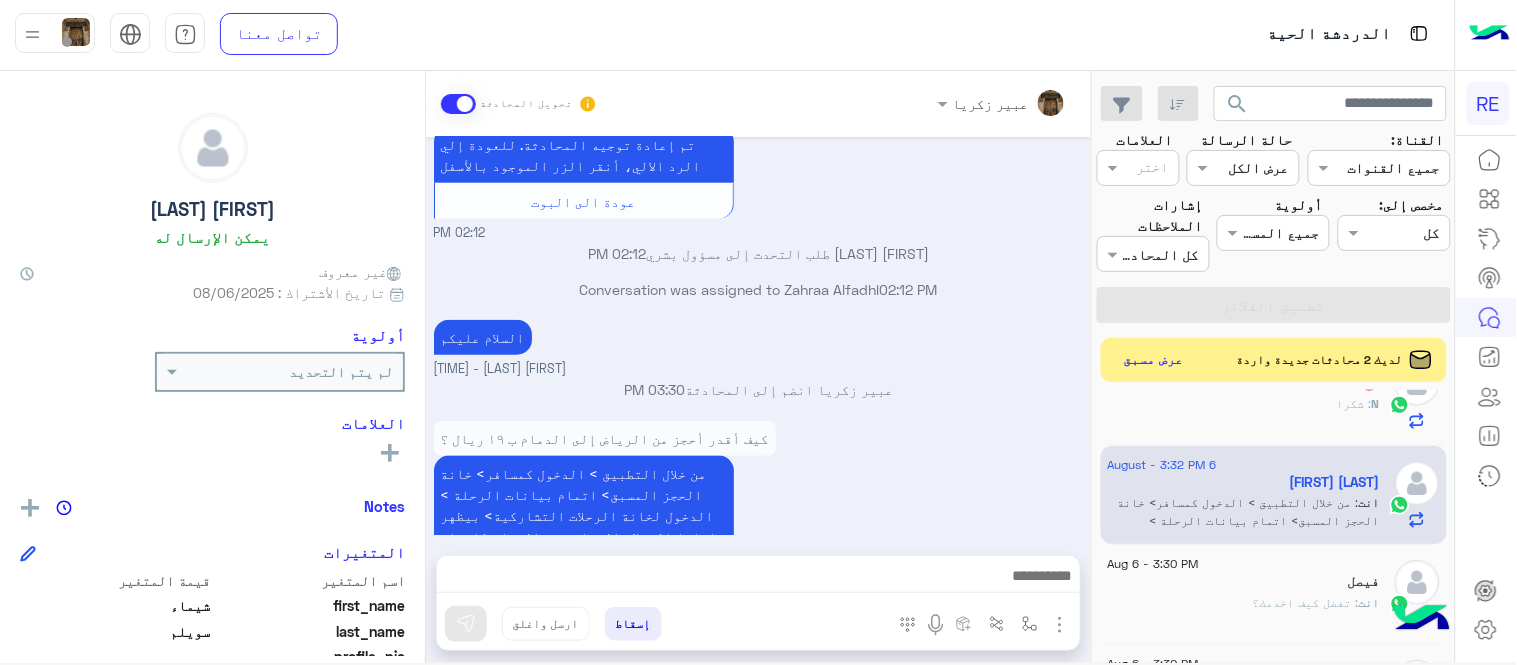 click on "من خلال التطبيق > الدخول كمسافر> خانة الحجز المسبق> اتمام بيانات الرحلة > الدخول لخانة الرحلات التشاركية> بيظهر داخلها الرحلات المتاحة من الرياض للدمام بس سوي طلب على الرحلة" at bounding box center (584, 515) 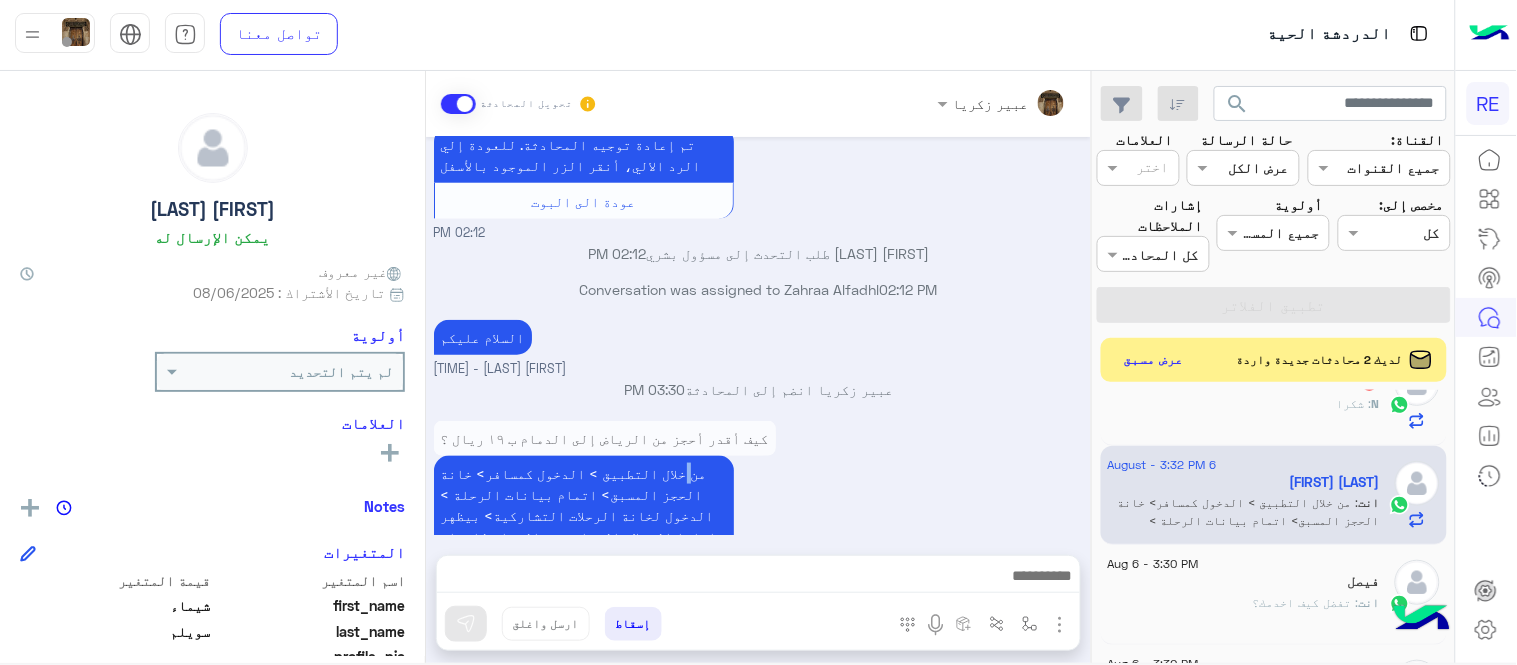 click on "من خلال التطبيق > الدخول كمسافر> خانة الحجز المسبق> اتمام بيانات الرحلة > الدخول لخانة الرحلات التشاركية> بيظهر داخلها الرحلات المتاحة من الرياض للدمام بس سوي طلب على الرحلة" at bounding box center [584, 515] 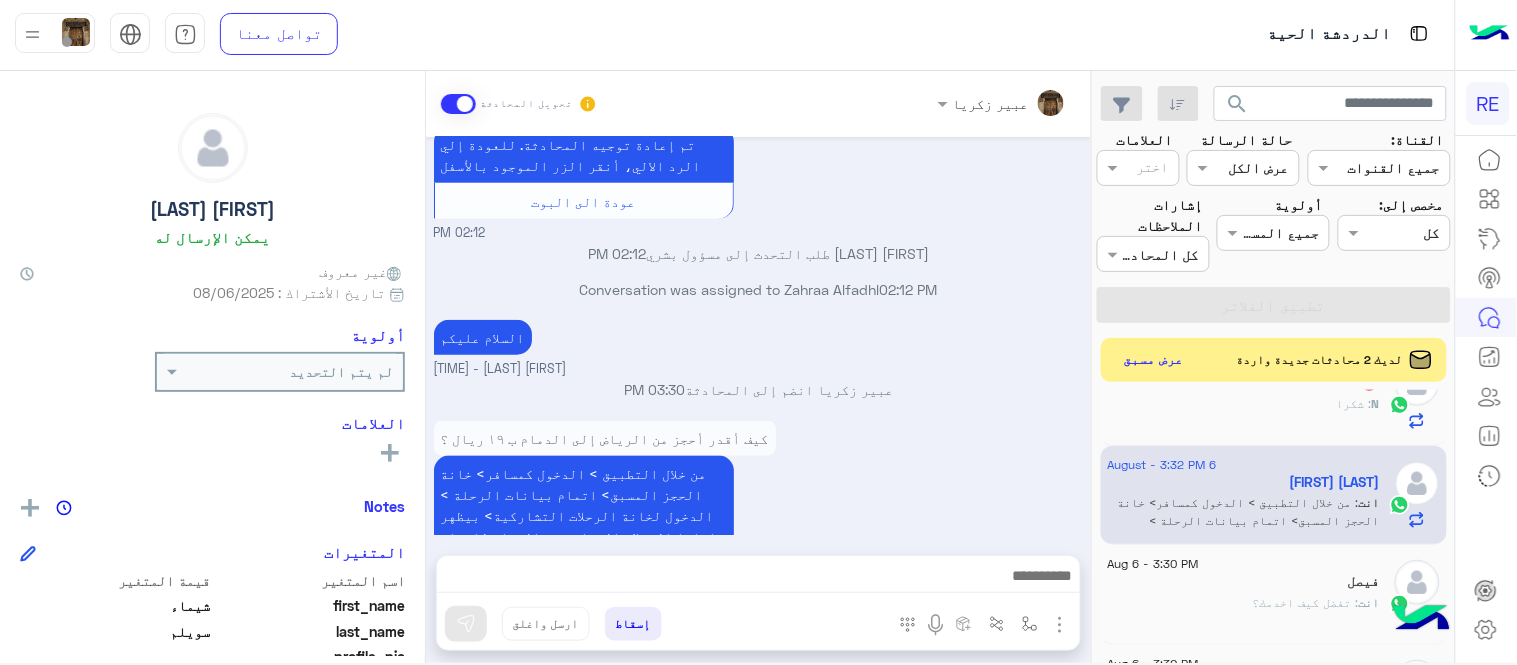 drag, startPoint x: 705, startPoint y: 424, endPoint x: 693, endPoint y: 436, distance: 16.970562 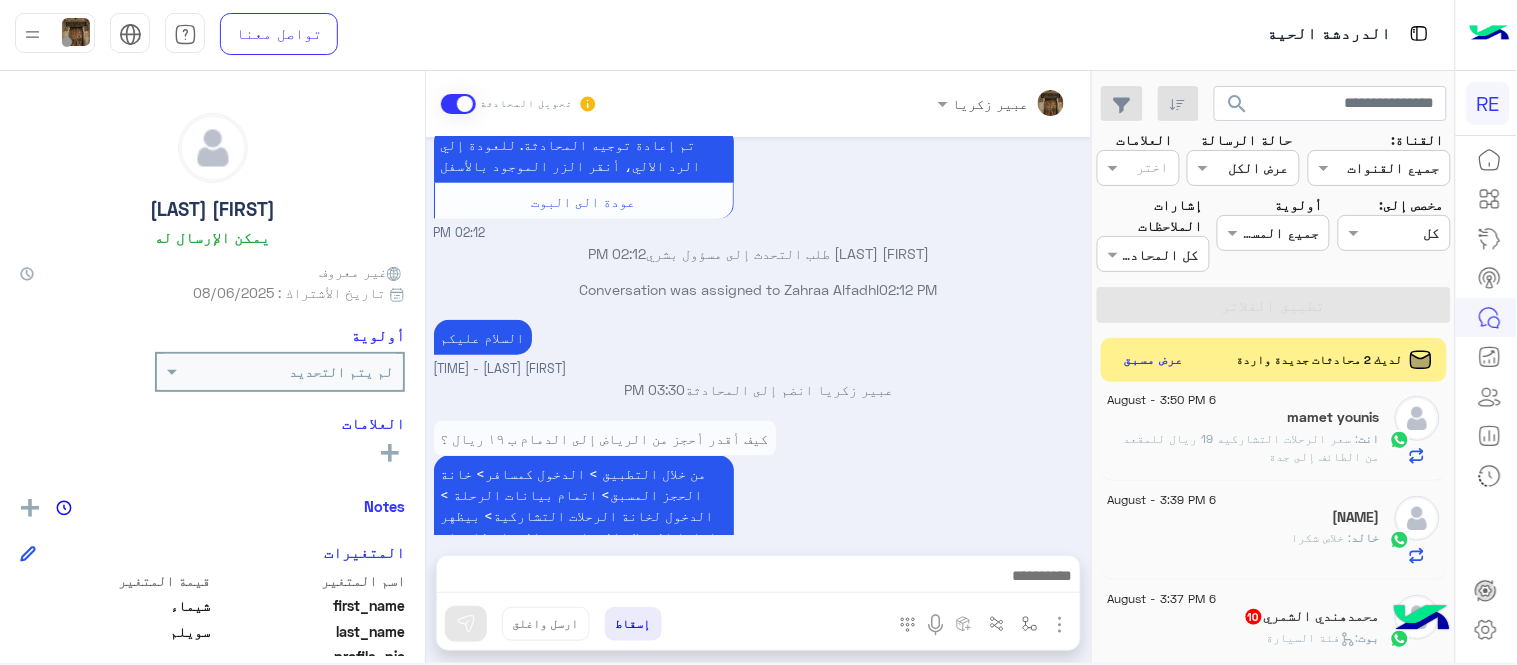 scroll, scrollTop: 0, scrollLeft: 0, axis: both 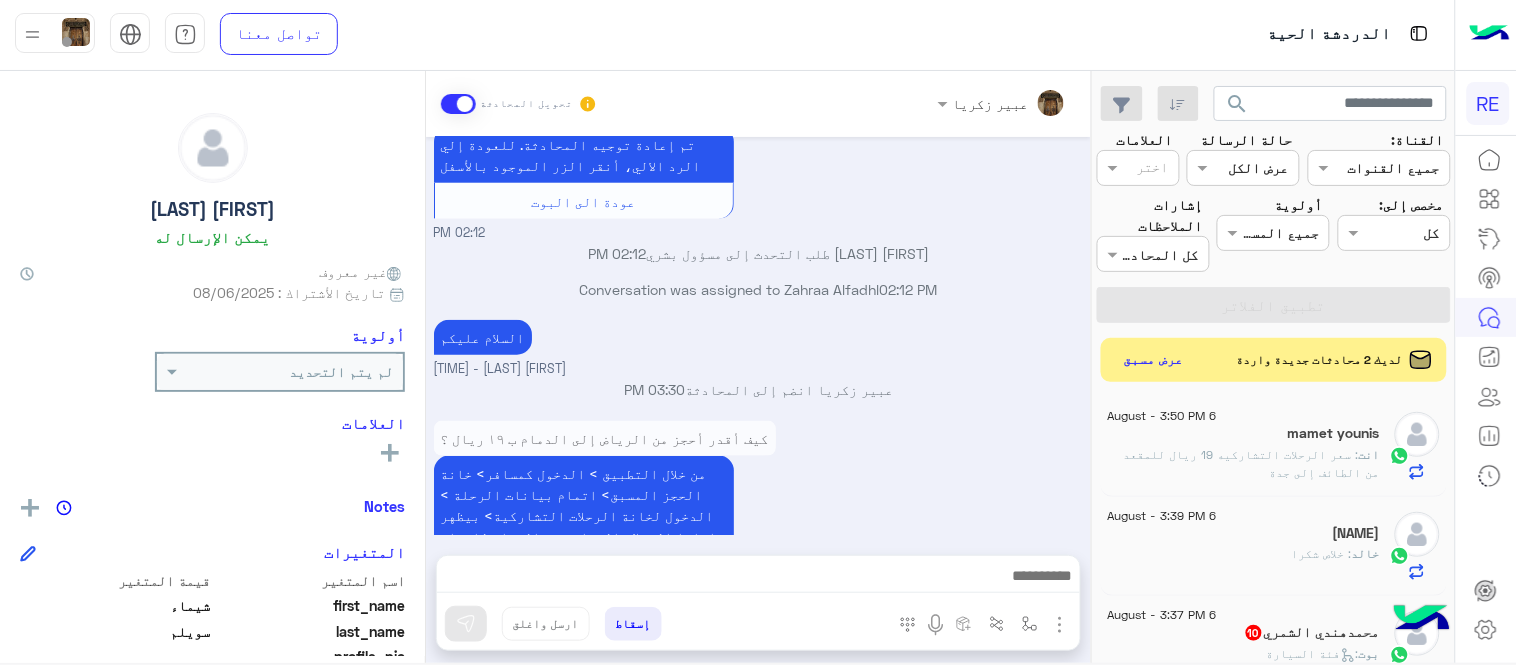click on "6 August - 3:50 PM  mamet younis   انت  : سعر الرحلات التشاركيه 19 ريال للمقعد من الطائف إلى جدة" 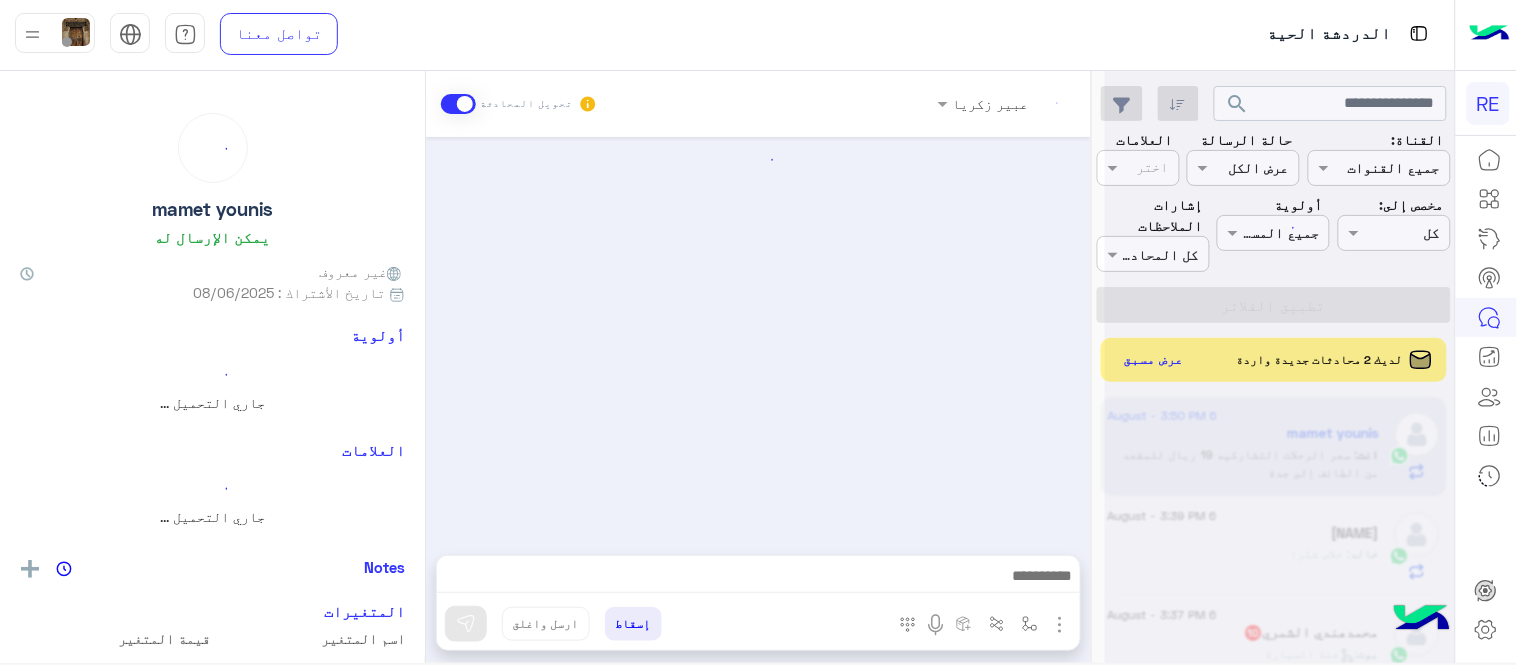 scroll, scrollTop: 0, scrollLeft: 0, axis: both 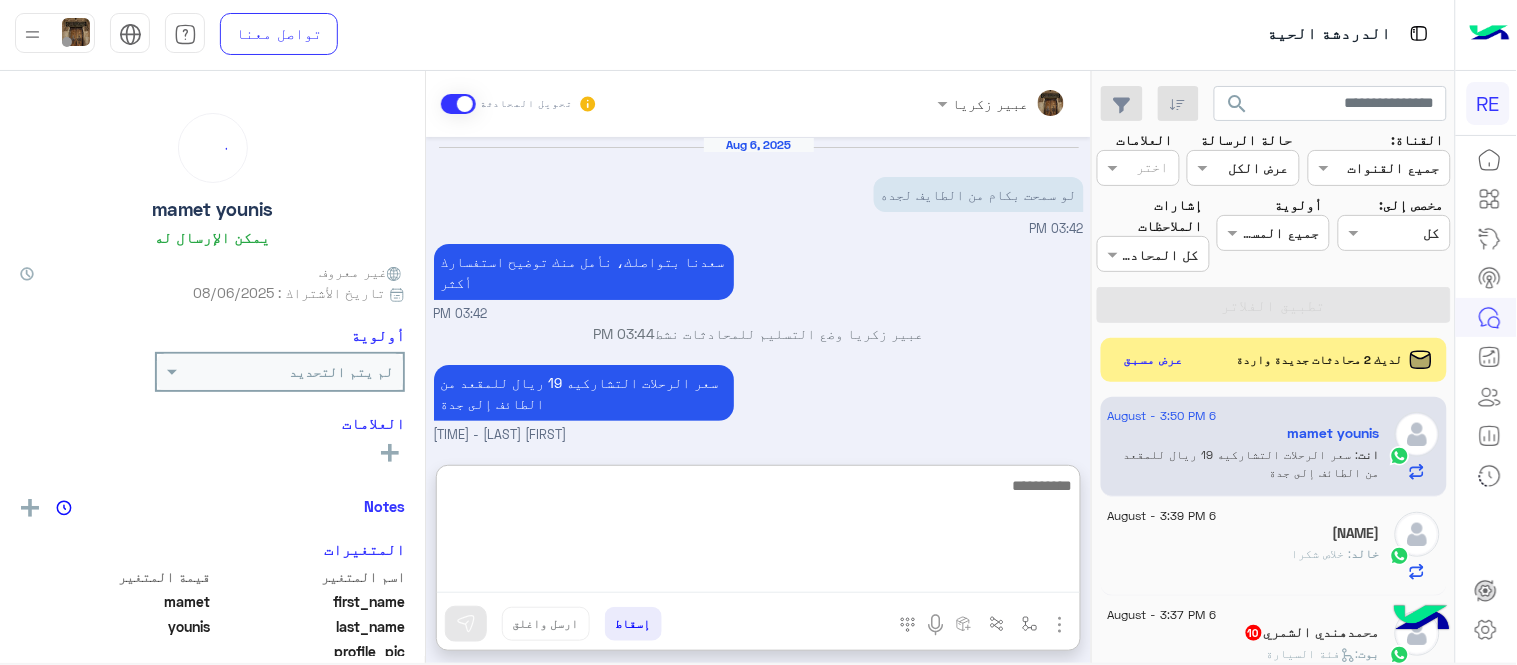 click at bounding box center (758, 533) 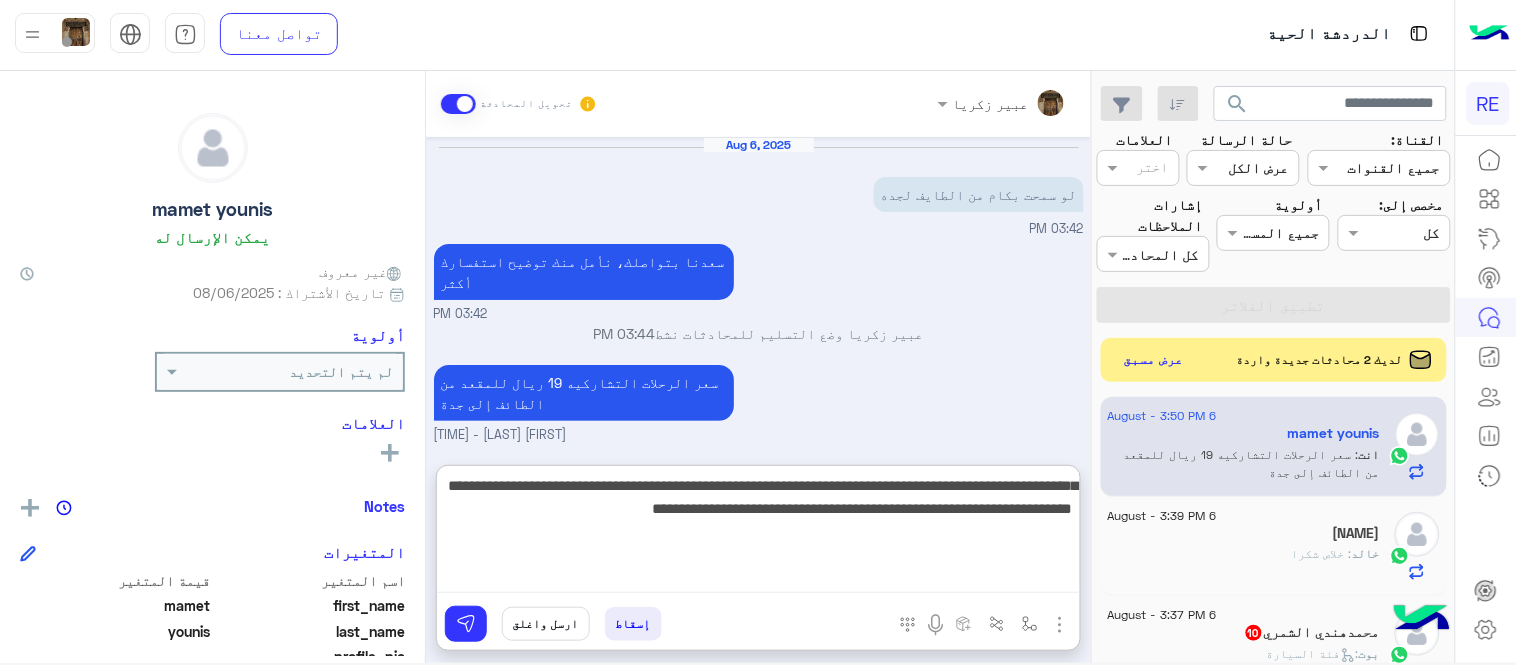 click on "**********" at bounding box center (758, 533) 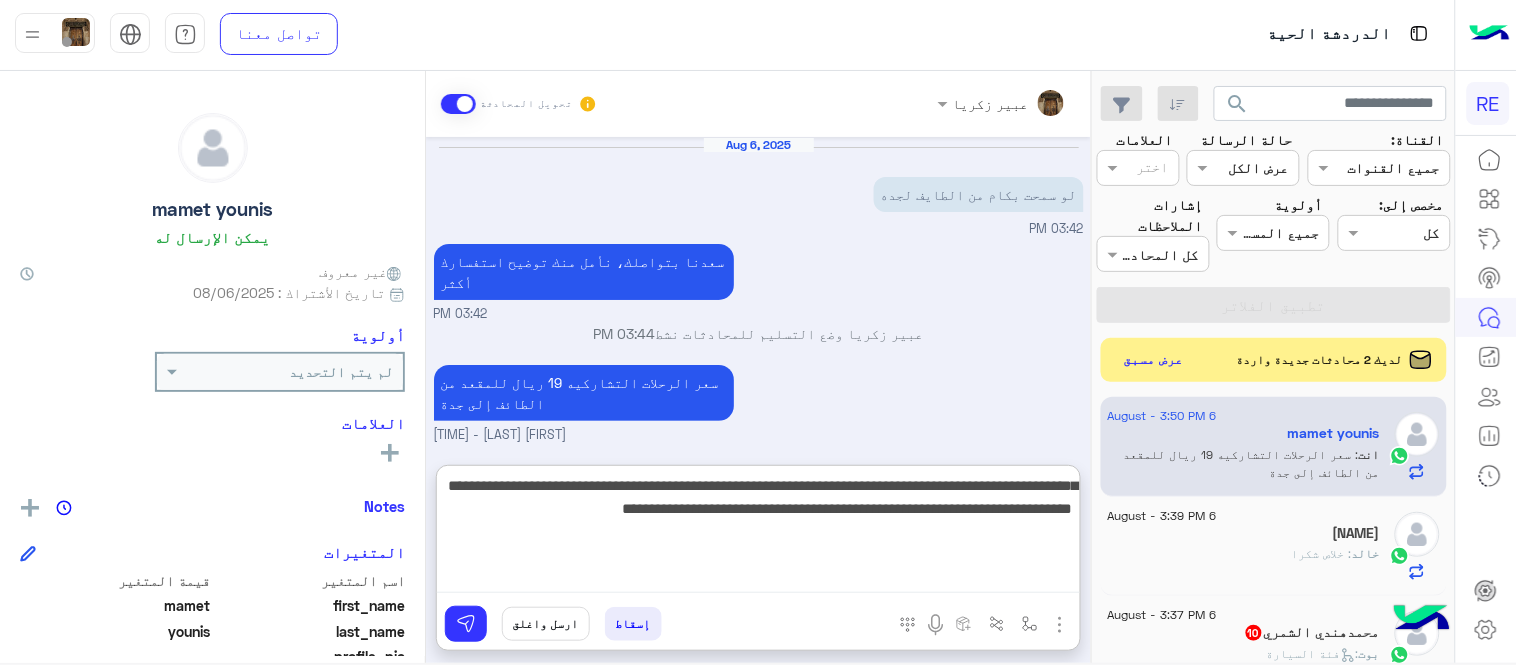 type on "**********" 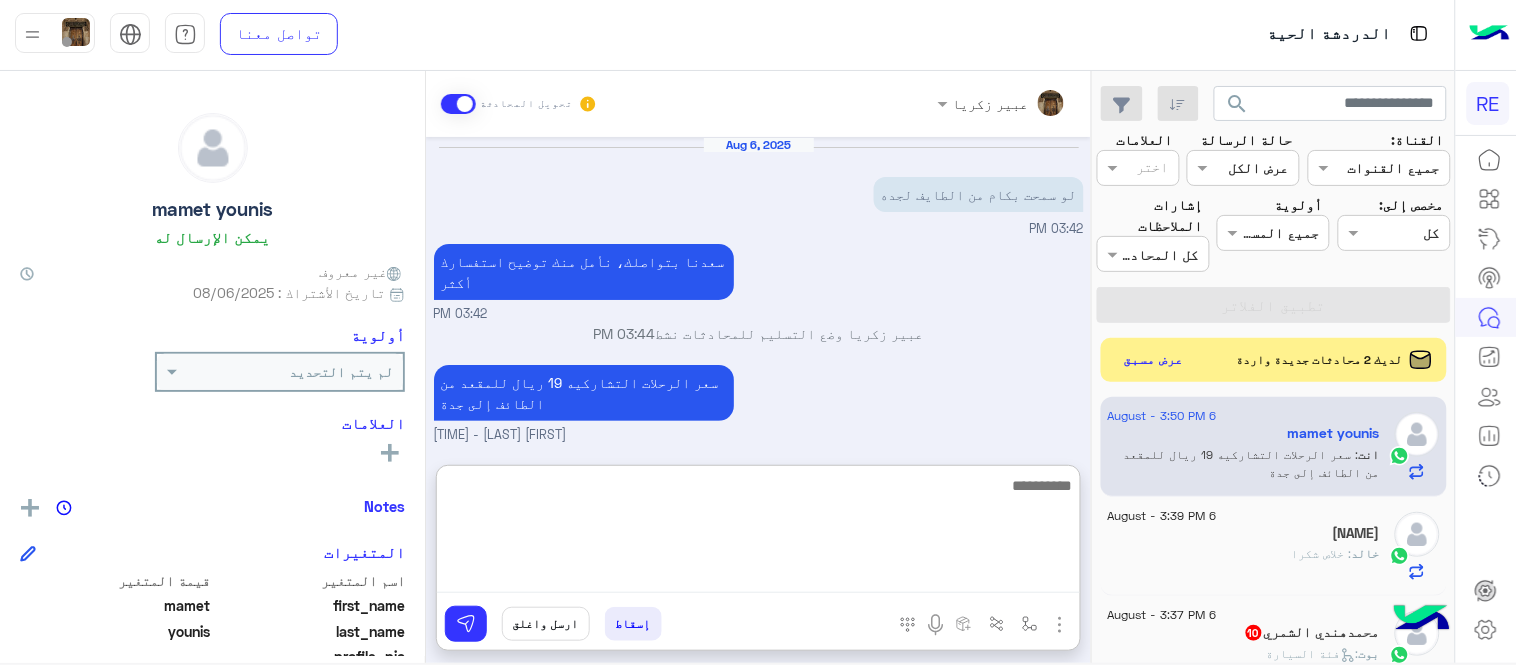 scroll, scrollTop: 142, scrollLeft: 0, axis: vertical 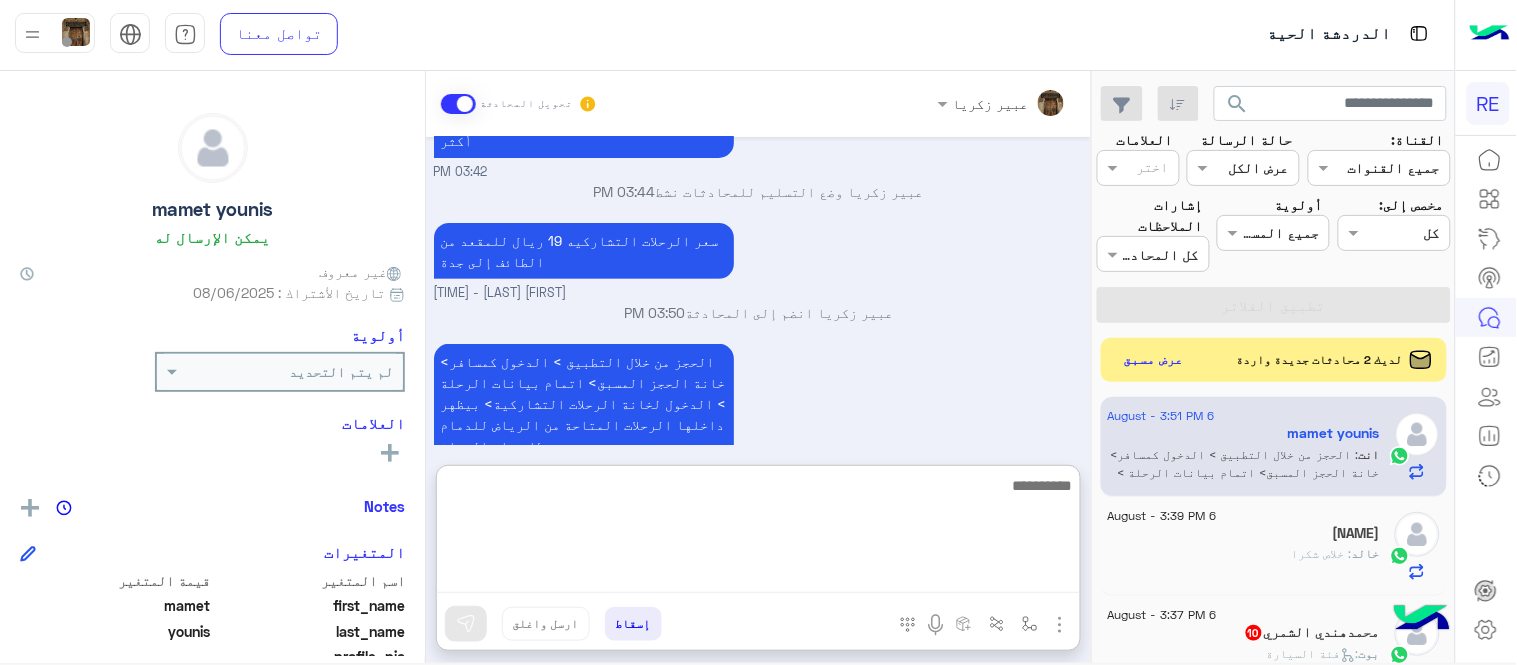 paste on "**********" 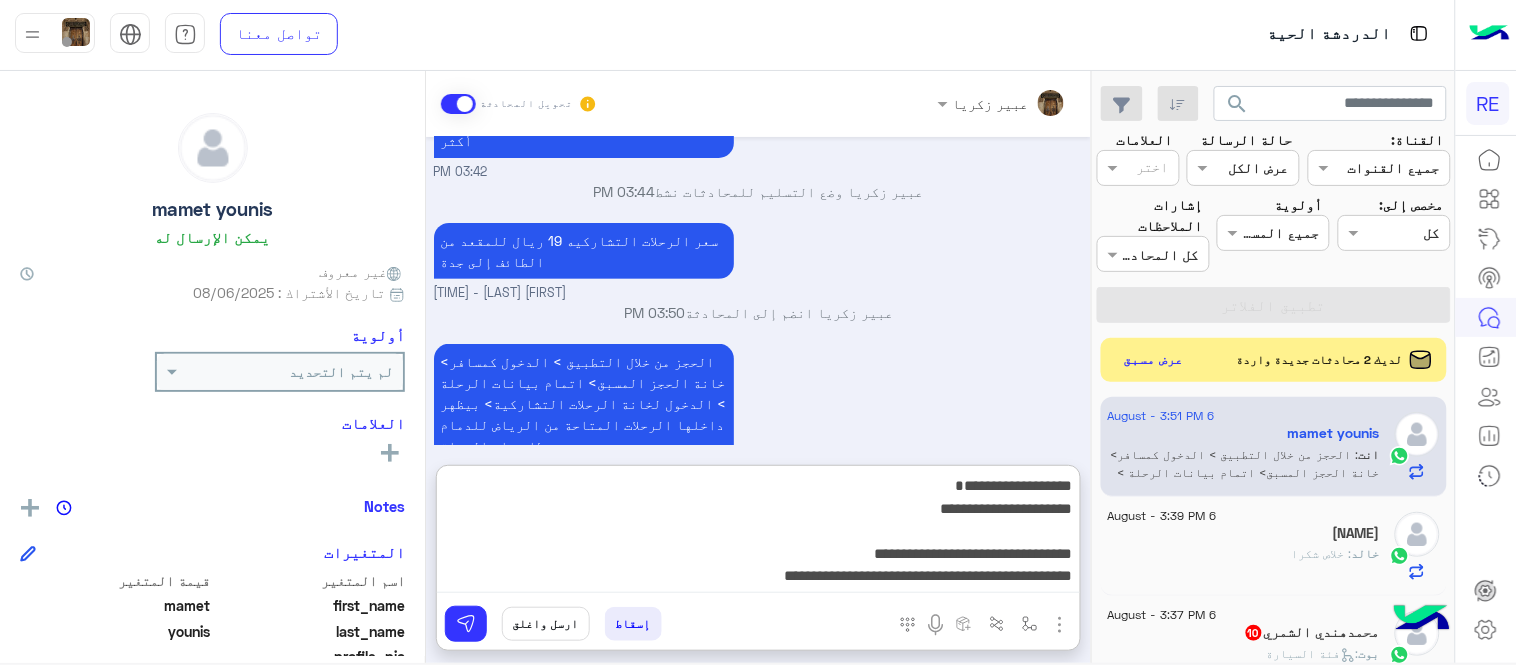 scroll, scrollTop: 38, scrollLeft: 0, axis: vertical 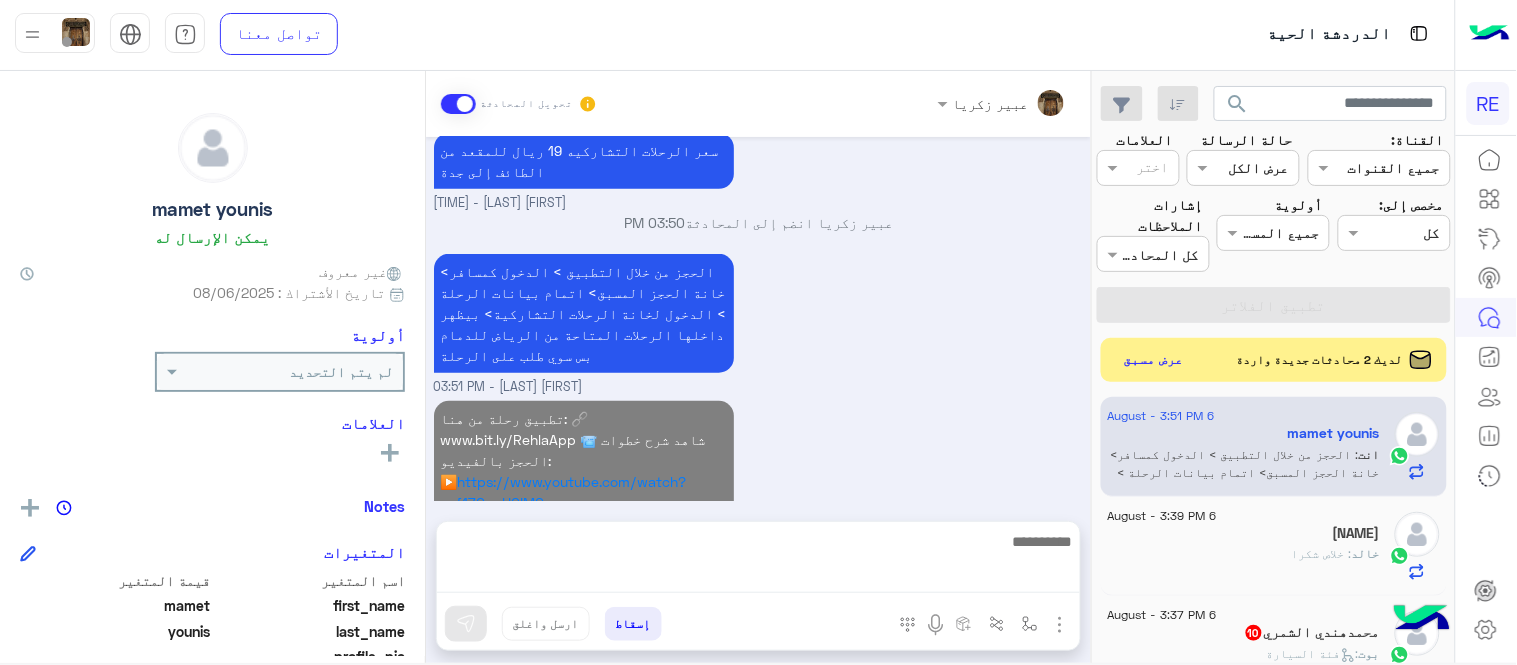 click on "Aug 6, 2025  لو سمحت بكام من الطايف لجده   03:42 PM  سعدنا بتواصلك، نأمل منك توضيح استفسارك أكثر    03:42 PM   [FIRST] [LAST] وضع التسليم للمحادثات نشط   03:44 PM      سعر الرحلات التشاركيه 19 ريال للمقعد من الطائف إلى جدة  [FIRST] [LAST] -  03:50 PM   [FIRST] [LAST] انضم إلى المحادثة   03:50 PM      الحجز من خلال التطبيق > الدخول كمسافر> خانة الحجز المسبق> اتمام بيانات الرحلة > الدخول لخانة الرحلات التشاركية> بيظهر داخلها الرحلات المتاحة من الرياض للدمام بس سوي طلب على الرحلة  [FIRST] [LAST] -  03:51 PM  تطبيق رحلة من هنا:
🔗 www.bit.ly/RehlaApp
📹 شاهد شرح خطوات الحجز بالفيديو:
▶️   https://www.youtube.com/watch?v=f17Q_oUCIMQ   03:51 PM" at bounding box center (758, 319) 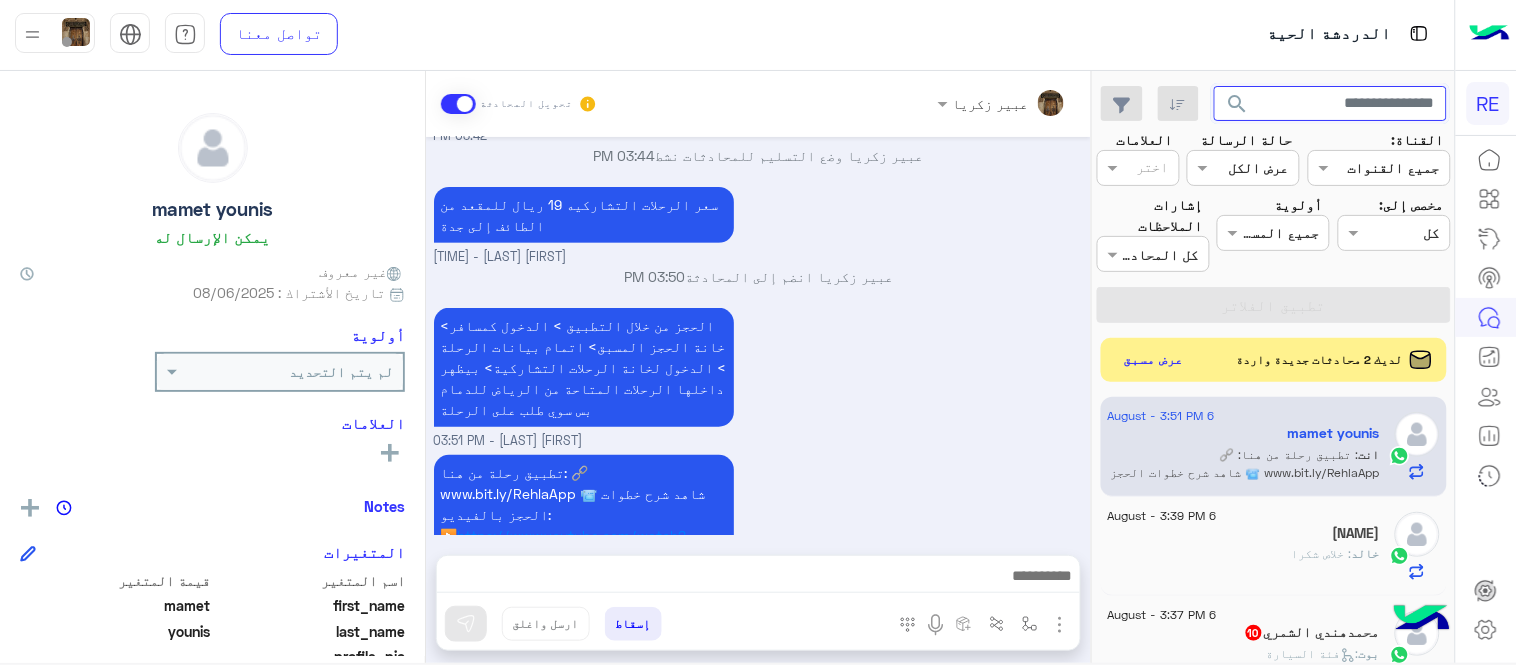 click at bounding box center (1331, 104) 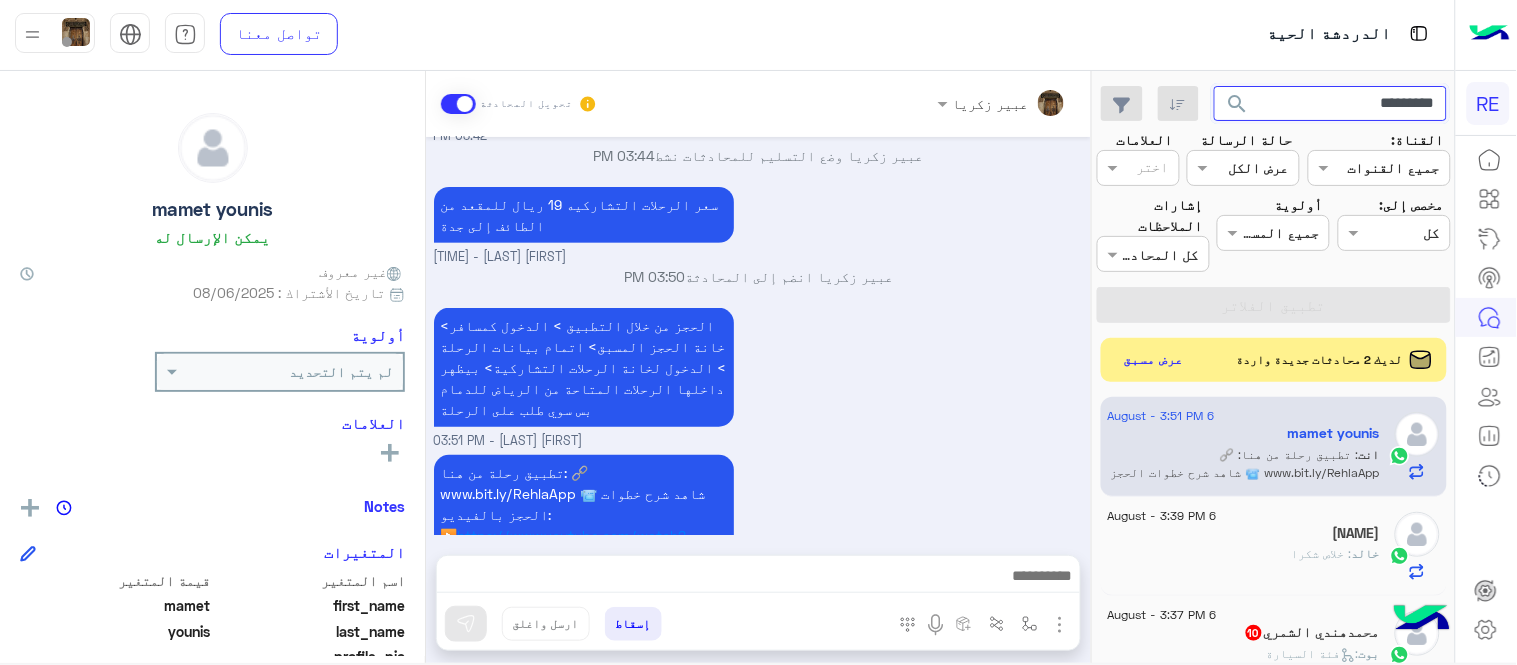 click on "search" 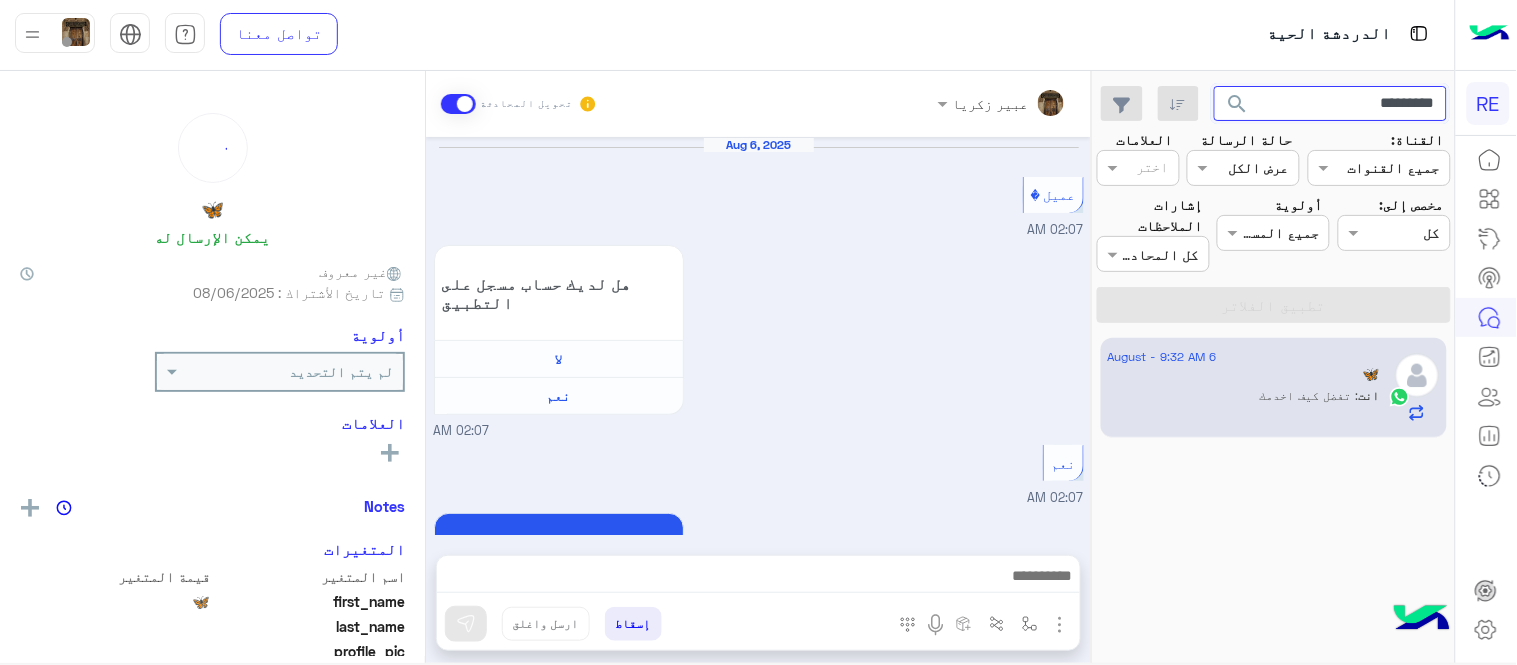scroll, scrollTop: 635, scrollLeft: 0, axis: vertical 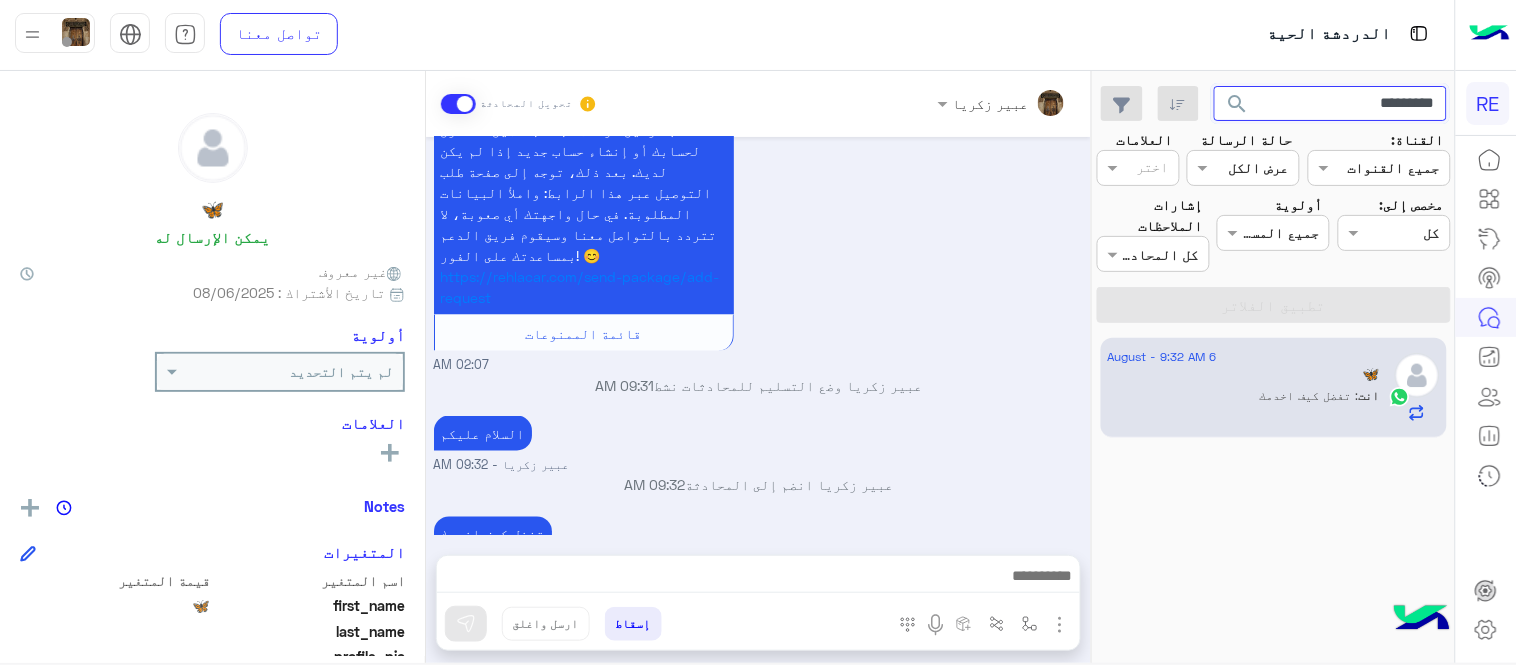 click on "*********" at bounding box center (1331, 104) 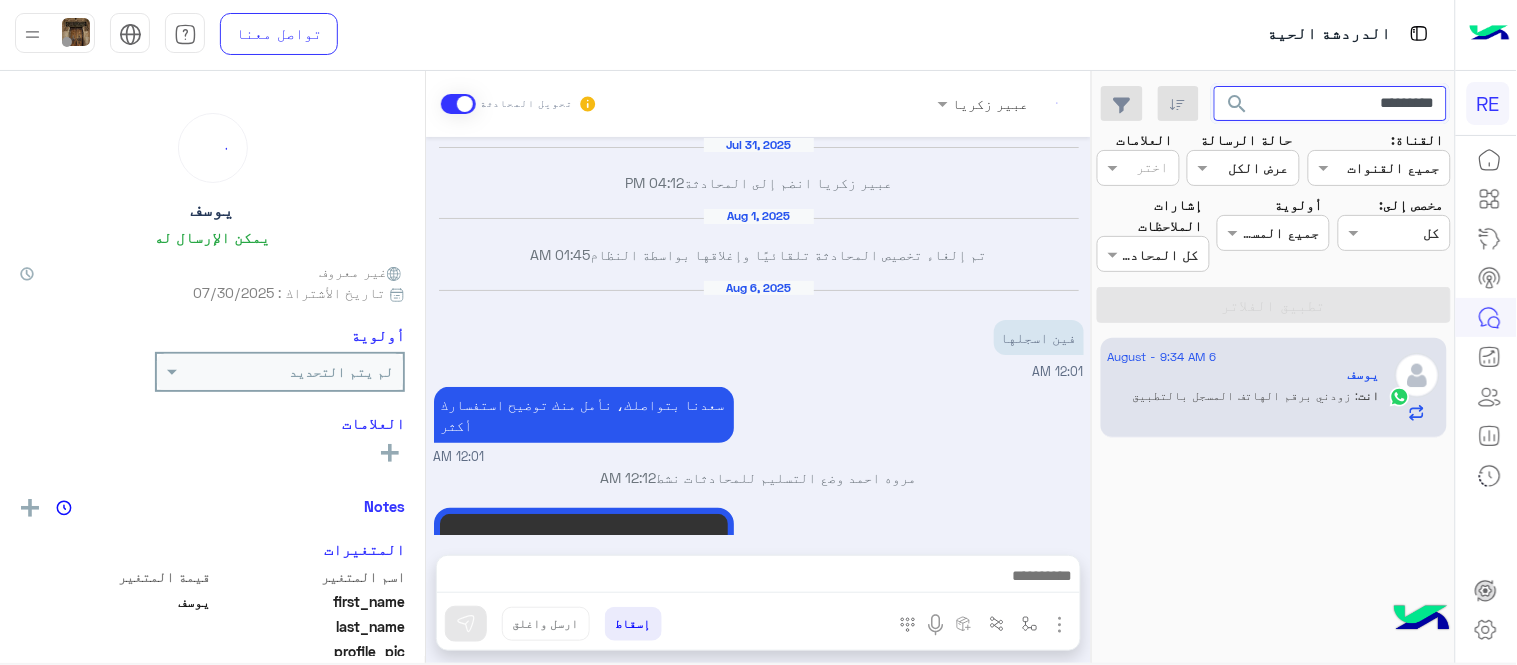 scroll, scrollTop: 328, scrollLeft: 0, axis: vertical 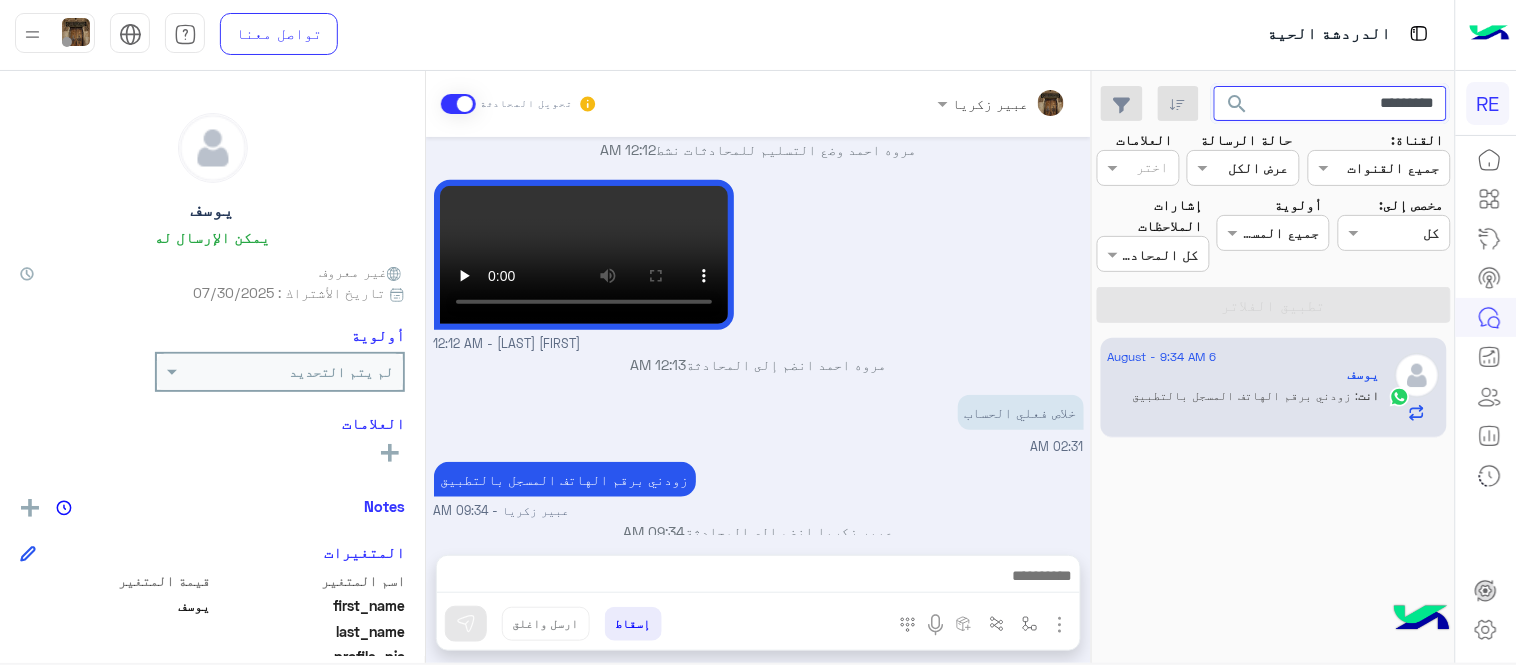 click on "*********" at bounding box center [1331, 104] 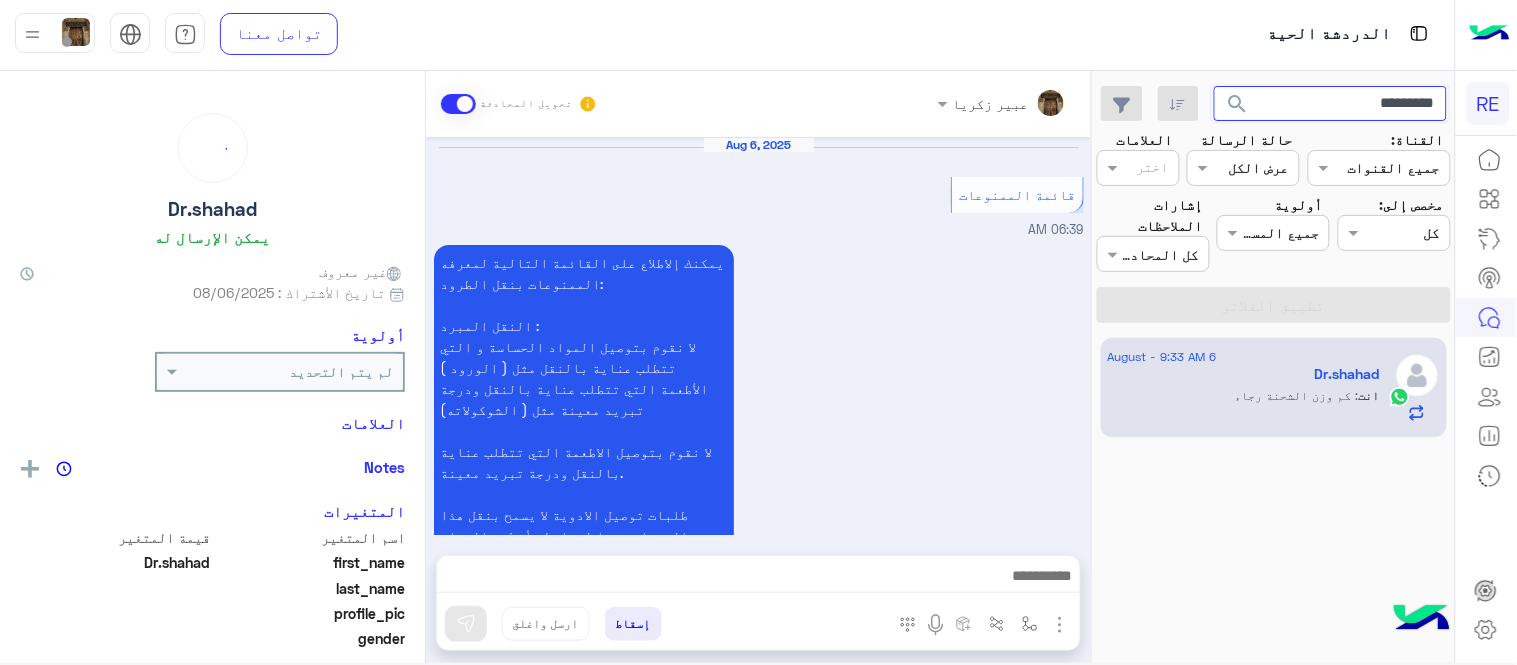 scroll, scrollTop: 1067, scrollLeft: 0, axis: vertical 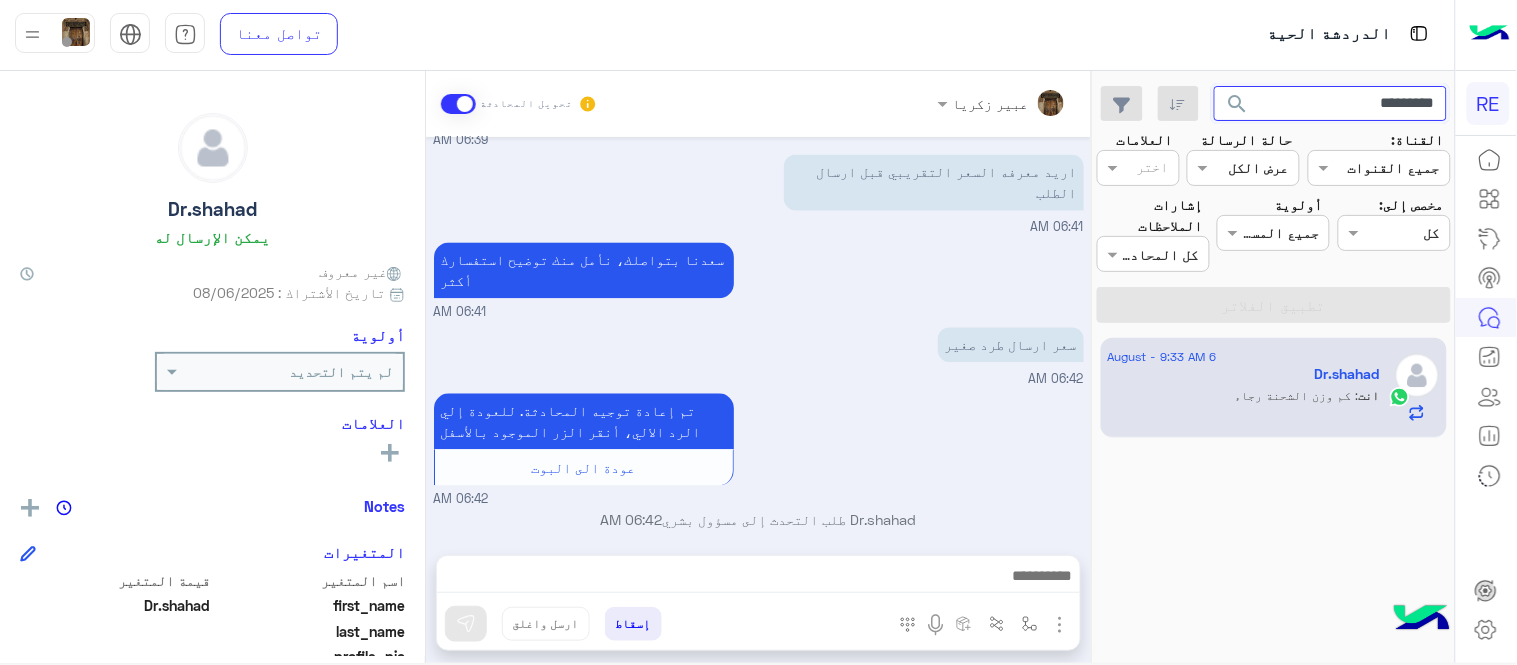 click on "*********" at bounding box center [1331, 104] 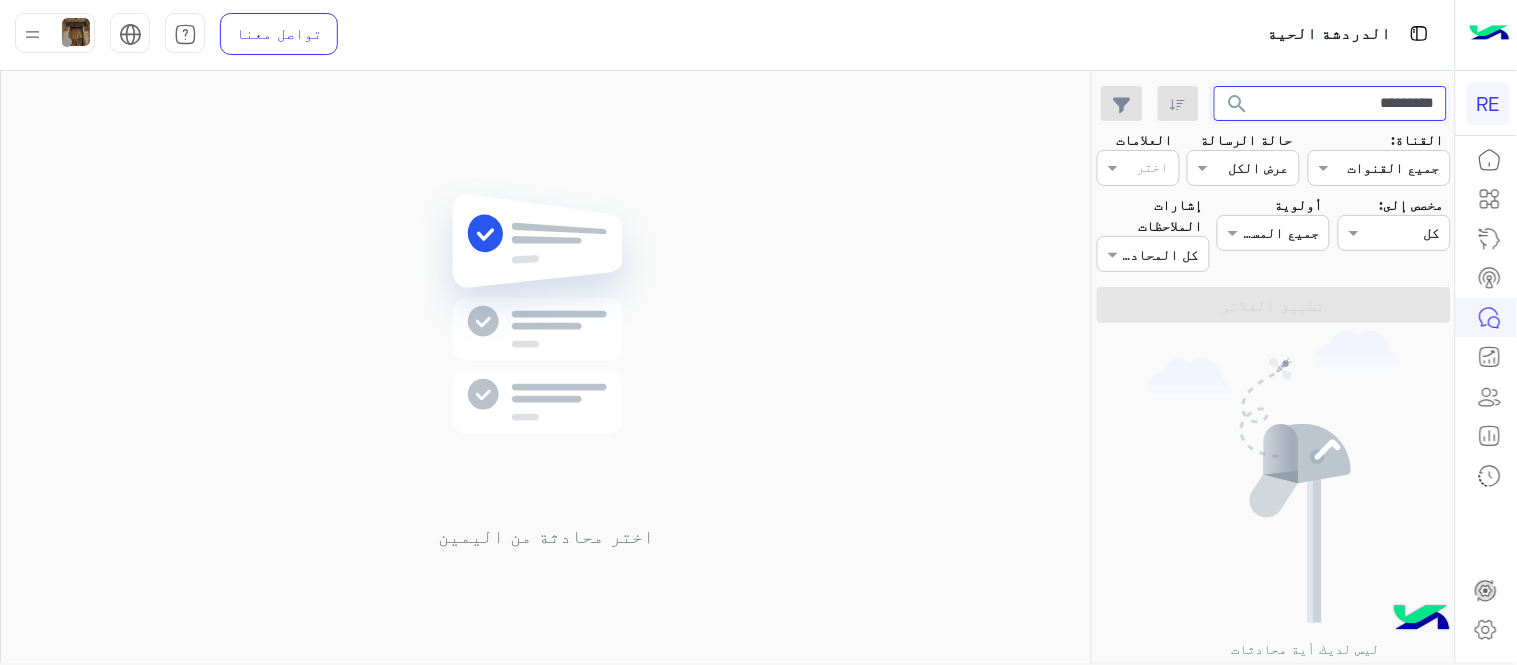 click on "*********" at bounding box center (1331, 104) 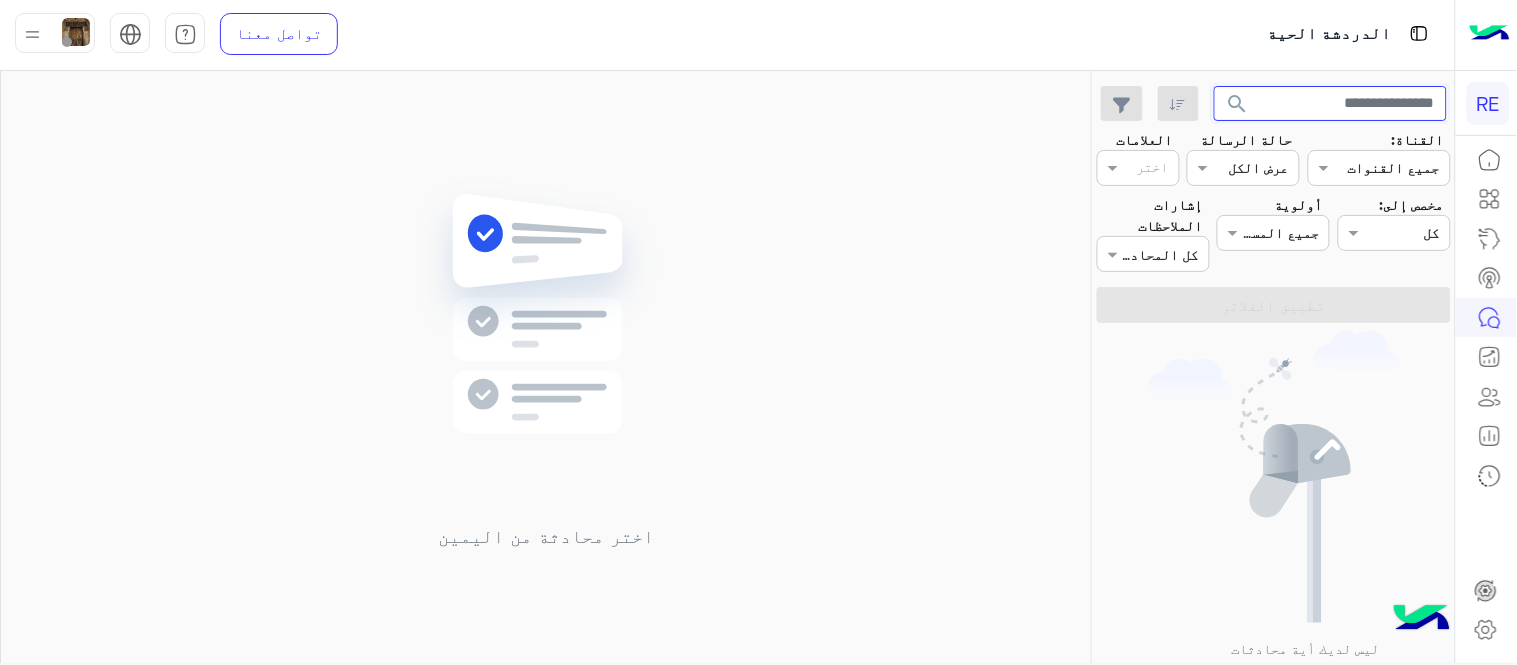 type 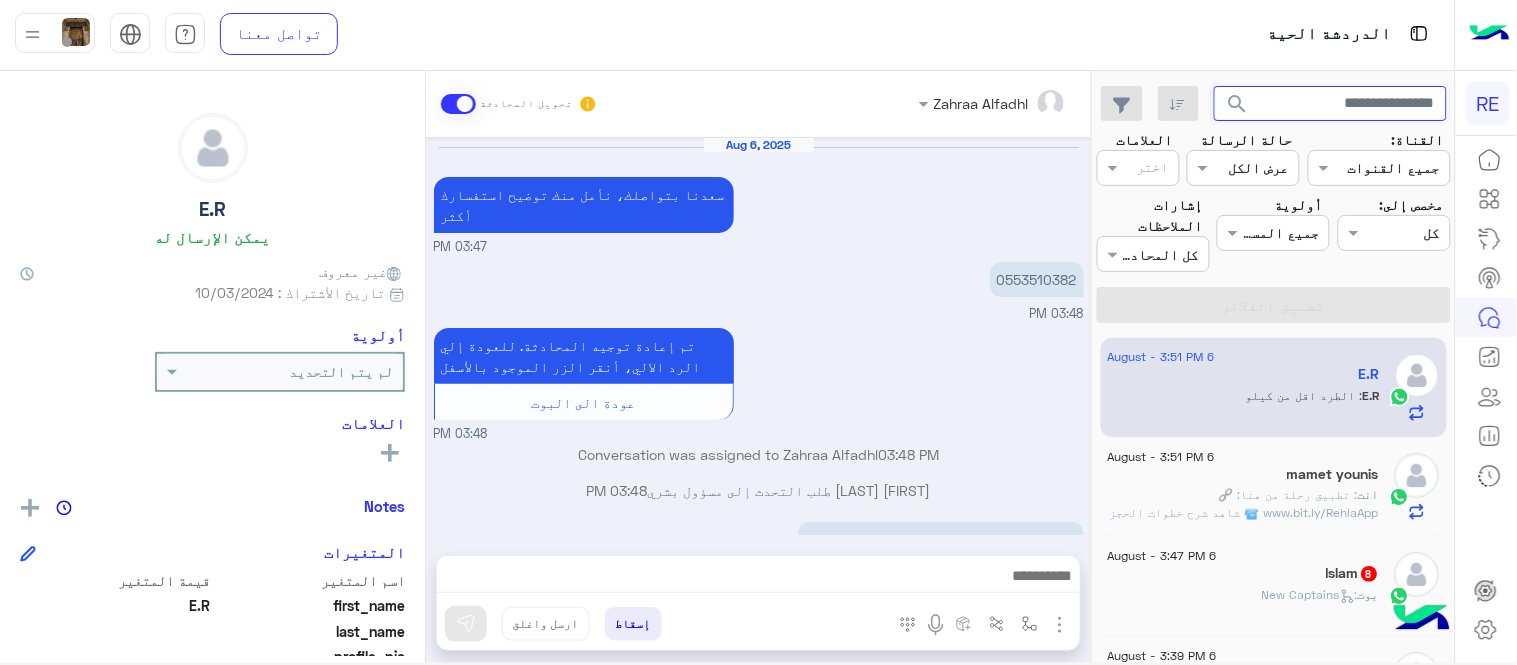 scroll, scrollTop: 418, scrollLeft: 0, axis: vertical 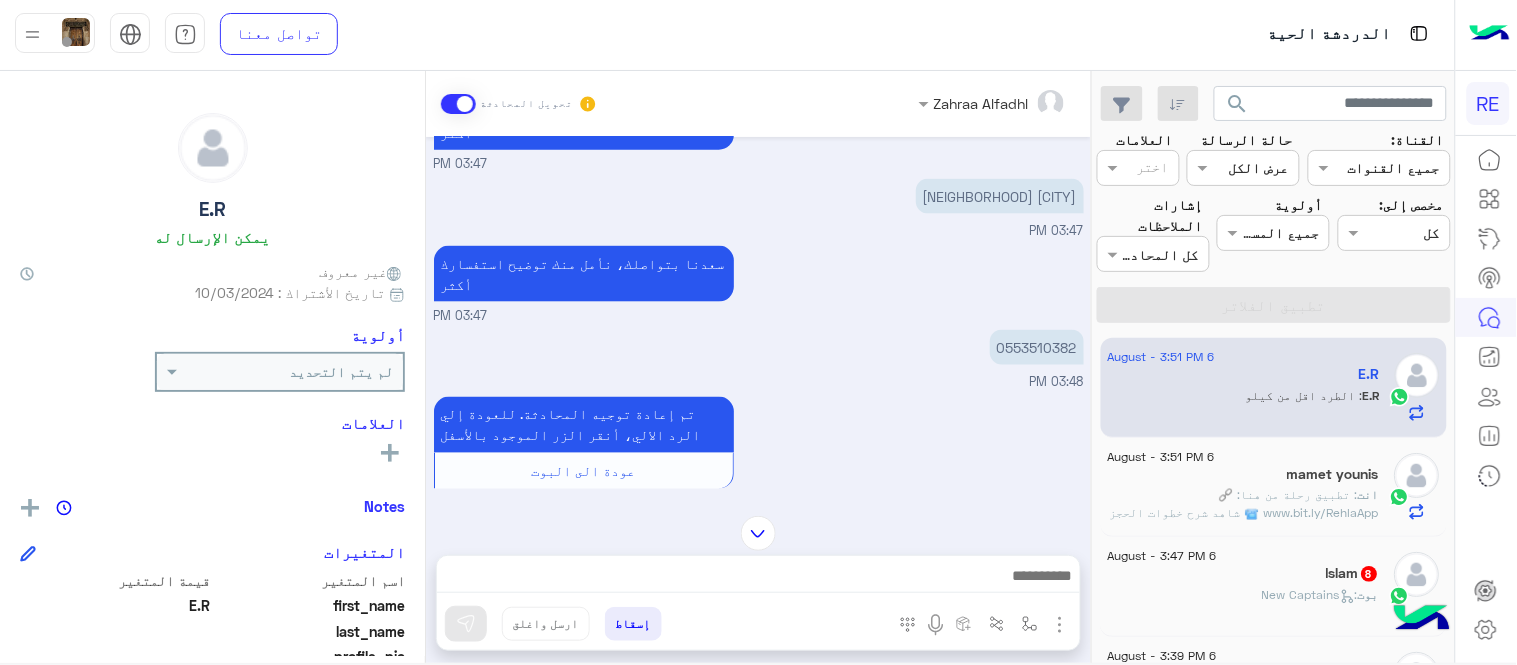 drag, startPoint x: 432, startPoint y: 303, endPoint x: 432, endPoint y: 280, distance: 23 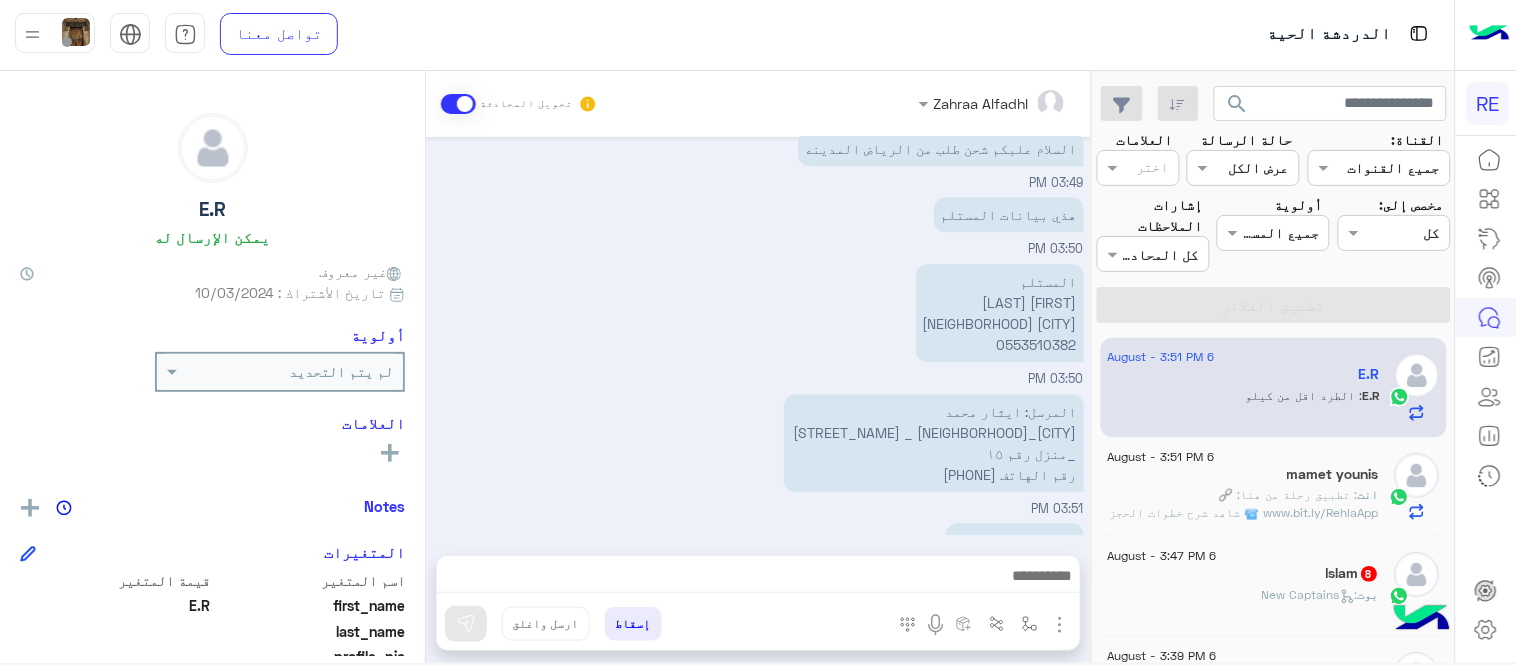scroll, scrollTop: 1173, scrollLeft: 0, axis: vertical 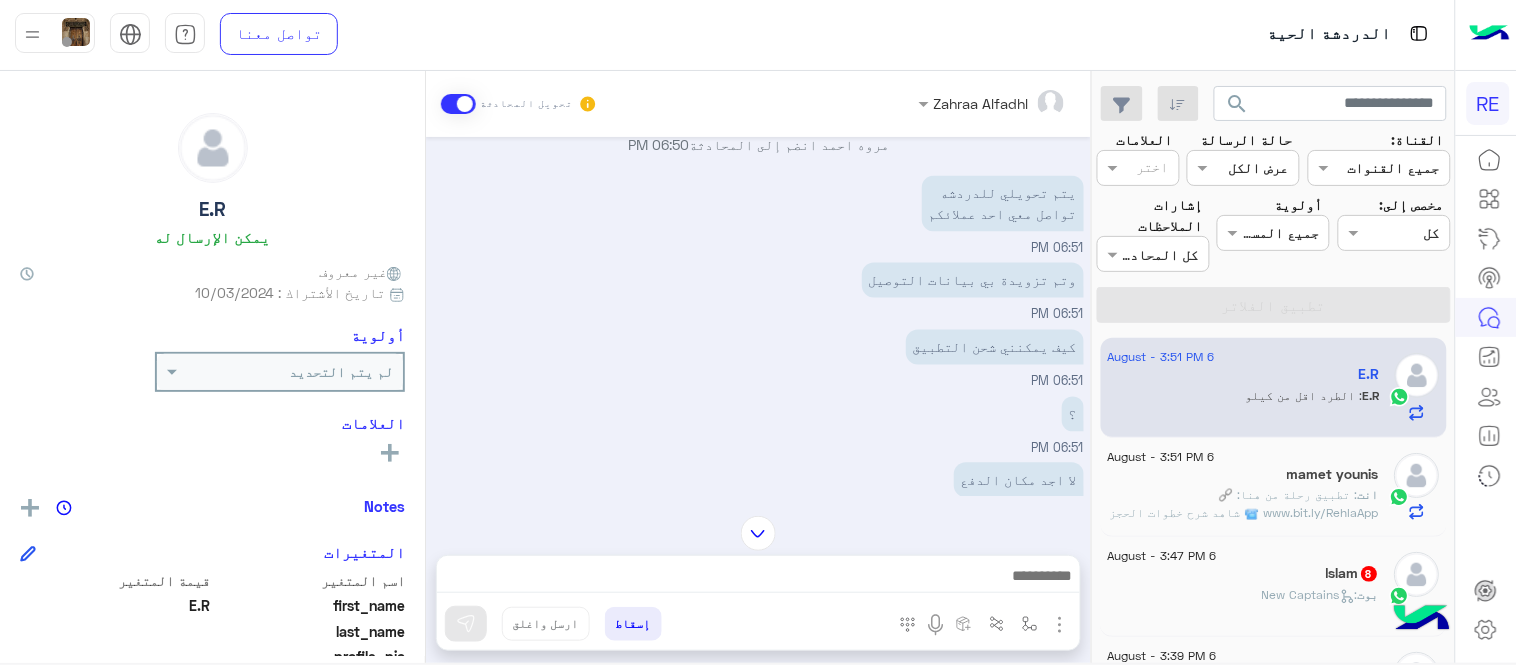 click on "كيف يمكنني شحن التطبيق   06:51 PM" at bounding box center [759, 358] 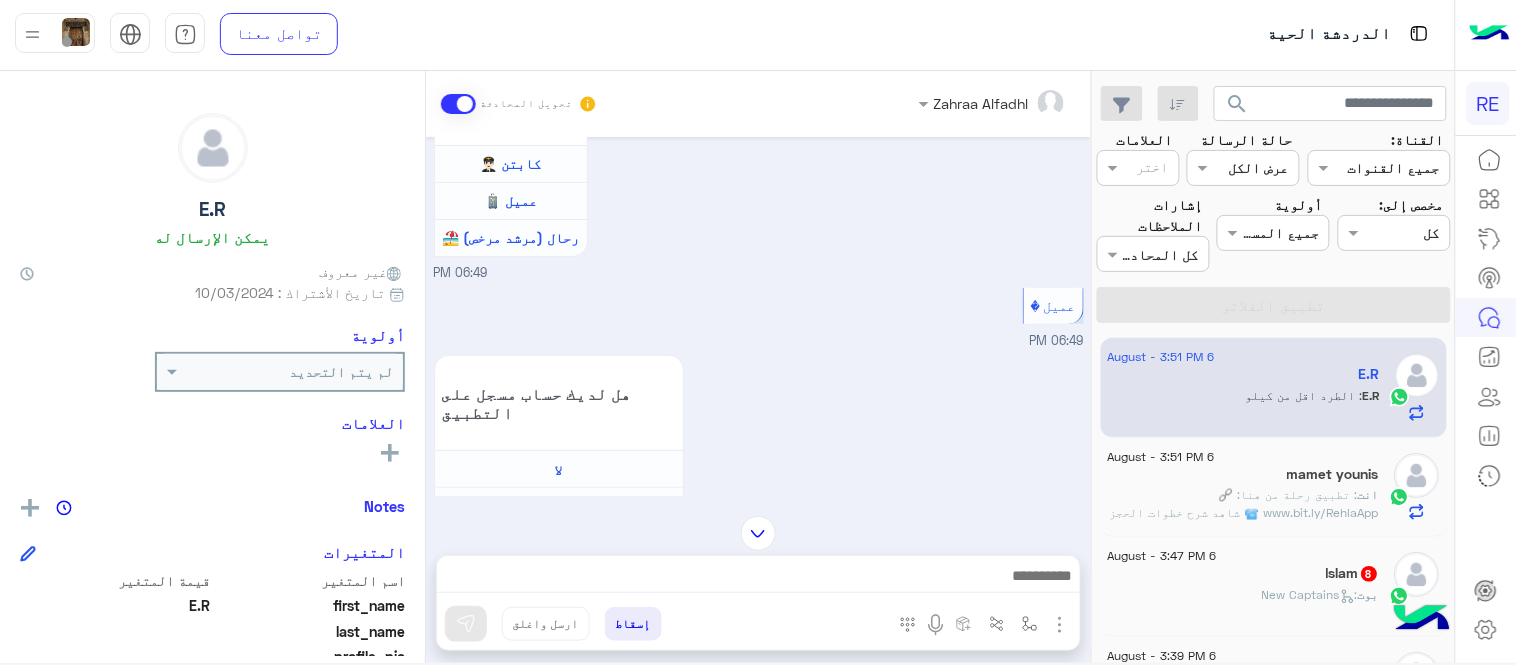 scroll, scrollTop: 0, scrollLeft: 0, axis: both 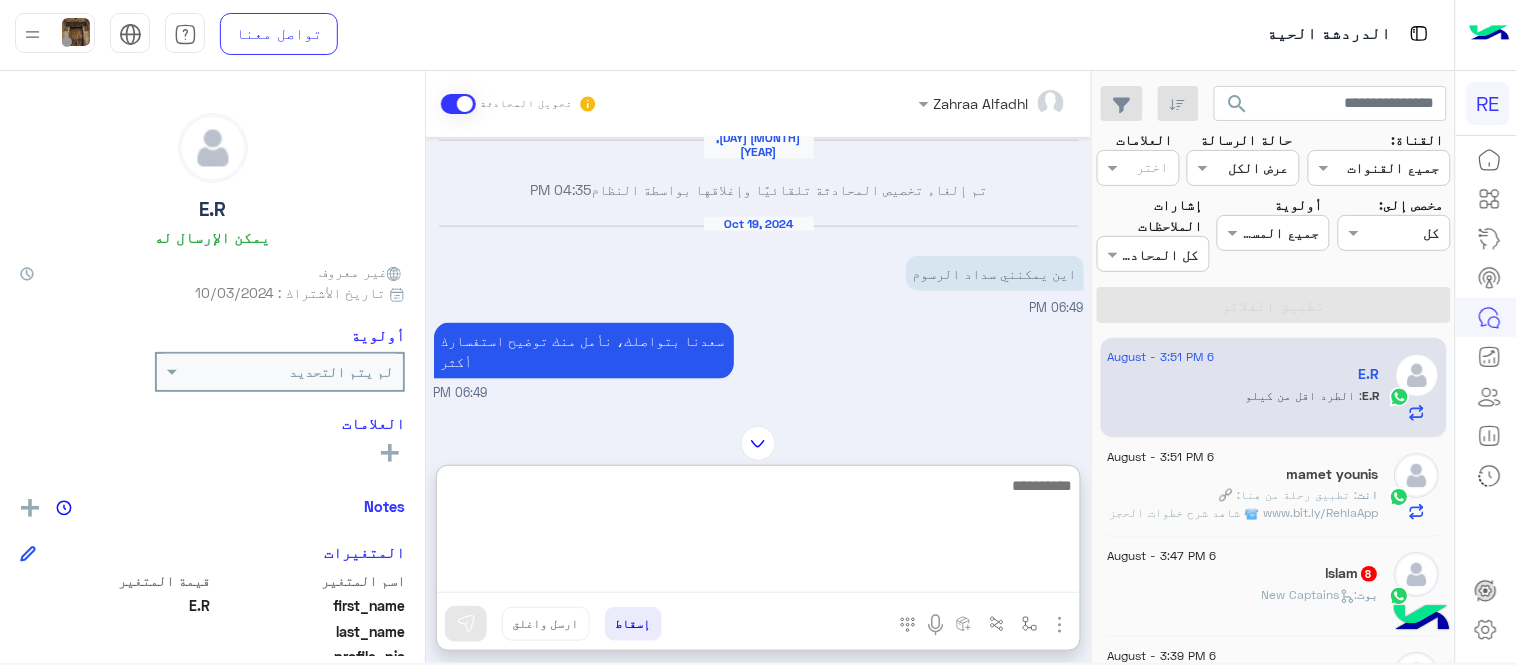 click at bounding box center (758, 533) 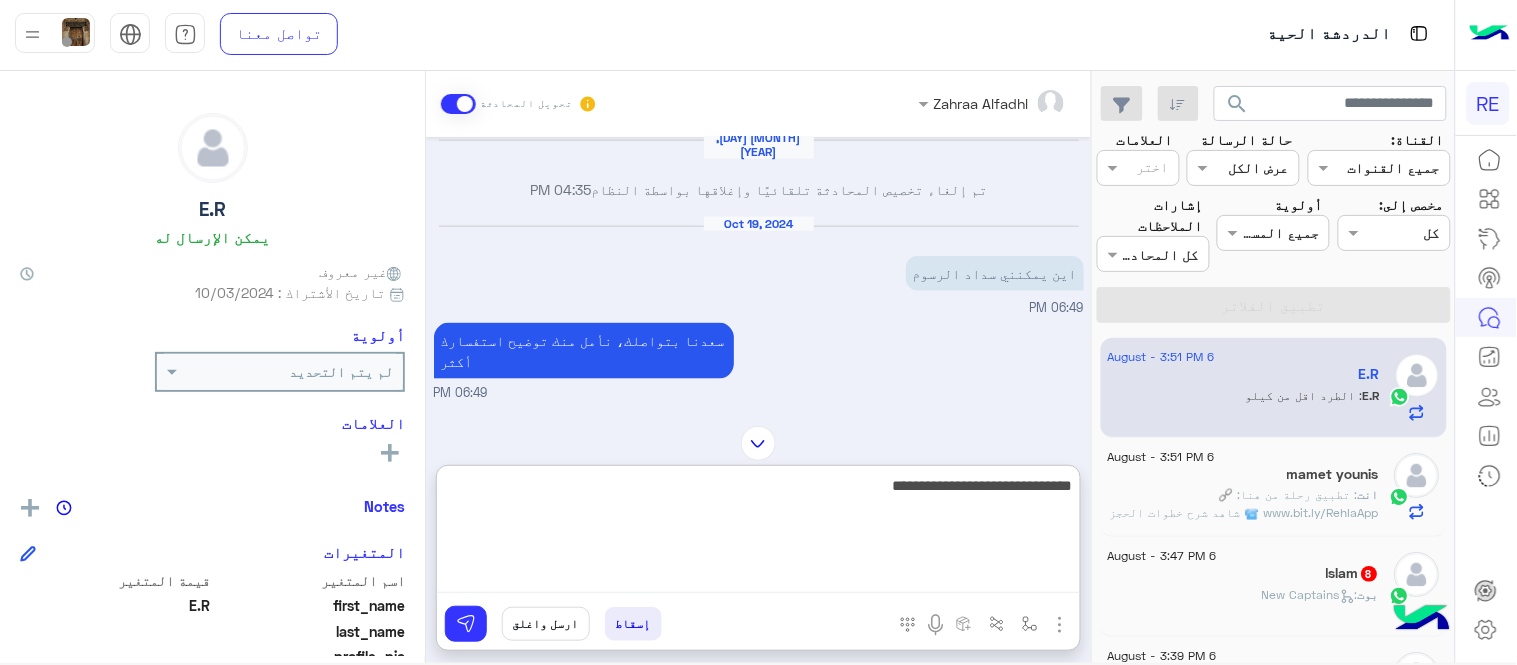 click on "**********" at bounding box center (758, 533) 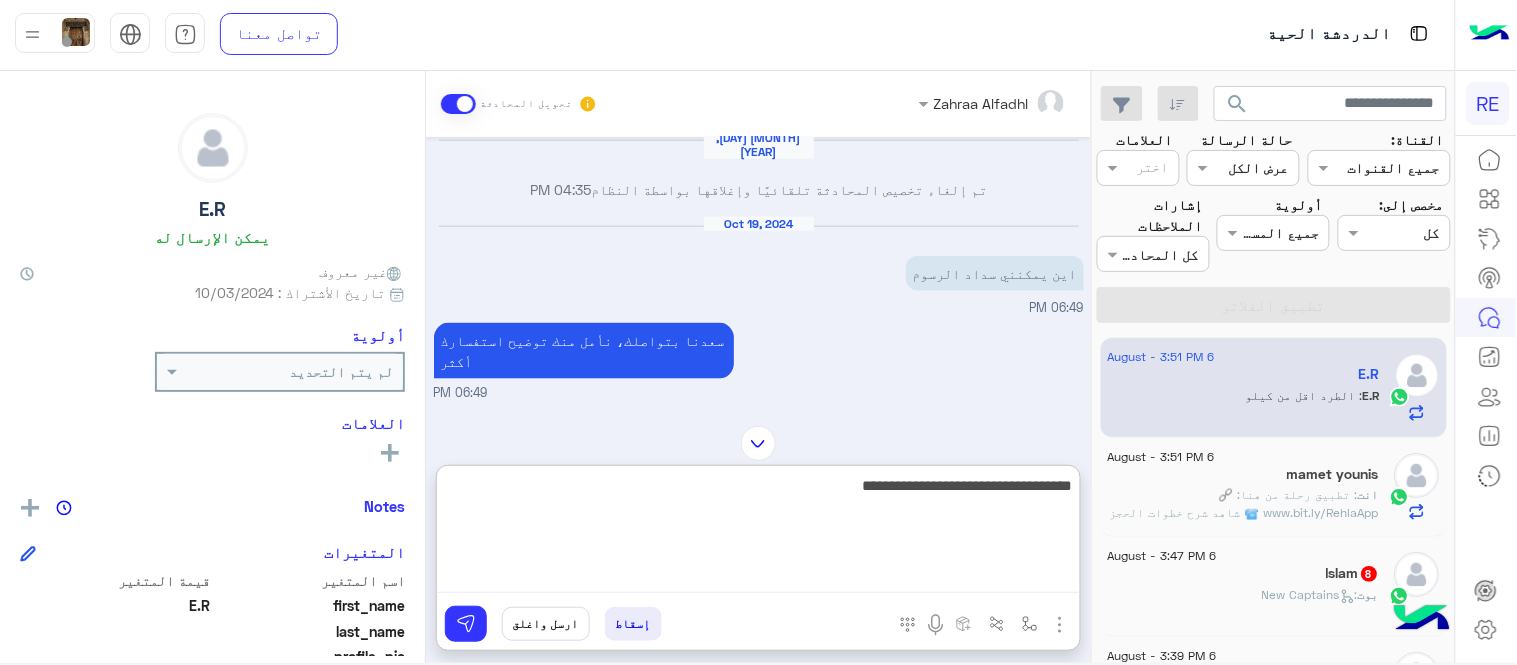 type on "**********" 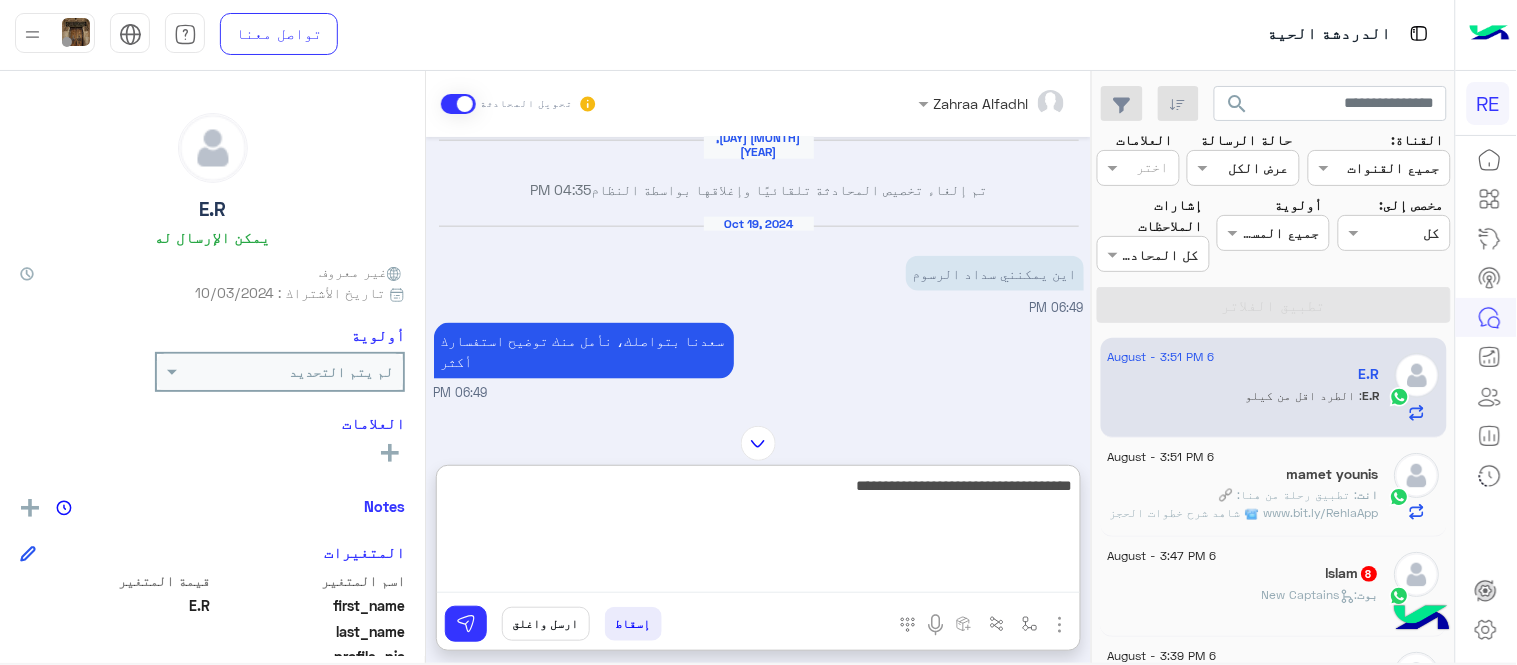 click on "**********" at bounding box center [758, 533] 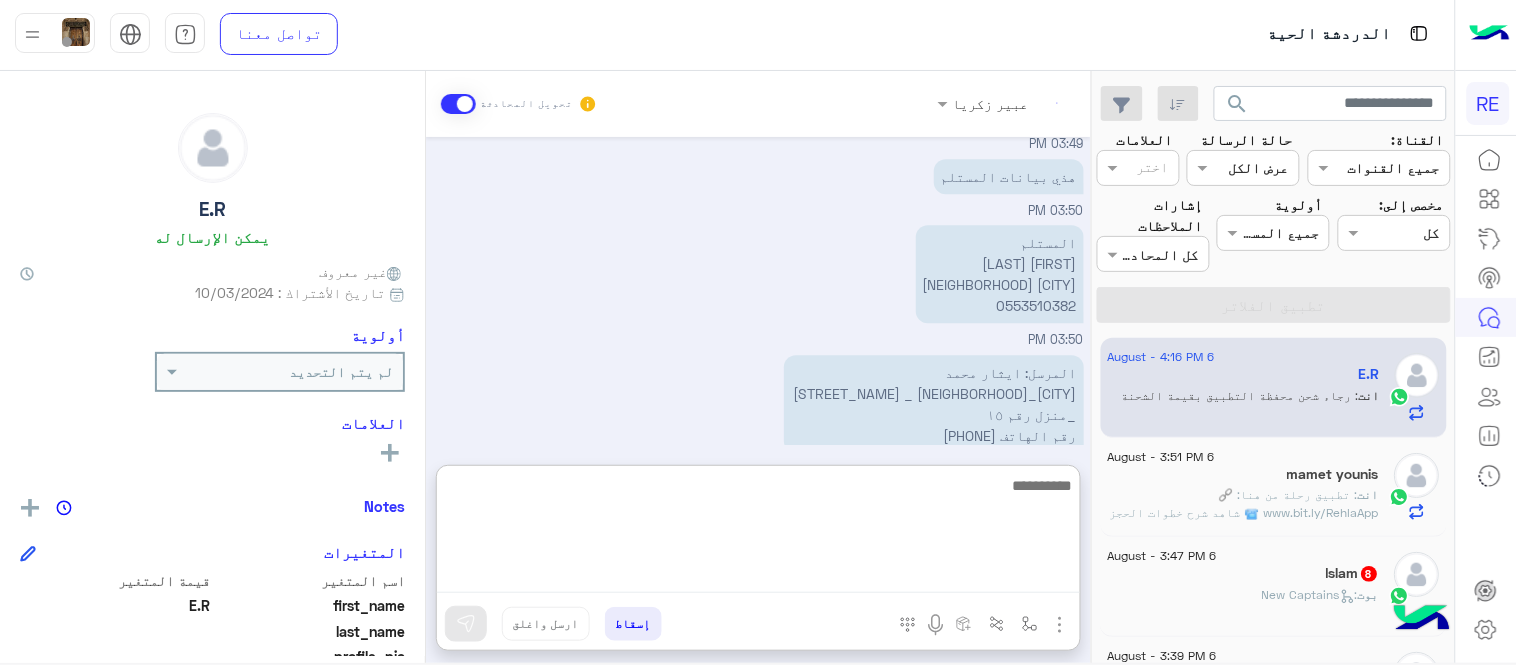 scroll, scrollTop: 5374, scrollLeft: 0, axis: vertical 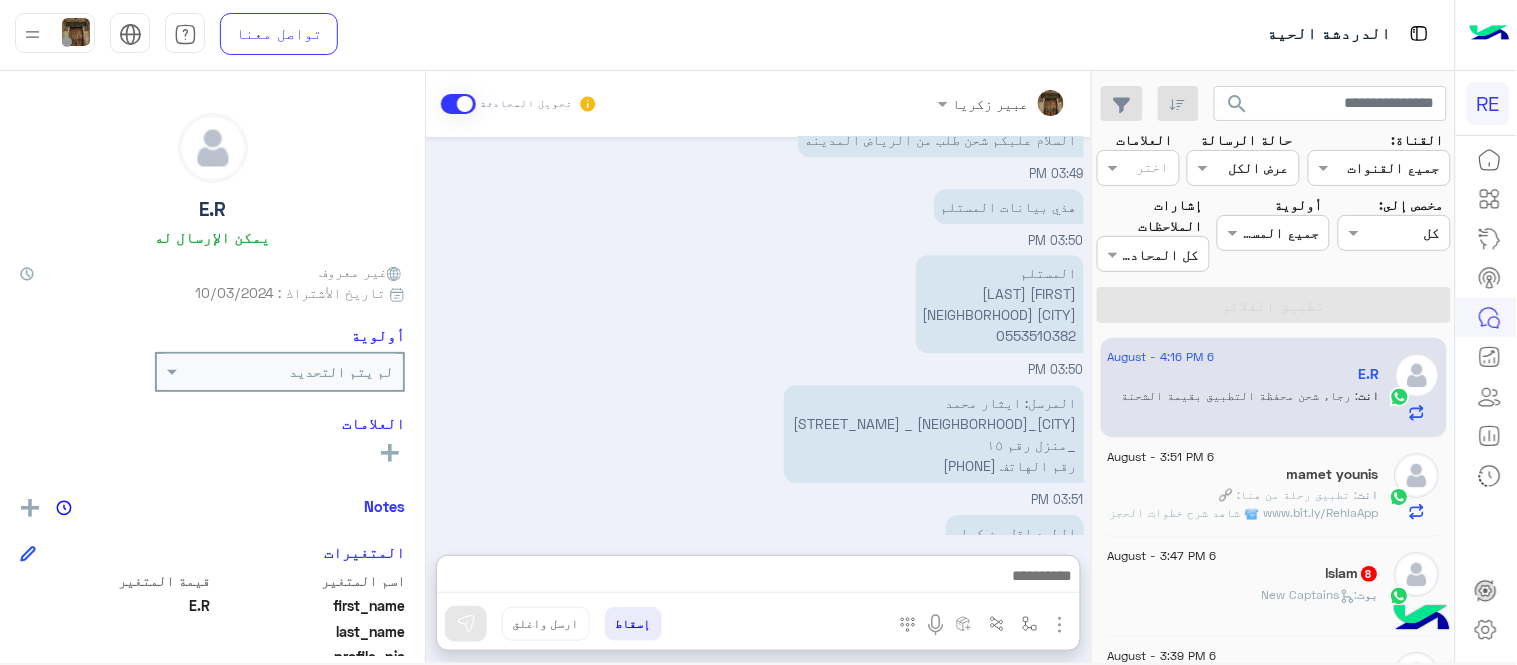 click on "Islam   8" 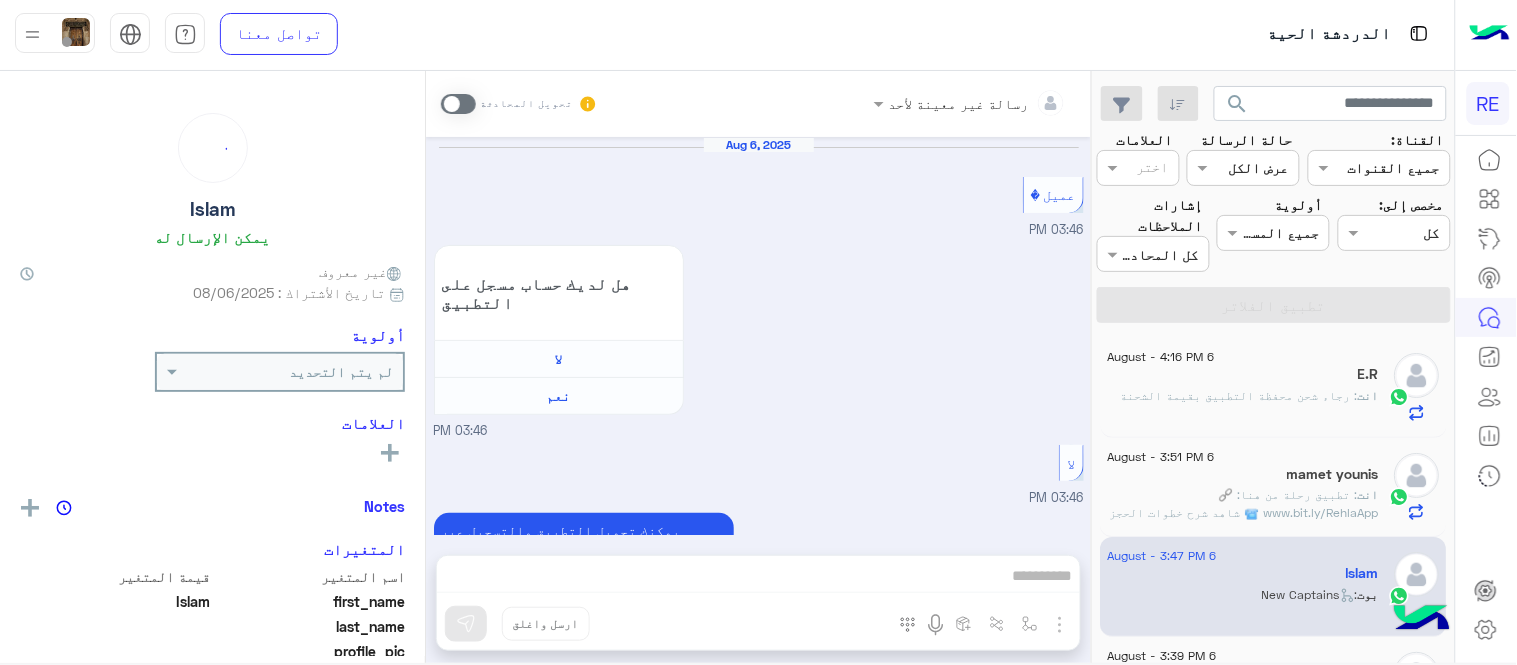 scroll, scrollTop: 1617, scrollLeft: 0, axis: vertical 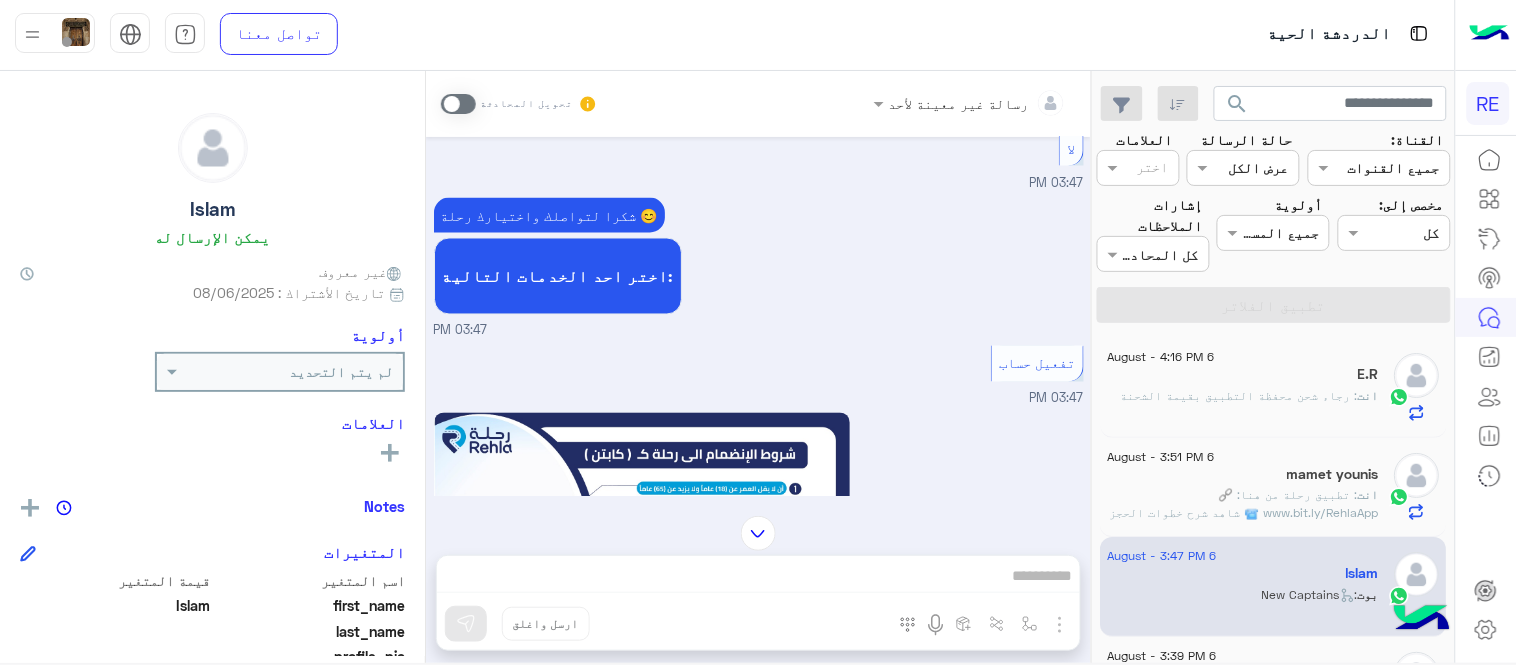 click at bounding box center [458, 104] 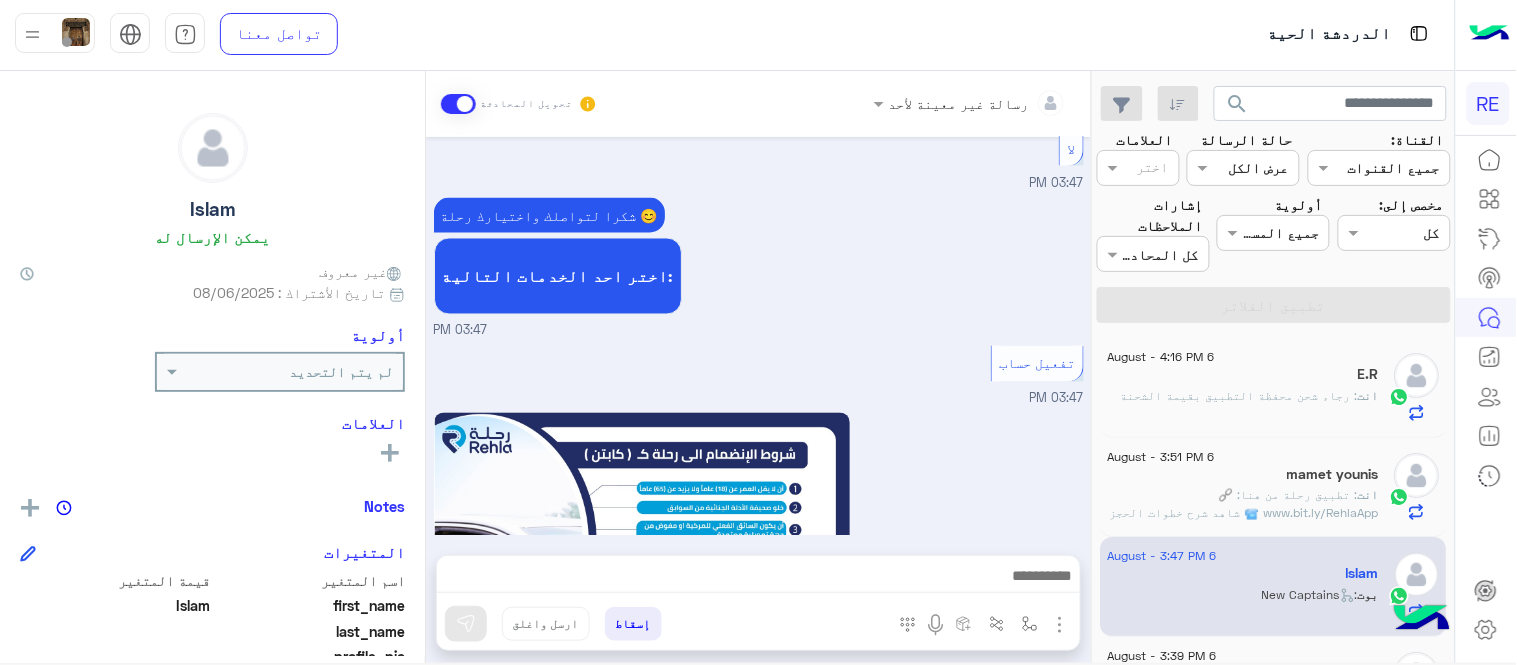 scroll, scrollTop: 1653, scrollLeft: 0, axis: vertical 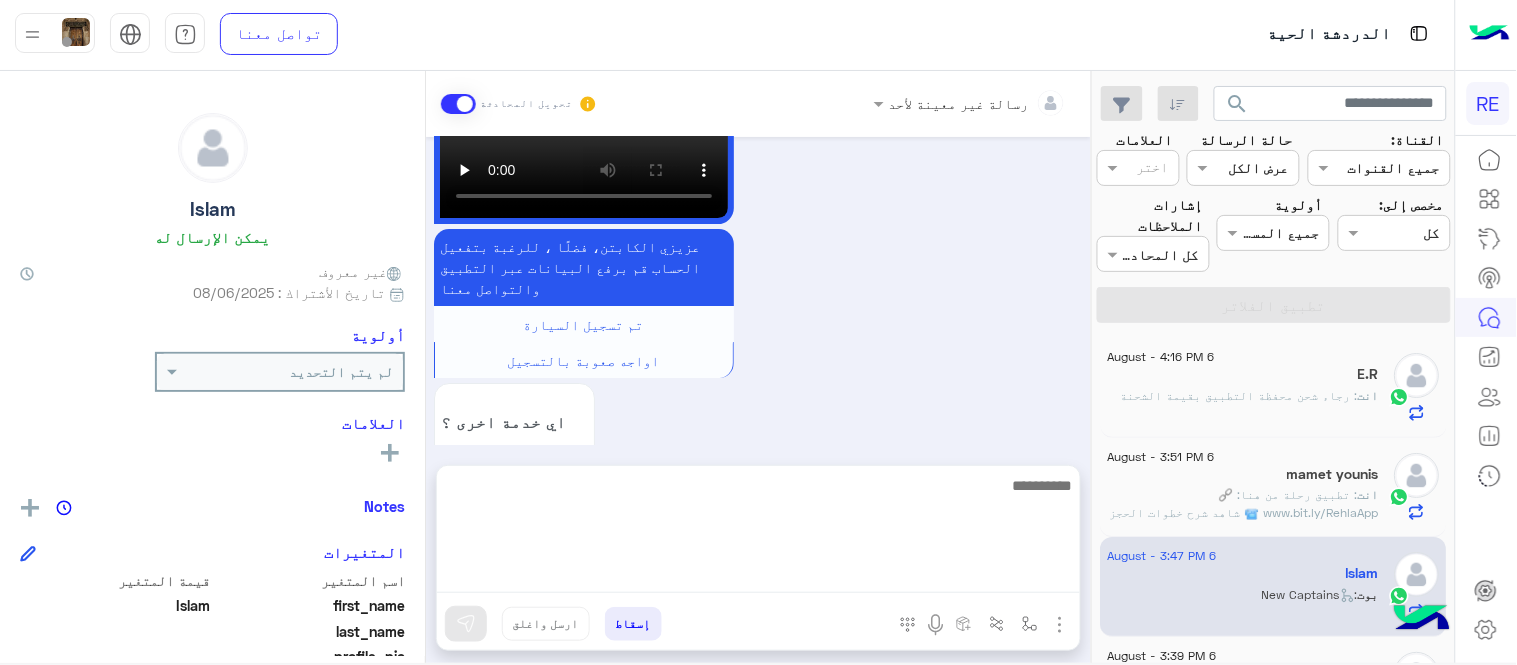 click at bounding box center [758, 533] 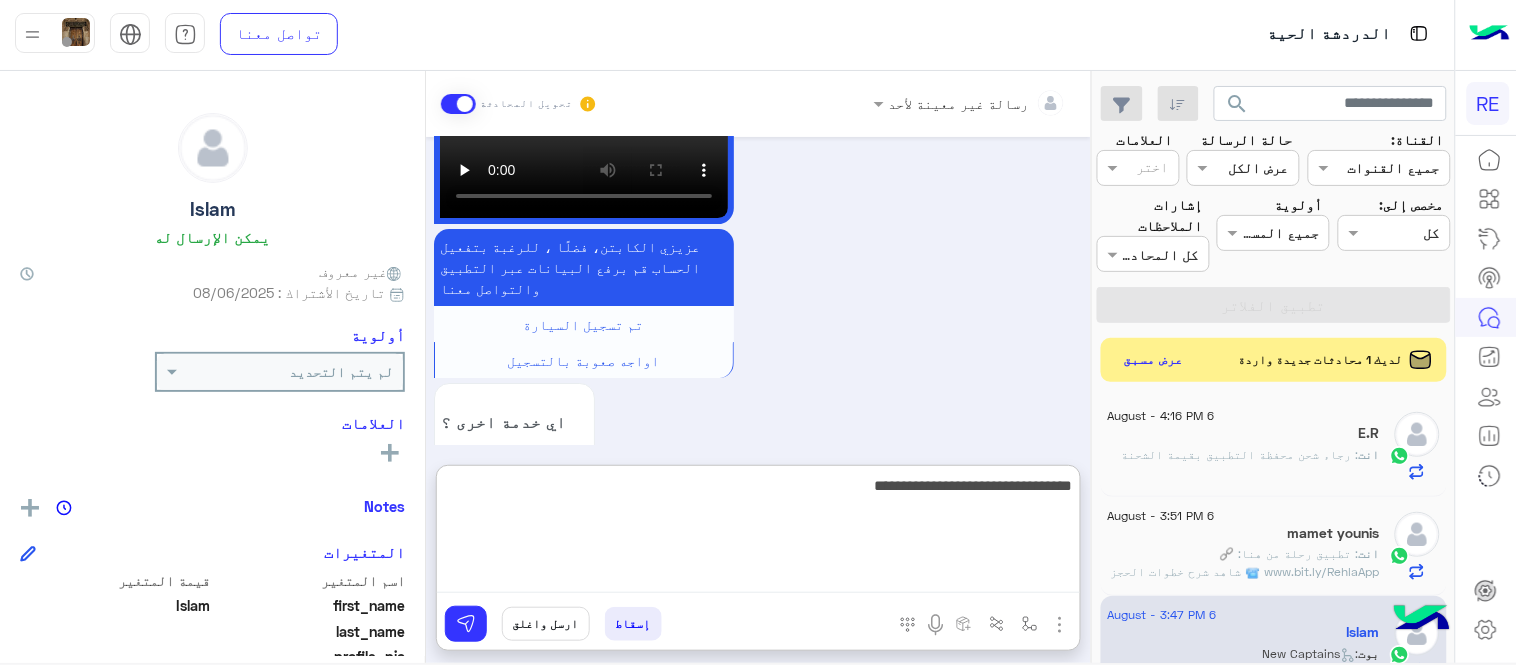 type on "**********" 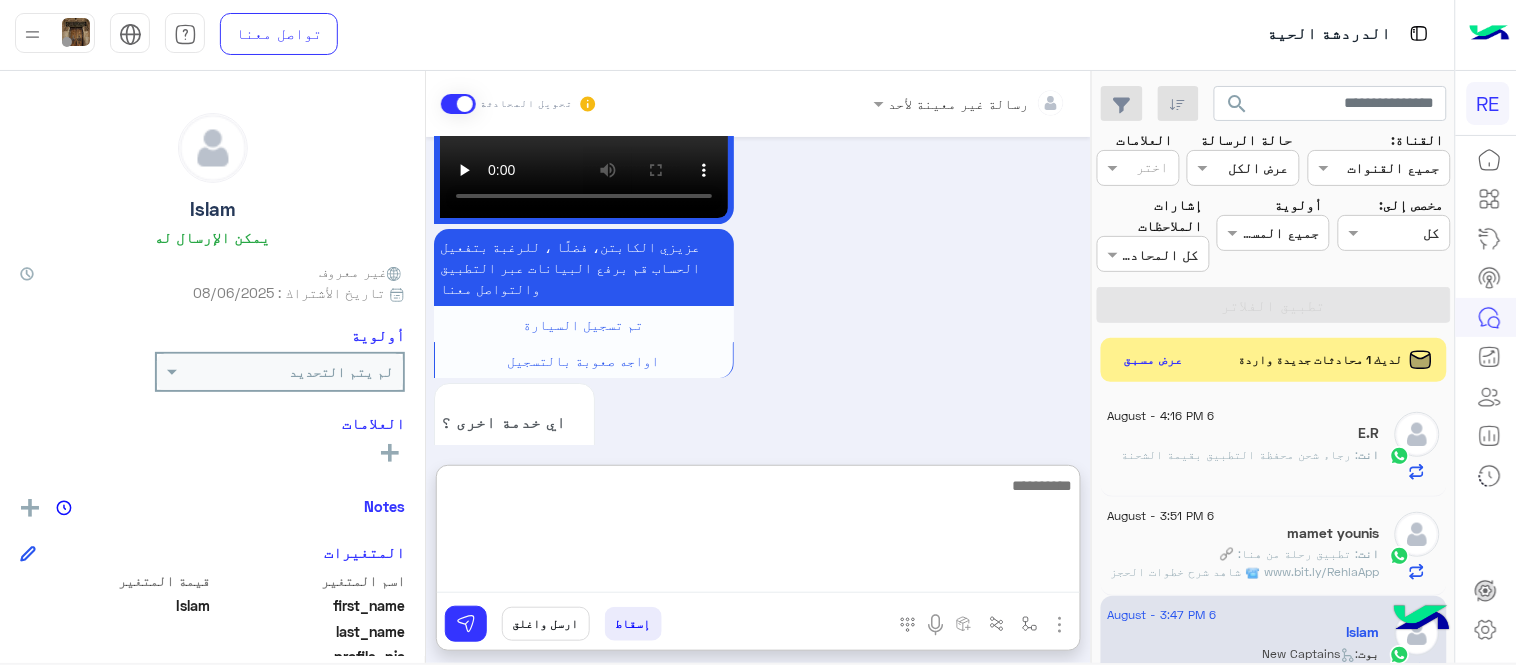 scroll, scrollTop: 1807, scrollLeft: 0, axis: vertical 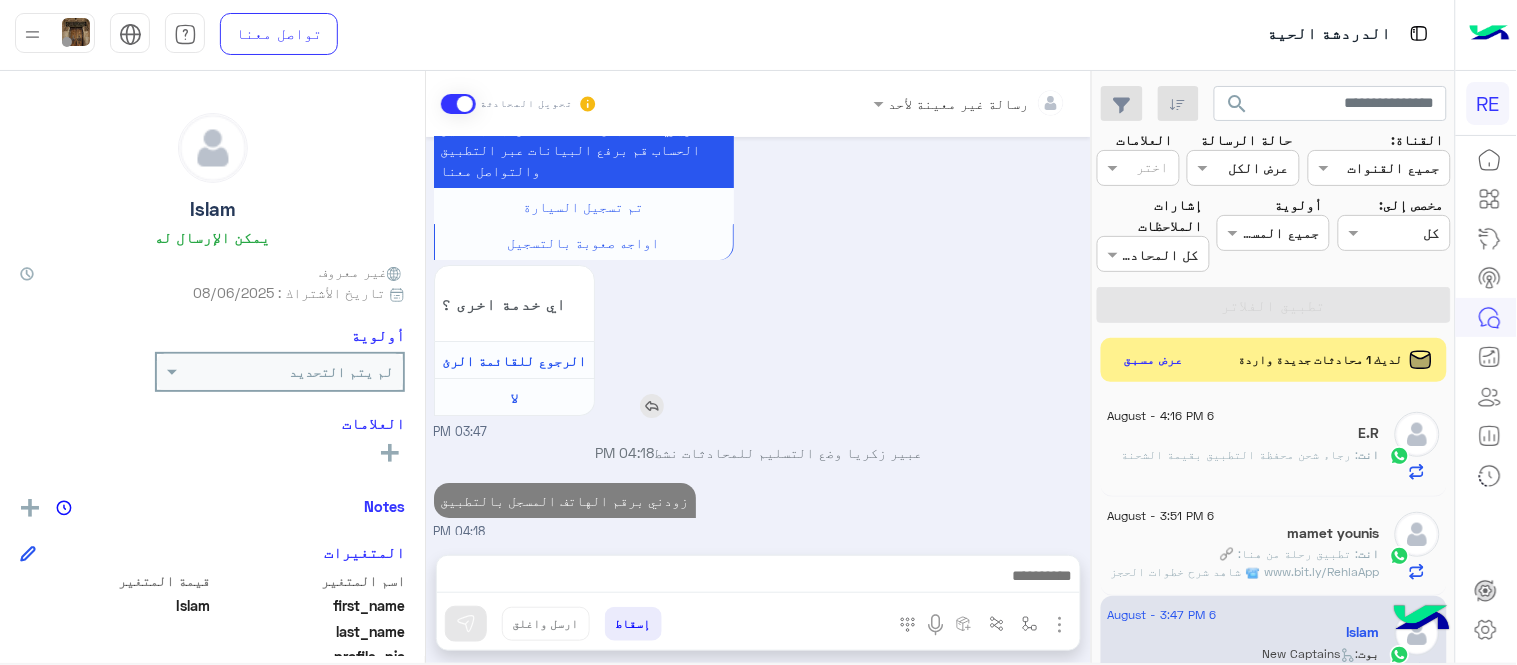 click on "اي خدمة اخرى ؟  الرجوع للقائمة الرئ   لا" at bounding box center [699, 341] 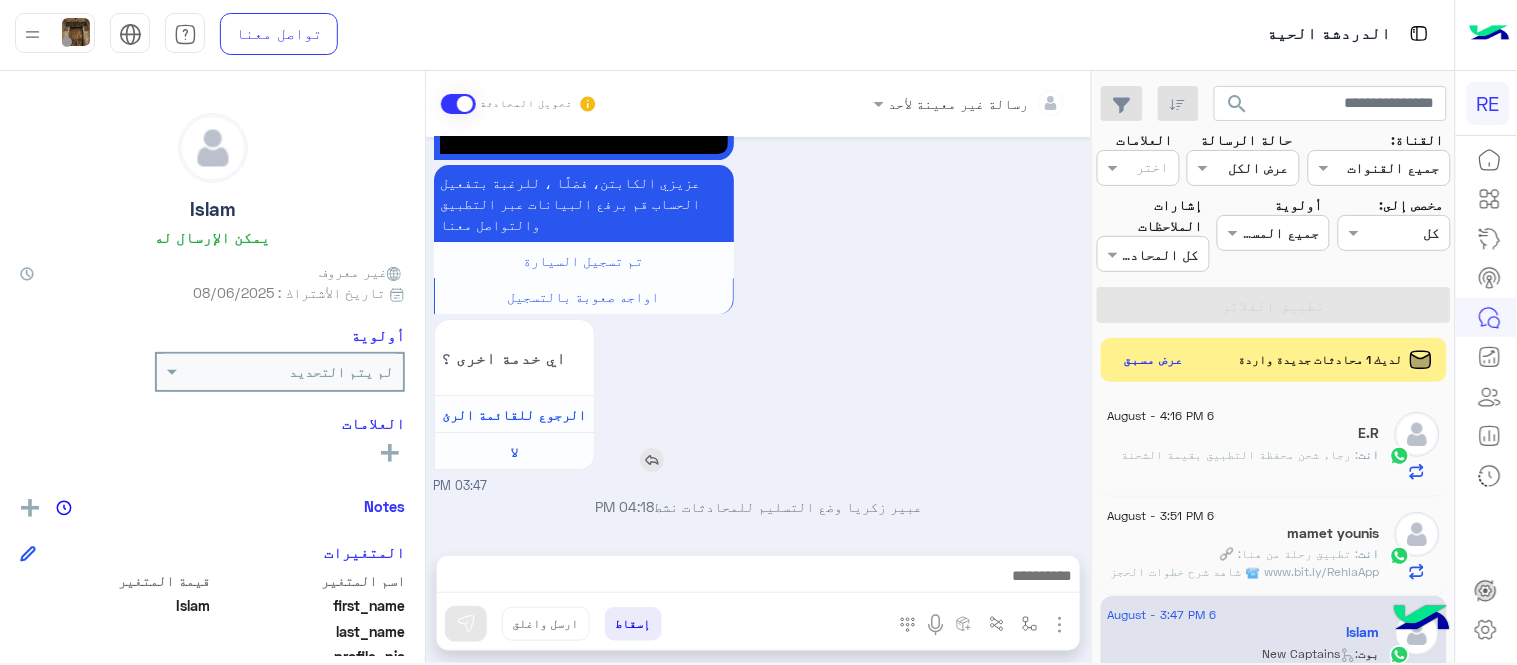 scroll, scrollTop: 1753, scrollLeft: 0, axis: vertical 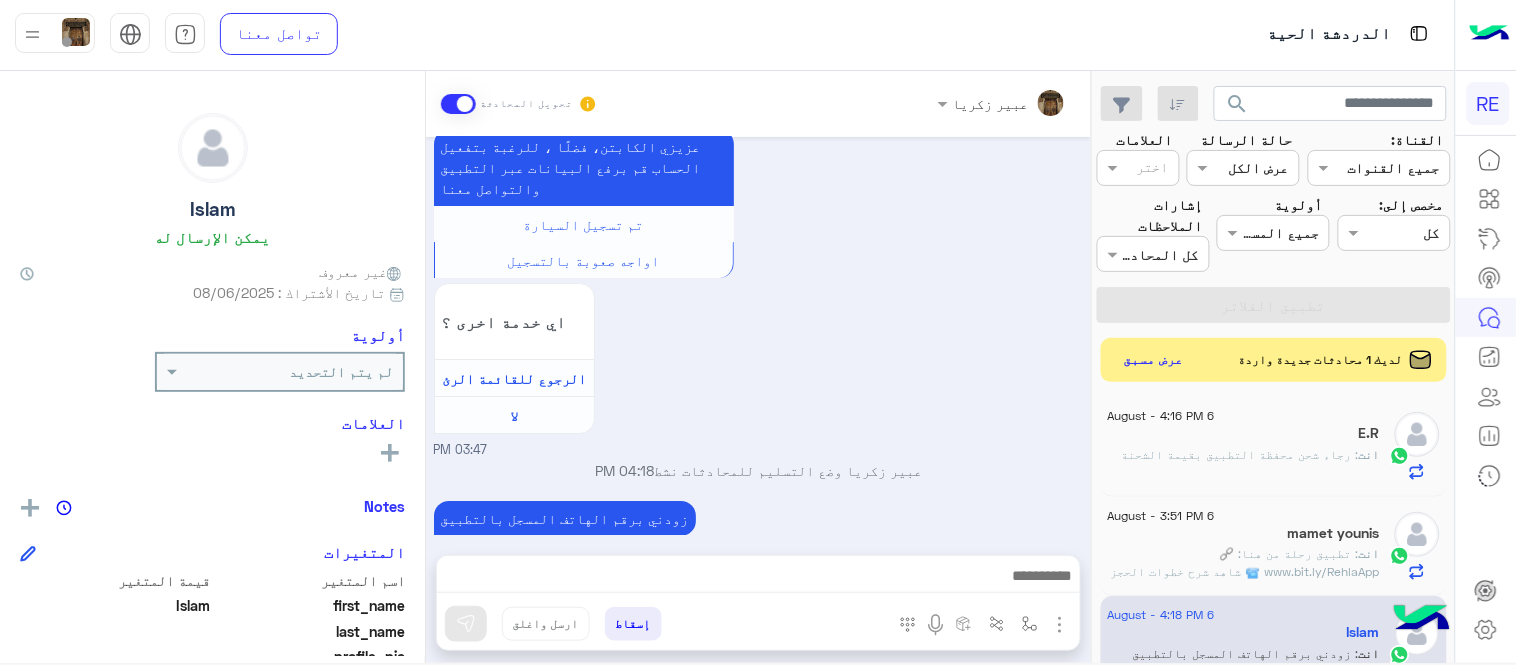 click on "عبير زكريا وضع التسليم للمحادثات نشط   04:18 PM" at bounding box center (759, 478) 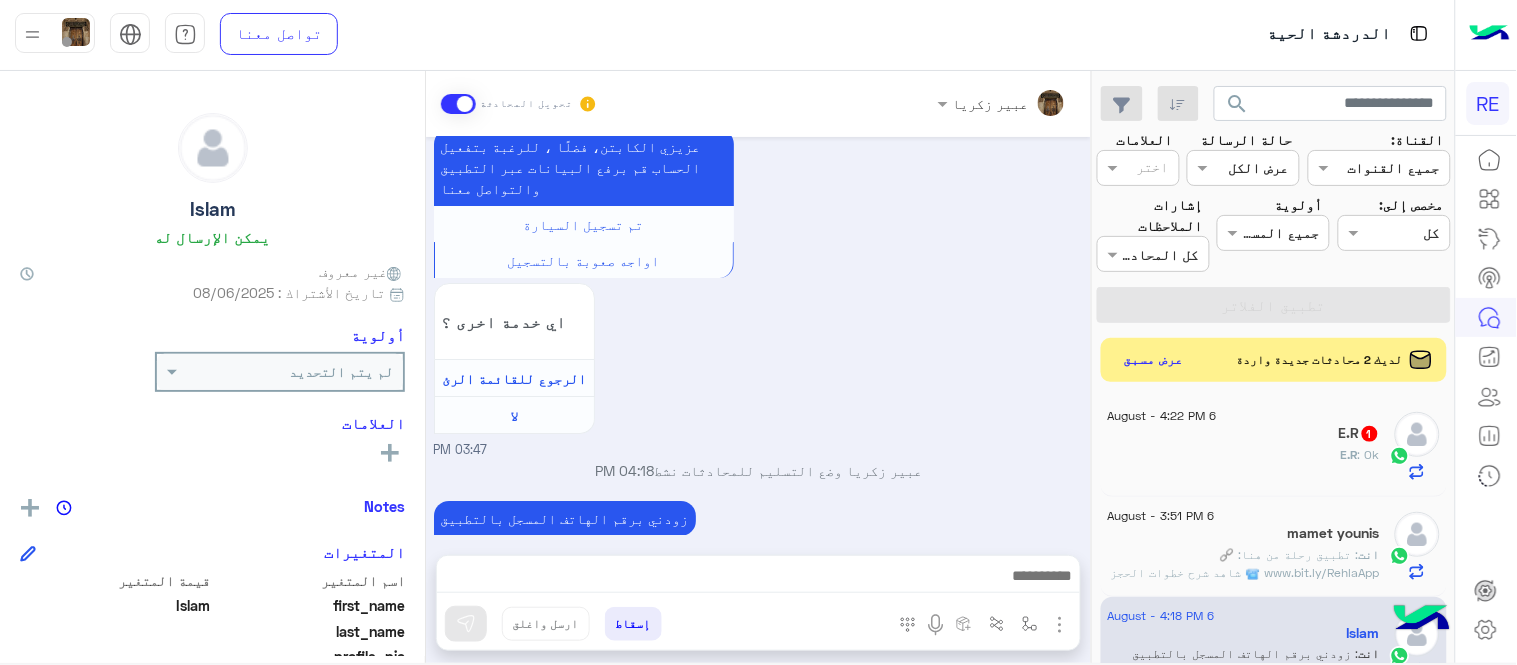 click on "03:47 PM" at bounding box center (759, 450) 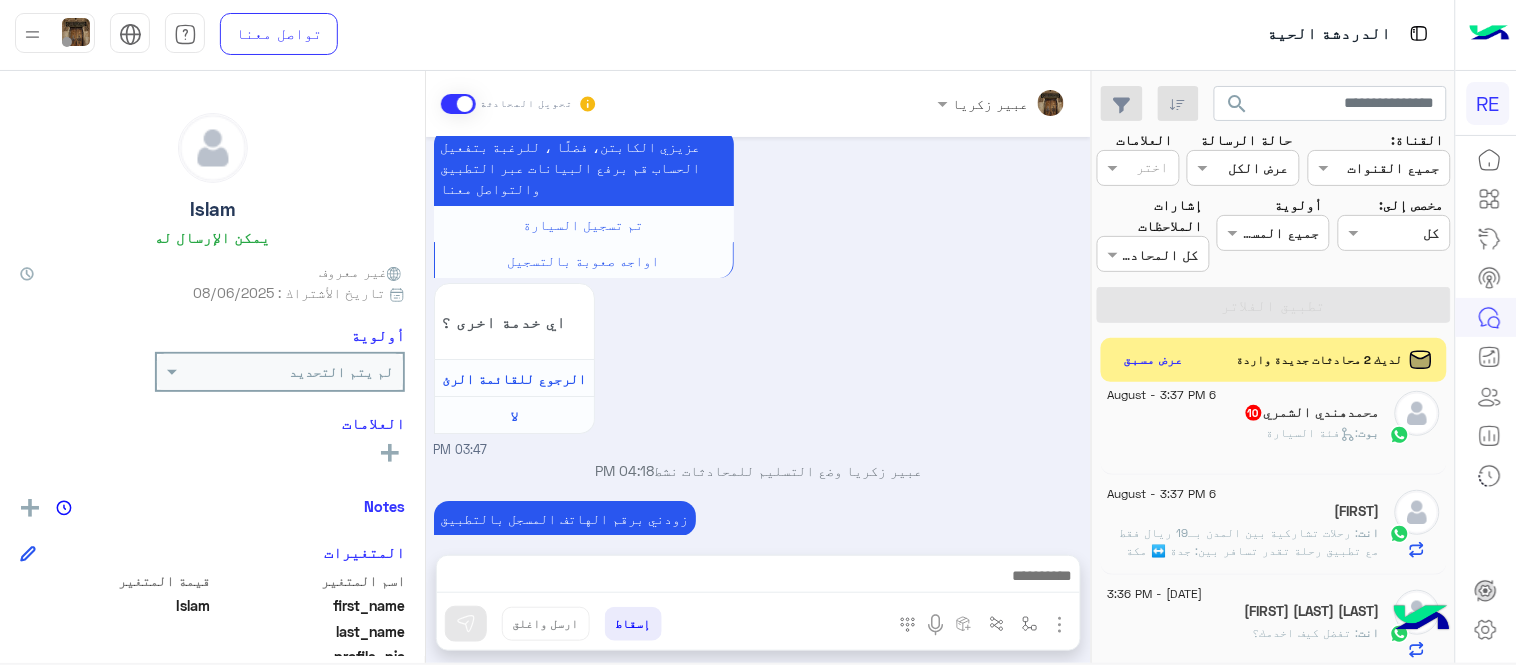 scroll, scrollTop: 347, scrollLeft: 0, axis: vertical 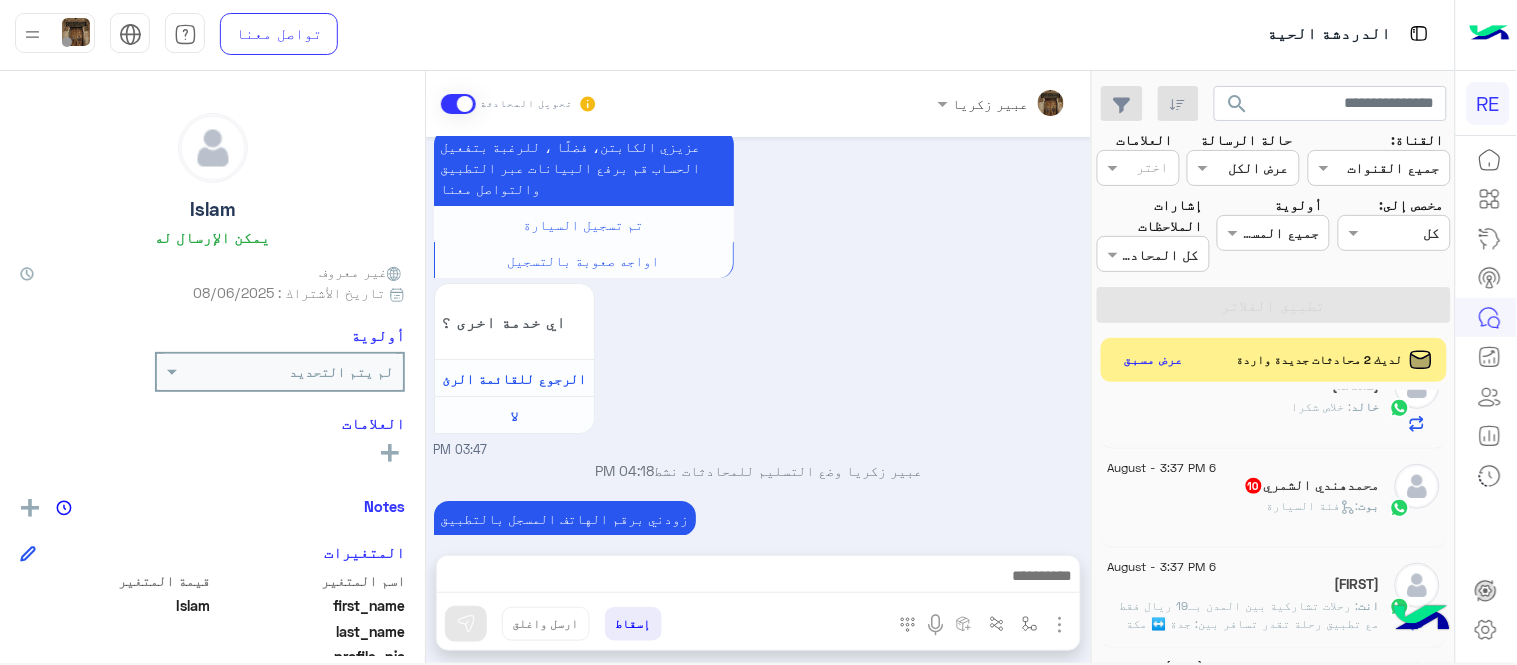 click on "بوت :   فئة السيارة" 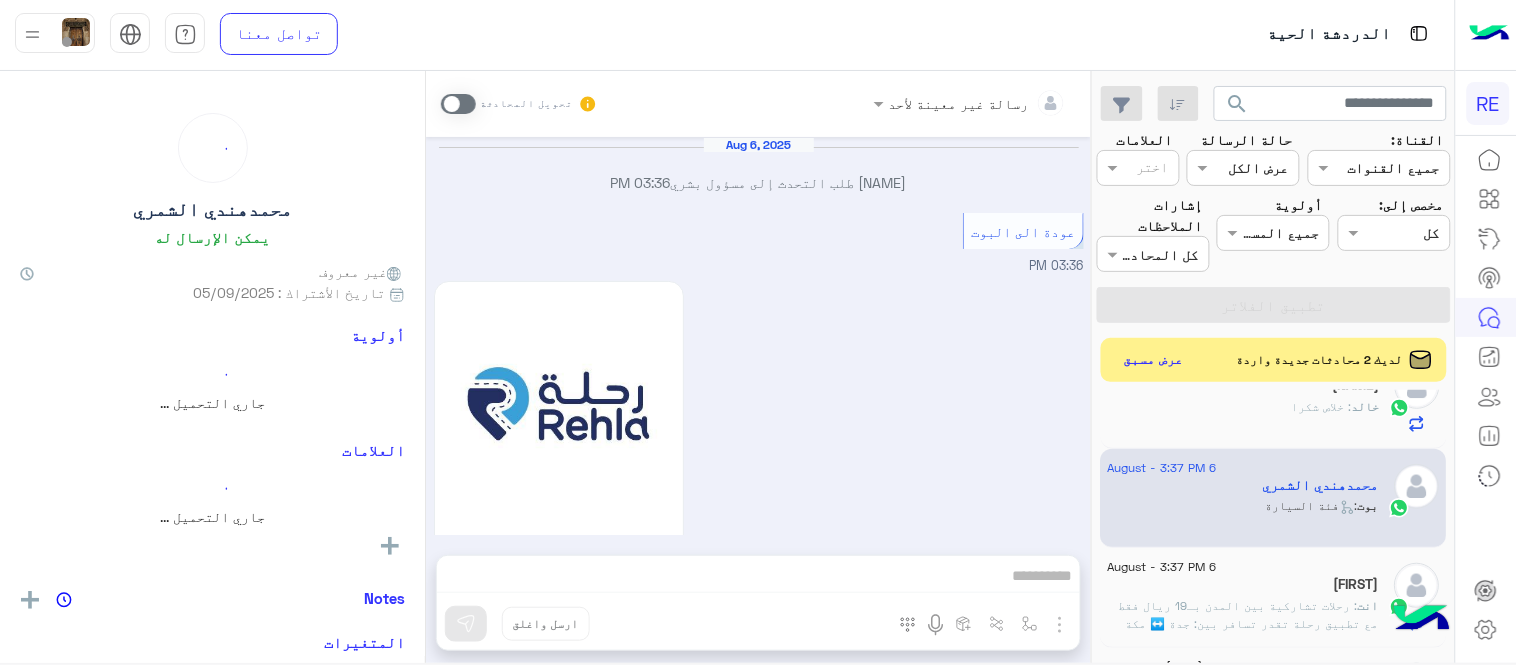 scroll, scrollTop: 883, scrollLeft: 0, axis: vertical 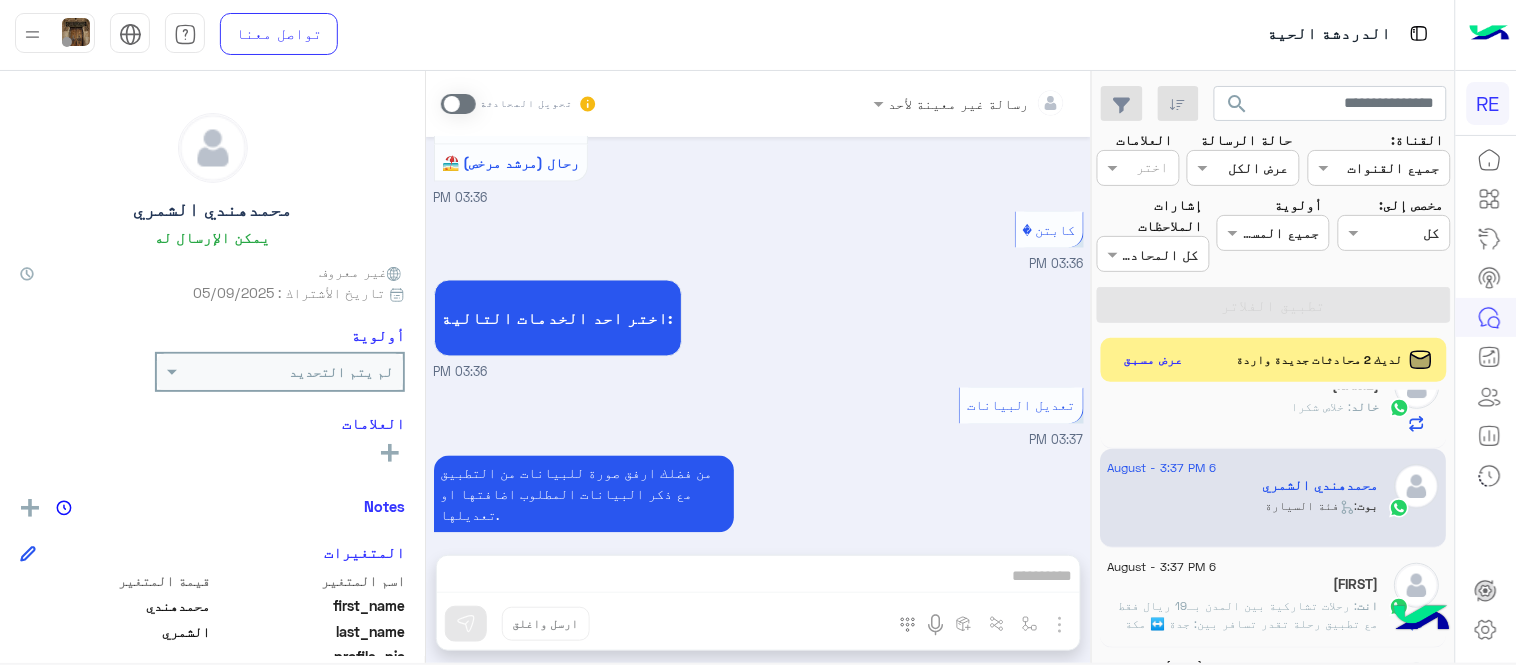 click at bounding box center [458, 104] 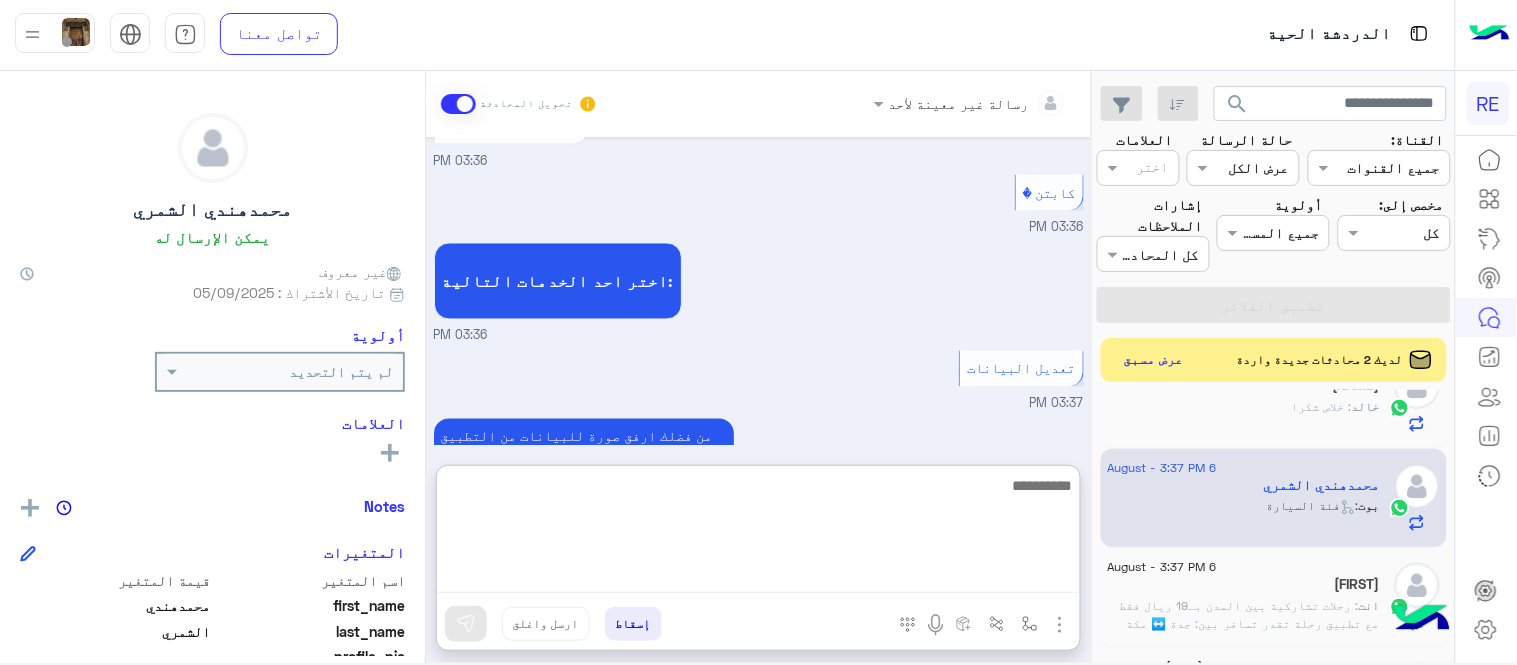 click at bounding box center [758, 533] 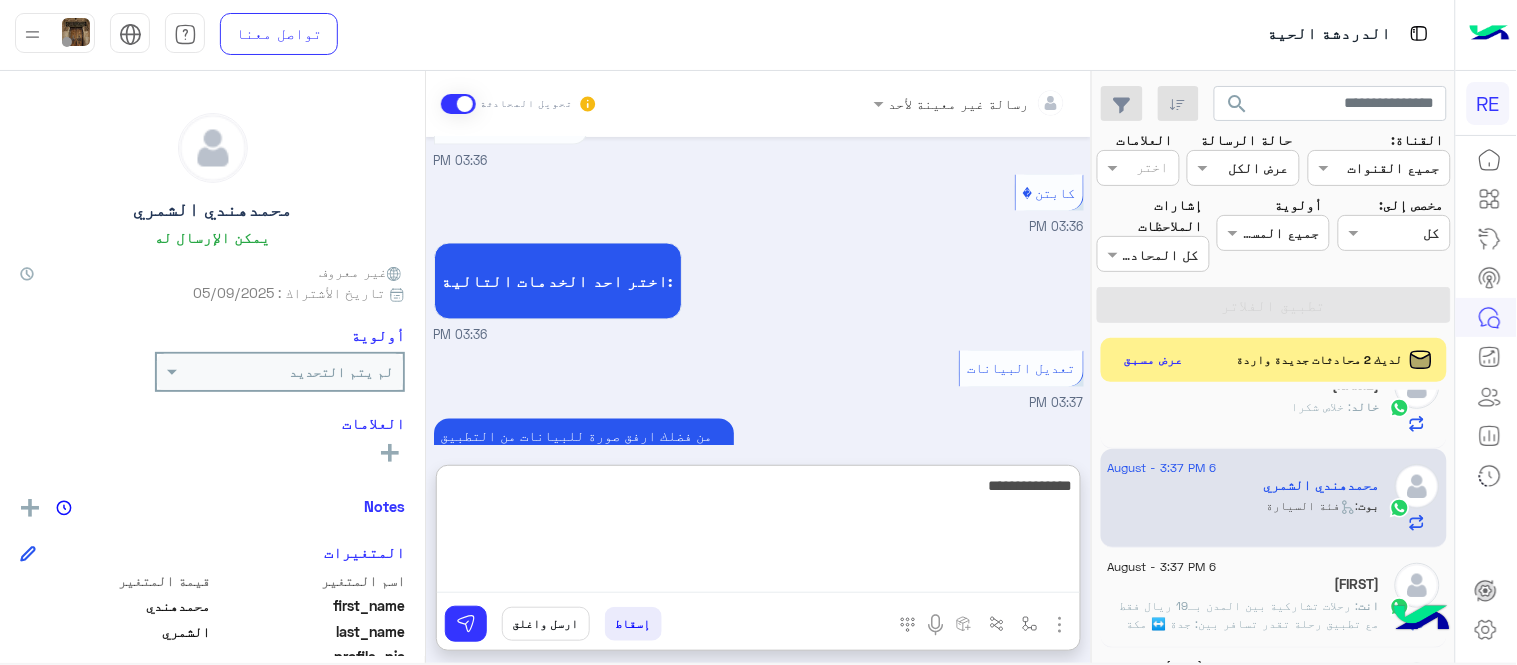 type on "**********" 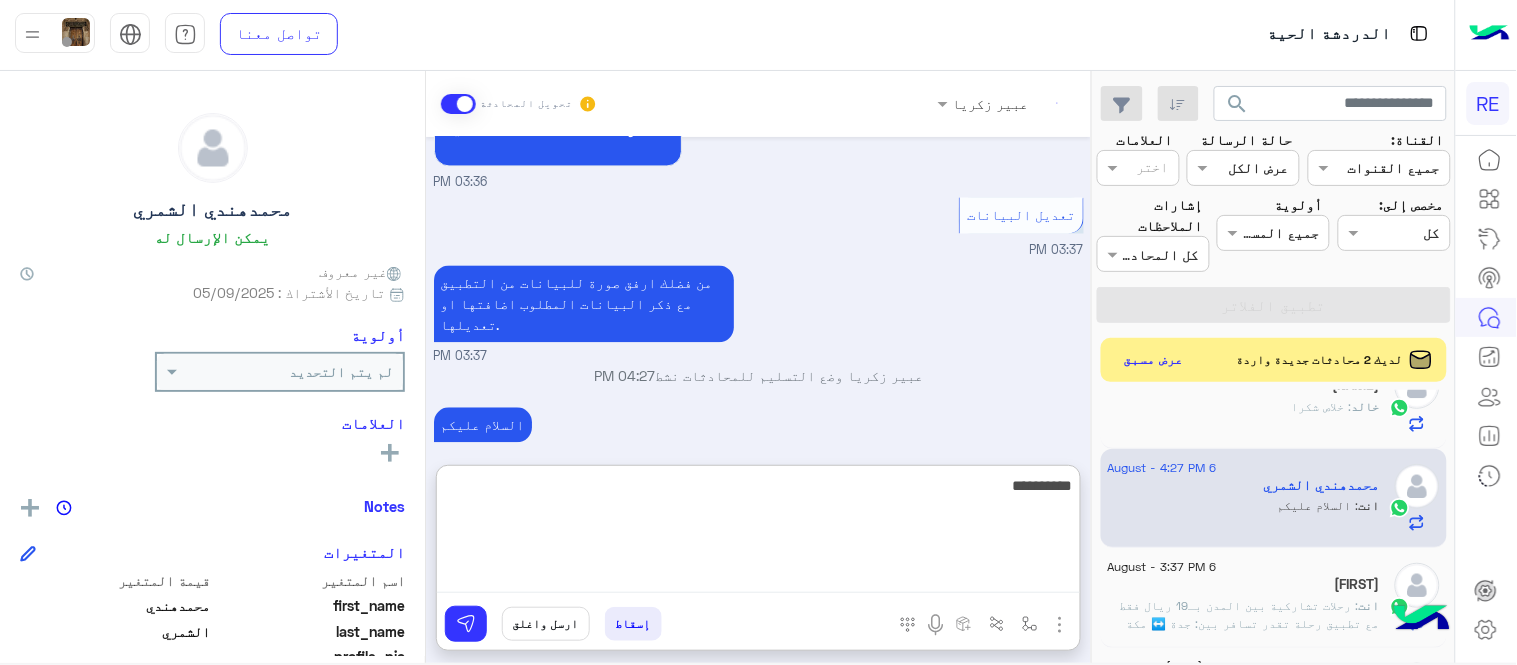 scroll, scrollTop: 1110, scrollLeft: 0, axis: vertical 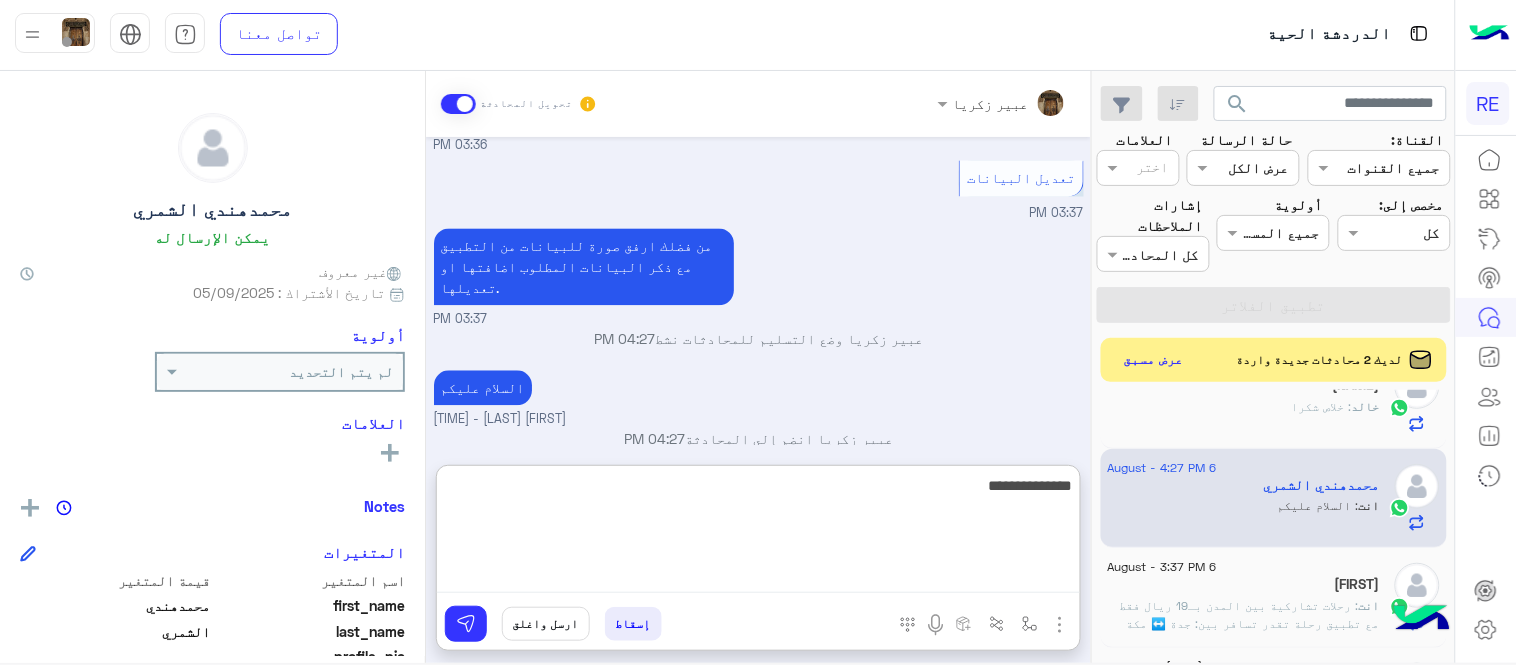 type on "**********" 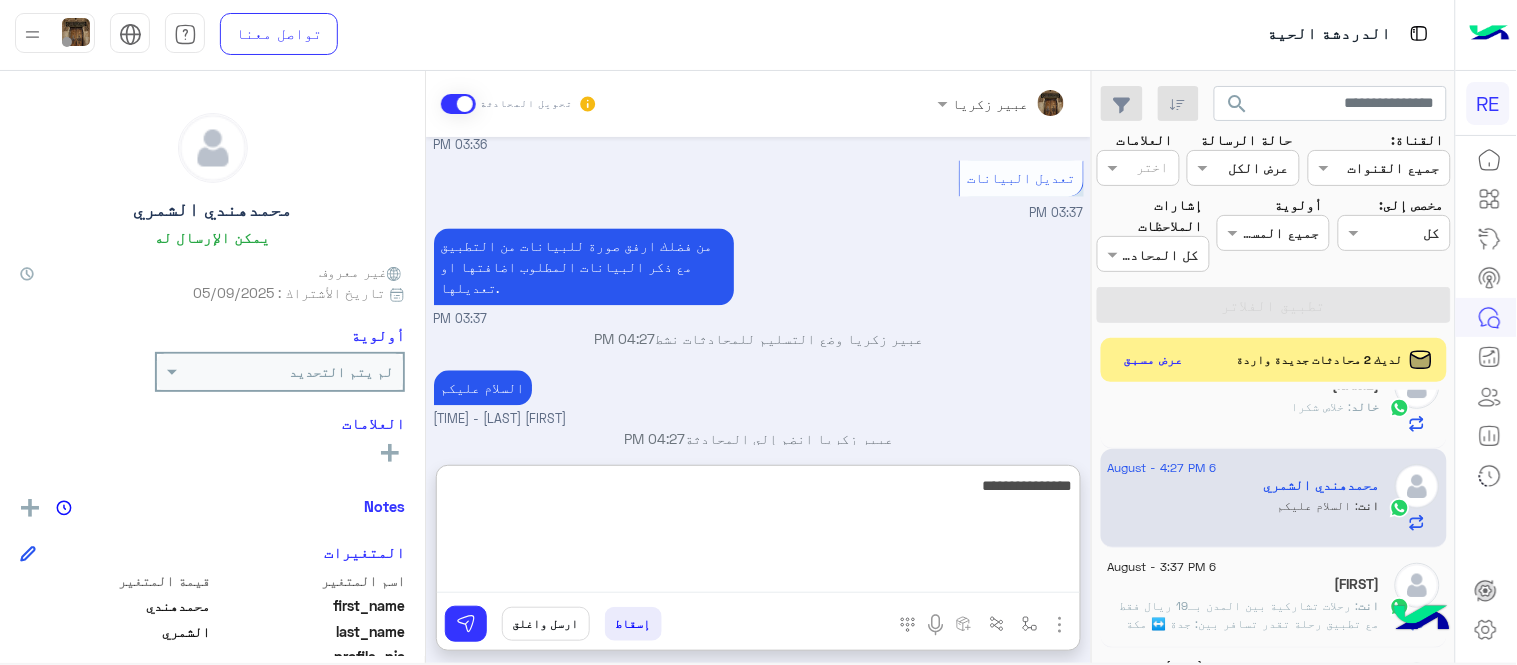 type 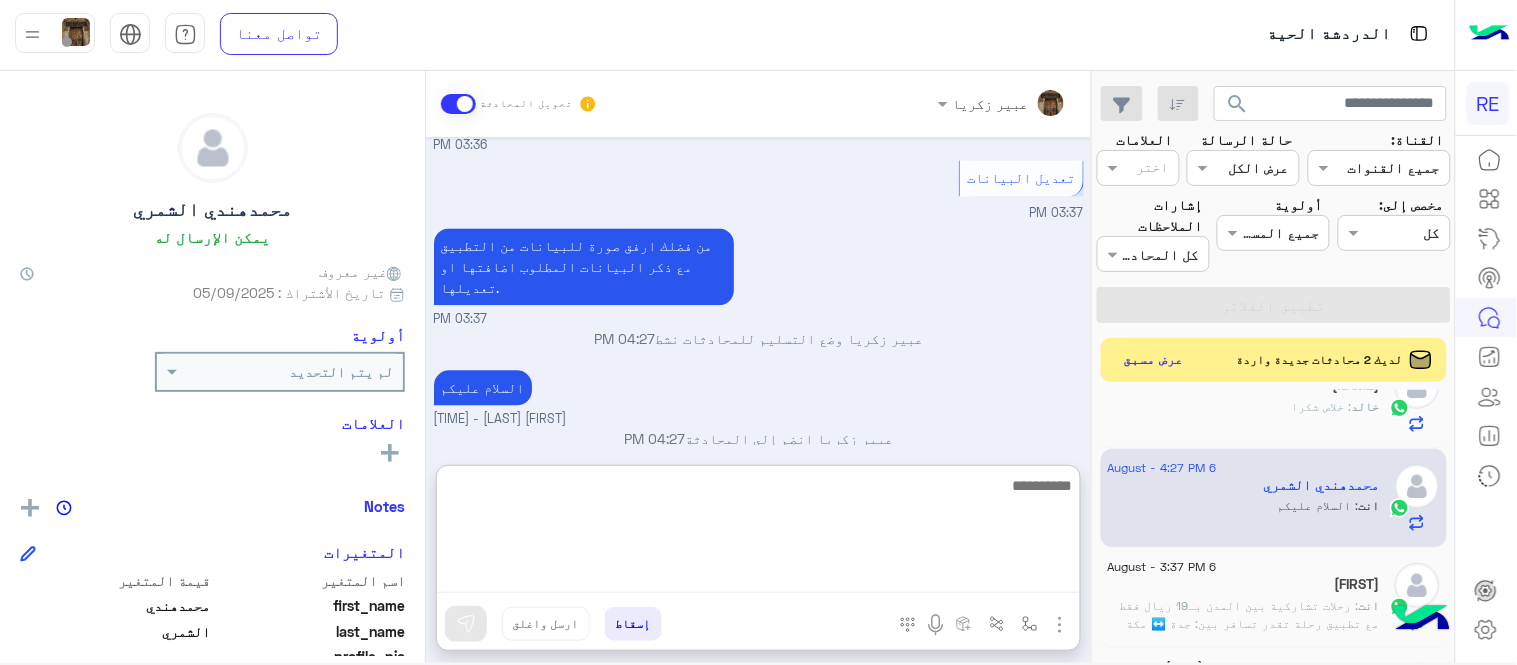 scroll, scrollTop: 1173, scrollLeft: 0, axis: vertical 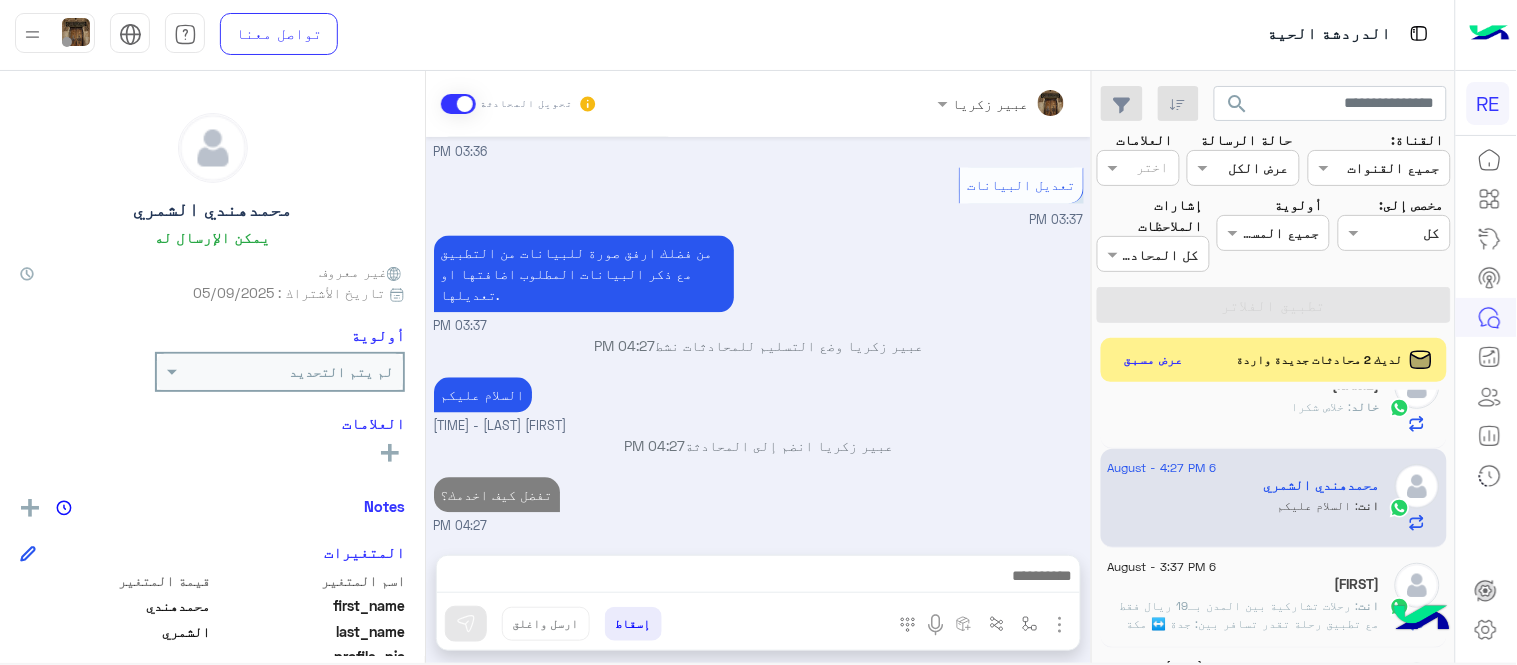 click on "Aug 6, 2025   [FIRST] [LAST] طلب التحدث إلى مسؤول بشري   03:36 PM       عودة الى البوت    03:36 PM
اهلًا بك في تطبيق رحلة 👋
Welcome to Rehla  👋
من فضلك أختر لغة التواصل
Please choose your preferred Language
English   عربي     03:36 PM   [FIRST] [LAST] غادر المحادثة   03:36 PM       عربي    03:36 PM  هل أنت ؟   كابتن 👨🏻‍✈️   عميل 🧳   رحال (مرشد مرخص) 🏖️     03:36 PM   كابتن     03:36 PM  اختر احد الخدمات التالية:    03:36 PM   تعديل البيانات    03:37 PM  من فضلك ارفق صورة للبيانات من التطبيق  مع ذكر البيانات المطلوب اضافتها او تعديلها.    03:37 PM   [FIRST] [LAST] وضع التسليم للمحادثات نشط   04:27 PM      السلام عليكم  [FIRST] [LAST] -  04:27 PM   04:27 PM        04:27 PM" at bounding box center (758, 336) 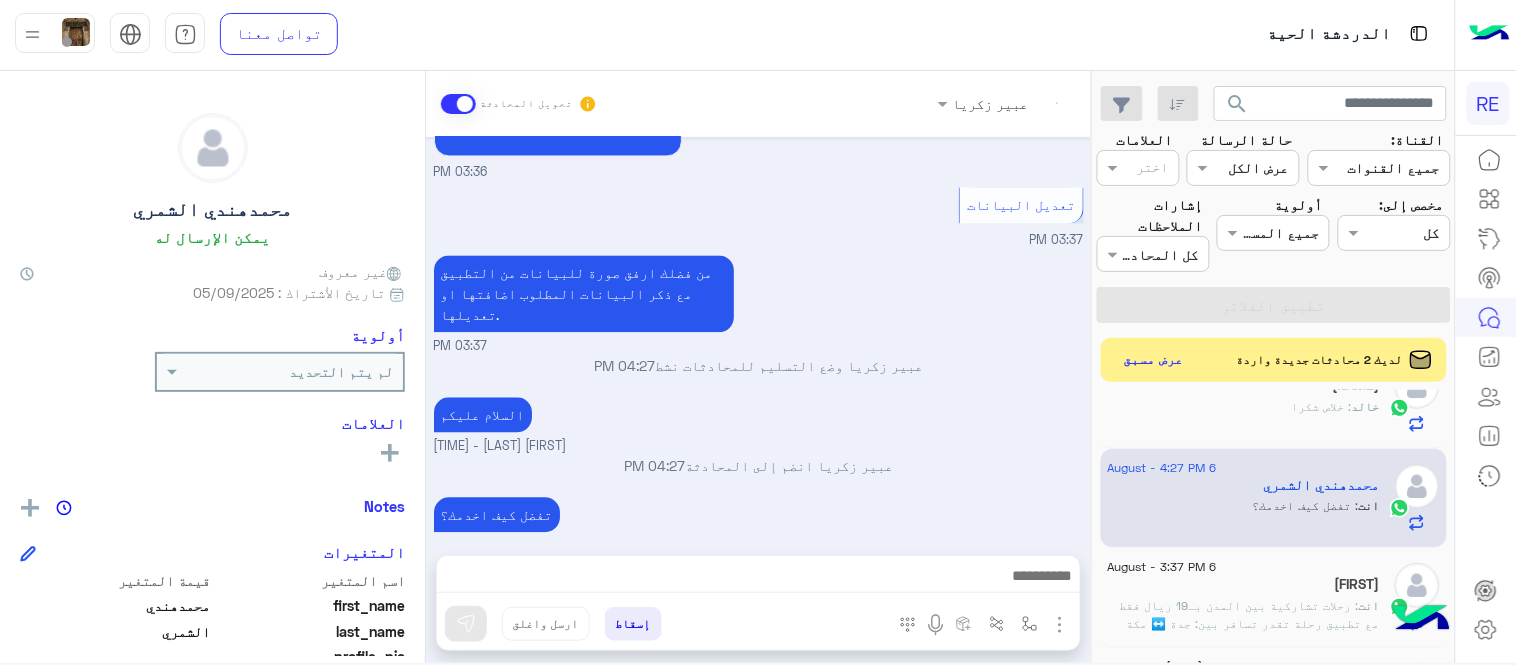 scroll, scrollTop: 0, scrollLeft: 0, axis: both 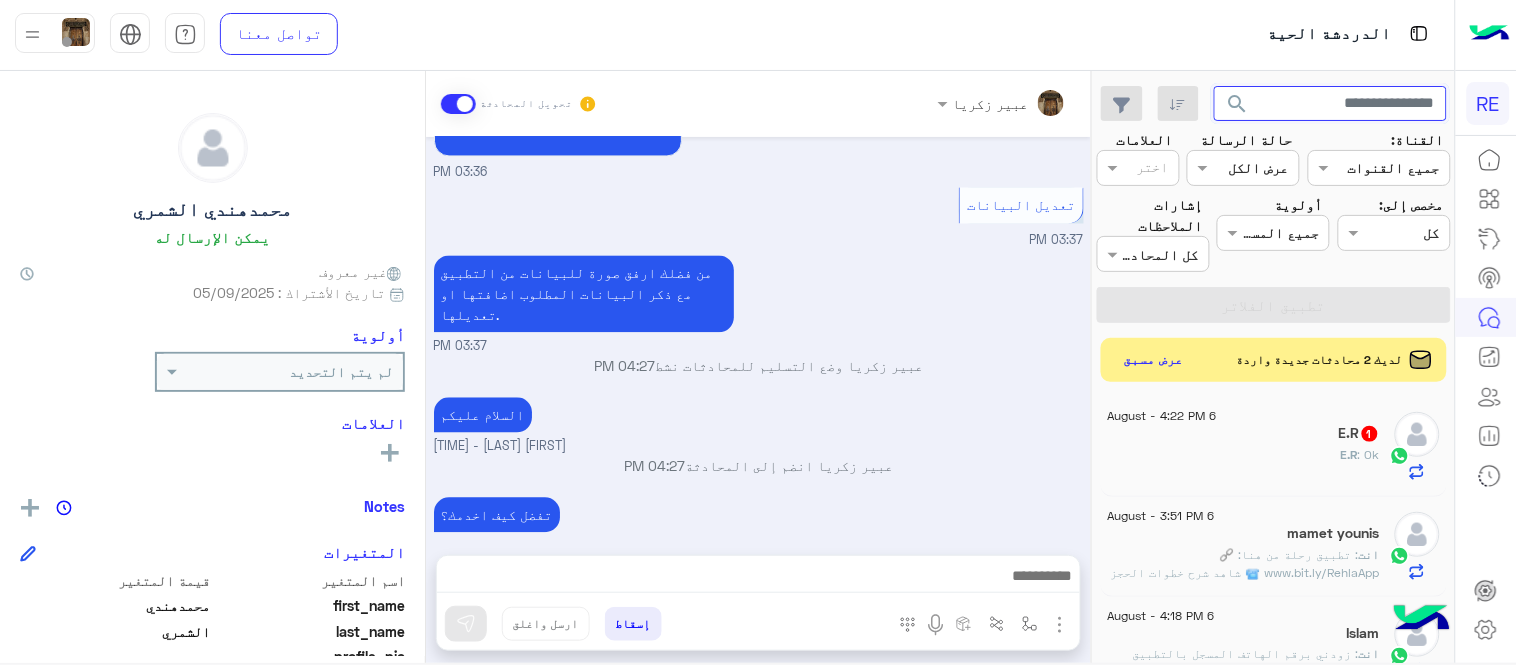 click at bounding box center (1331, 104) 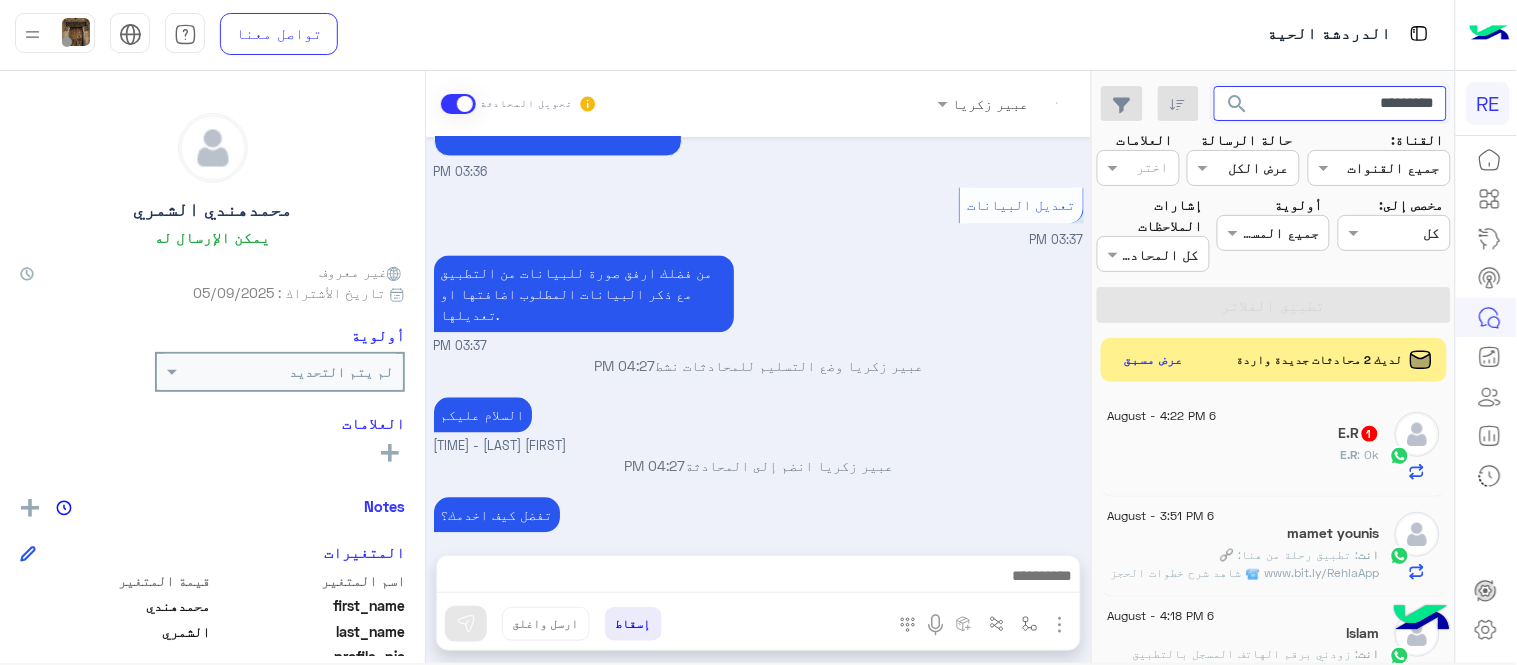 scroll, scrollTop: 1171, scrollLeft: 0, axis: vertical 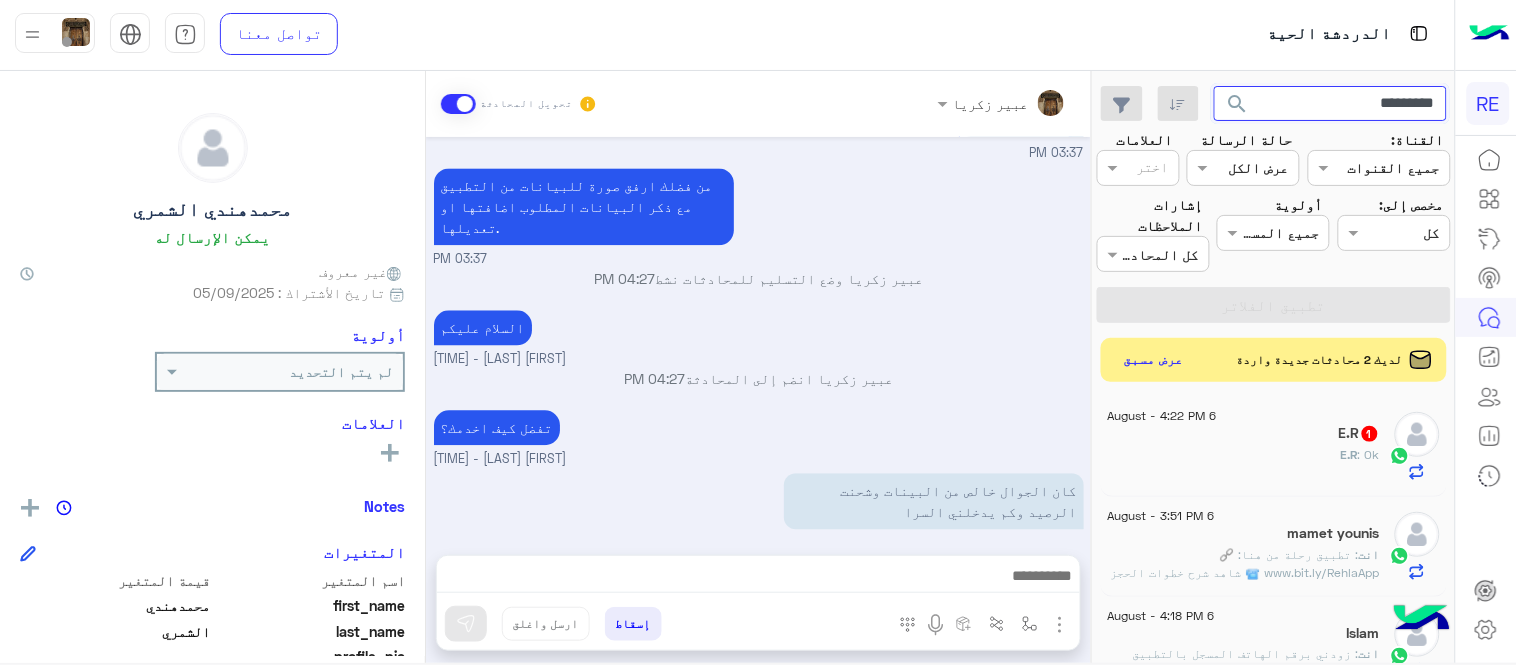 type on "*********" 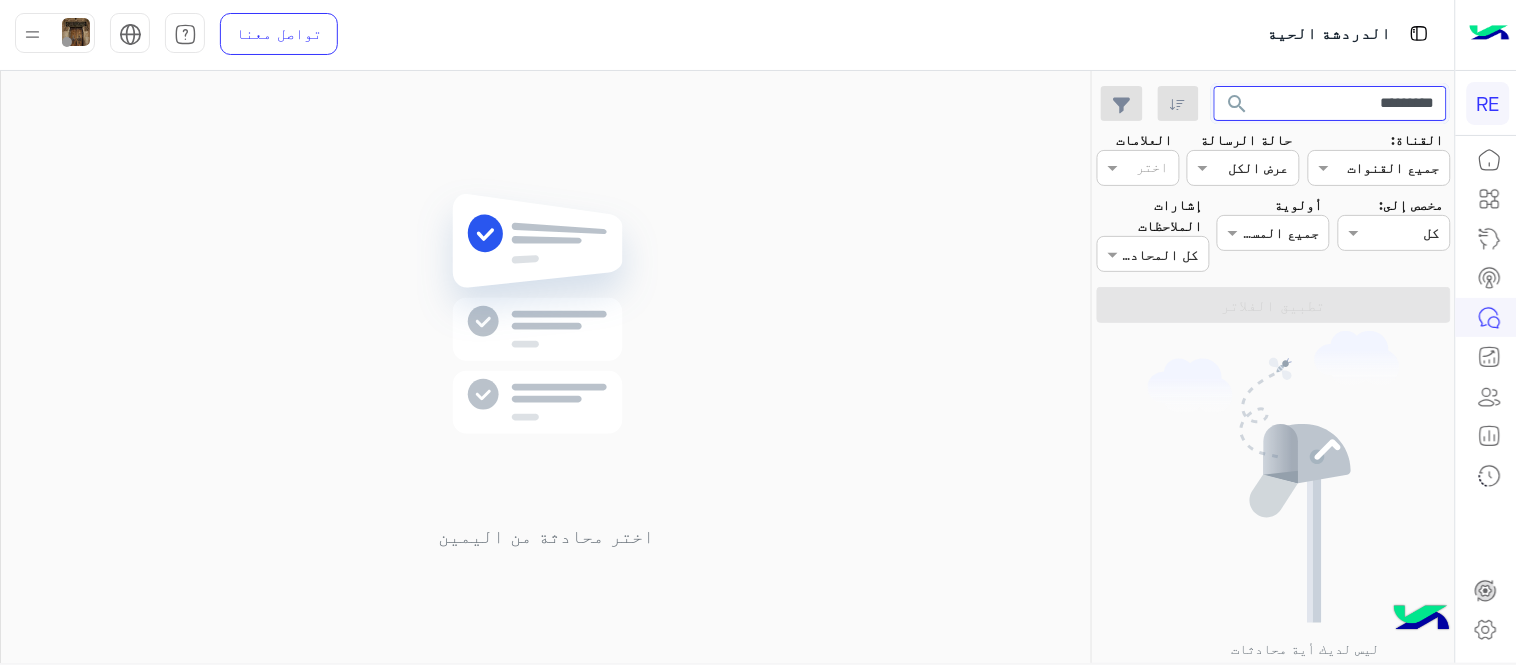 click on "*********" at bounding box center (1331, 104) 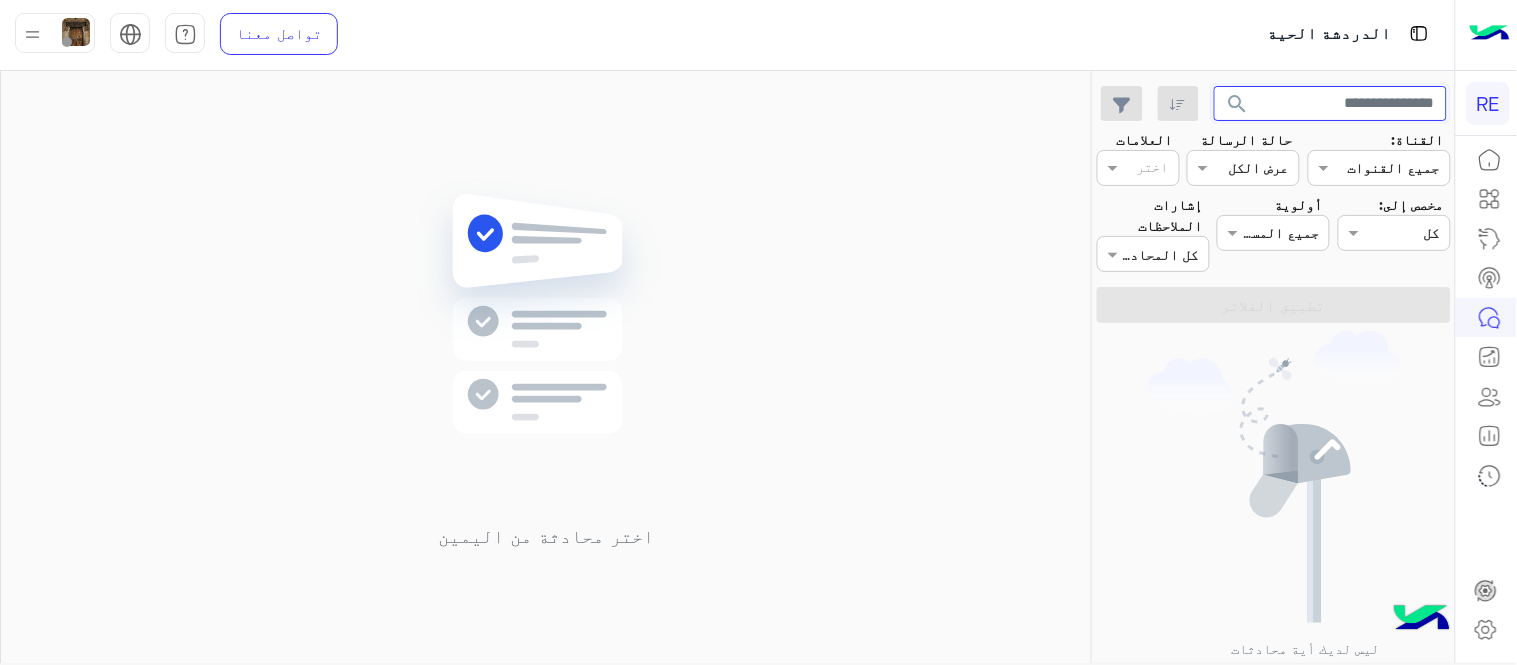 type 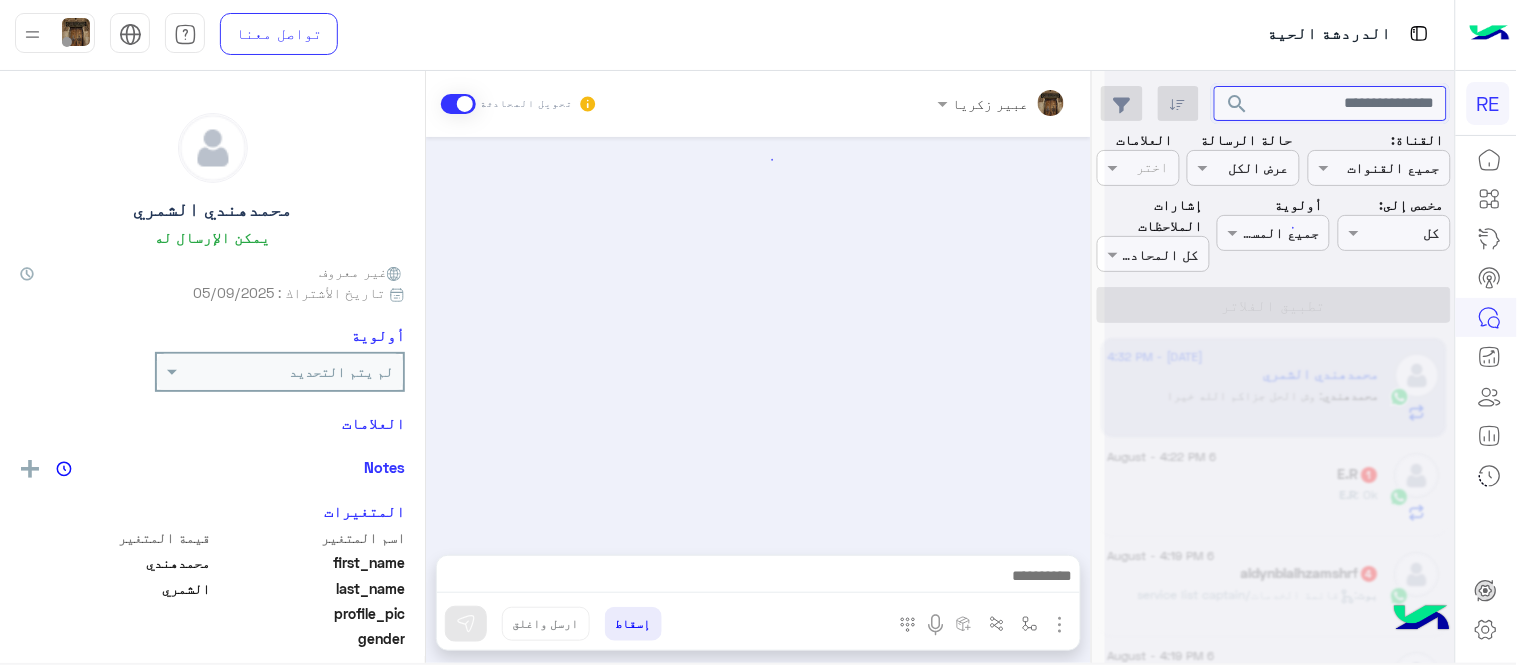 scroll, scrollTop: 297, scrollLeft: 0, axis: vertical 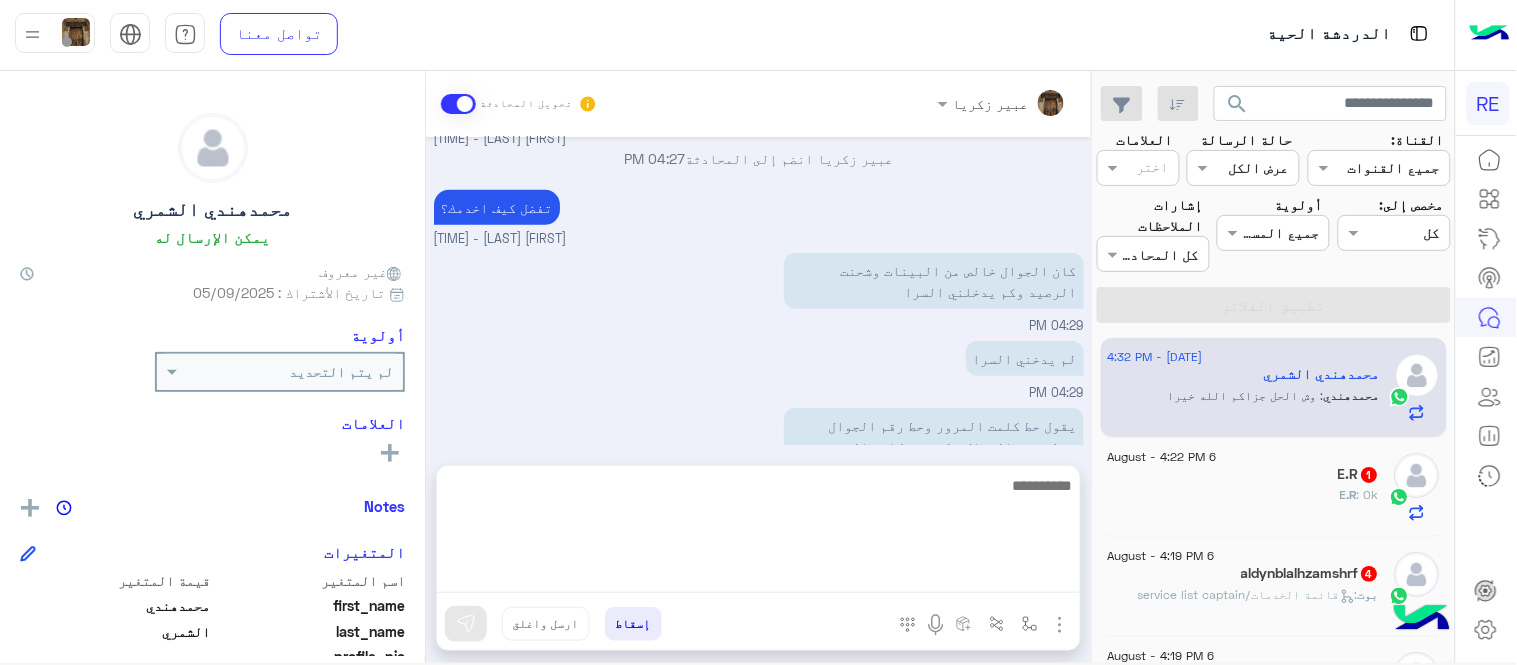 click at bounding box center [758, 533] 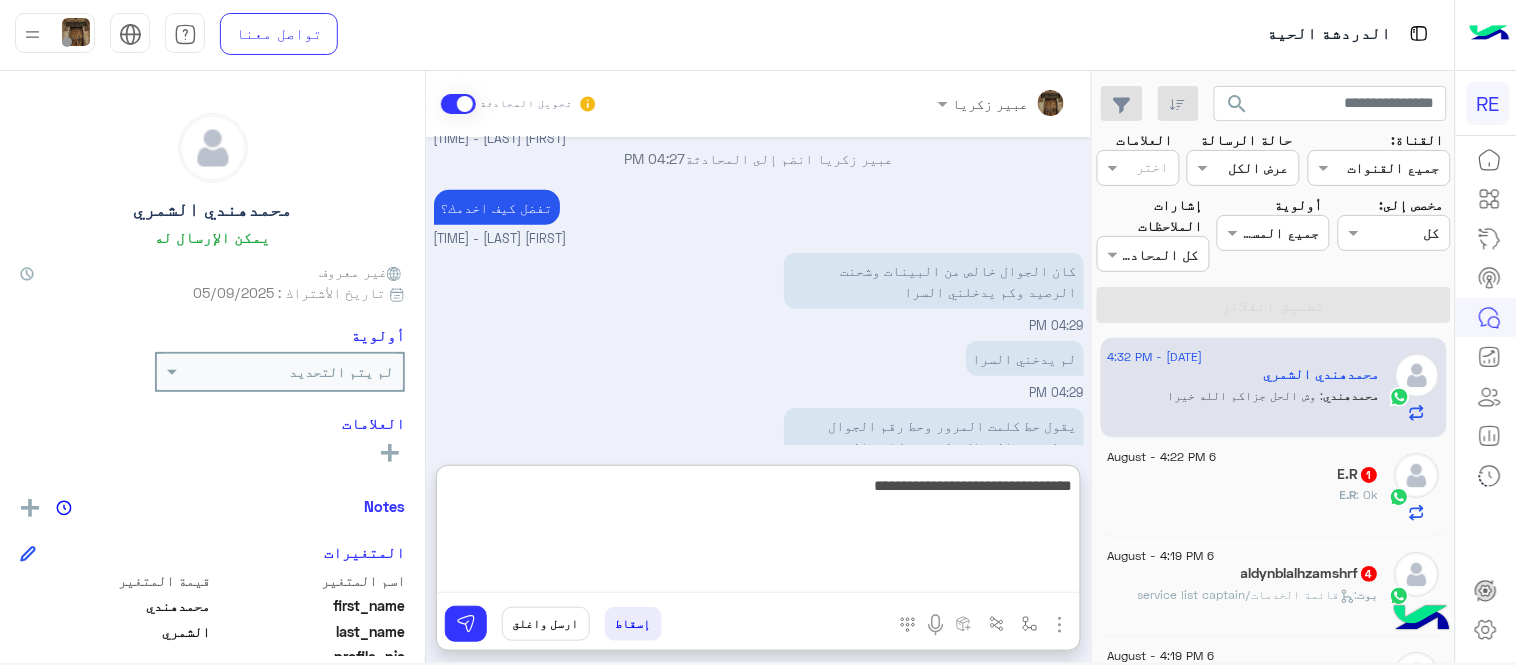 type on "**********" 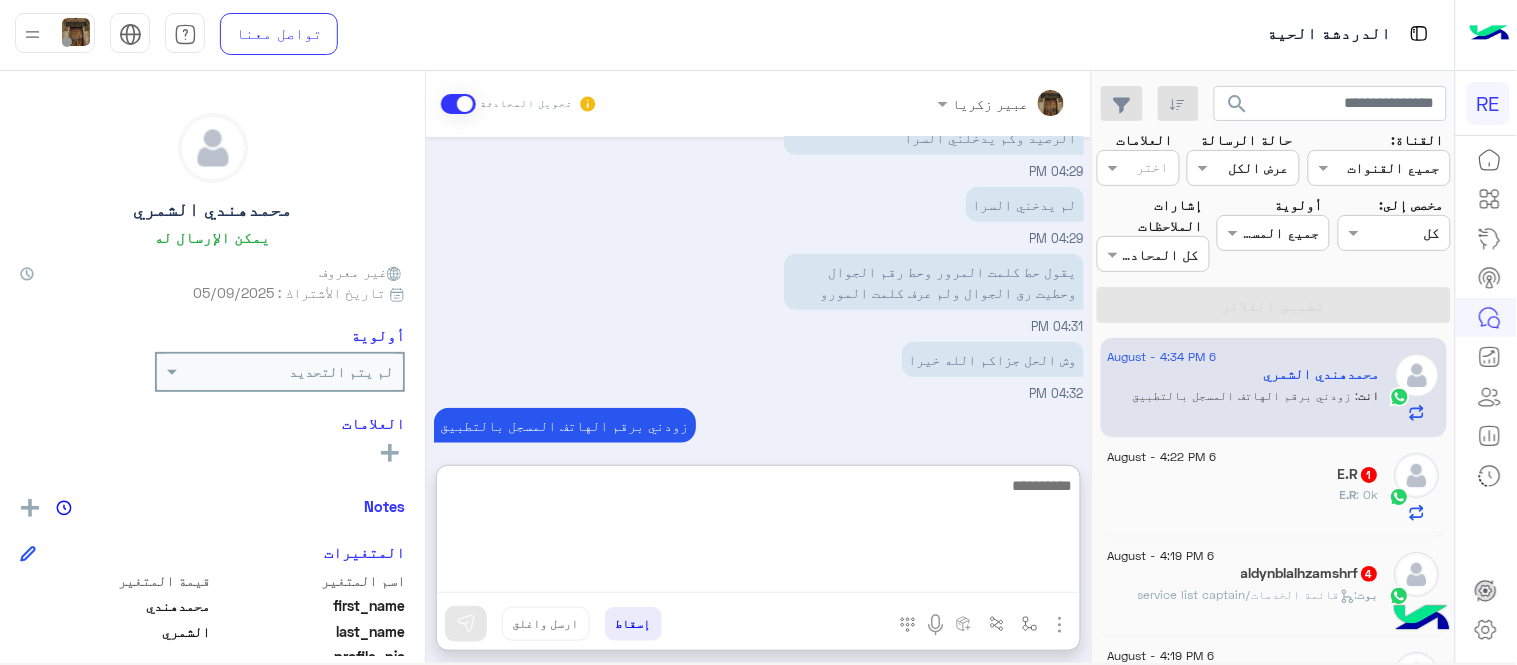 scroll, scrollTop: 517, scrollLeft: 0, axis: vertical 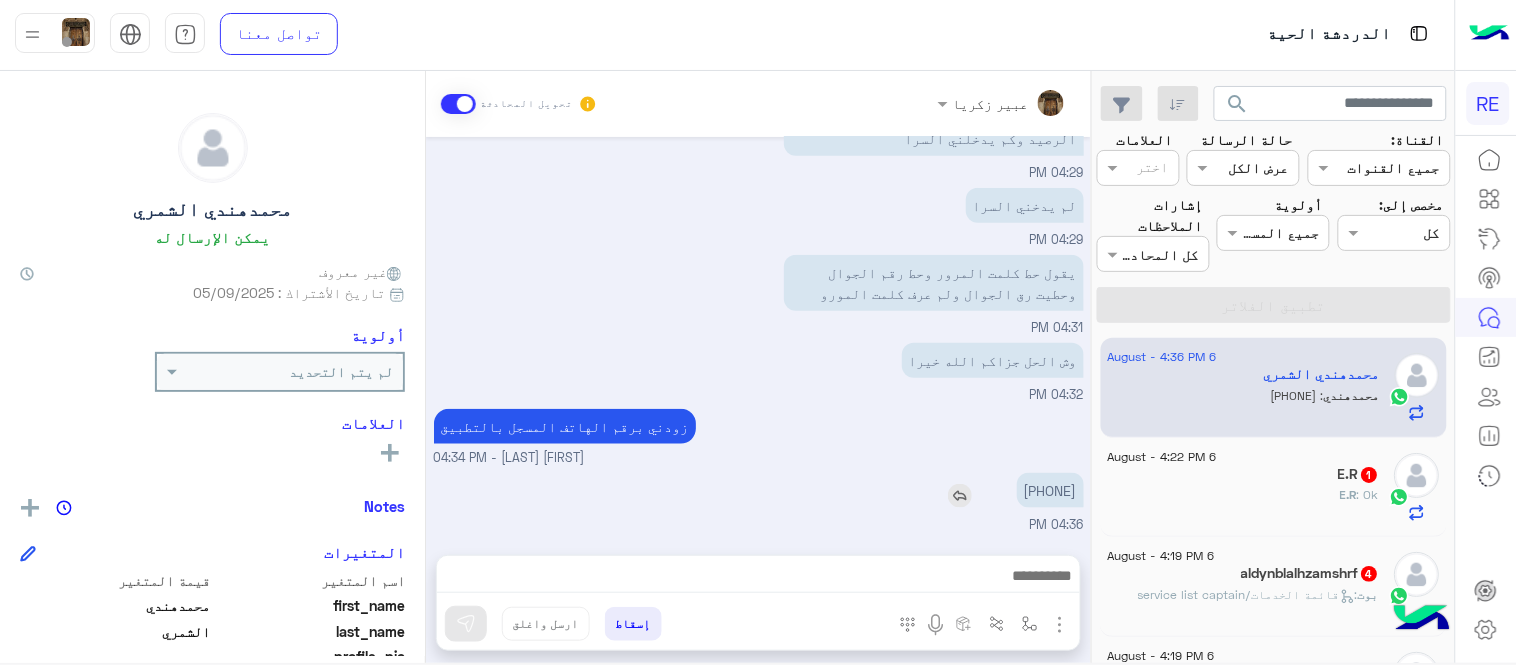 click on "Aug 6, 2025   تعديل البيانات    03:37 PM  من فضلك ارفق صورة للبيانات من التطبيق  مع ذكر البيانات المطلوب اضافتها او تعديلها.    03:37 PM   [FIRST] [LAST] وضع التسليم للمحادثات نشط   04:27 PM      السلام عليكم  [FIRST] [LAST] -  04:27 PM   [FIRST] [LAST] انضم إلى المحادثة   04:27 PM      تفضل كيف اخدمك؟  [FIRST] [LAST] -  04:27 PM  كان الجوال خالص من البينات وشحنت الرصيد وكم  يدخلني السرا   04:29 PM  لم يدخني السرا   04:29 PM  يقول حط كلمت المرور وحط رقم الجوال   وحطيت رق الجوال ولم عرف كلمت المورو   04:31 PM  وش الحل جزاكم الله خيرا   04:32 PM  زودني برقم الهاتف المسجل بالتطبيق  [FIRST] [LAST] -  04:34 PM  [PHONE]" at bounding box center [758, 336] 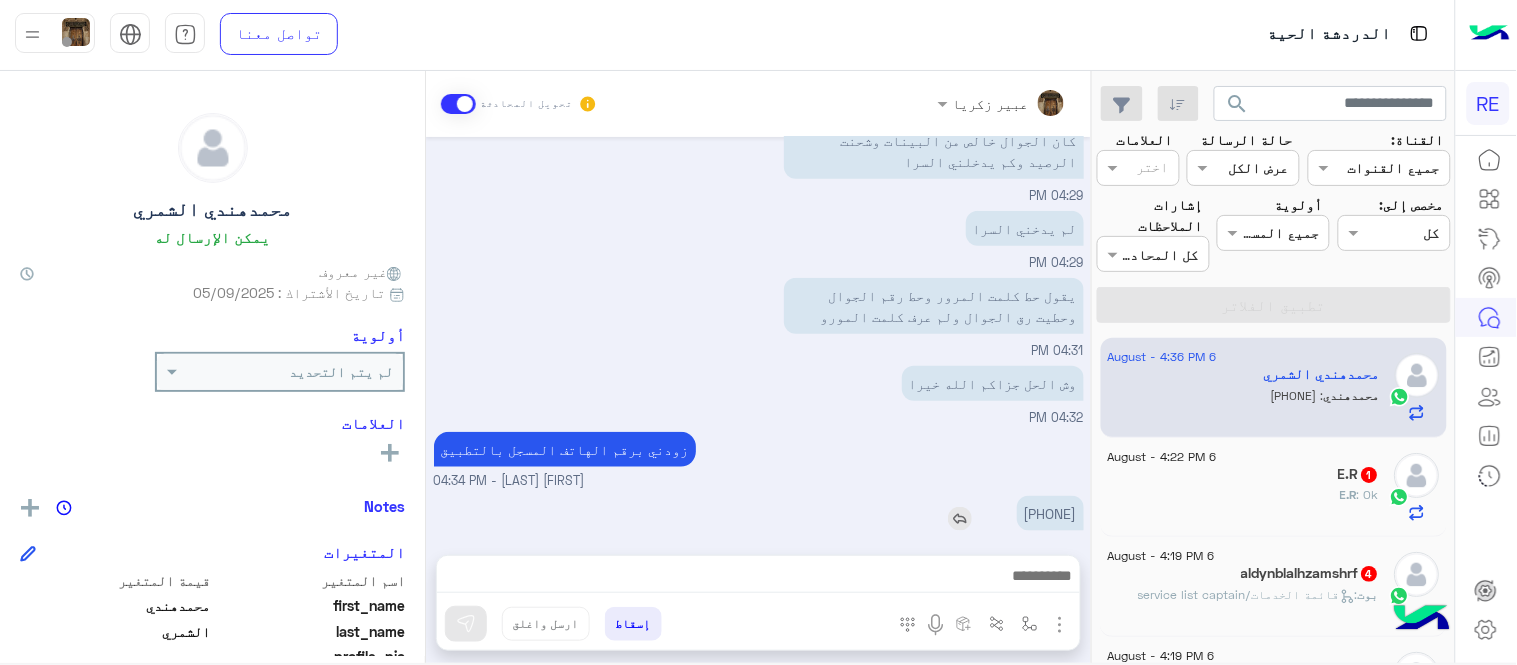 click on "وش الحل جزاكم الله خيرا   04:32 PM" at bounding box center (759, 394) 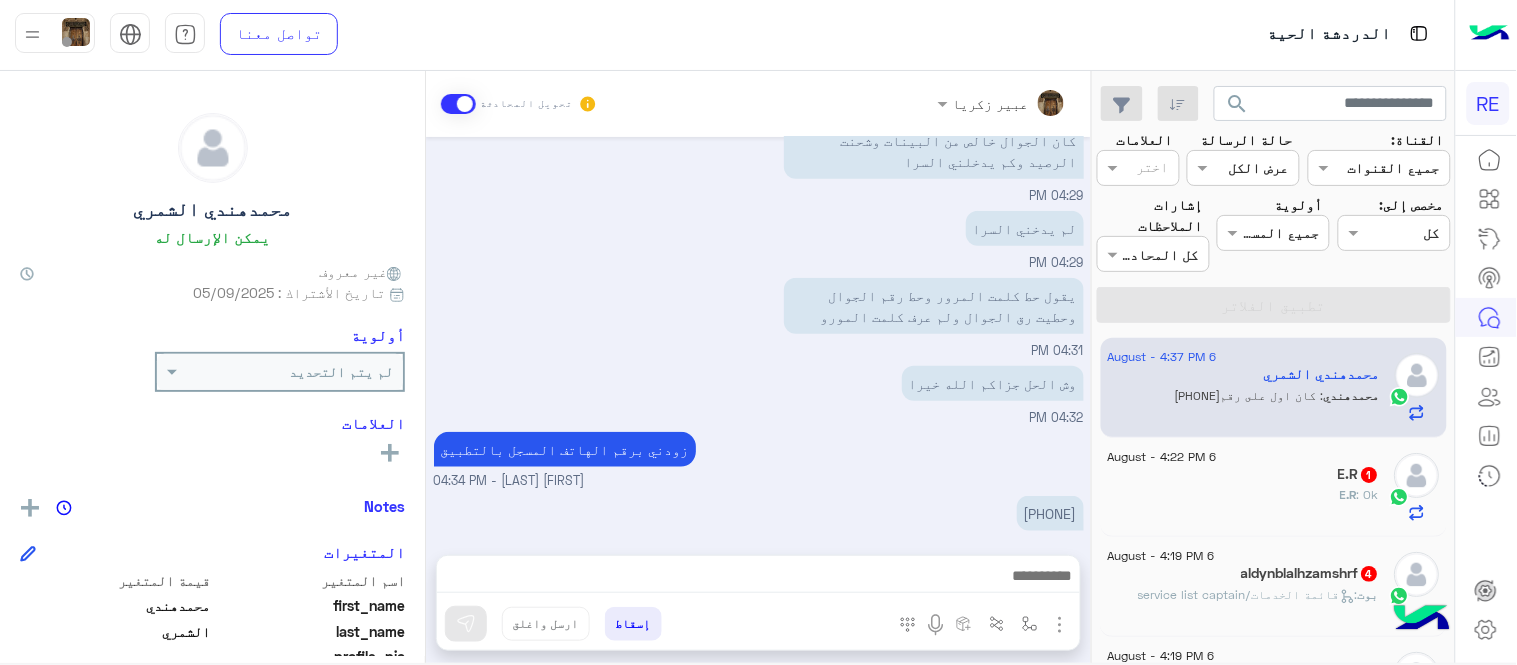scroll, scrollTop: 493, scrollLeft: 0, axis: vertical 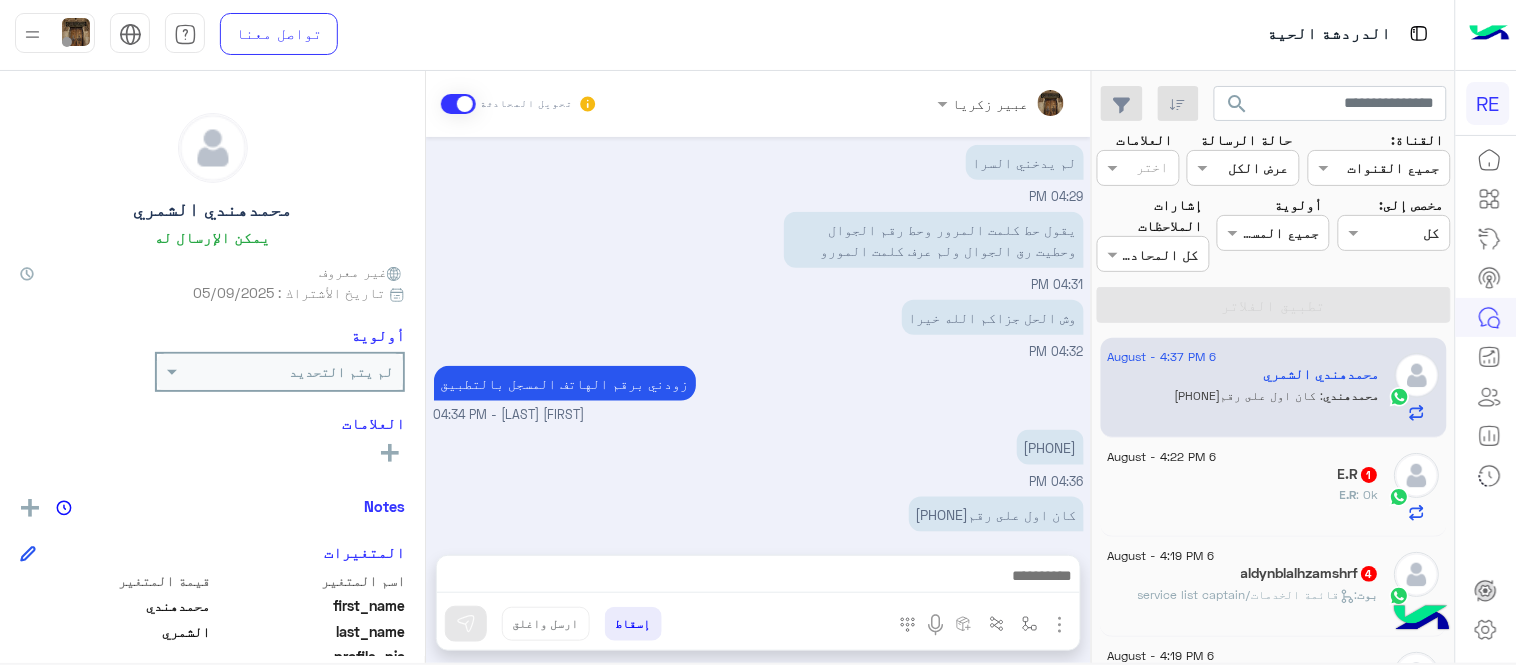 click on "E.R : Ok" 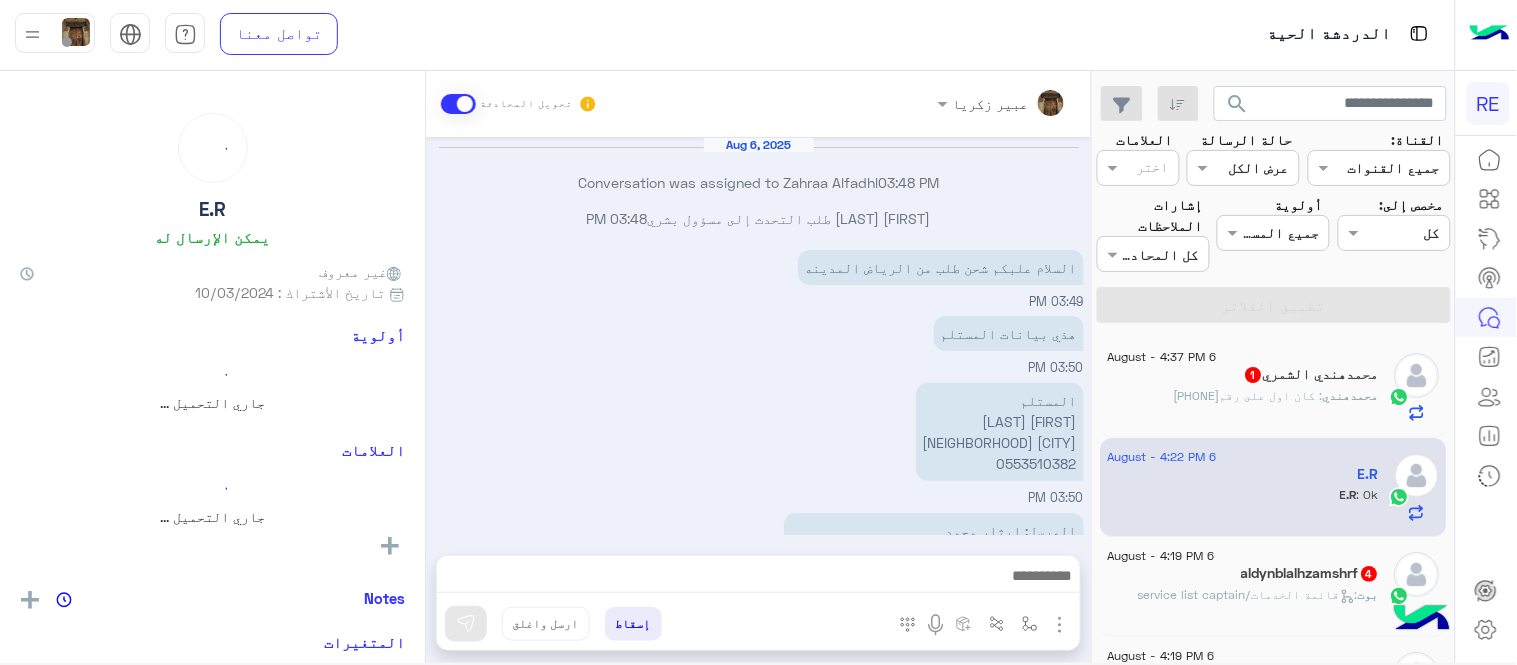 scroll, scrollTop: 334, scrollLeft: 0, axis: vertical 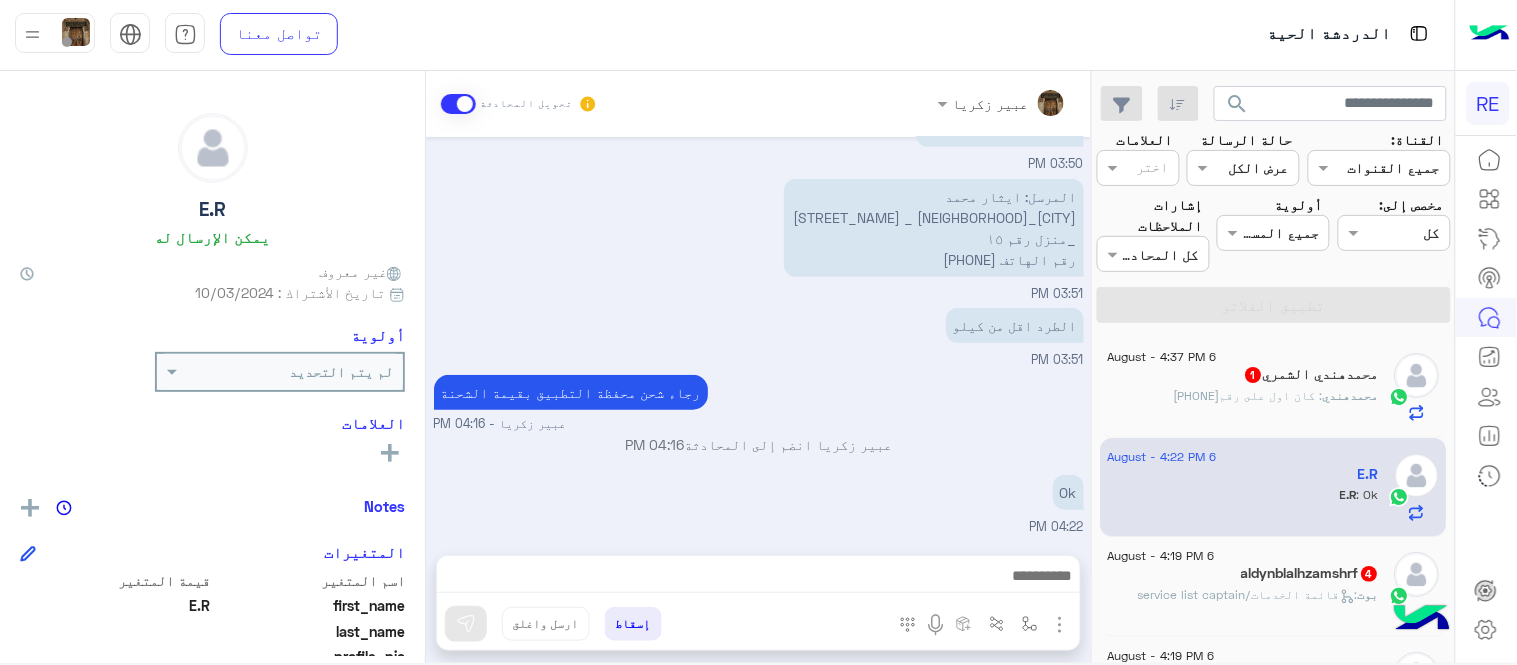 click on "Aug 6, 2025   Conversation was assigned to [FIRST] [LAST]   03:48 PM       E.R  طلب التحدث إلى مسؤول بشري   03:48 PM      السلام علبكم شحن طلب من الرياض المدينه   03:49 PM  هذي بيانات المستلم   03:50 PM  المستلم  [FIRST] [LAST] [CITY] [NEIGHBORHOOD] 0553510382   03:50 PM  المرسل: [FIRST] [LAST] [CITY]_[NEIGHBORHOOD] _ [STREET_NAME] _منزل رقم ١٥ رقم الهاتف [PHONE]   03:51 PM  الطرد اقل من كيلو   03:51 PM  رجاء شحن محفظة التطبيق بقيمة الشحنة  [FIRST] [LAST] -  04:16 PM   [FIRST] [LAST] انضم إلى المحادثة   04:16 PM      Ok   04:22 PM" at bounding box center (758, 336) 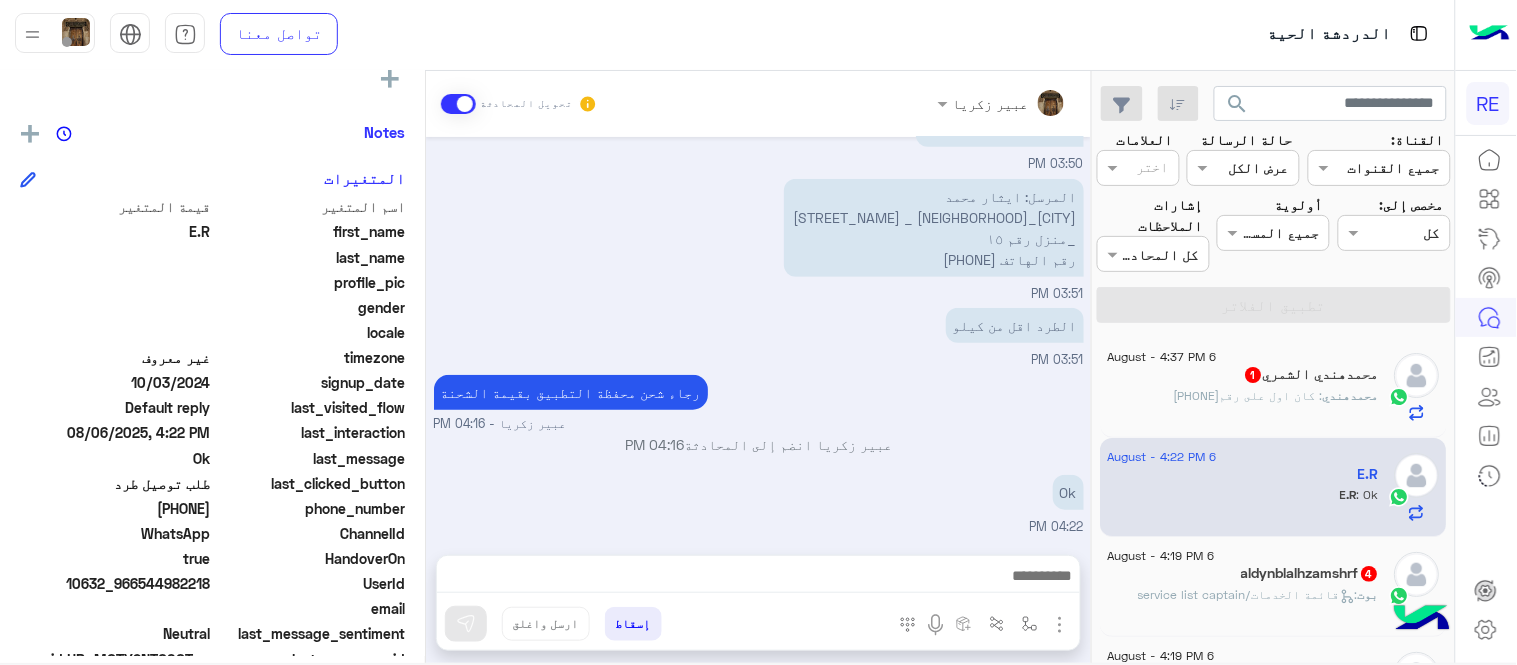 scroll, scrollTop: 375, scrollLeft: 0, axis: vertical 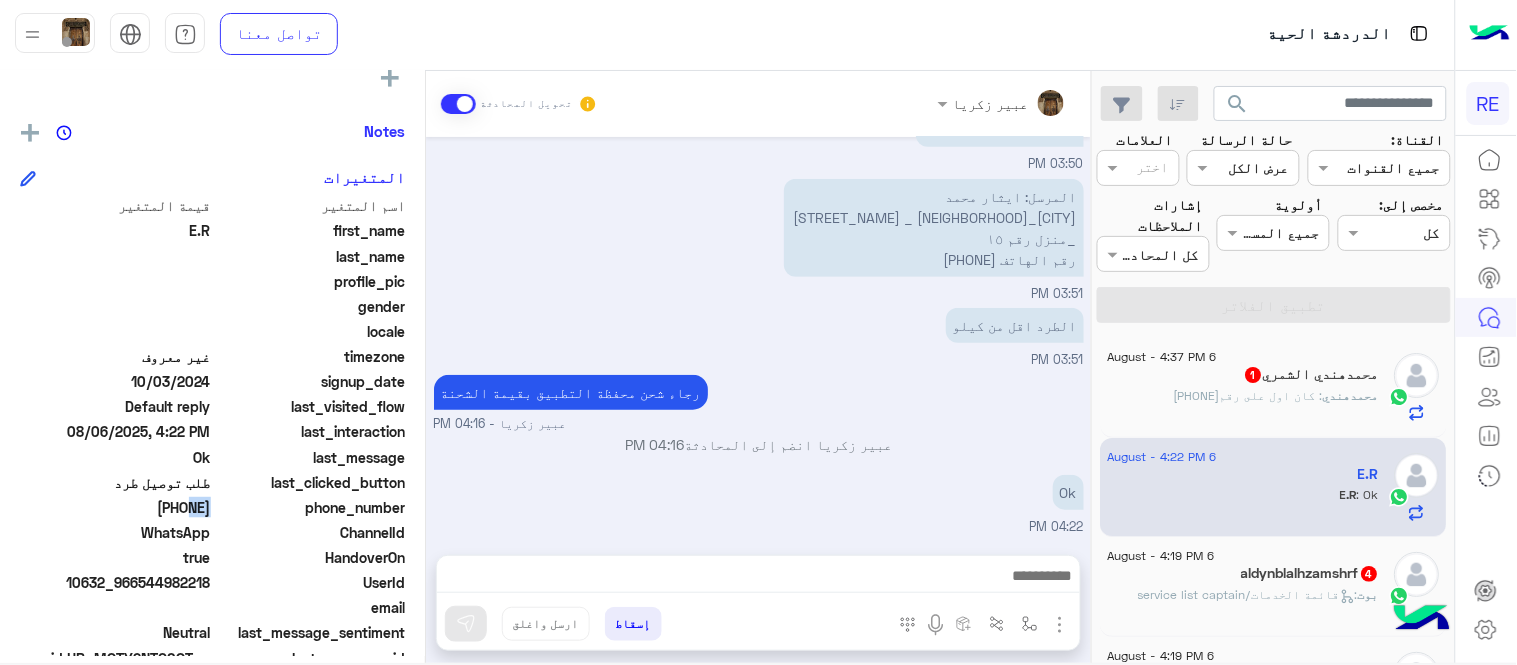 drag, startPoint x: 143, startPoint y: 506, endPoint x: 230, endPoint y: 520, distance: 88.11924 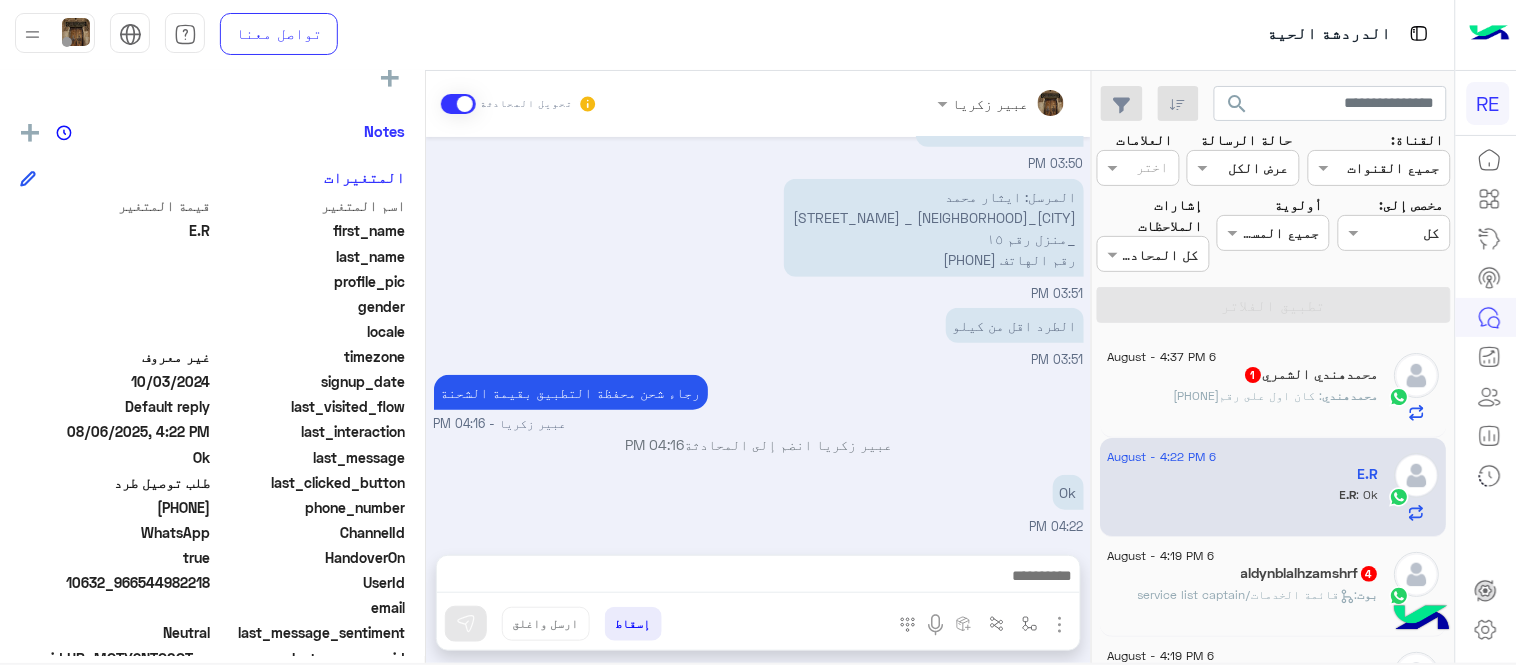 click on "عبير زكريا انضم إلى المحادثة   04:16 PM" at bounding box center [759, 444] 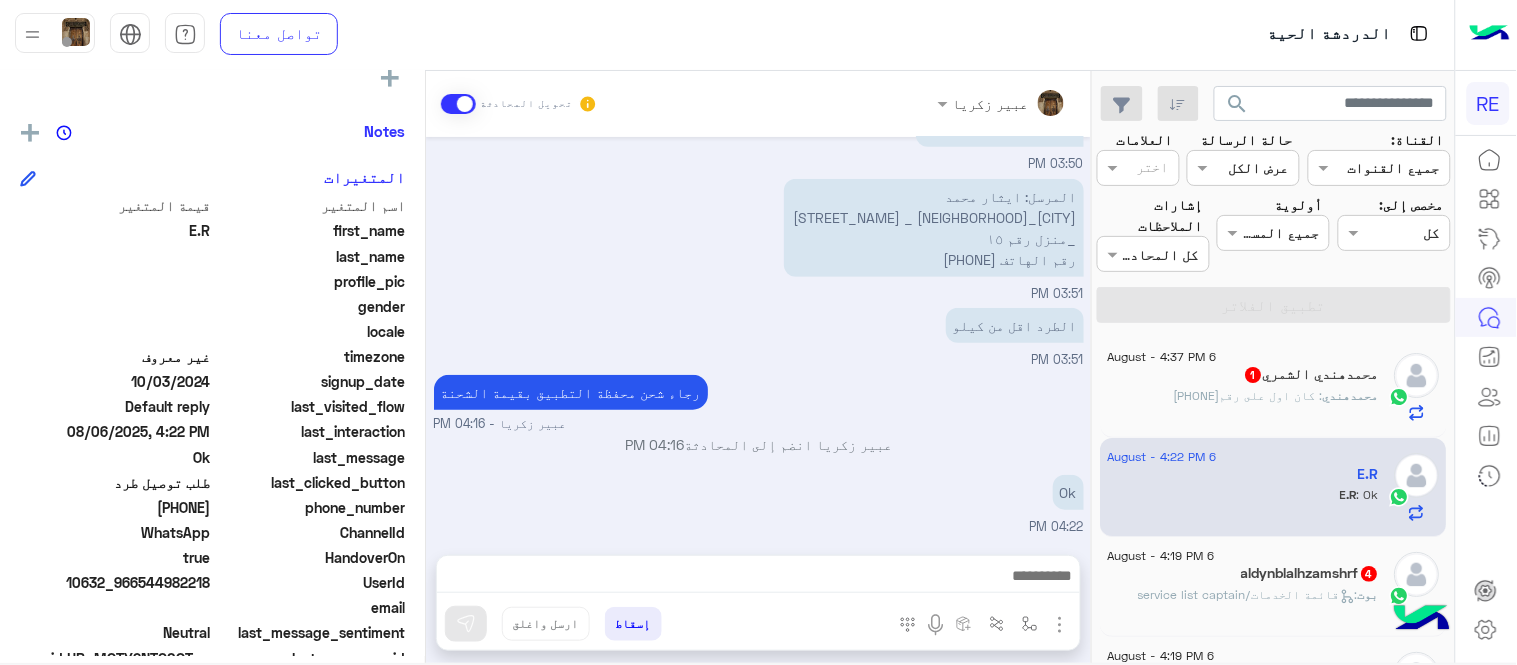 click on ": كان اول على  رقم[PHONE]" 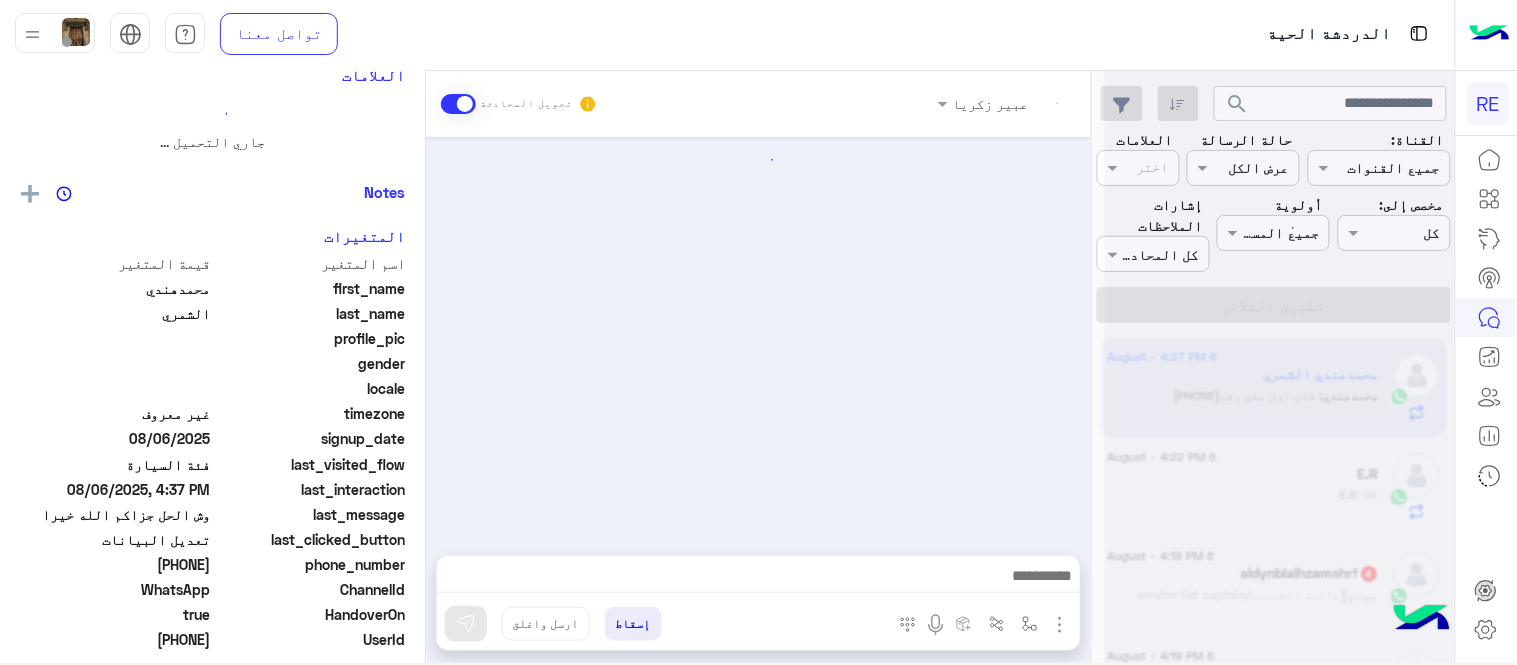 scroll, scrollTop: 0, scrollLeft: 0, axis: both 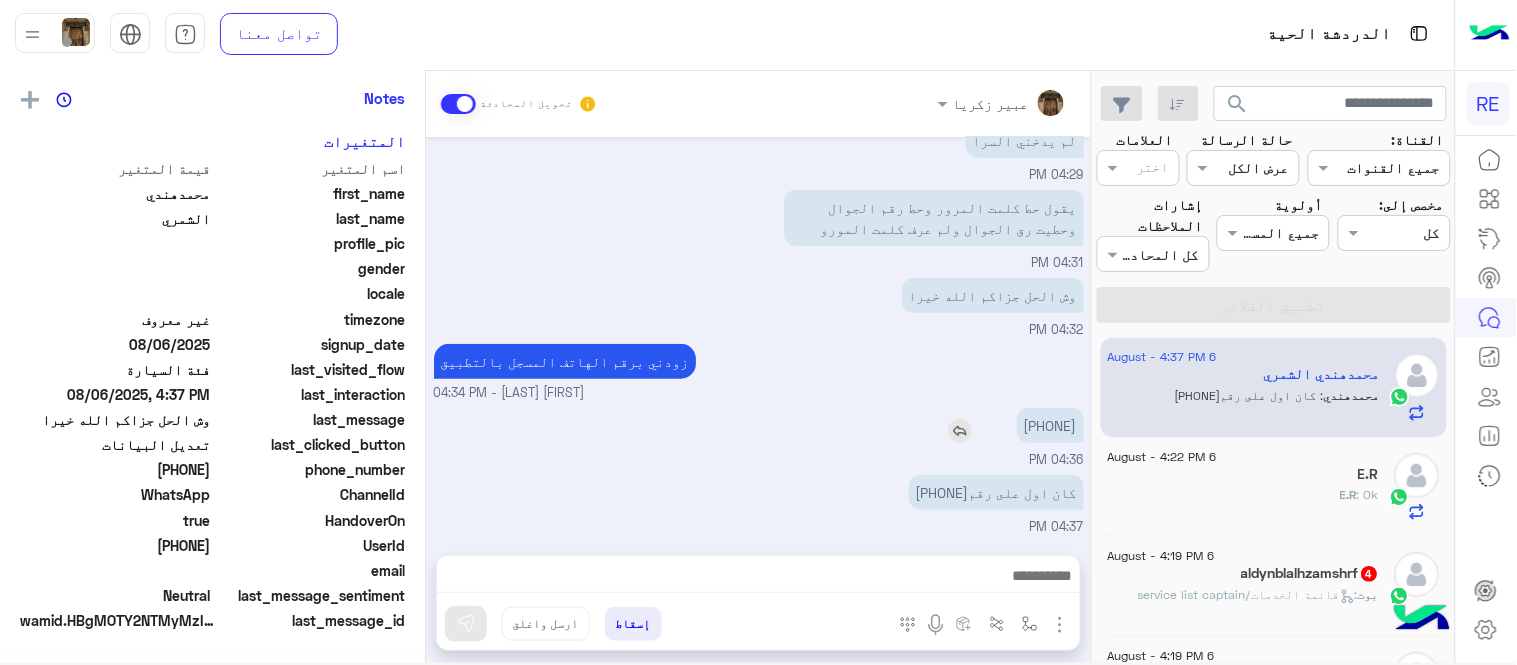 click on "[PHONE]" at bounding box center [1050, 425] 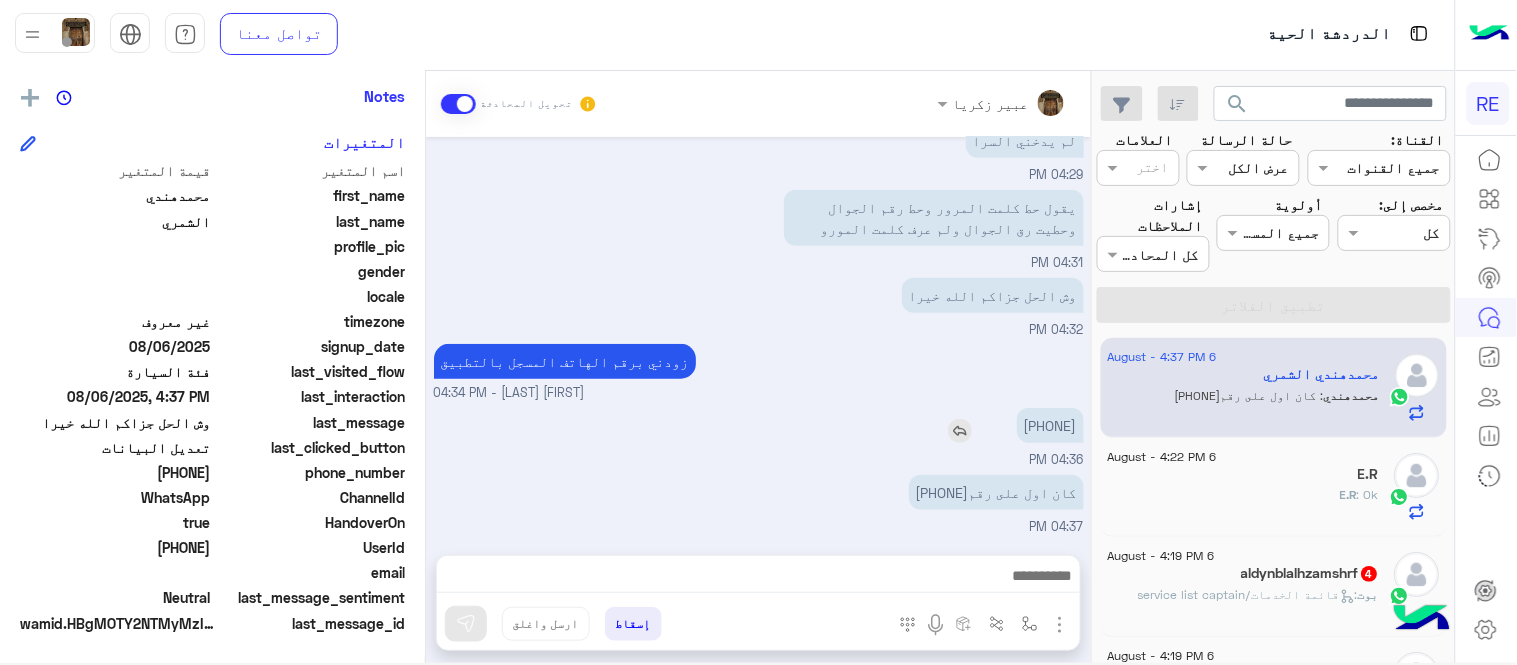 click on "[PHONE]" at bounding box center (1050, 425) 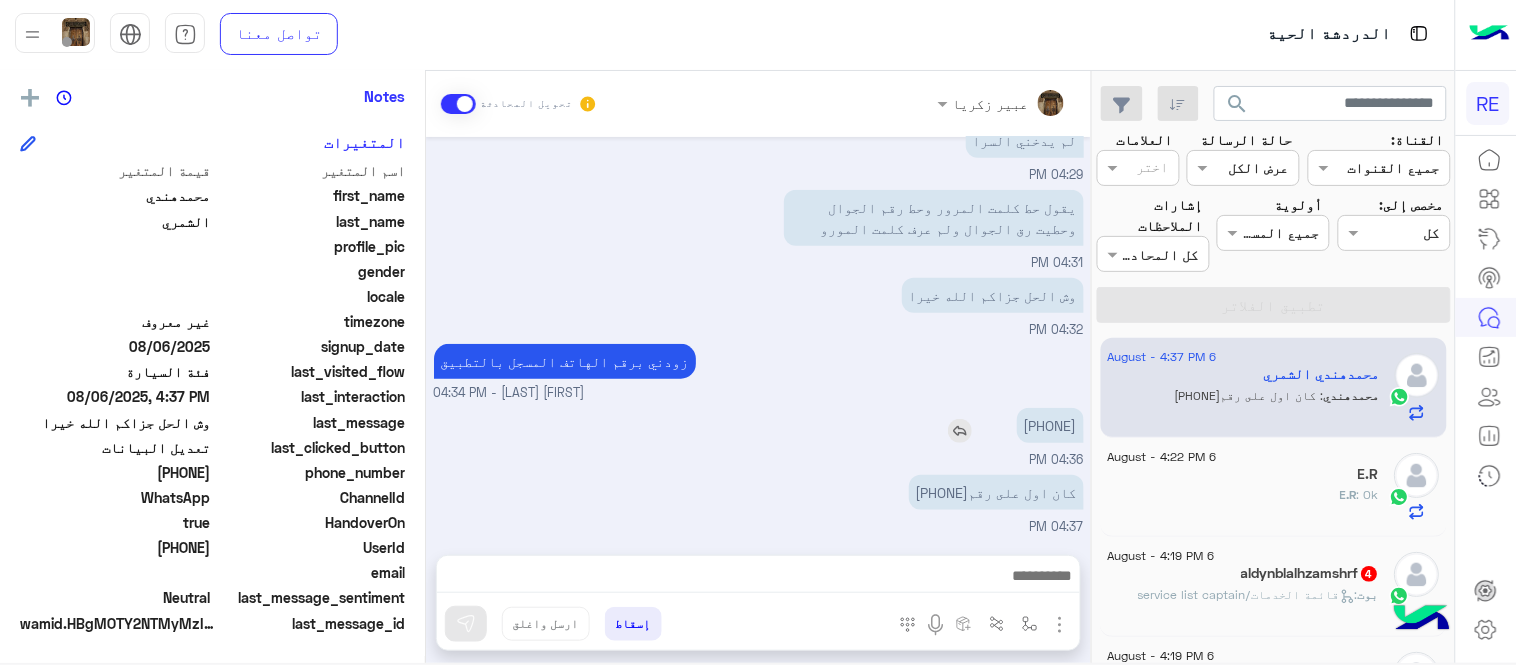 copy on "[PHONE]" 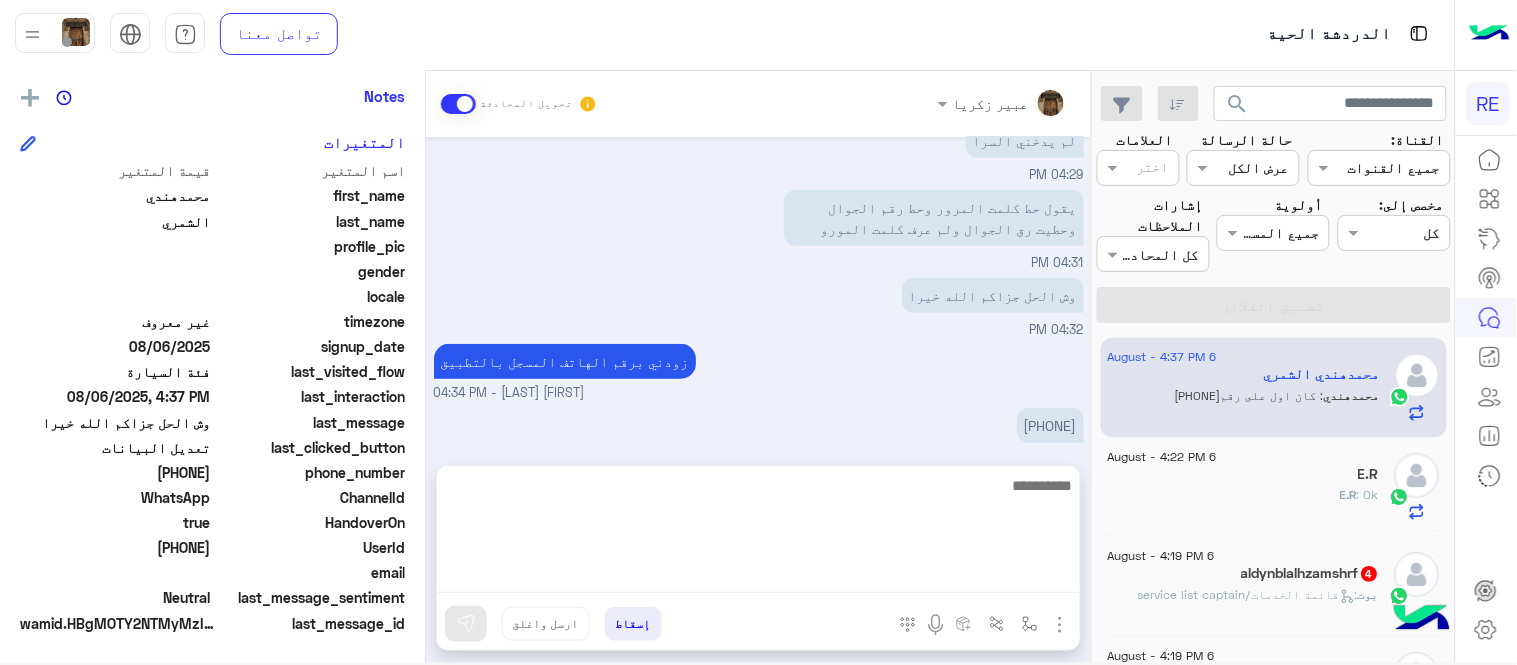 click at bounding box center (758, 533) 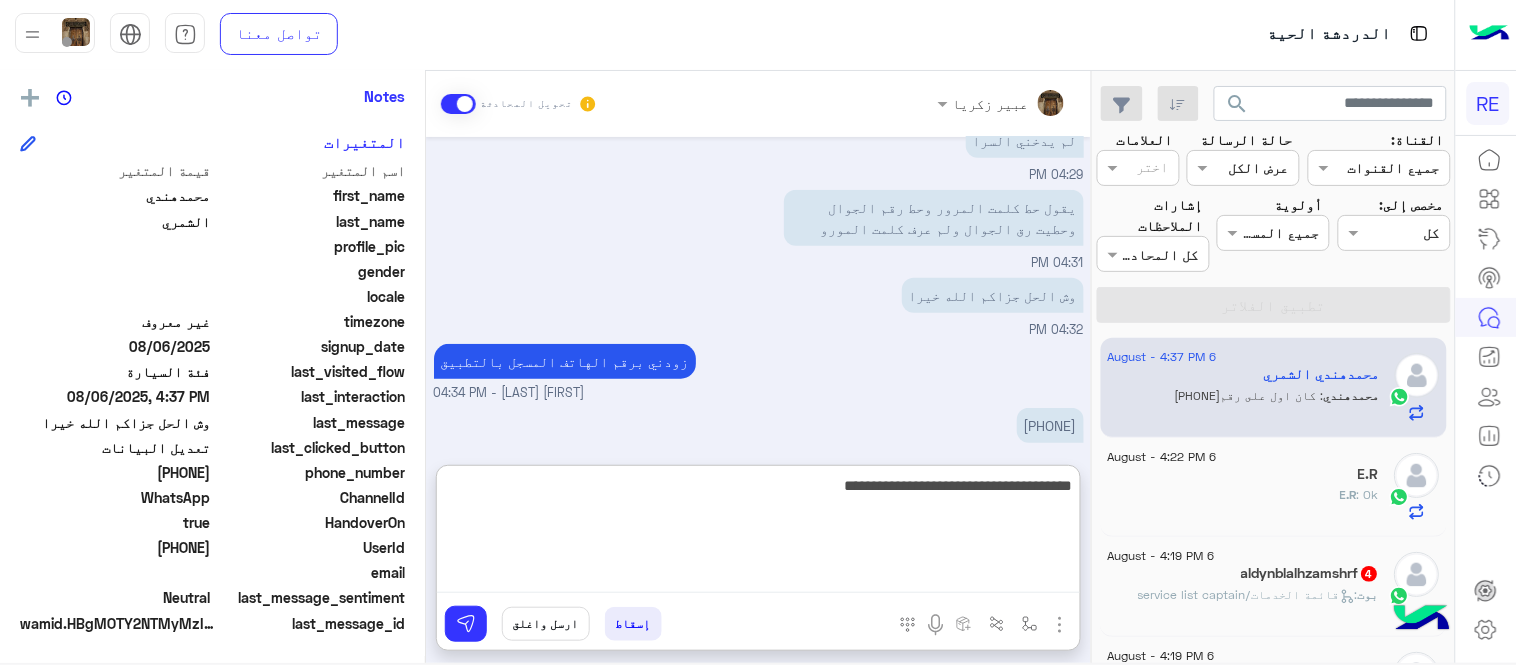 type on "**********" 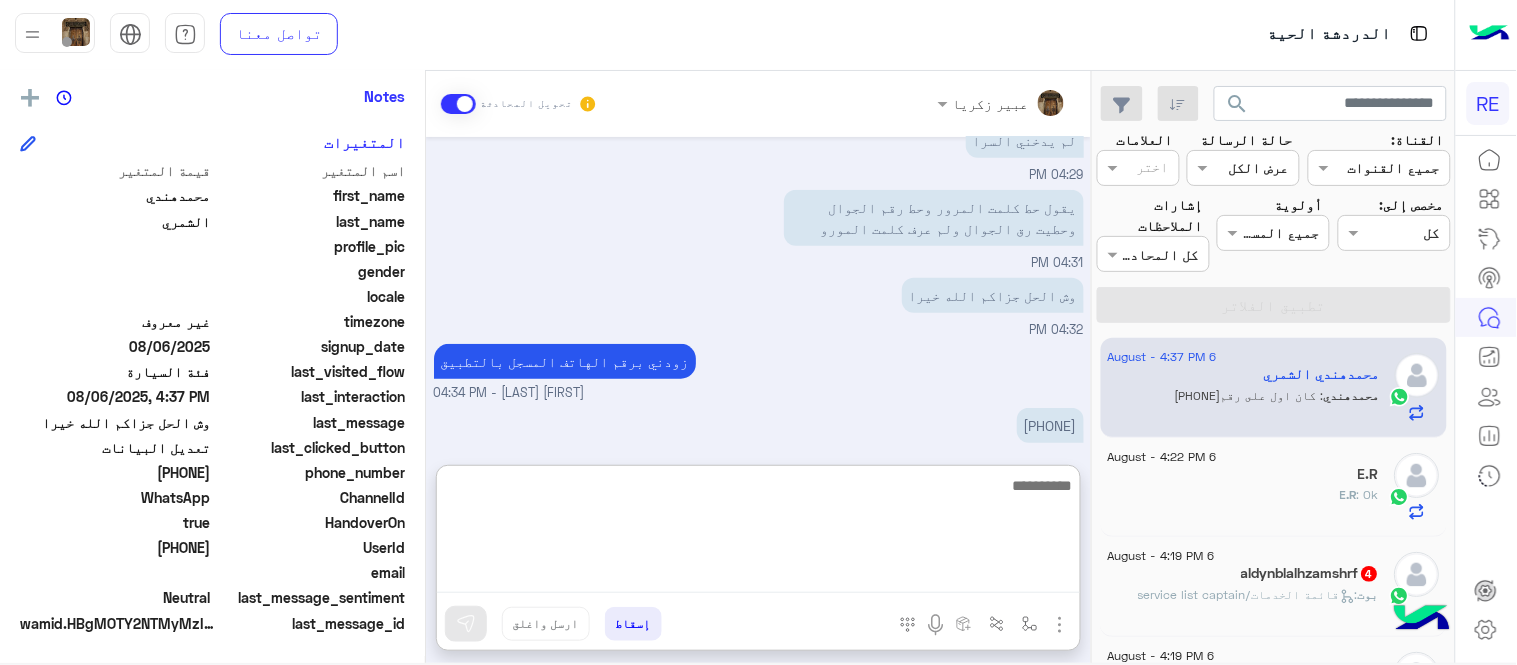 scroll, scrollTop: 458, scrollLeft: 0, axis: vertical 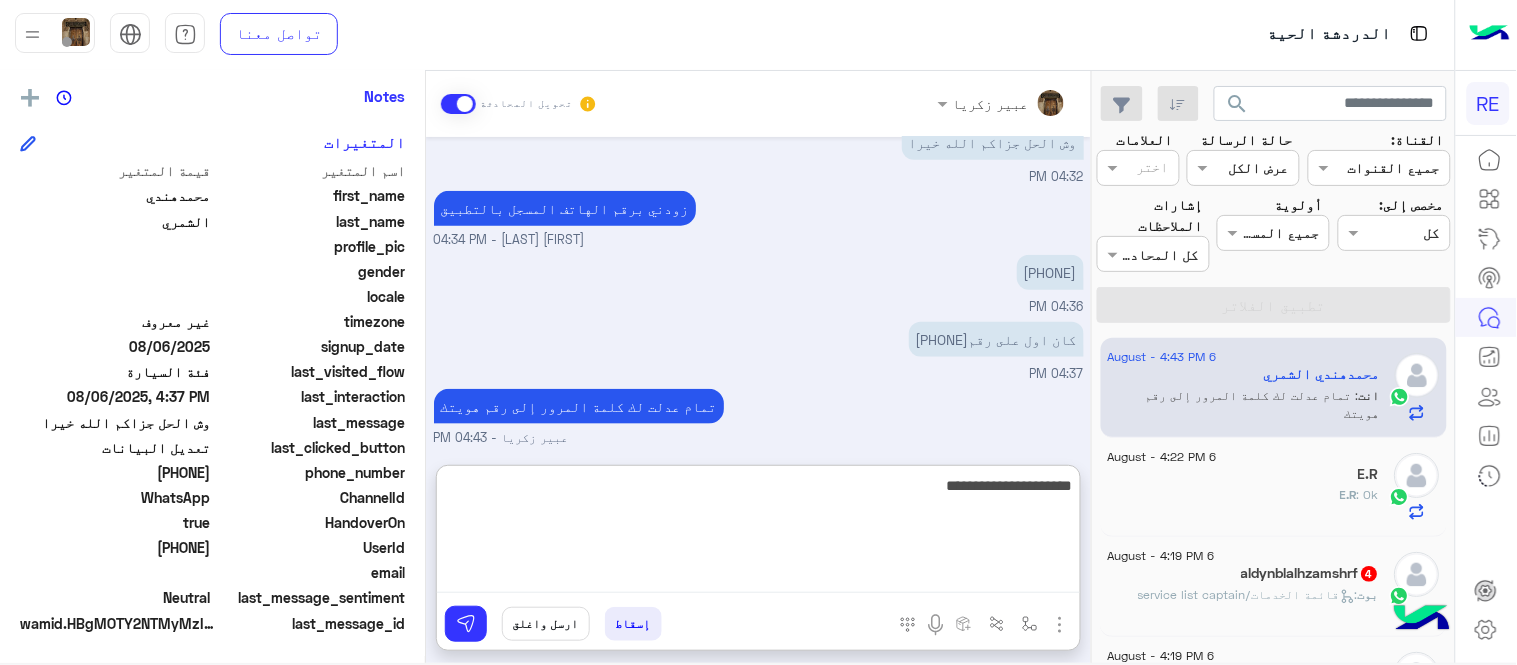type on "**********" 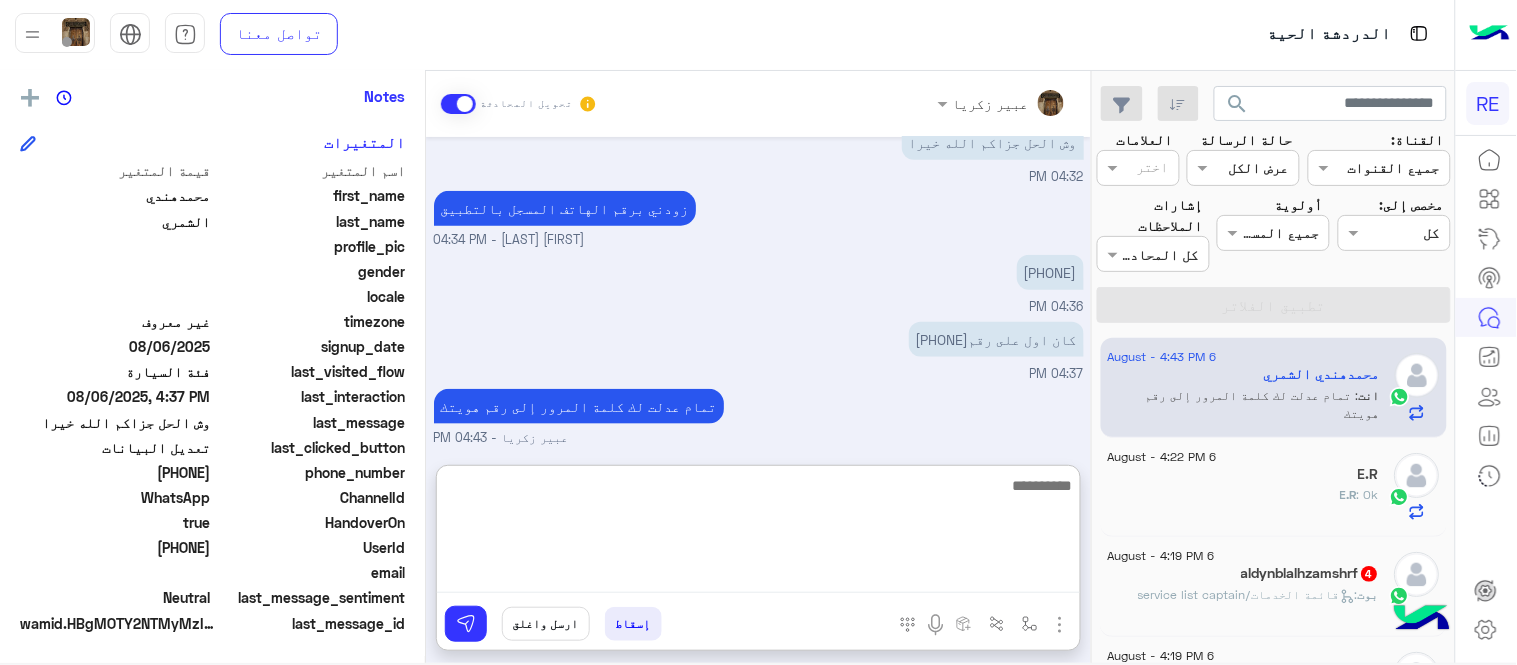 scroll, scrollTop: 522, scrollLeft: 0, axis: vertical 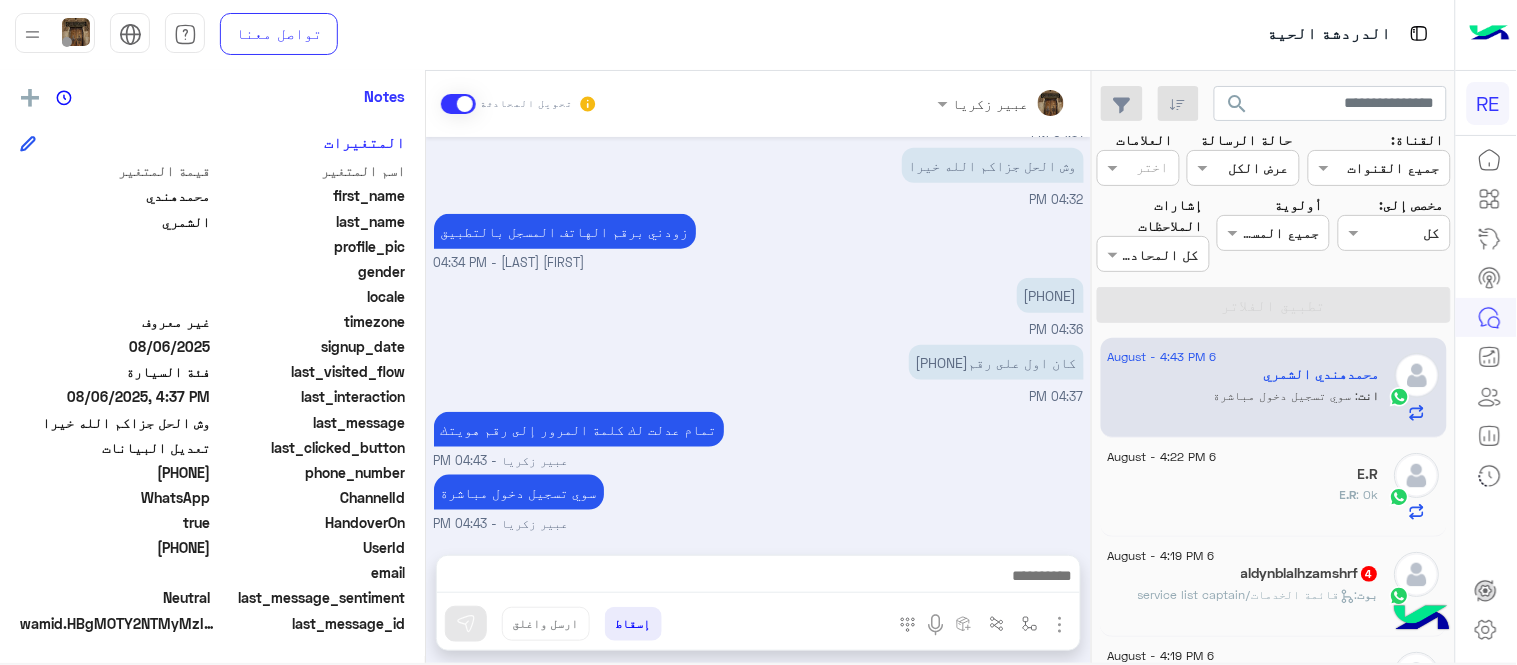 click on "بوت :   قائمة الخدمات/service list captain" 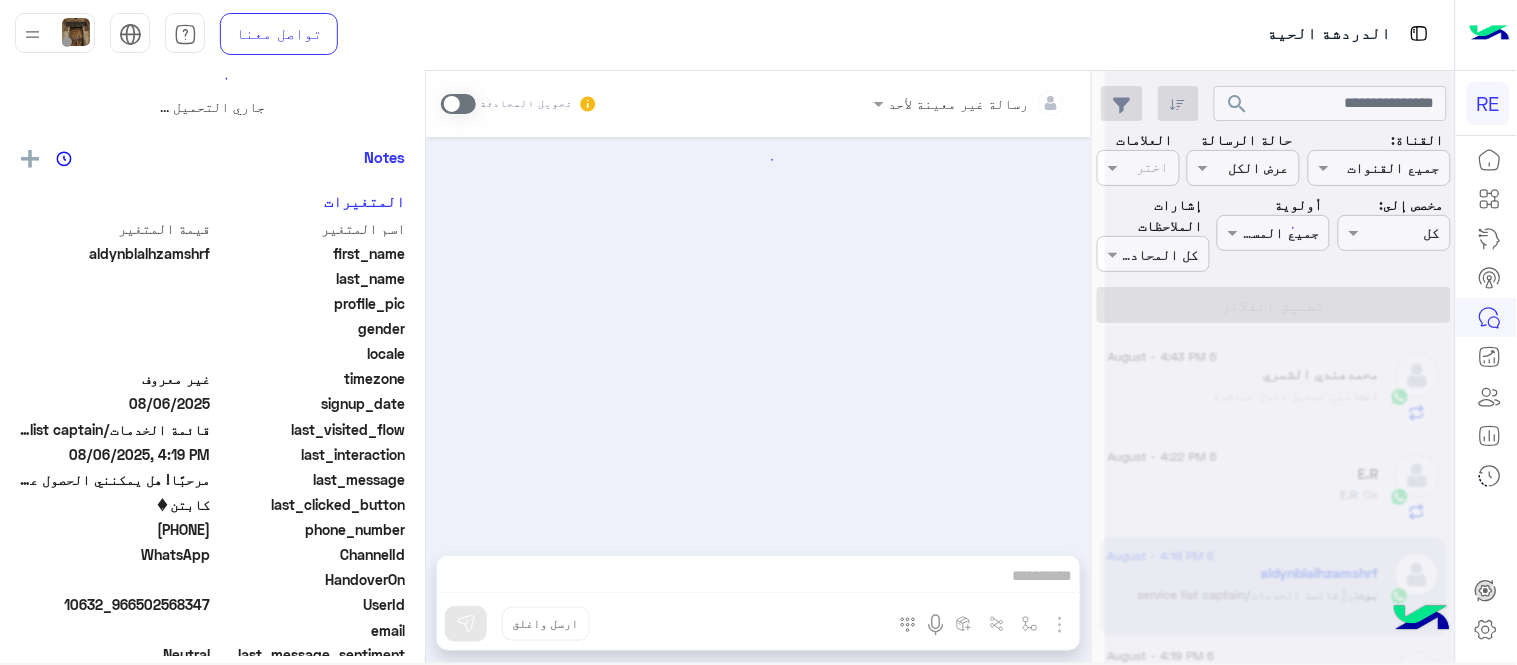 scroll, scrollTop: 0, scrollLeft: 0, axis: both 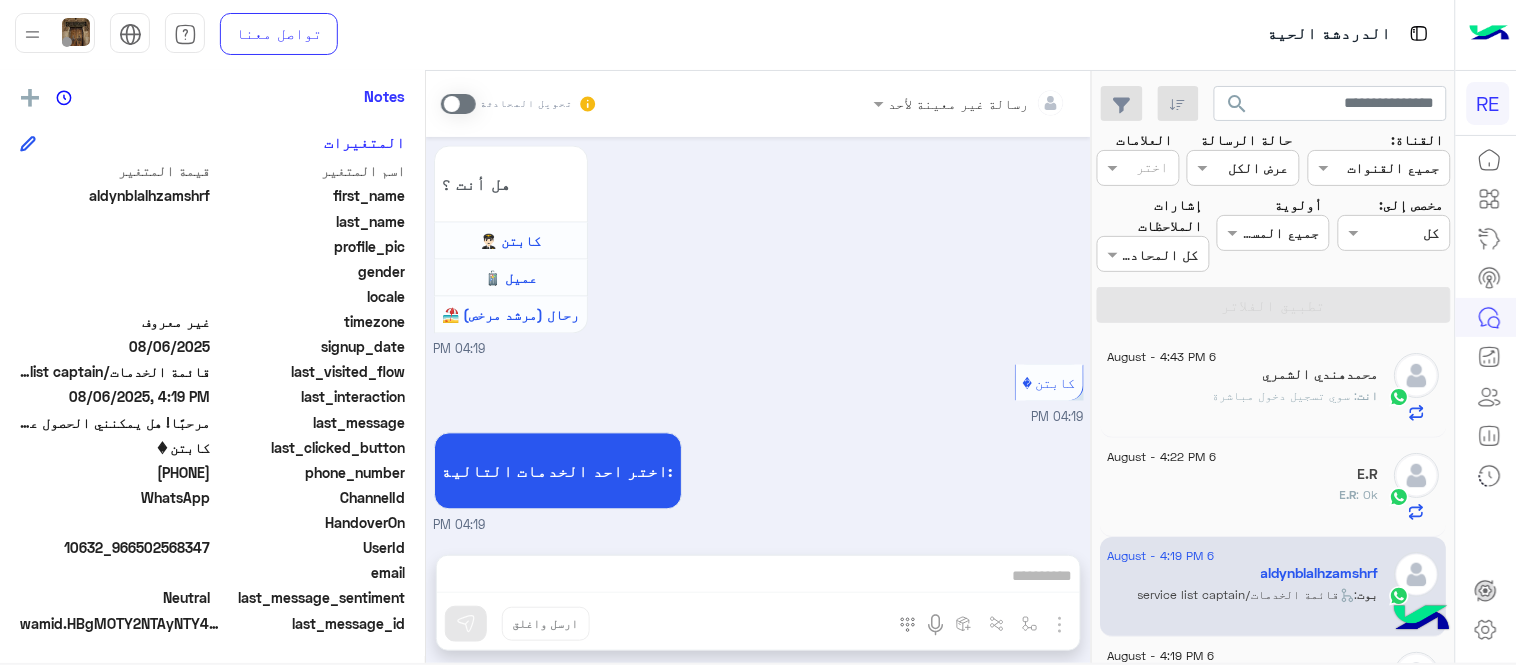 click at bounding box center [458, 104] 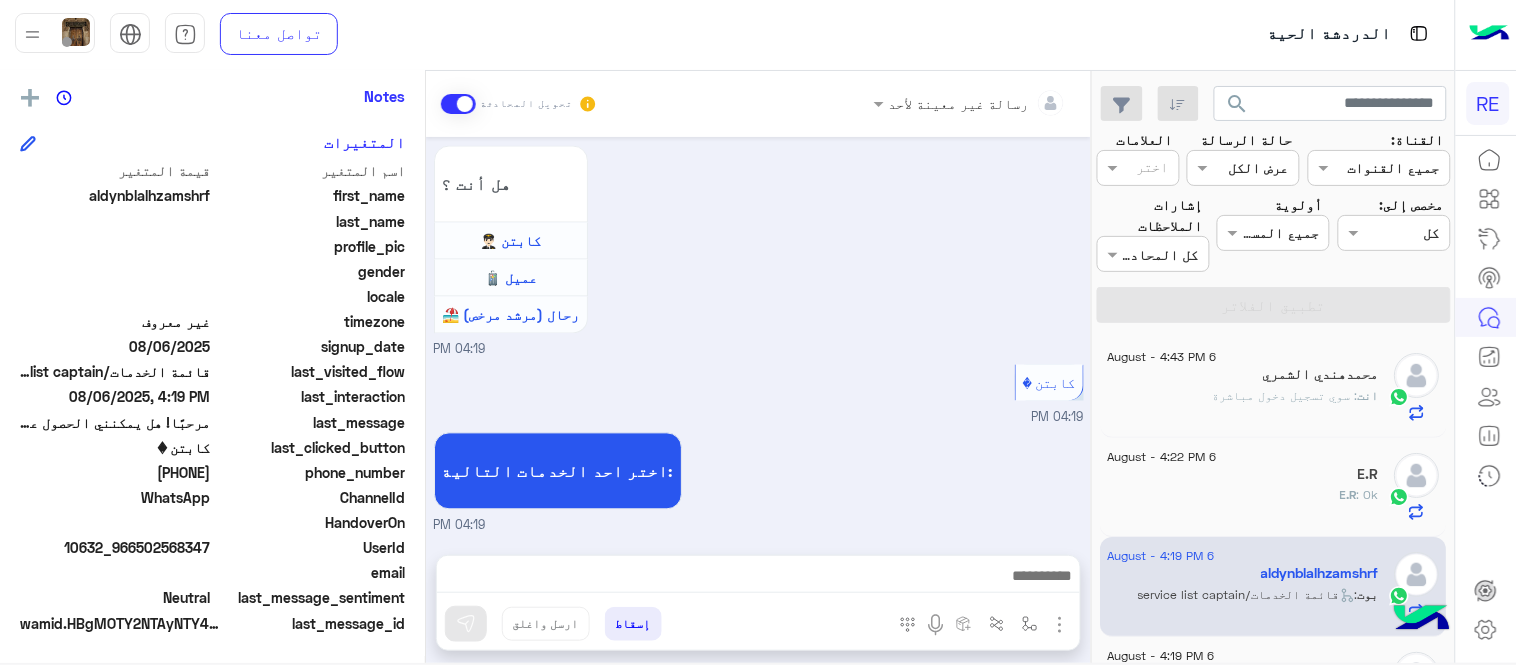 scroll, scrollTop: 983, scrollLeft: 0, axis: vertical 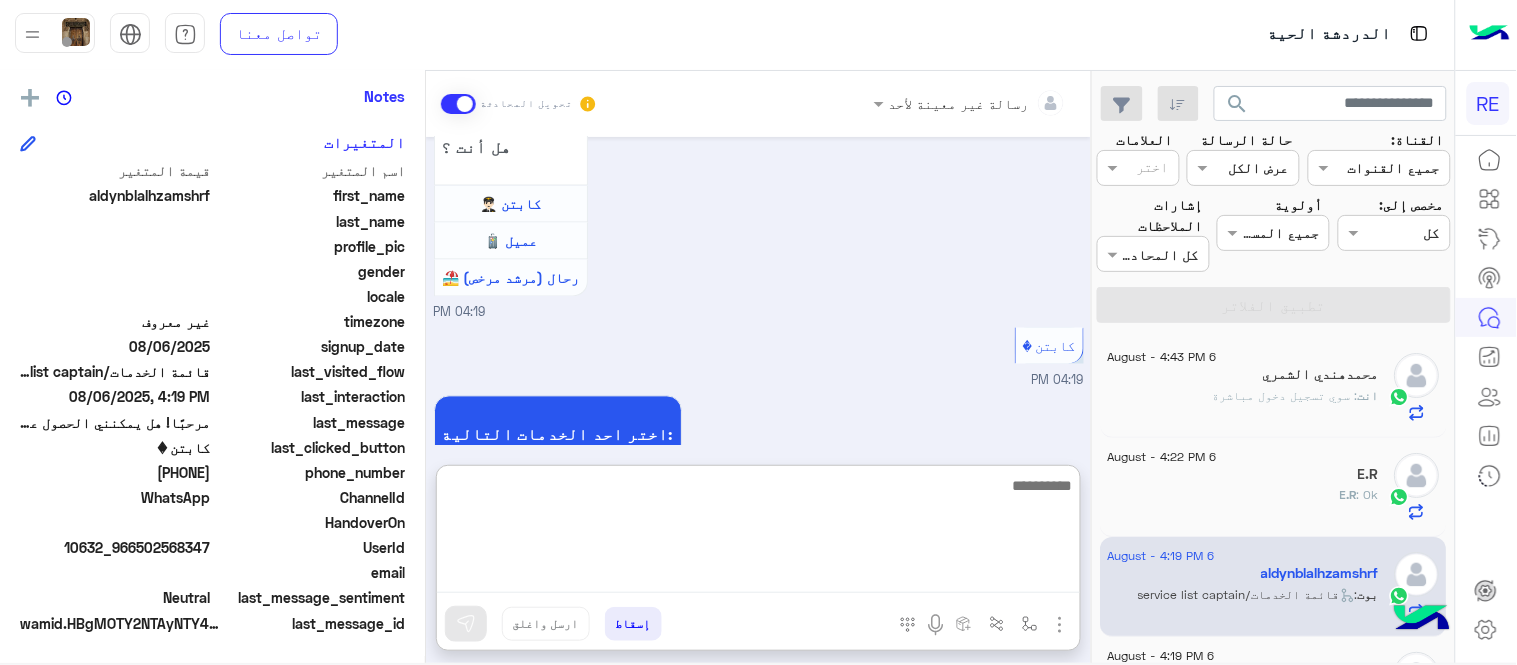 click at bounding box center [758, 533] 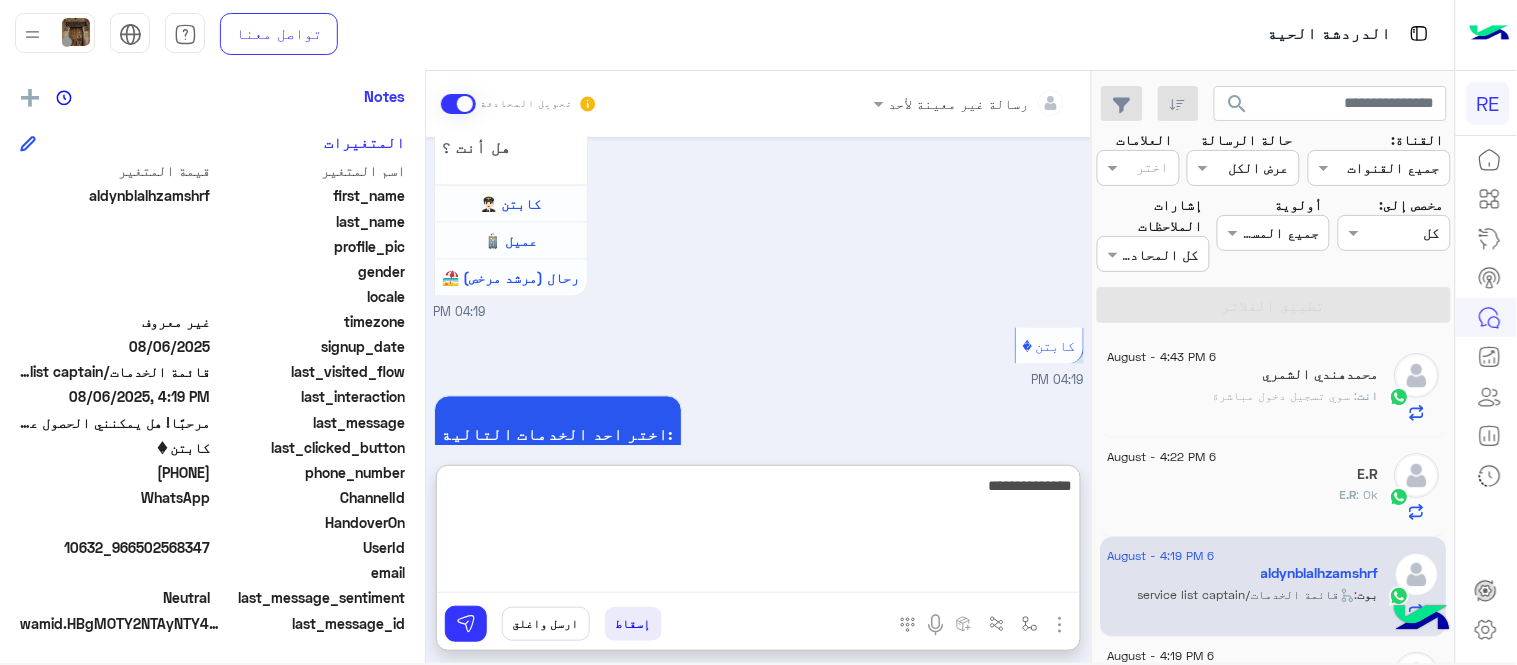 type on "**********" 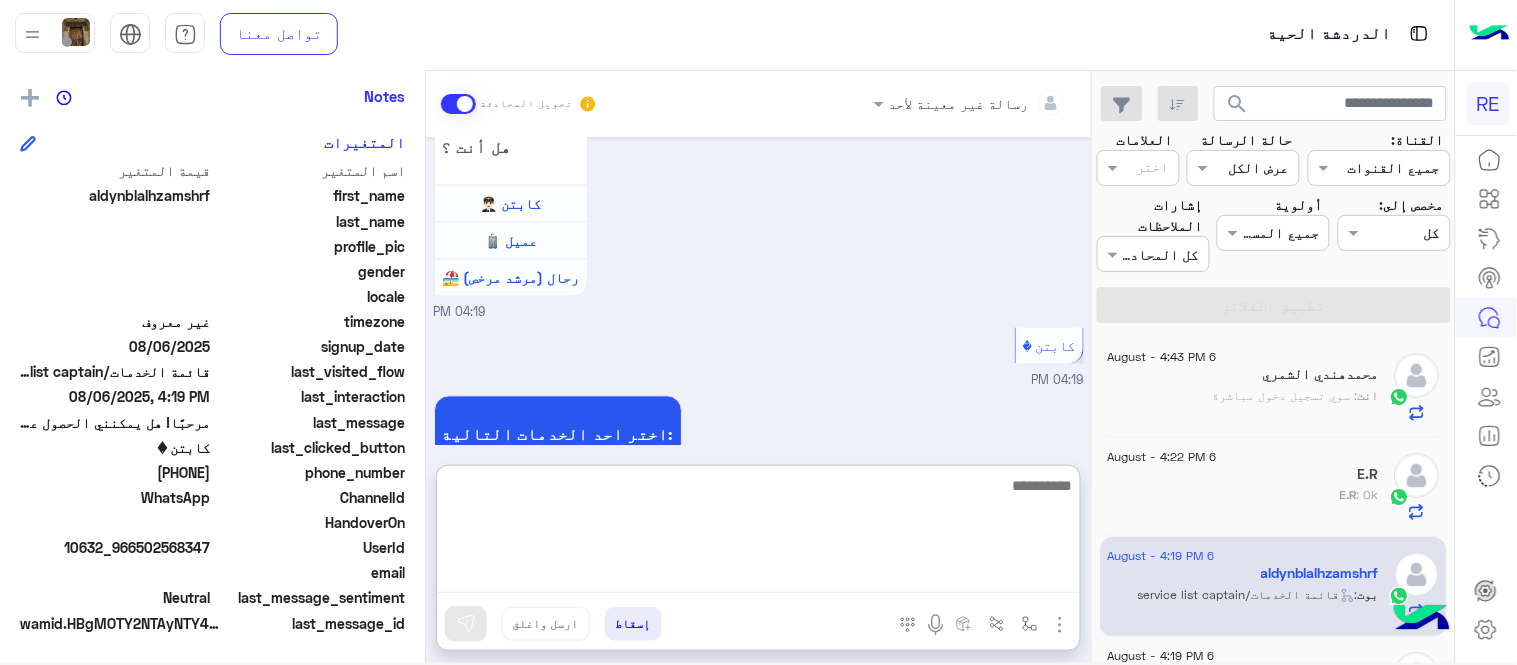 scroll, scrollTop: 1136, scrollLeft: 0, axis: vertical 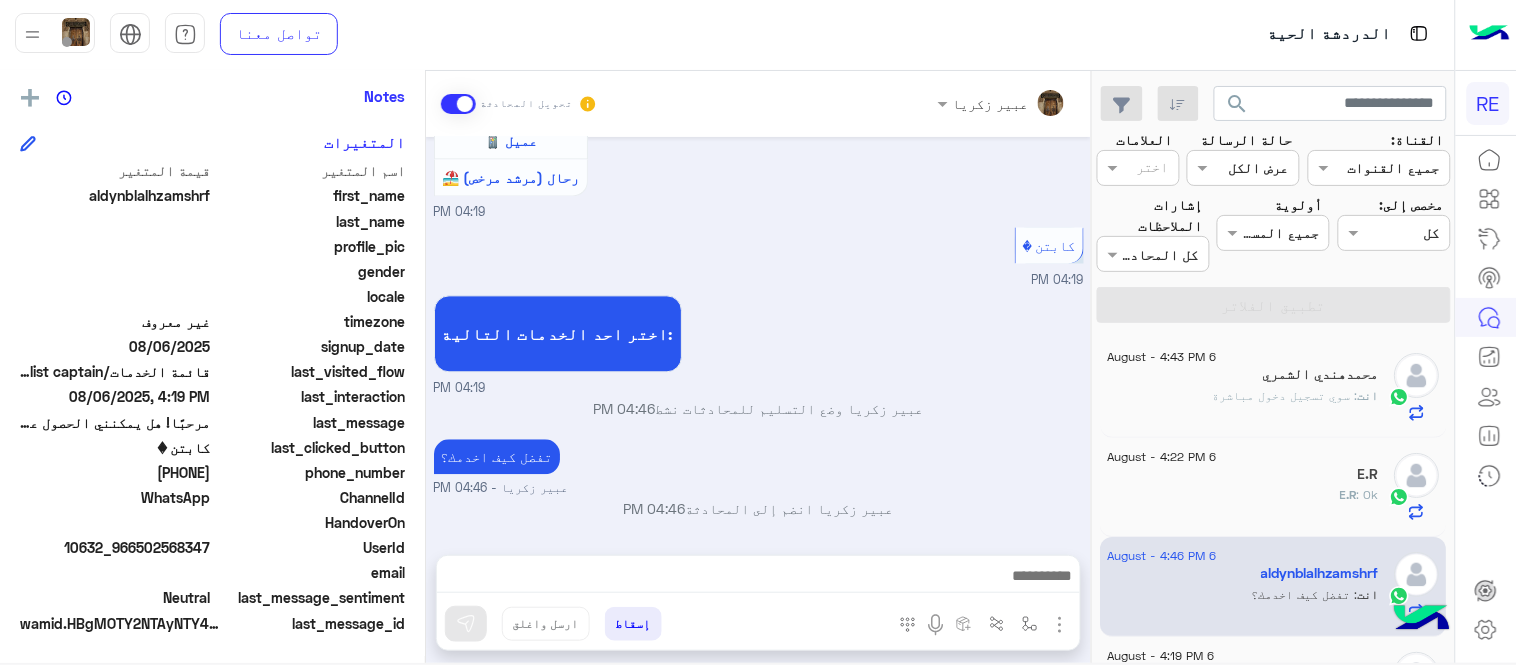 click on "اهلًا بك في تطبيق رحلة 👋
Welcome to Rehla  👋
من فضلك أختر لغة التواصل
Please choose your preferred Language
English   عربي     04:18 PM   English    04:19 PM  Are you a Passenger or a Tour guide?  Passenger 🧳   Tour Guide 🏖️     04:19 PM   عربي    04:19 PM  هل أنت ؟   كابتن 👨🏻‍✈️   عميل 🧳   رحال (مرشد مرخص) 🏖️     04:19 PM   كابتن     04:19 PM  اختر احد الخدمات التالية:    04:19 PM   [FIRST] [LAST] وضع التسليم للمحادثات نشط   04:46 PM      تفضل كيف اخدمك؟  [FIRST] [LAST] -  04:46 PM   [FIRST] [LAST] انضم إلى المحادثة   04:46 PM" at bounding box center (758, 336) 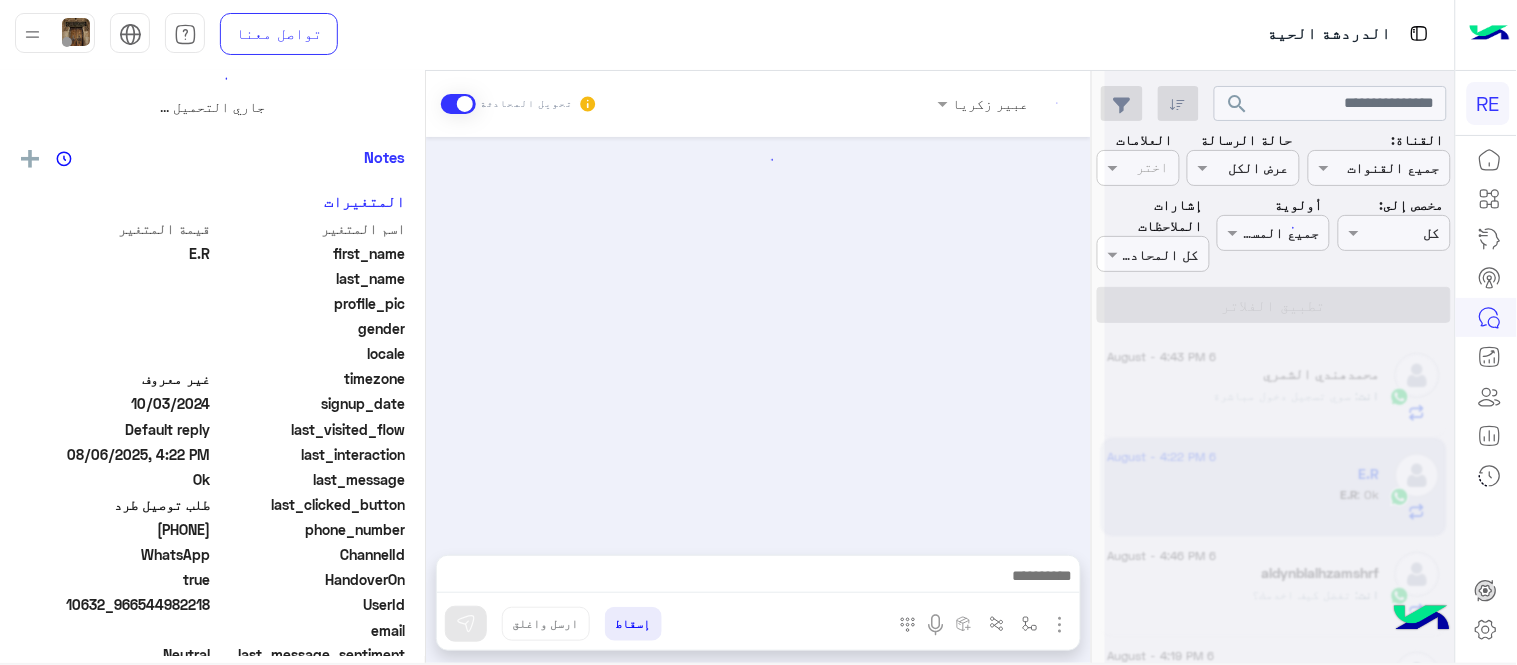 scroll, scrollTop: 0, scrollLeft: 0, axis: both 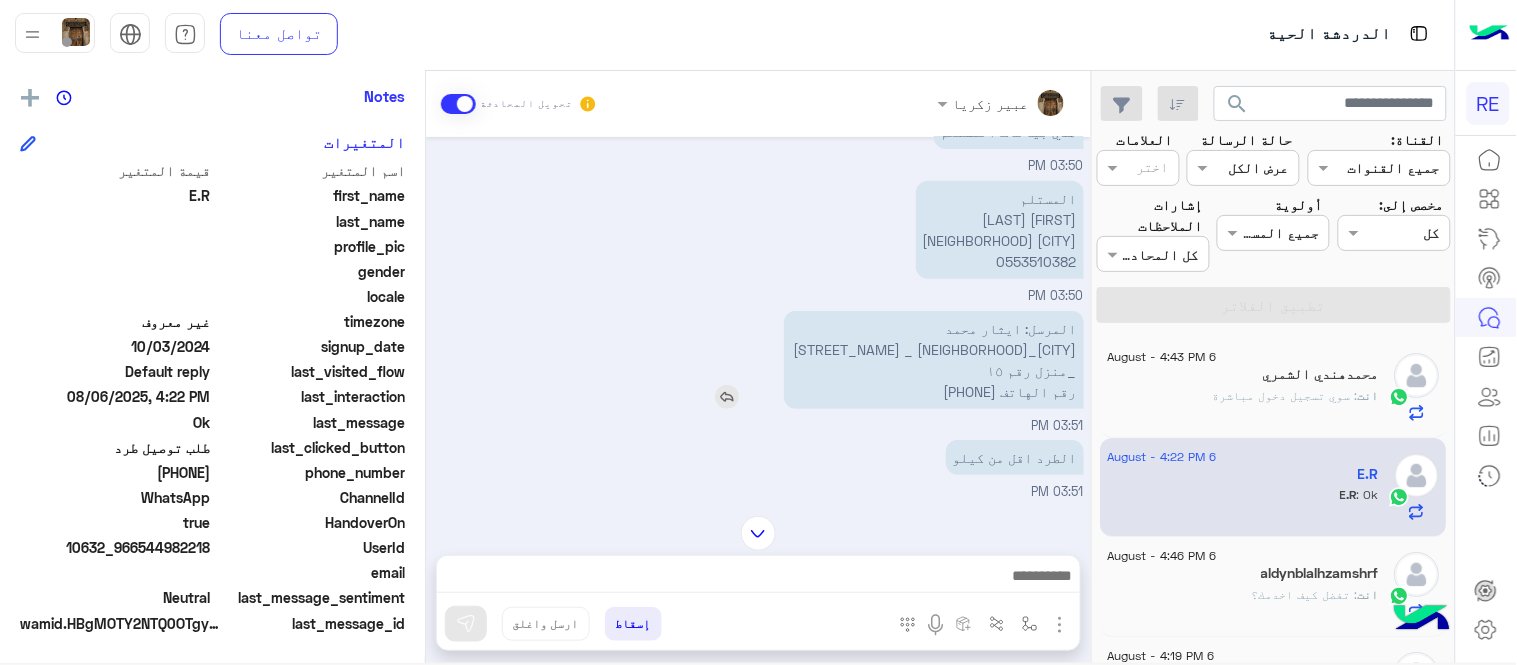 click on "المرسل: [FIRST] [LAST] [CITY] [NEIGHBORHOOD] _ [STREET_NAME] _منزل رقم ١٥ رقم الهاتف [PHONE]" at bounding box center (934, 360) 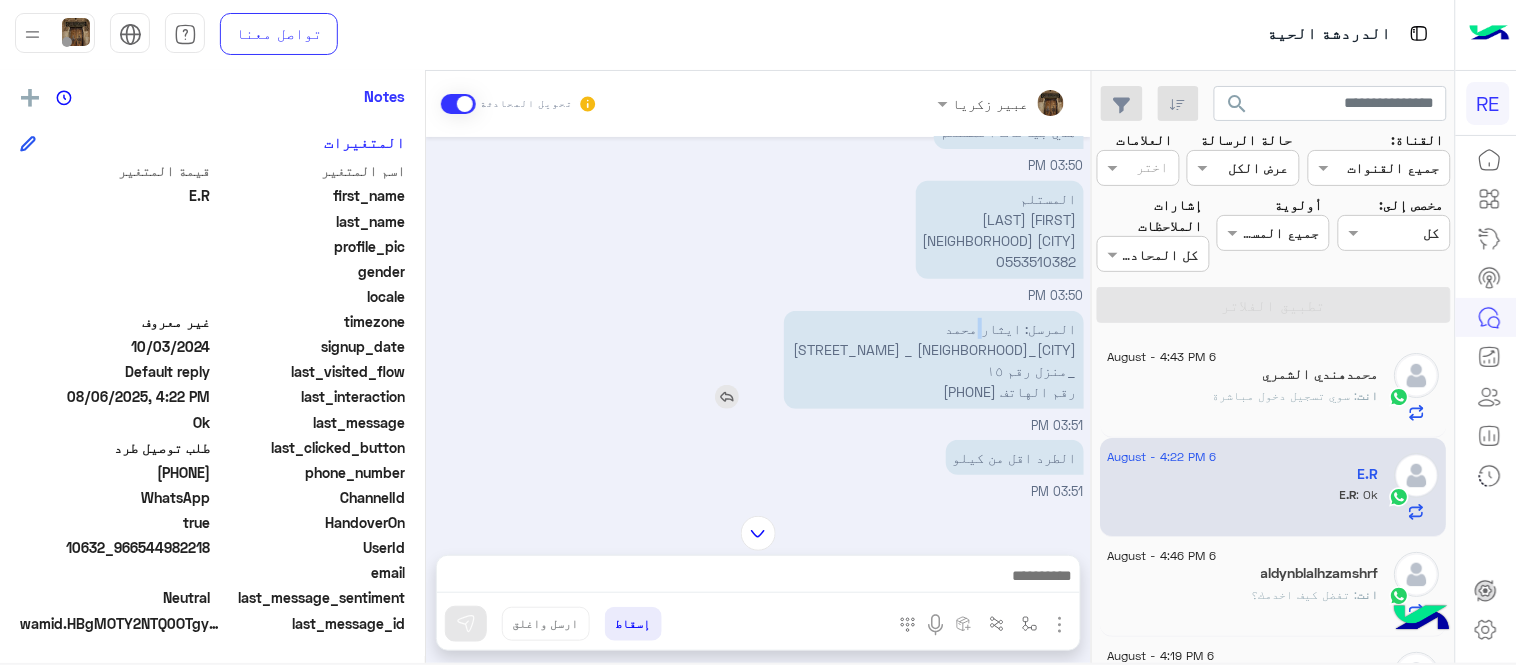 click on "المرسل: [FIRST] [LAST] [CITY] [NEIGHBORHOOD] _ [STREET_NAME] _منزل رقم ١٥ رقم الهاتف [PHONE]" at bounding box center [934, 360] 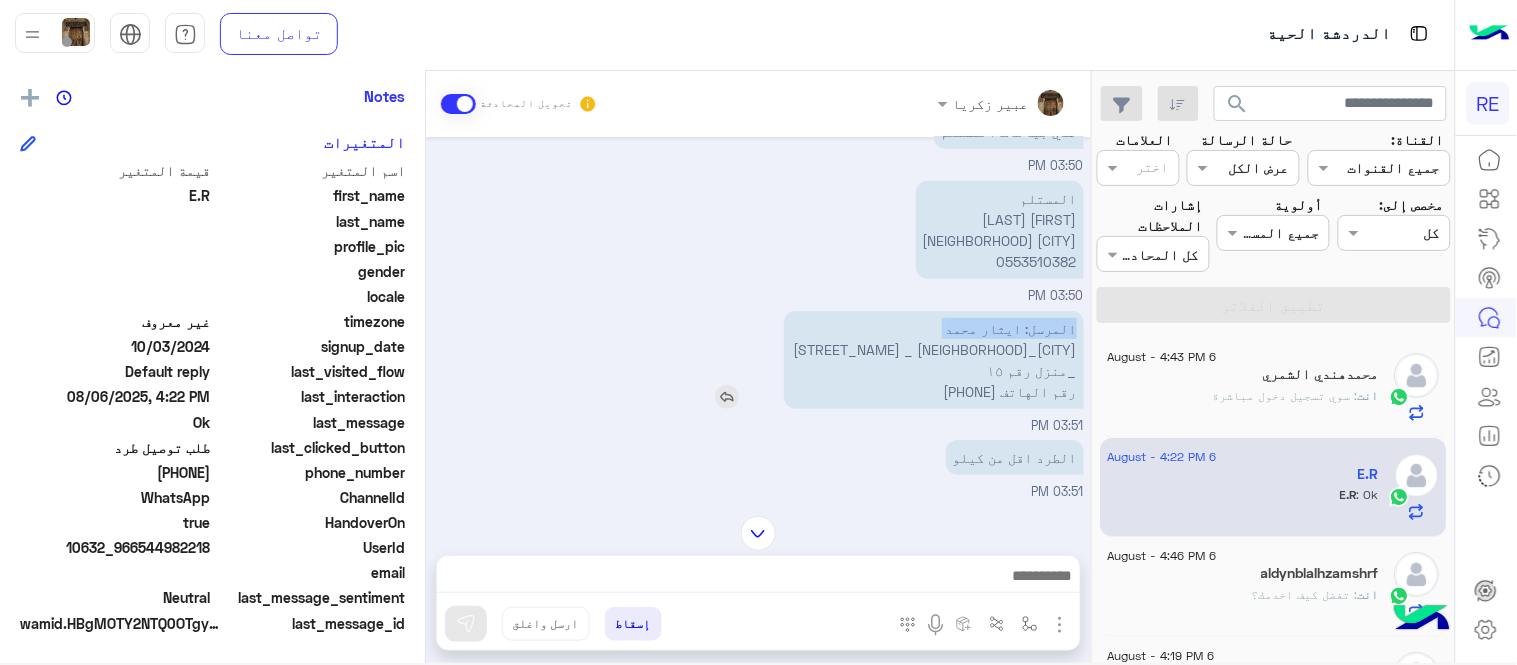 click on "المرسل: [FIRST] [LAST] [CITY] [NEIGHBORHOOD] _ [STREET_NAME] _منزل رقم ١٥ رقم الهاتف [PHONE]" at bounding box center [934, 360] 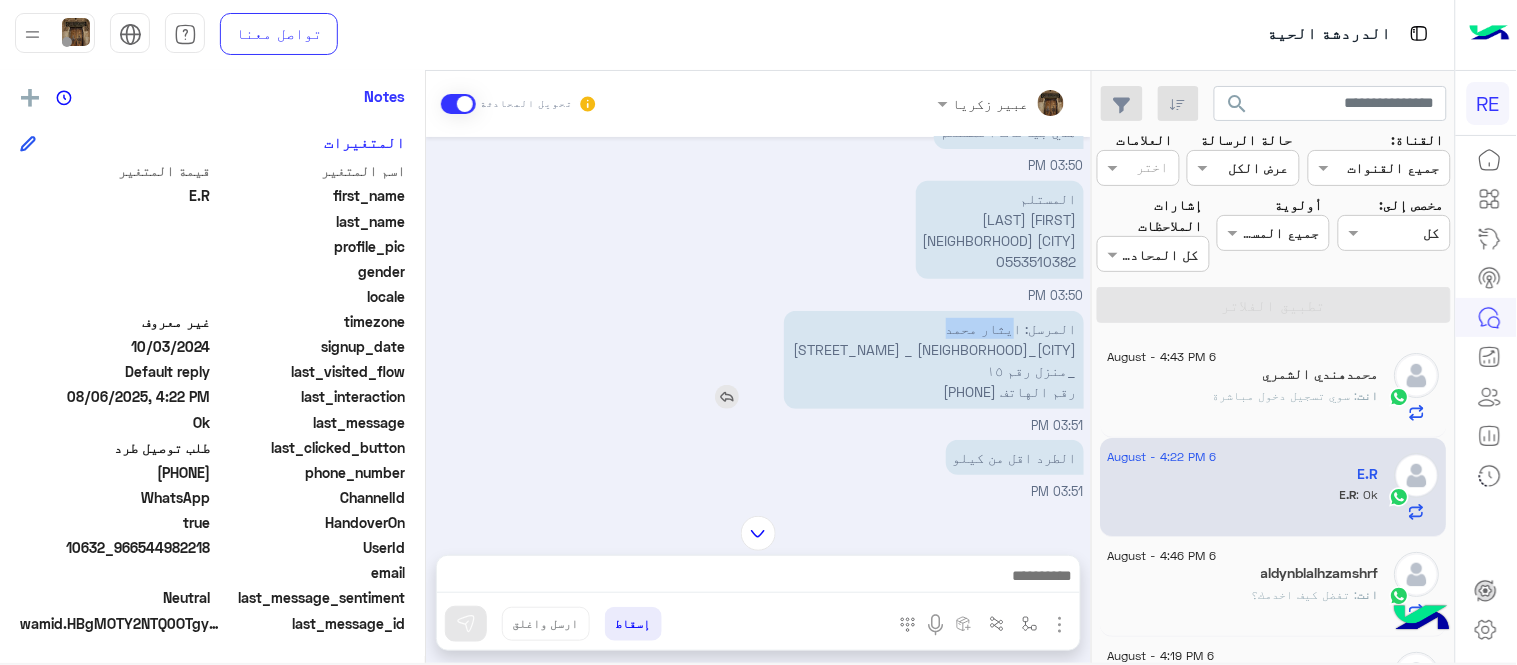 drag, startPoint x: 1024, startPoint y: 325, endPoint x: 906, endPoint y: 316, distance: 118.34272 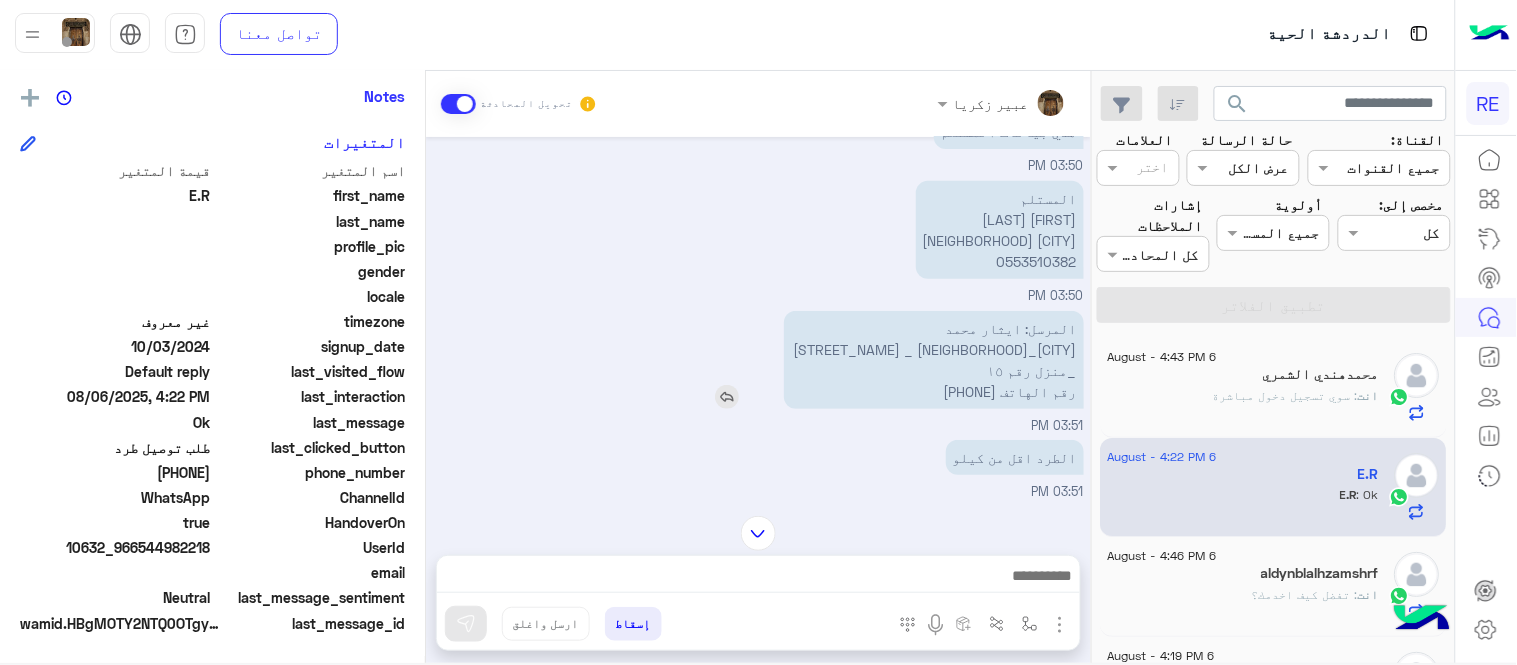 click on "المرسل: [FIRST] [LAST] [CITY] [NEIGHBORHOOD] _ [STREET_NAME] _منزل رقم ١٥ رقم الهاتف [PHONE]" at bounding box center (934, 360) 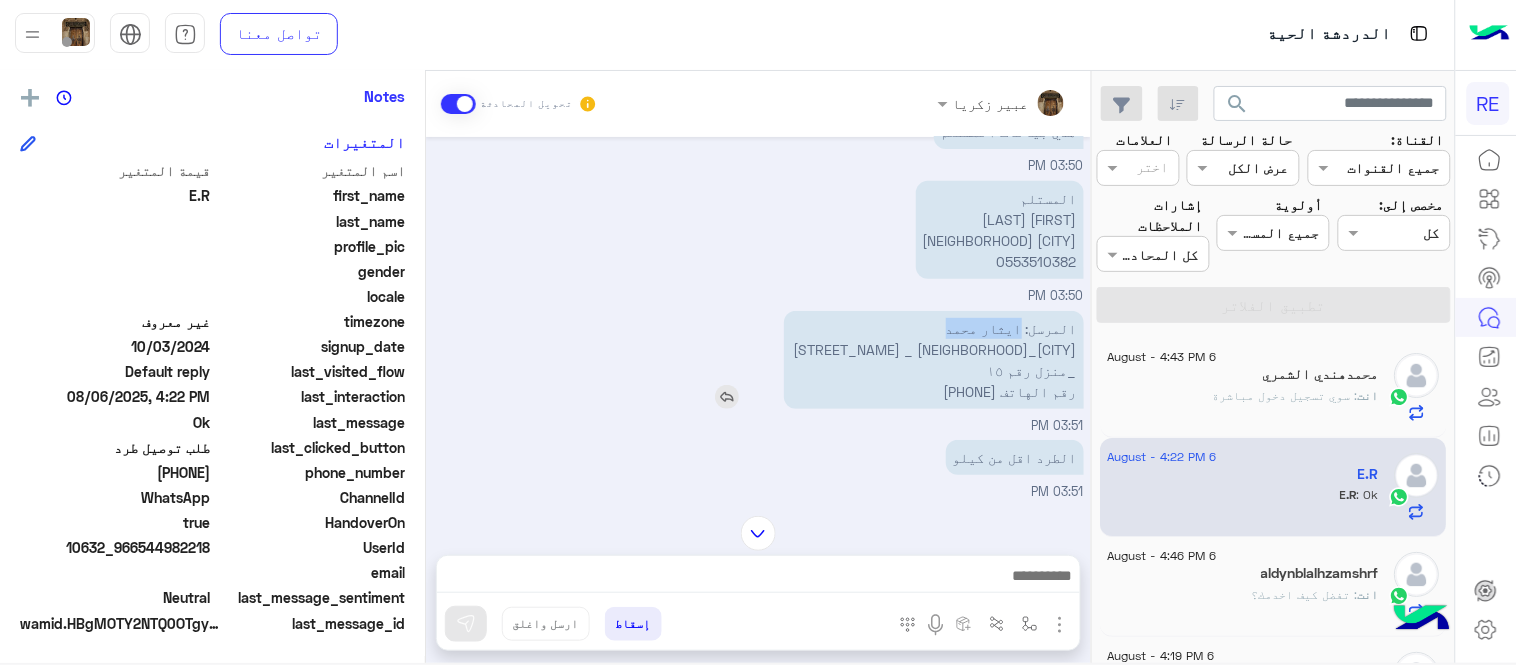 drag, startPoint x: 1027, startPoint y: 326, endPoint x: 878, endPoint y: 314, distance: 149.48244 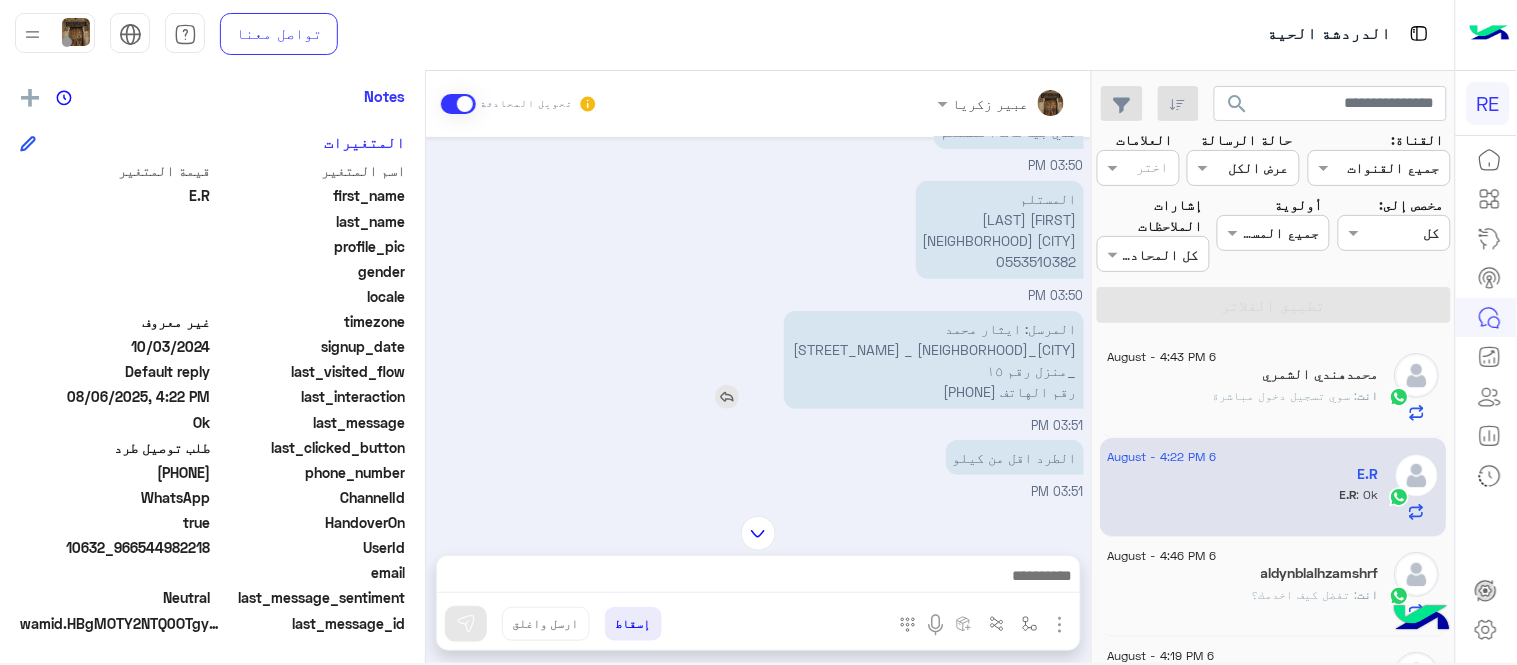 click on "المرسل: [FIRST] [LAST] [CITY] [NEIGHBORHOOD] _ [STREET_NAME] _منزل رقم ١٥ رقم الهاتف [PHONE]" at bounding box center [934, 360] 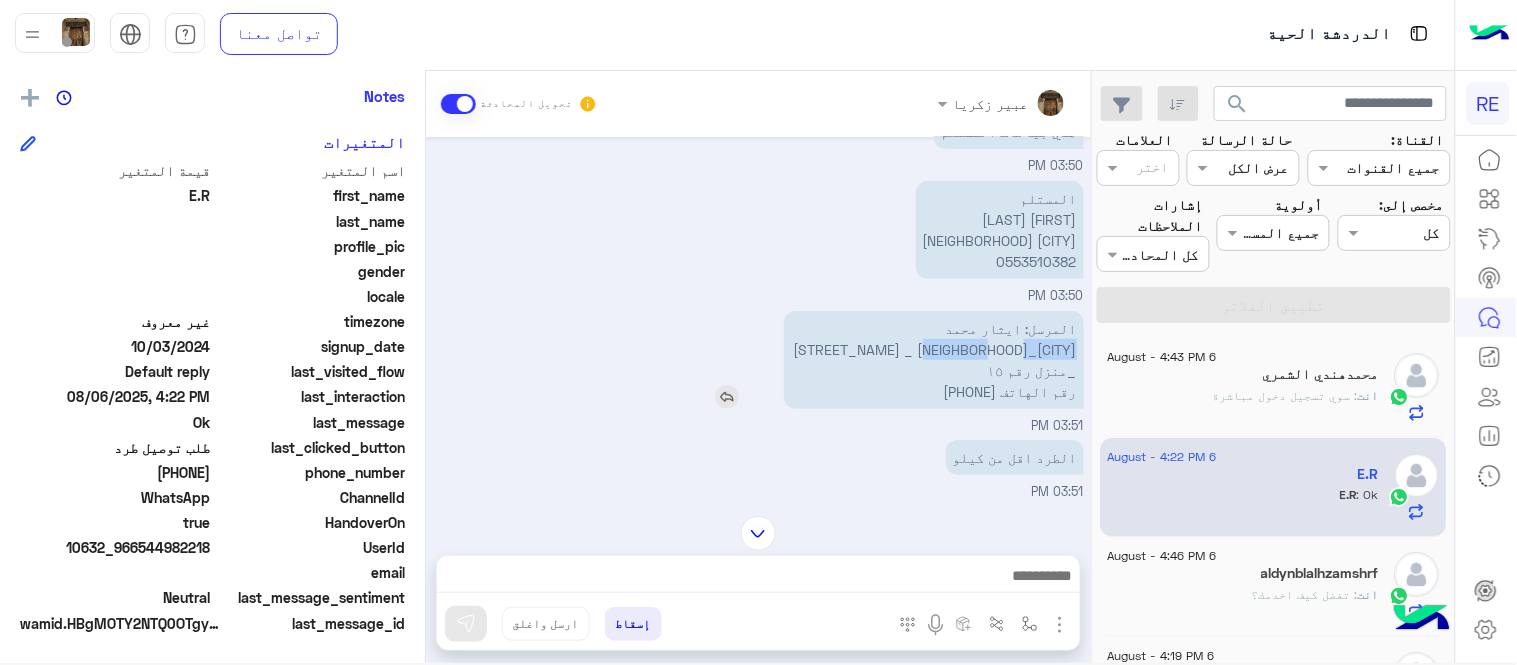 click on "المرسل: [FIRST] [LAST] [CITY] [NEIGHBORHOOD] _ [STREET_NAME] _منزل رقم ١٥ رقم الهاتف [PHONE]" at bounding box center [934, 360] 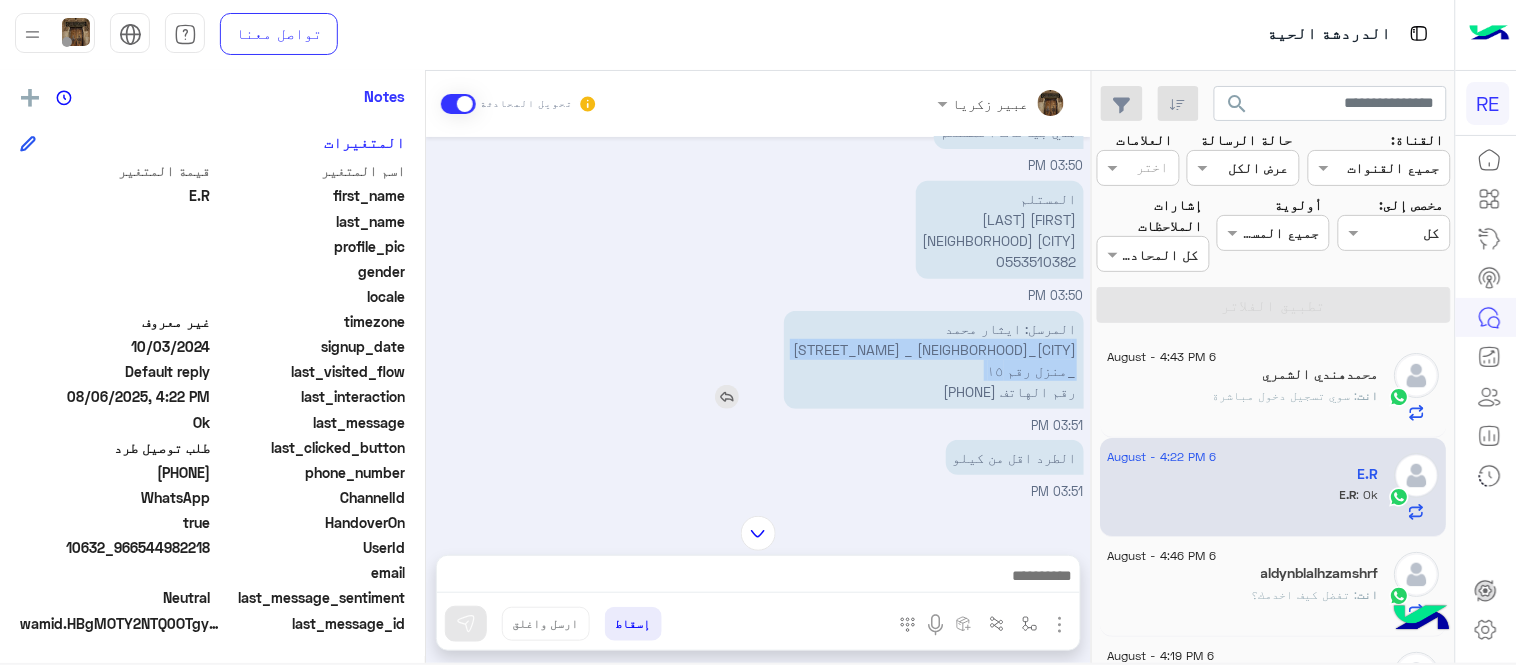 click on "المرسل: [FIRST] [LAST] [CITY] [NEIGHBORHOOD] _ [STREET_NAME] _منزل رقم ١٥ رقم الهاتف [PHONE]" at bounding box center [934, 360] 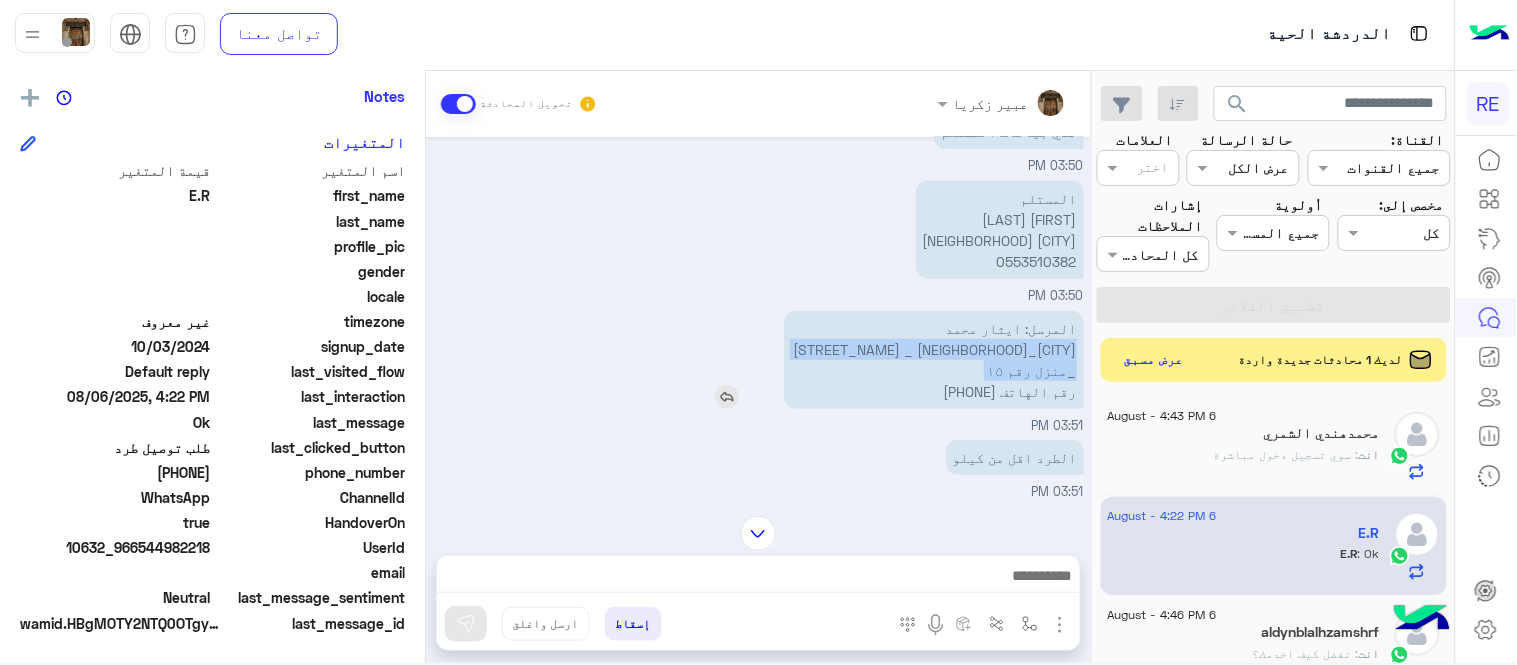 drag, startPoint x: 1005, startPoint y: 390, endPoint x: 930, endPoint y: 391, distance: 75.00667 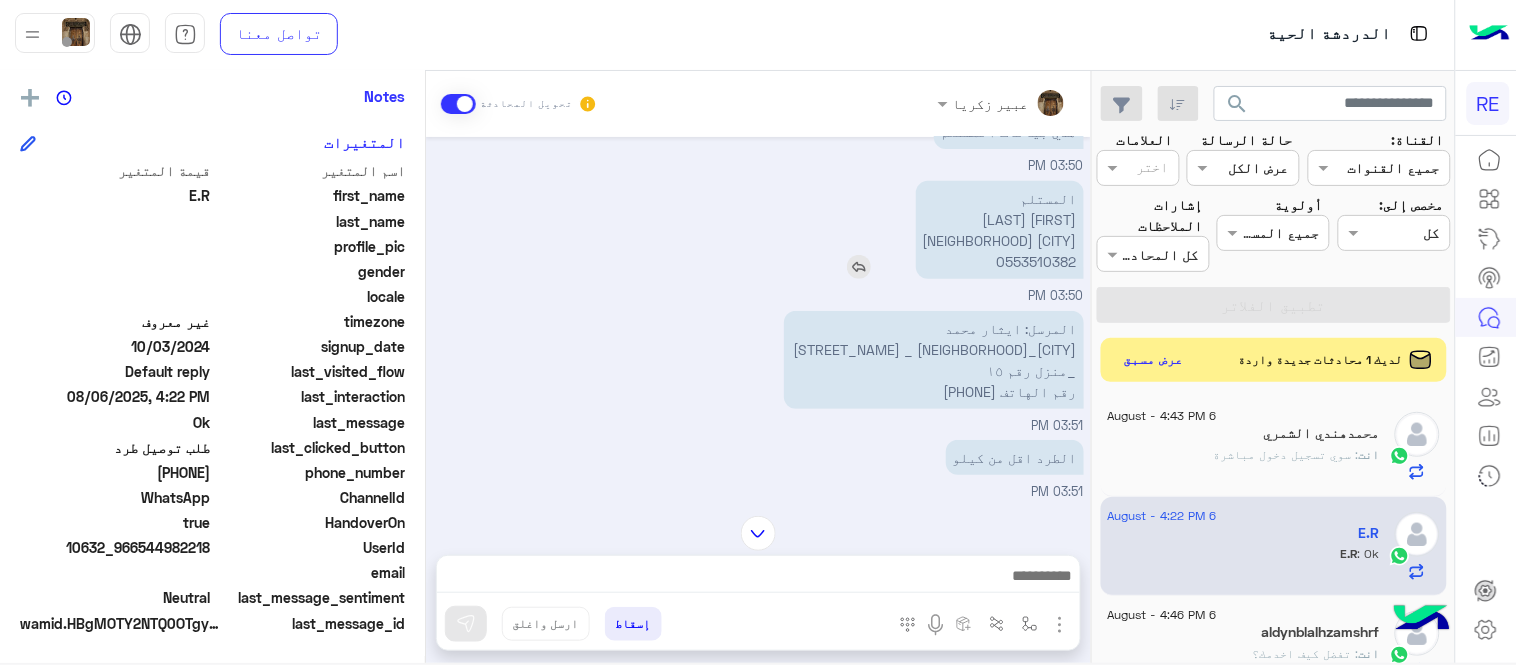 click on "المستلم  [NAME] [CITY] [PHONE]" at bounding box center [1000, 230] 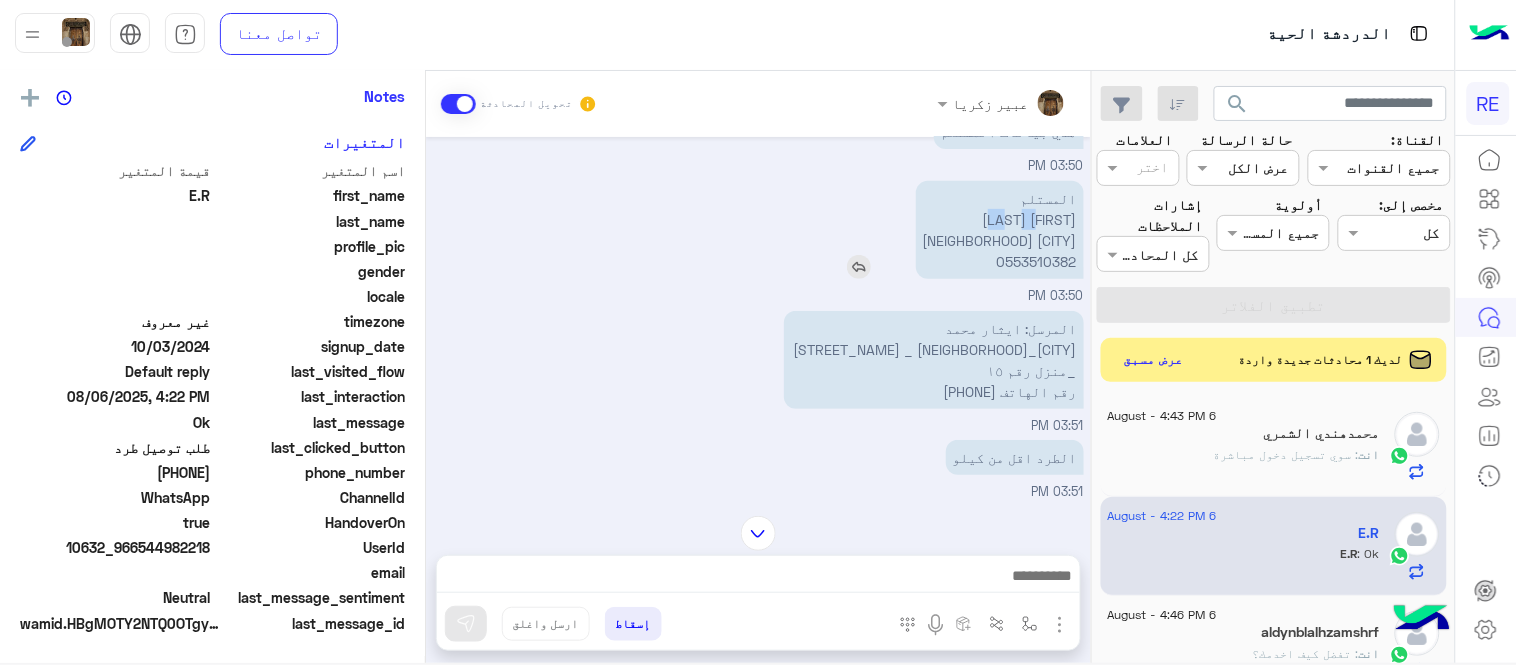 click on "المستلم  [NAME] [CITY] [PHONE]" at bounding box center (1000, 230) 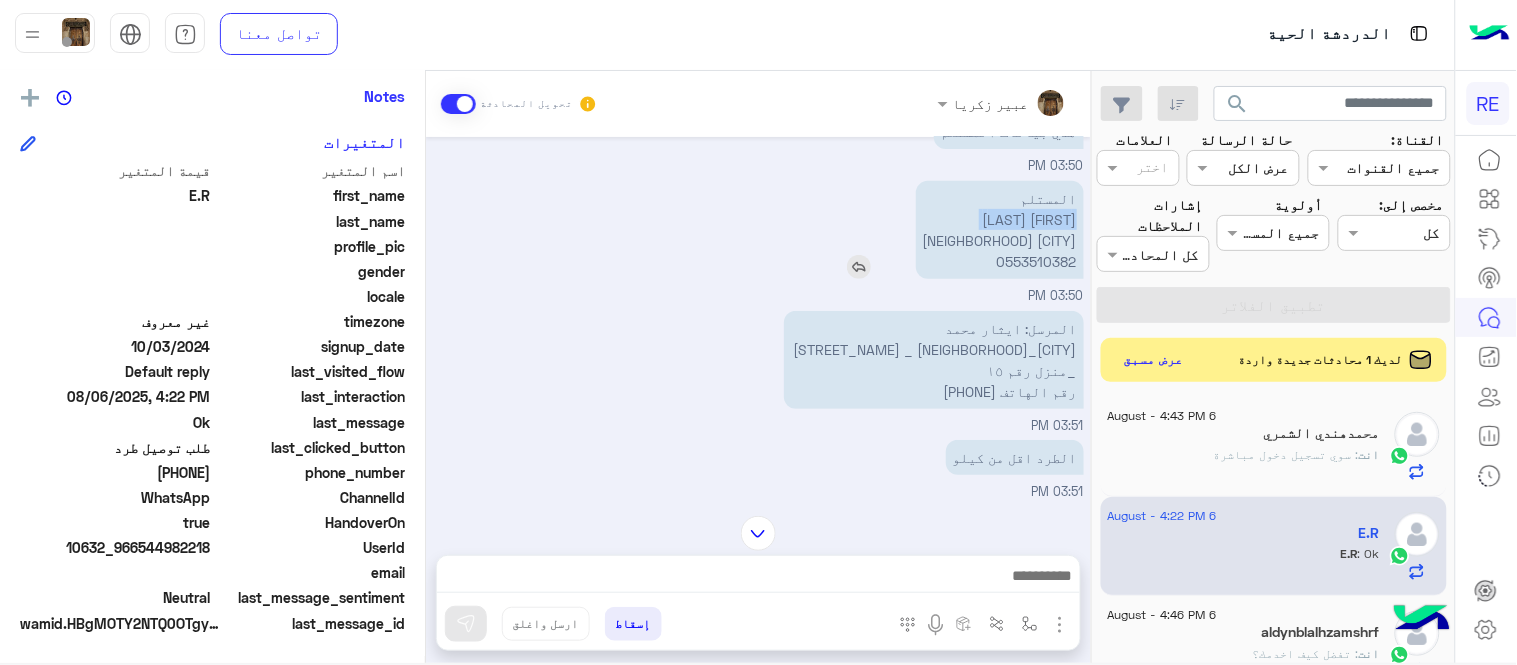 click on "المستلم  [NAME] [CITY] [PHONE]" at bounding box center [1000, 230] 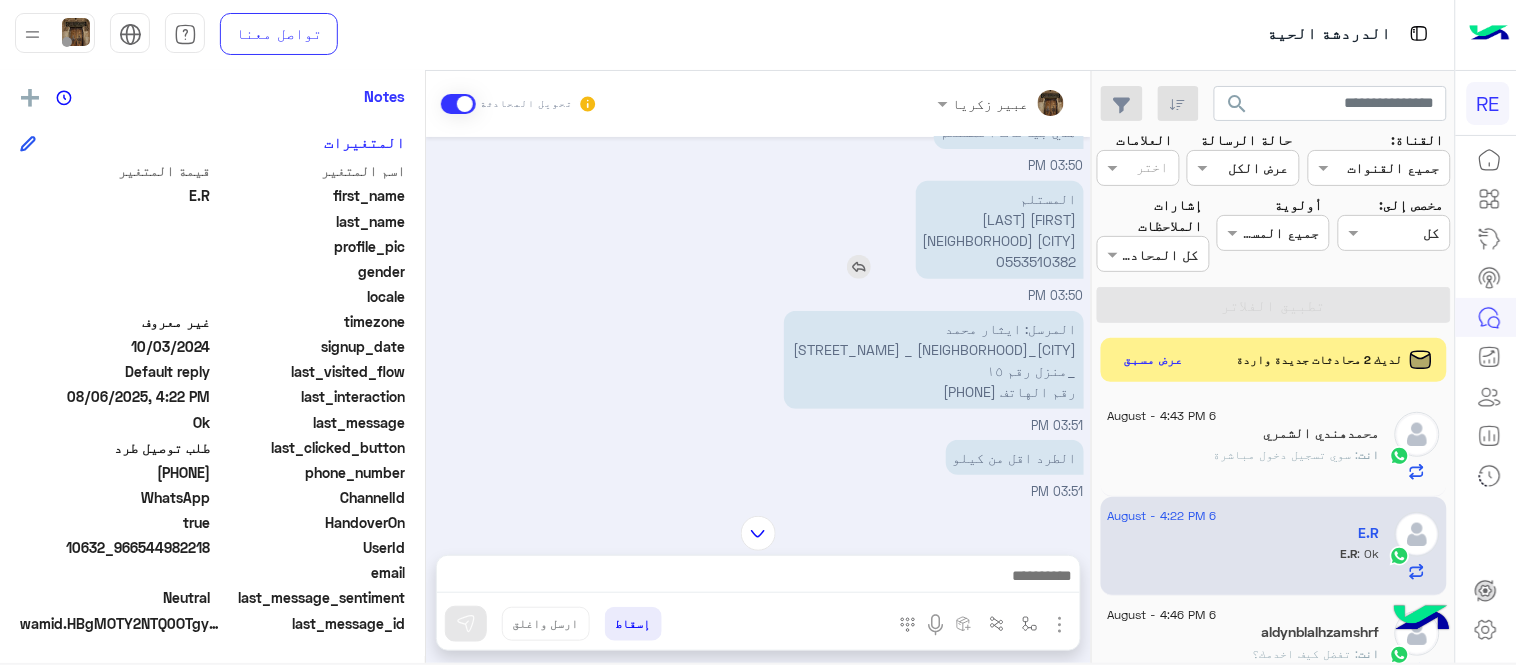 click on "المستلم  [NAME] [CITY] [PHONE]" at bounding box center [1000, 230] 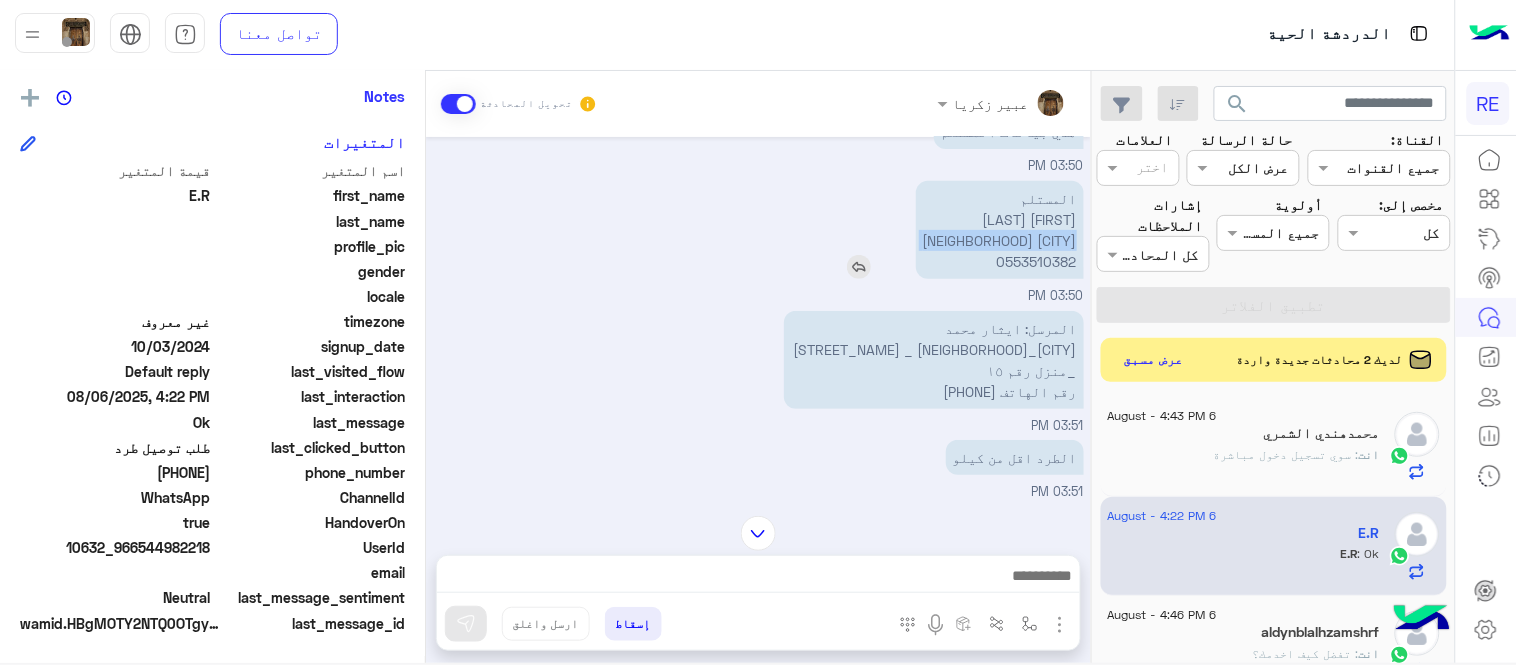 drag, startPoint x: 1063, startPoint y: 241, endPoint x: 922, endPoint y: 238, distance: 141.0319 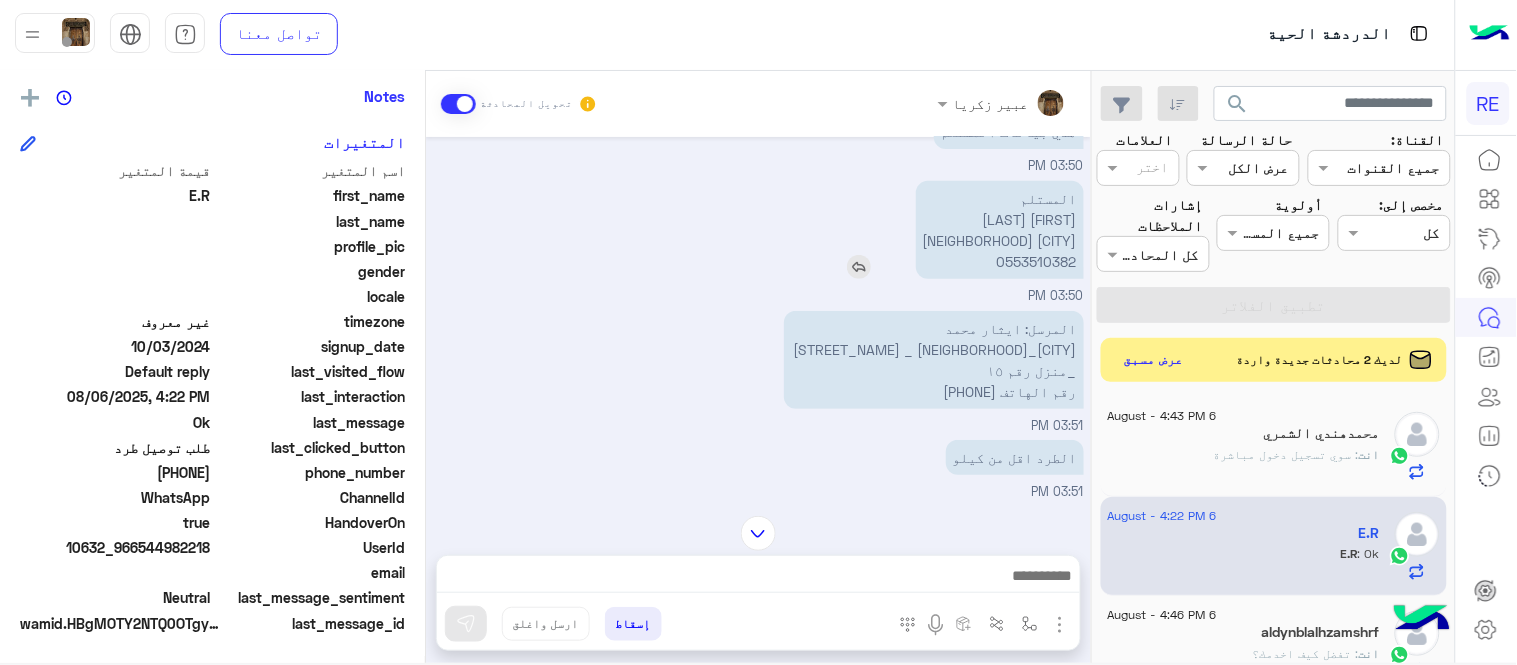 click on "المستلم  [NAME] [CITY] [PHONE]" at bounding box center (1000, 230) 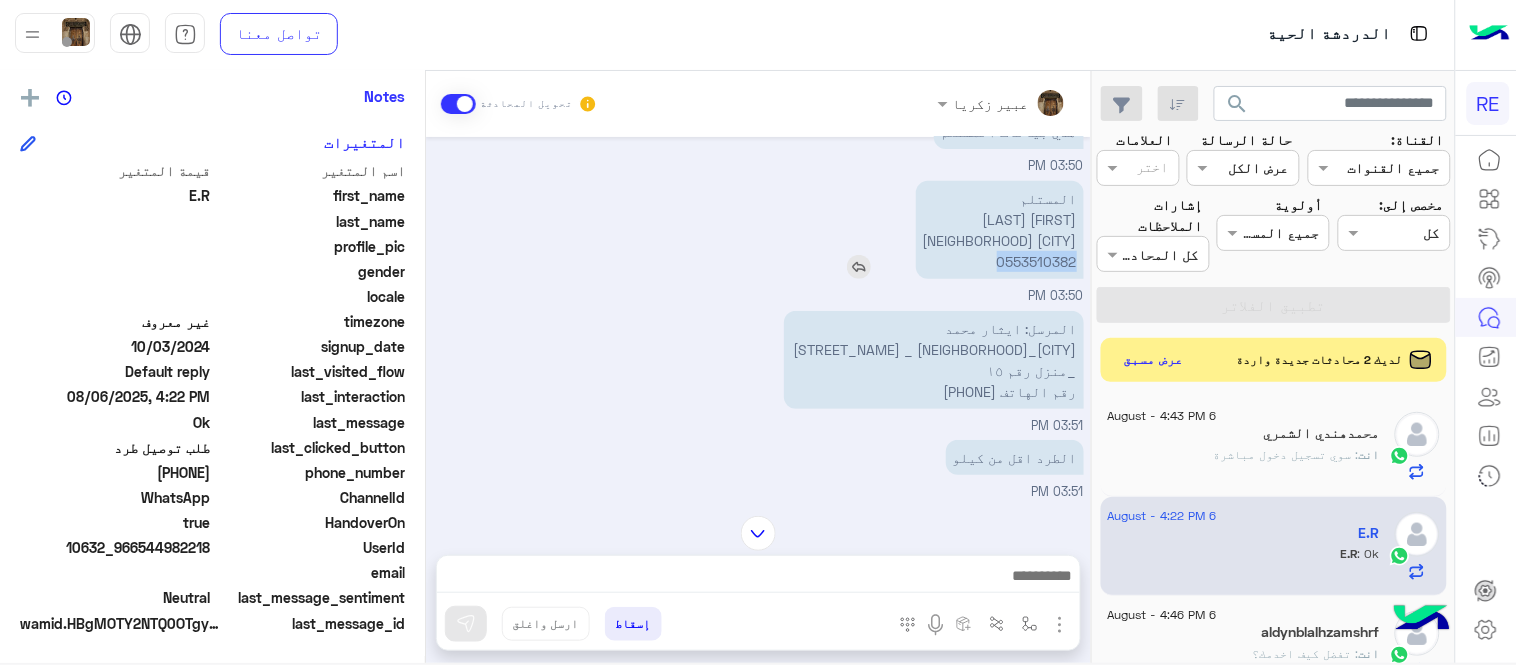 click on "المستلم  [NAME] [CITY] [PHONE]" at bounding box center (1000, 230) 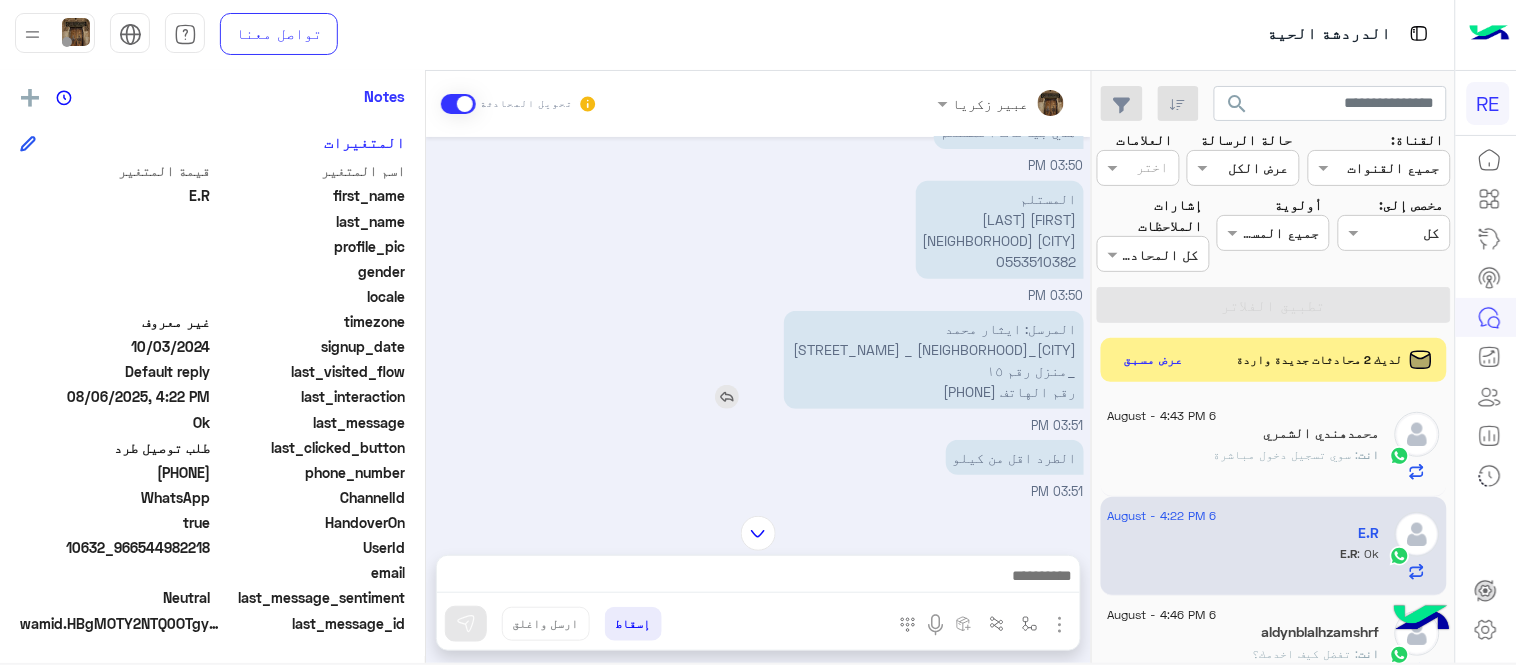 click on "المرسل: [FIRST] [LAST] [CITY] [NEIGHBORHOOD] _ [STREET_NAME] _منزل رقم ١٥ رقم الهاتف [PHONE]" at bounding box center [934, 360] 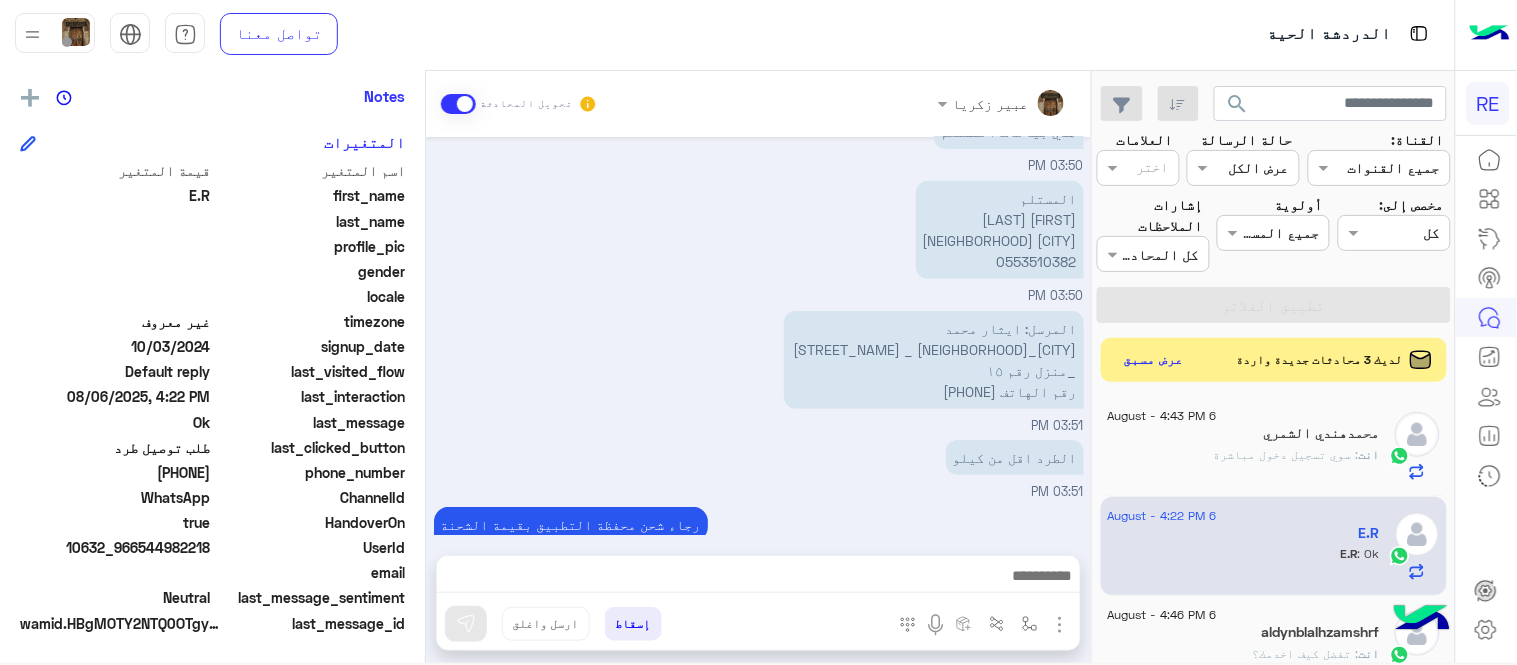 scroll, scrollTop: 334, scrollLeft: 0, axis: vertical 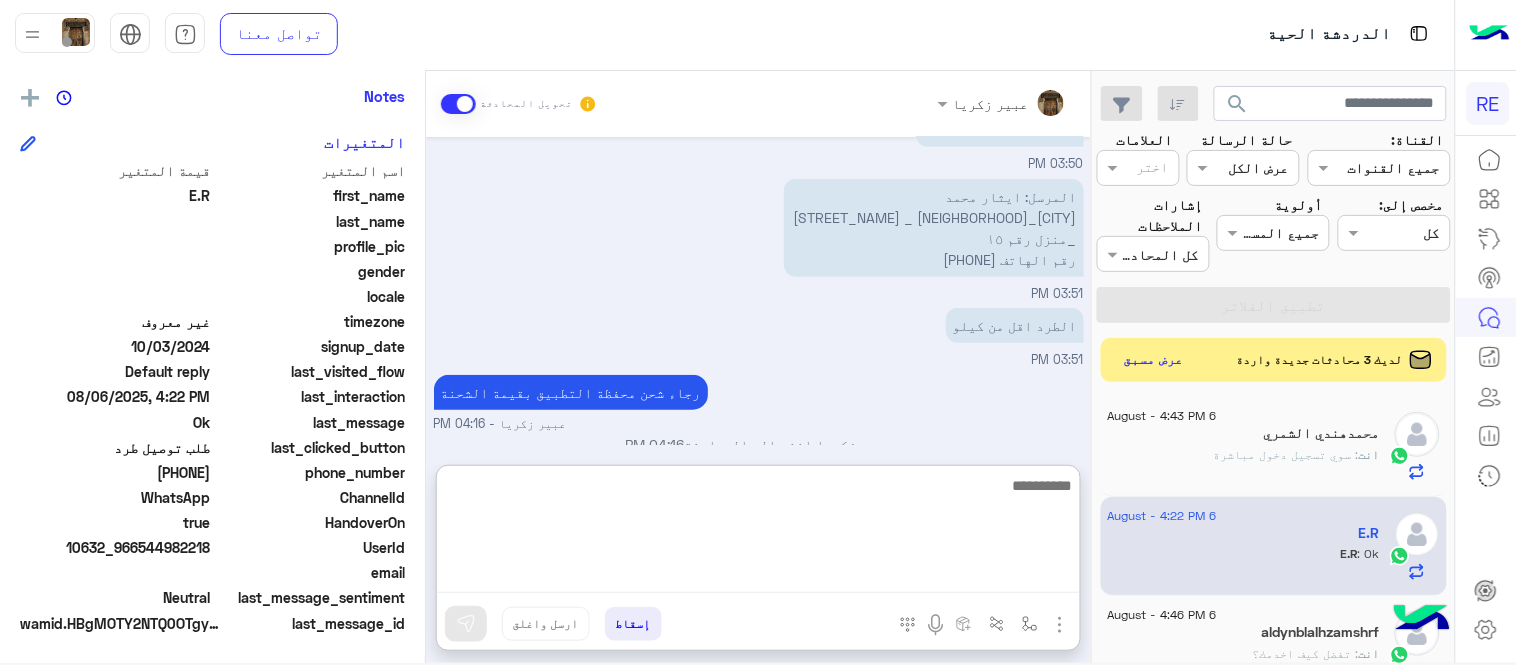 click at bounding box center (758, 533) 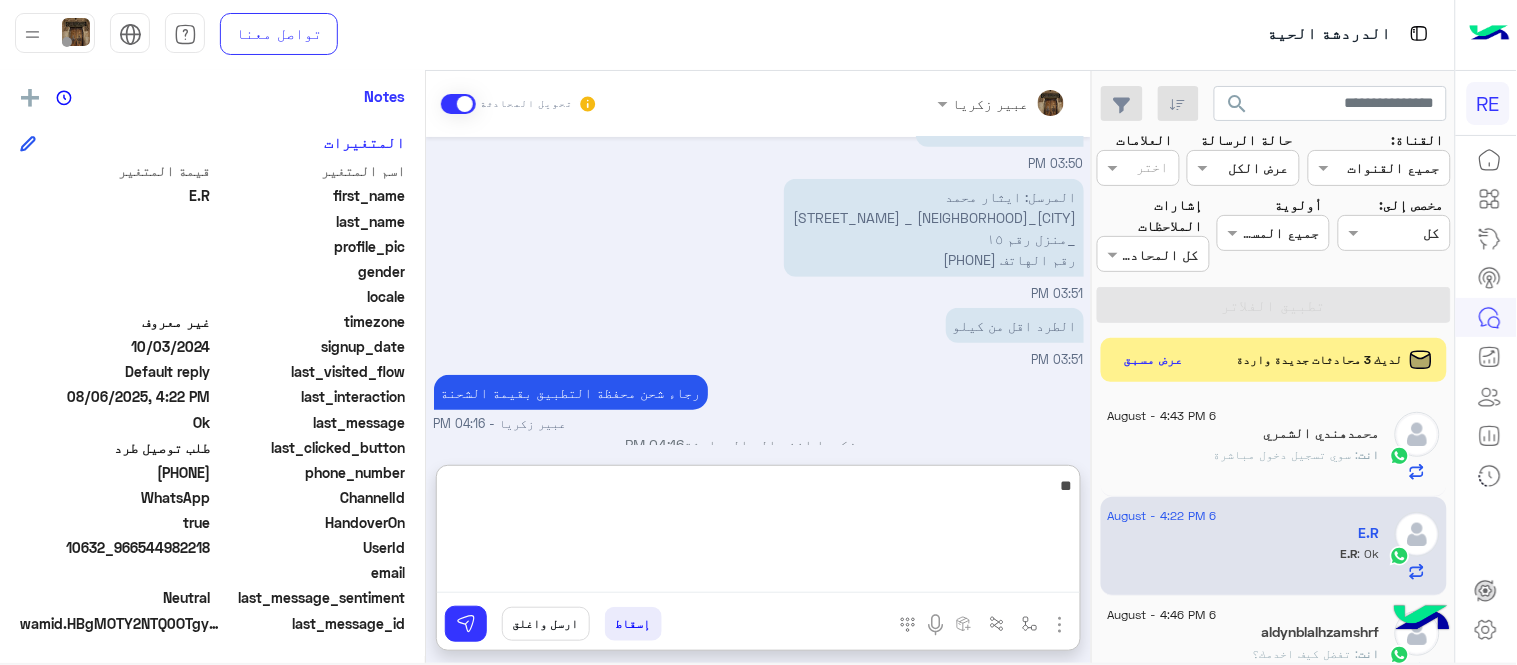 type on "*" 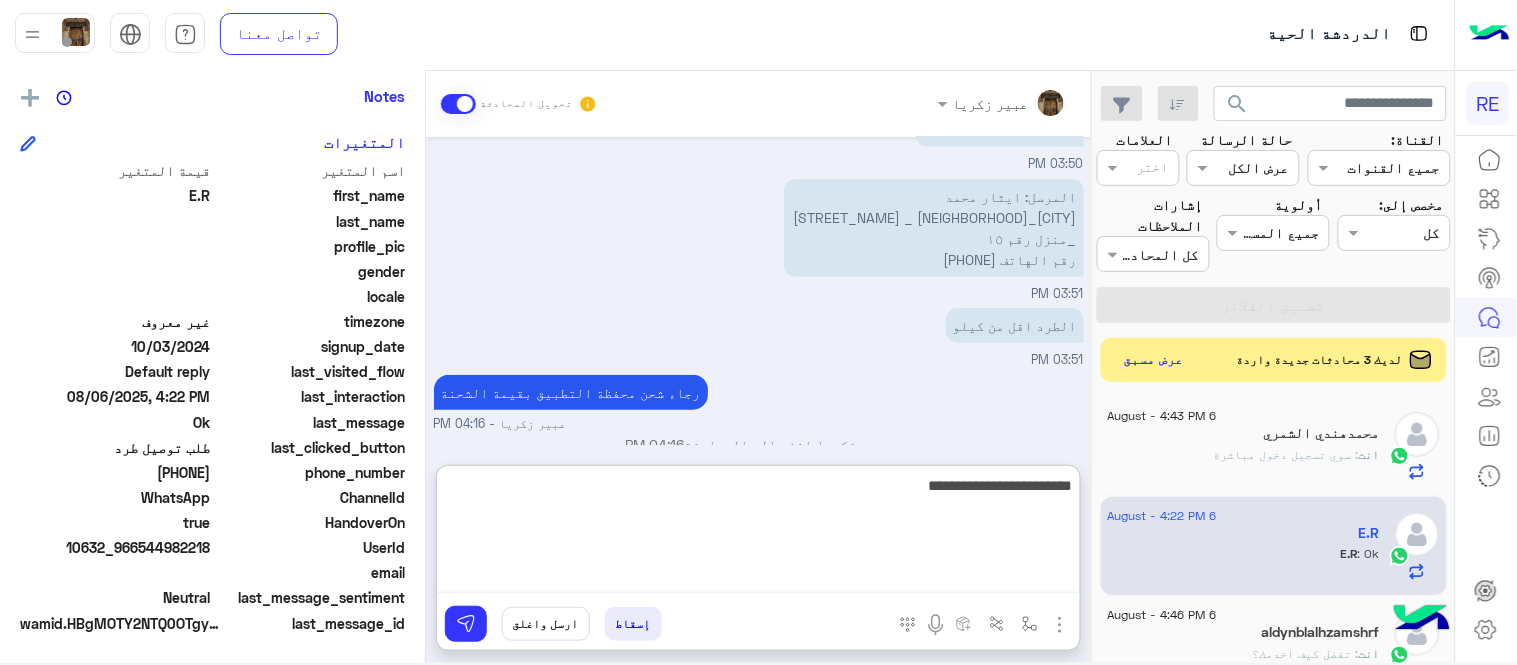 click on "**********" at bounding box center (758, 533) 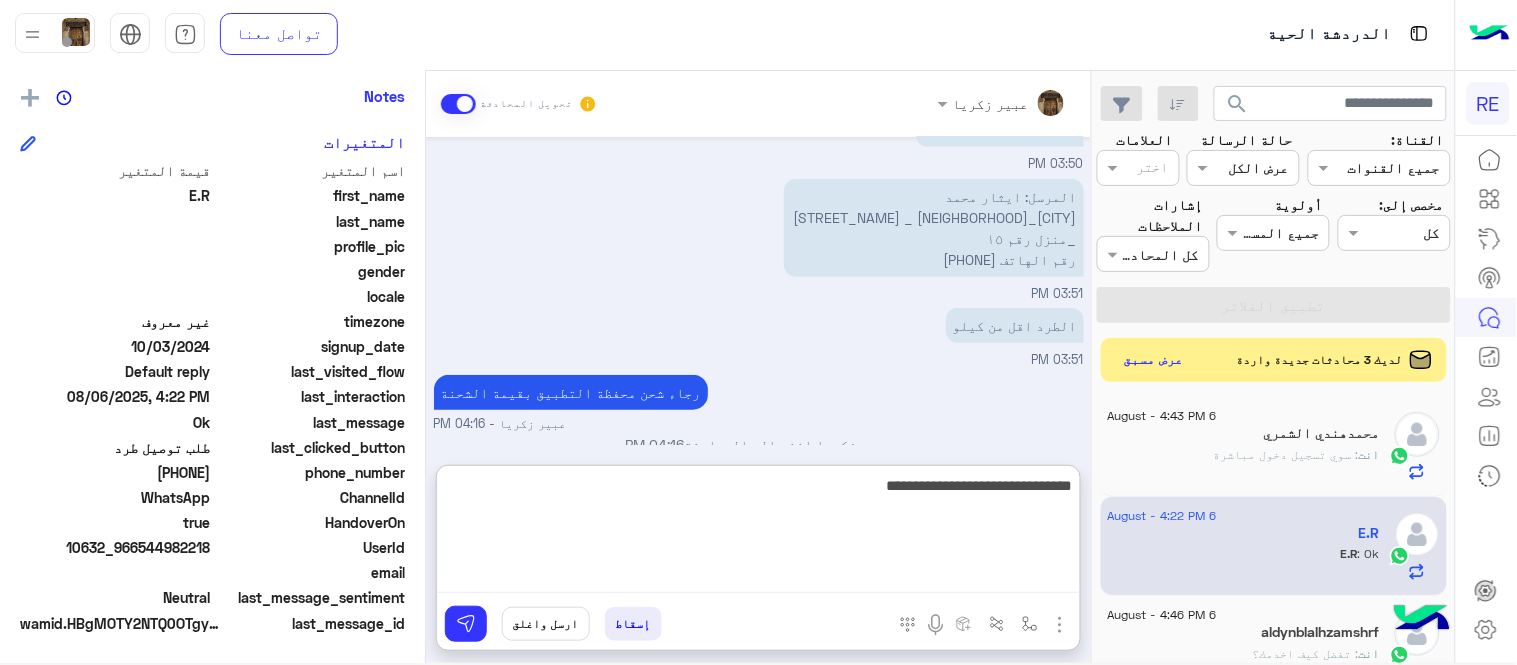 type on "**********" 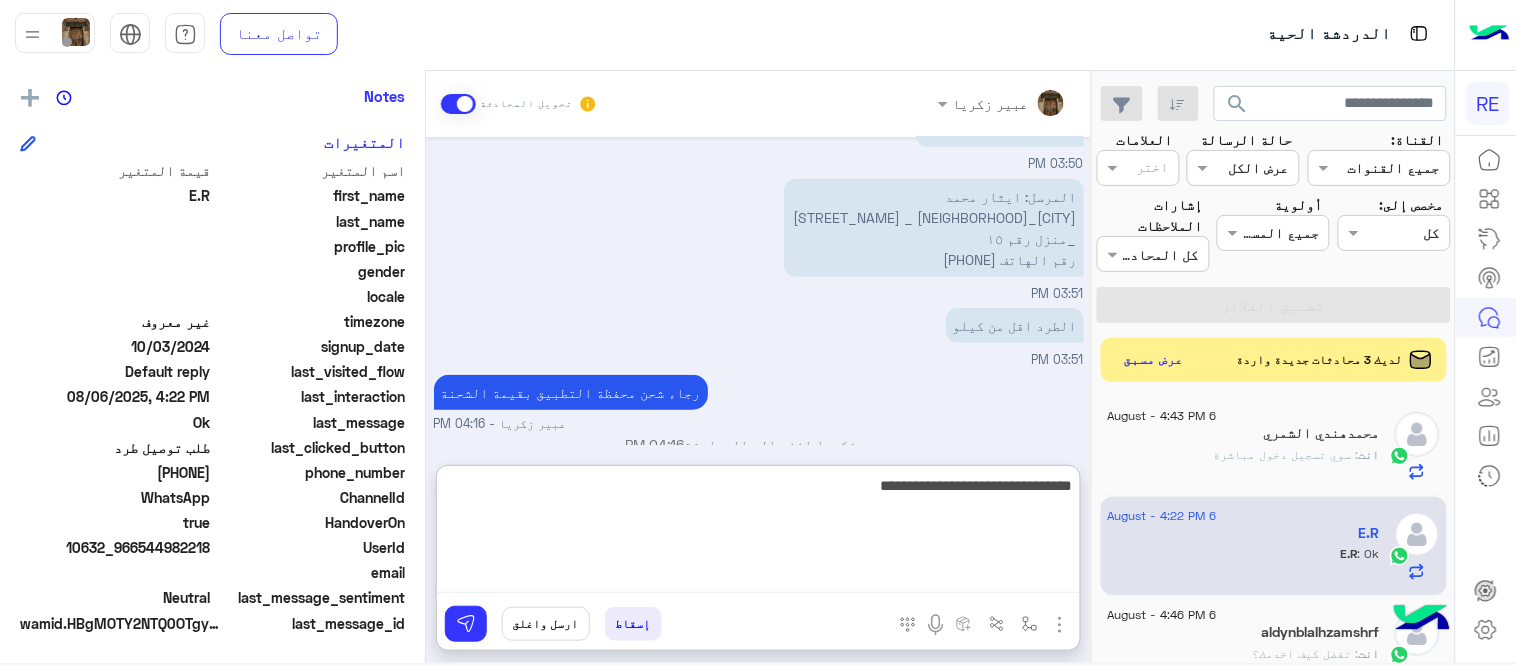 type 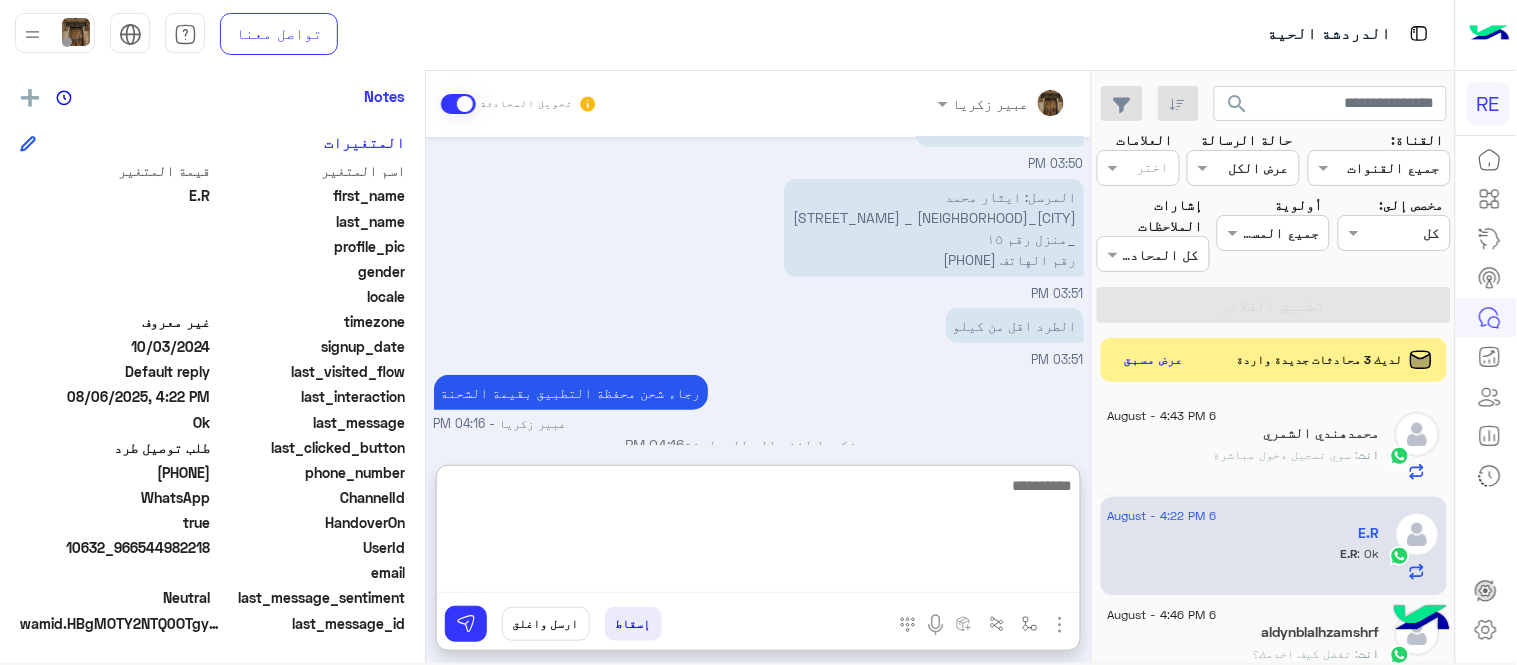 scroll, scrollTop: 487, scrollLeft: 0, axis: vertical 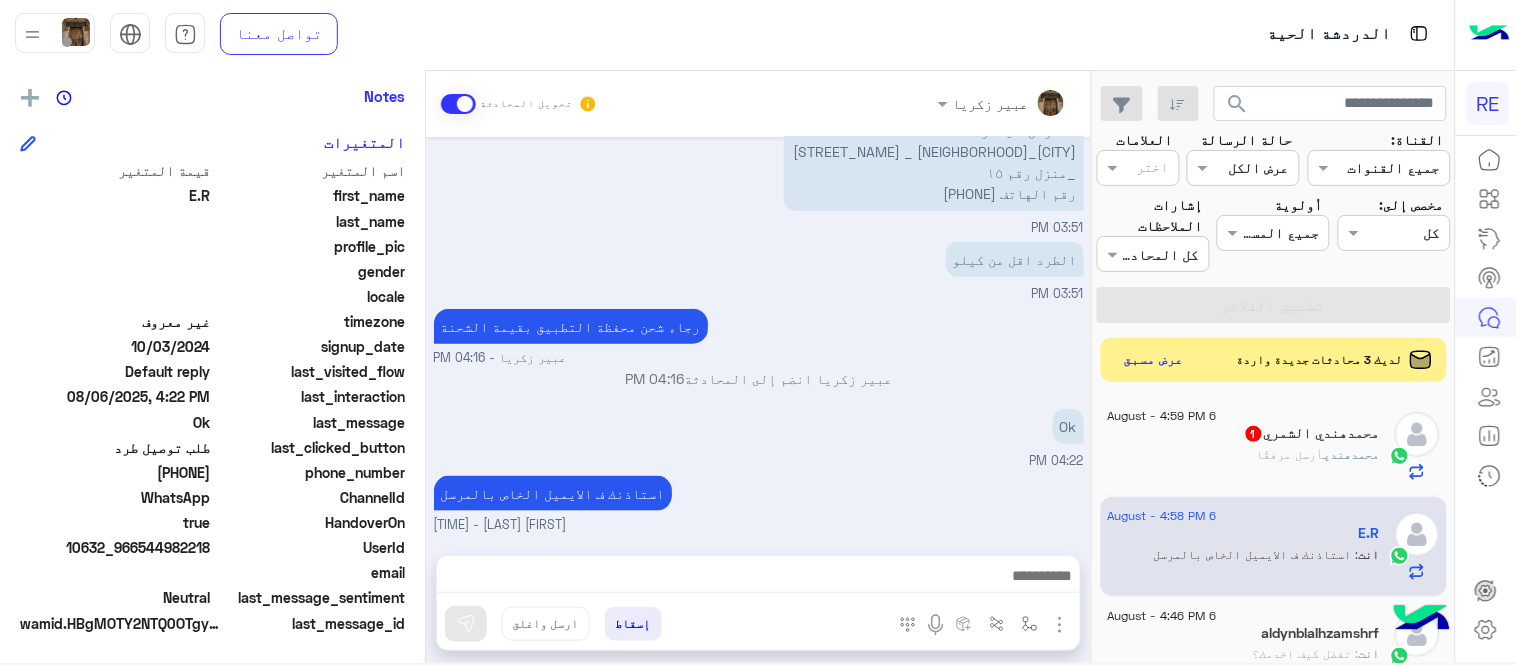 click on "Aug 6, 2025   Conversation was assigned to Zahraa Alfadhl   03:48 PM       E.R  طلب التحدث إلى مسؤول بشري   03:48 PM      السلام علبكم شحن طلب من الرياض المدينه   03:49 PM  هذي بيانات المستلم   03:50 PM  المستلم  [FIRST] [LAST] [CITY] حي العريض 0553510382   03:50 PM  المرسل: [FIRST] [LAST] الرياض_العريجاء الغربي_ شارع جبل اشاقر _منزل رقم ١٥ رقم الهاتف 0544982218   03:51 PM  الطرد اقل من كيلو   03:51 PM  رجاء شحن محفظة التطبيق بقيمة الشحنة  [FIRST] [LAST] -  04:16 PM   [FIRST] [LAST] انضم إلى المحادثة   04:16 PM      Ok   04:22 PM  استاذنك ف الايميل الخاص بالمرسل  [FIRST] [LAST] -  04:58 PM" at bounding box center (758, 336) 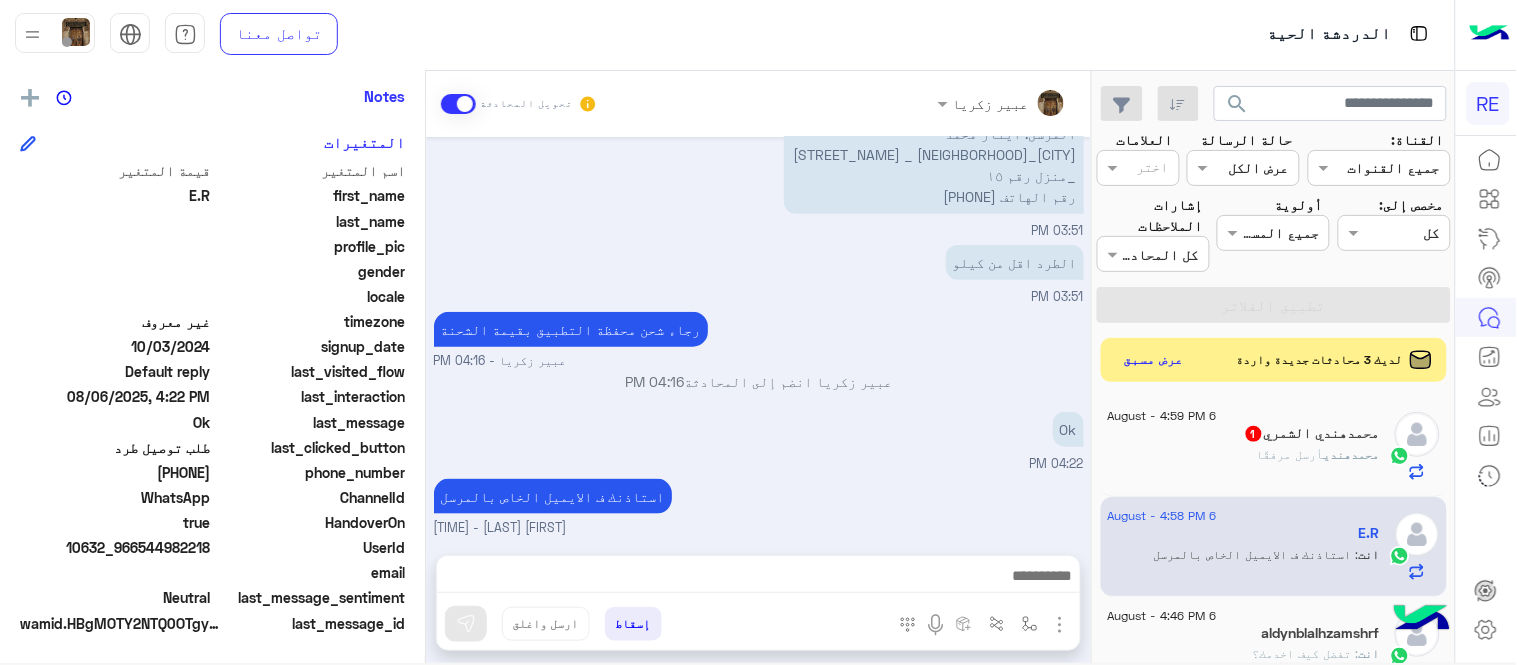 click on "Ok   04:22 PM" at bounding box center [759, 440] 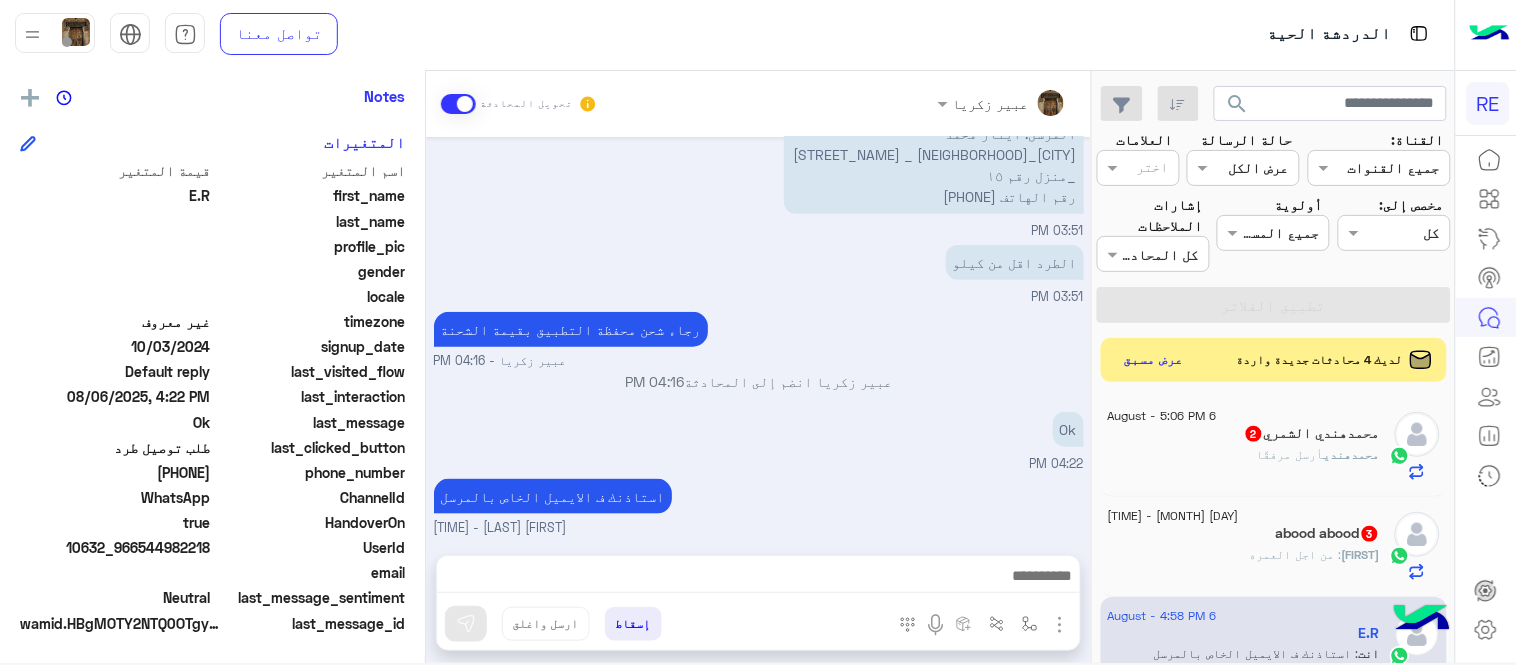 click on "Ok   04:22 PM" at bounding box center (759, 440) 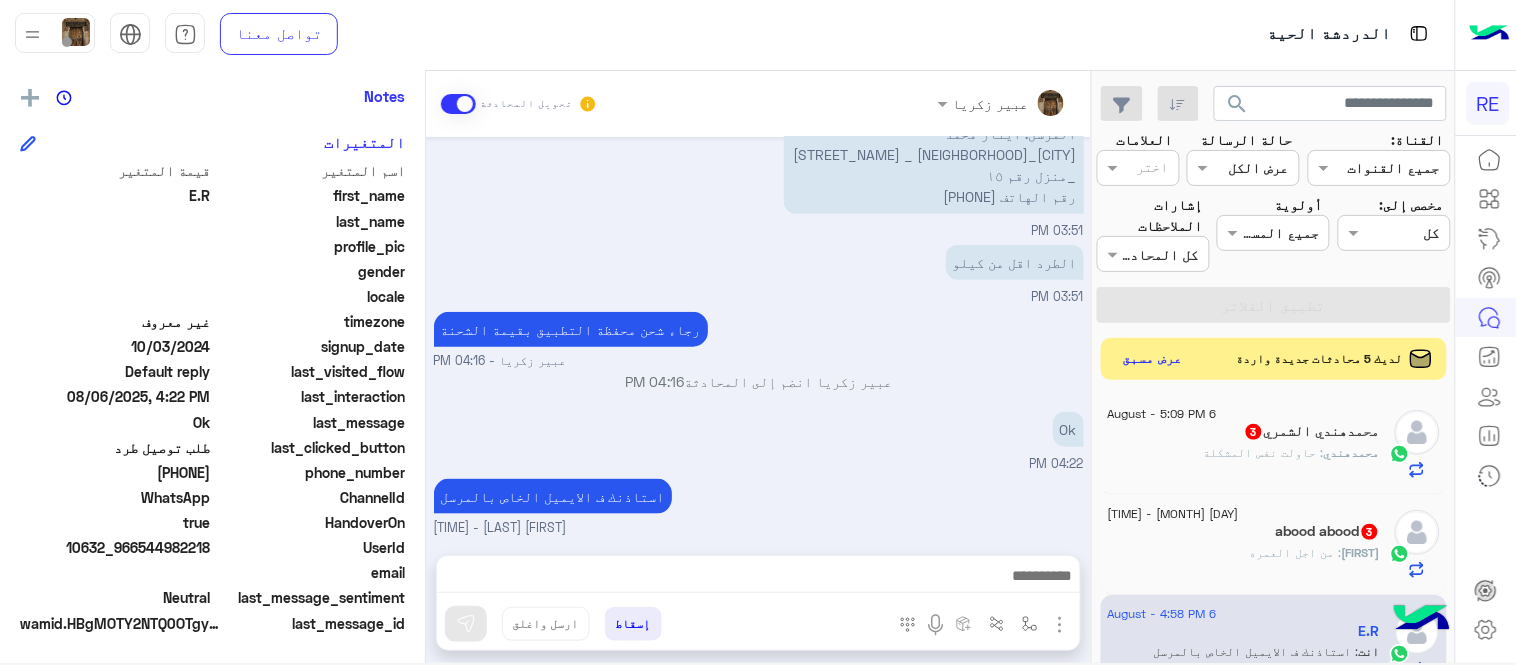 click on "عرض مسبق" 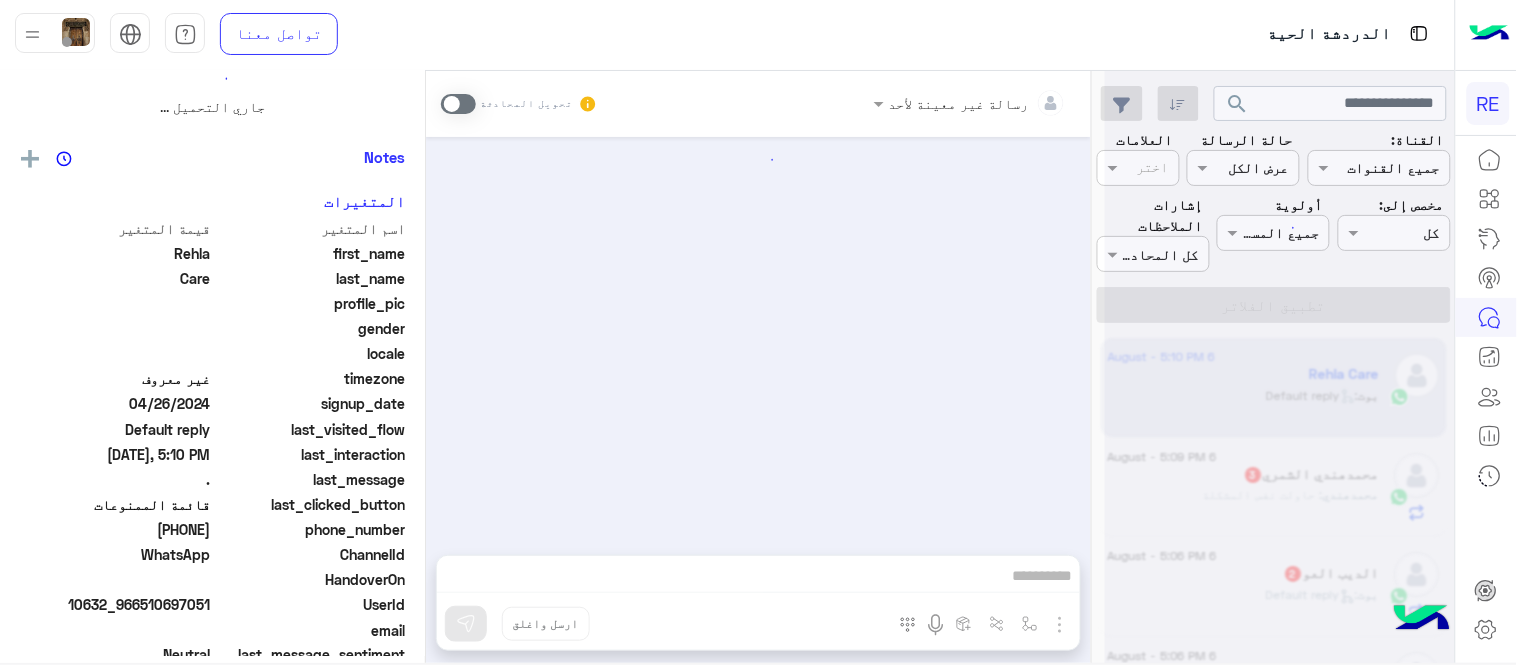 scroll, scrollTop: 0, scrollLeft: 0, axis: both 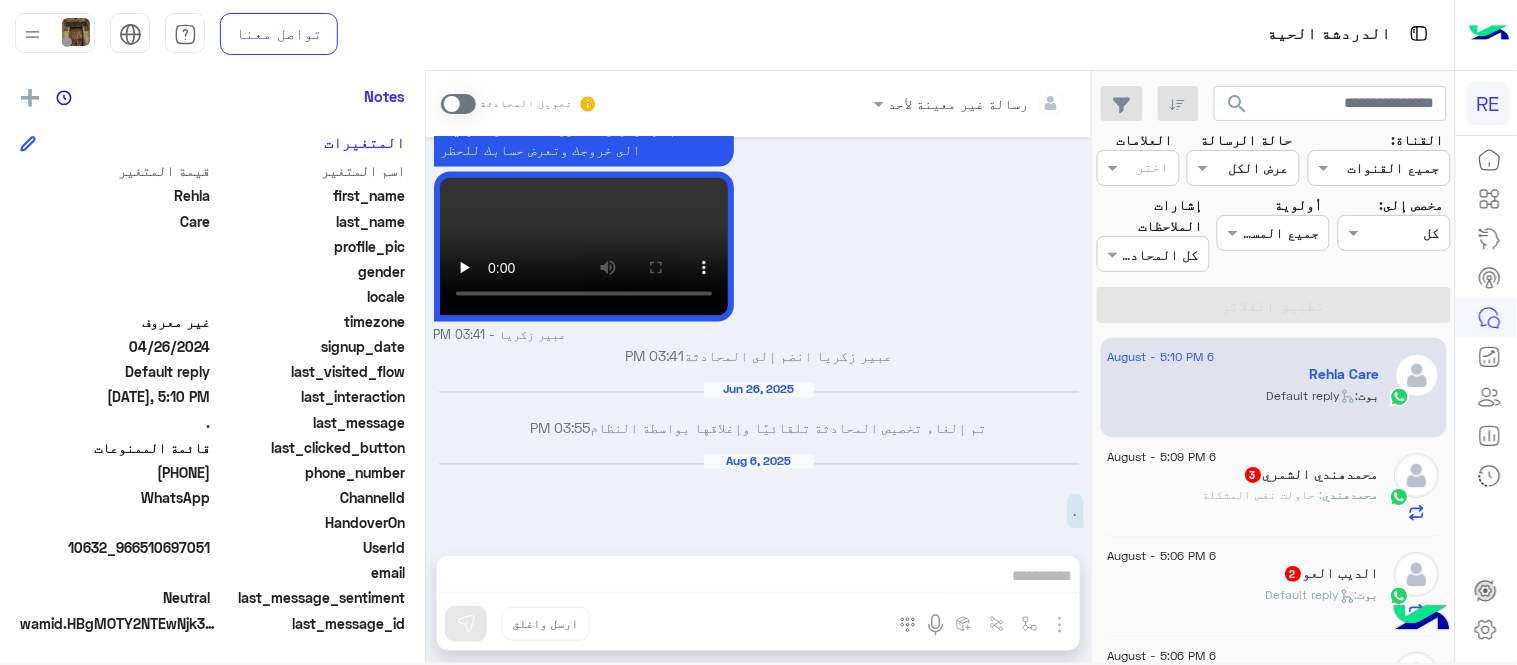 click at bounding box center [458, 104] 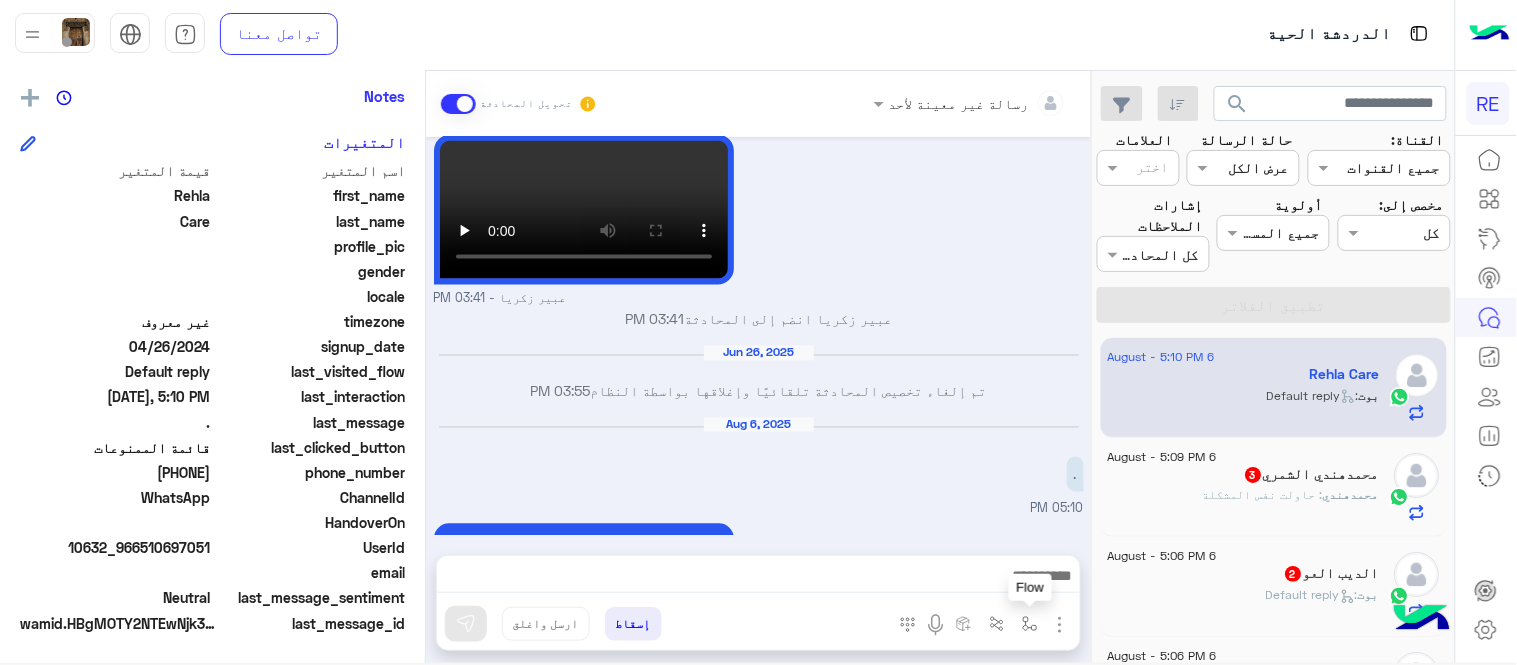 click at bounding box center (1030, 624) 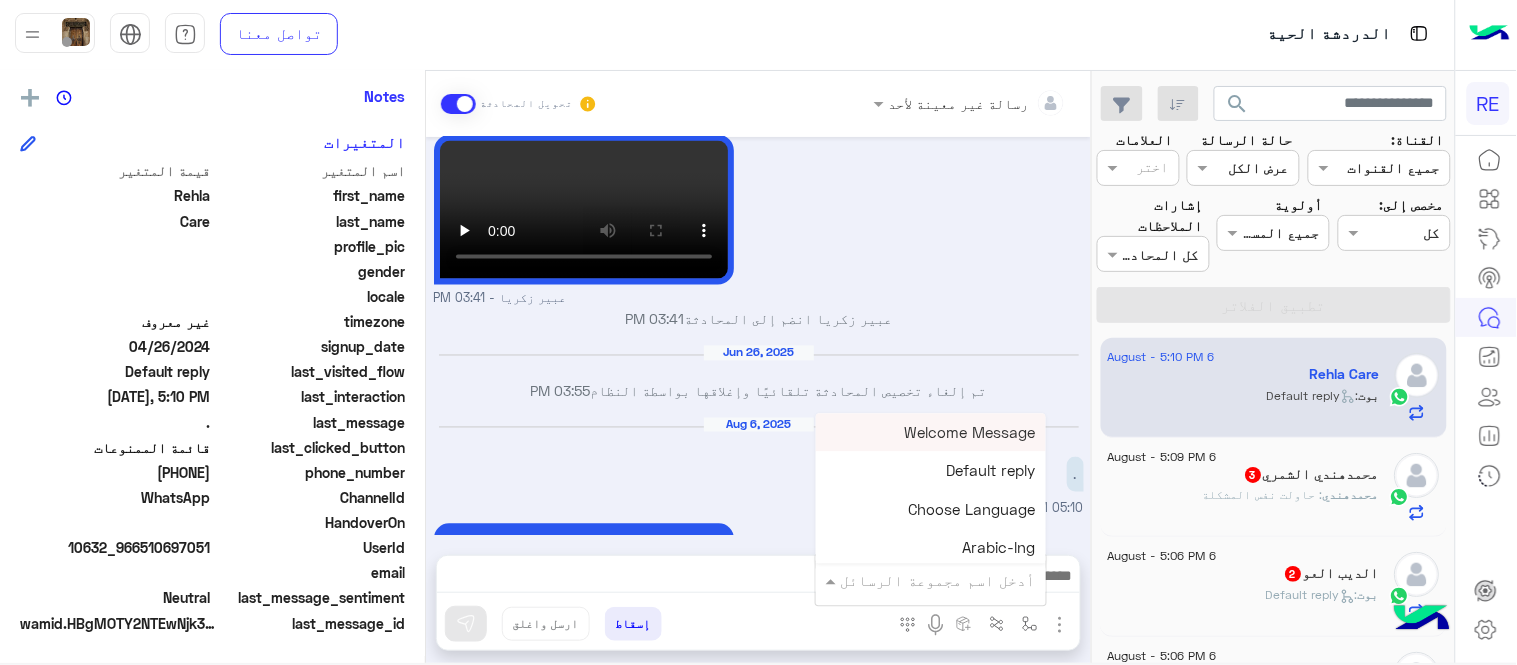 click at bounding box center (959, 580) 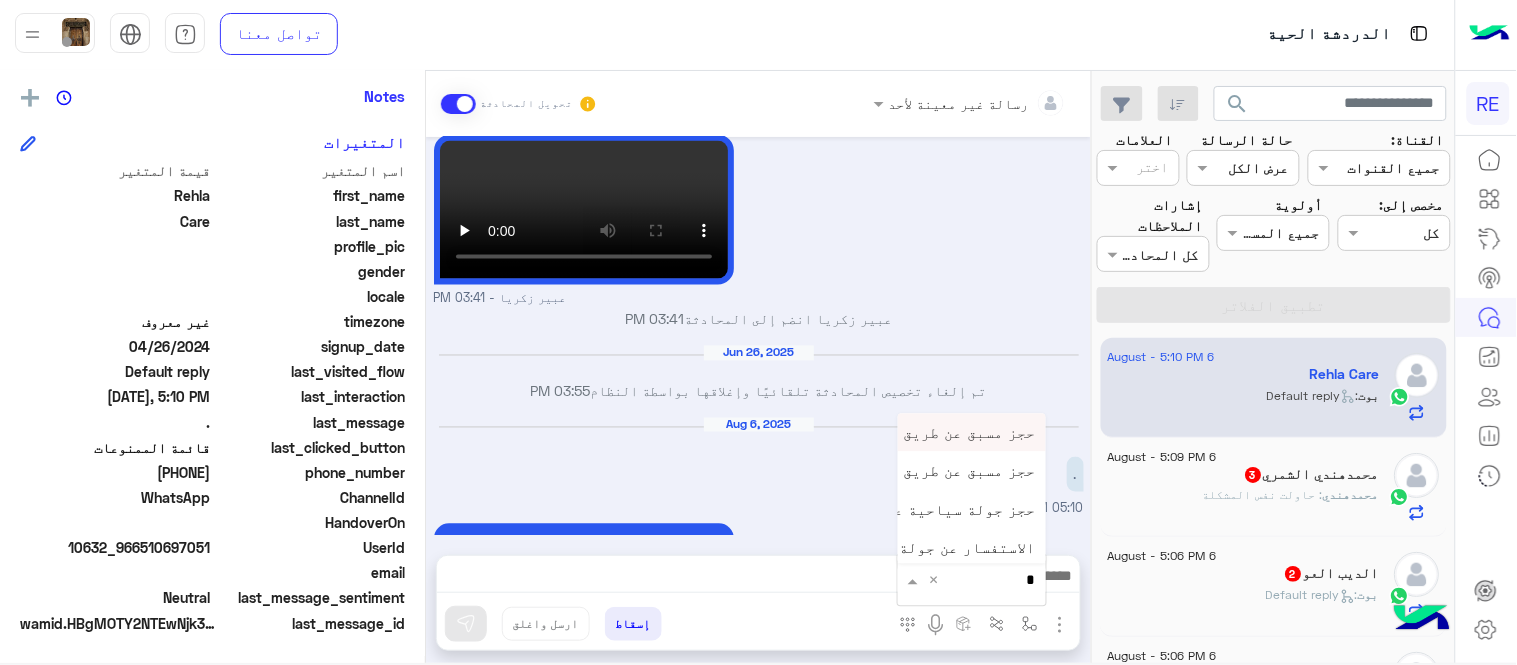 type on "**" 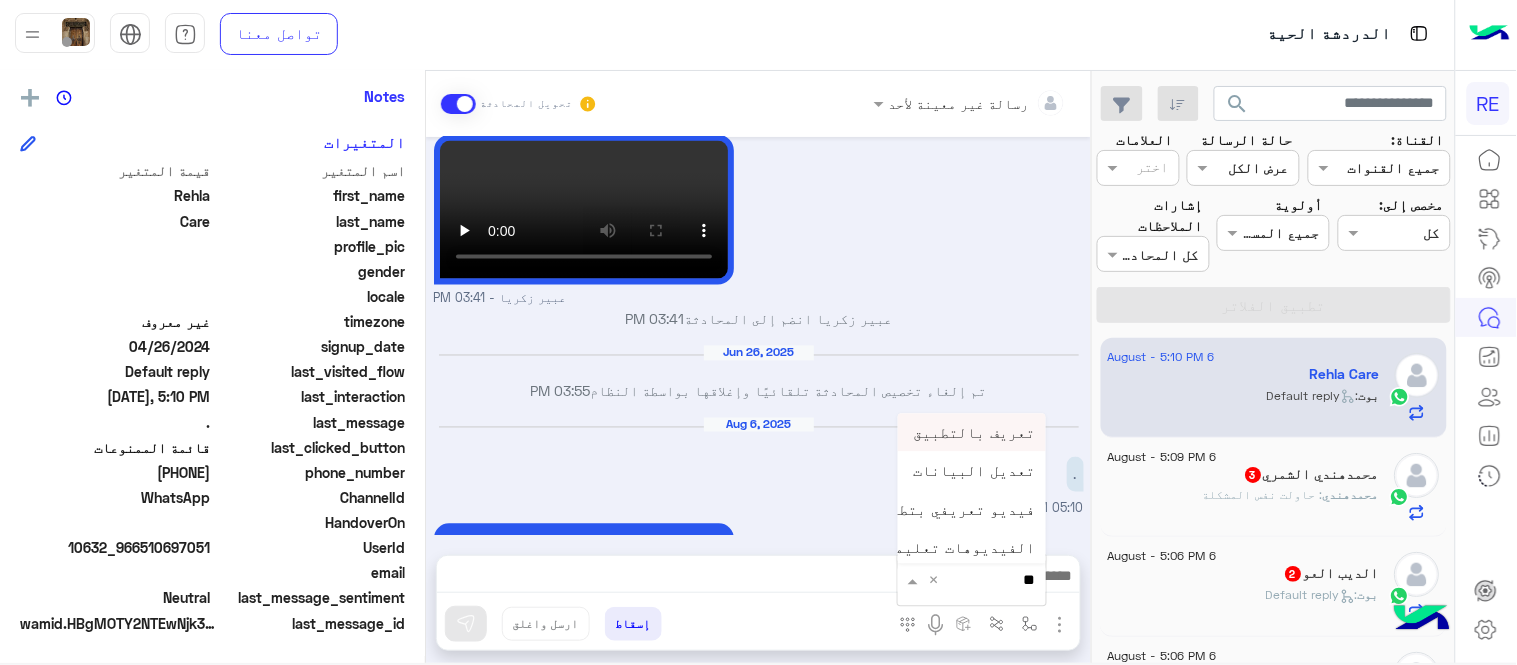 click on "تعريف بالتطبيق" at bounding box center (972, 432) 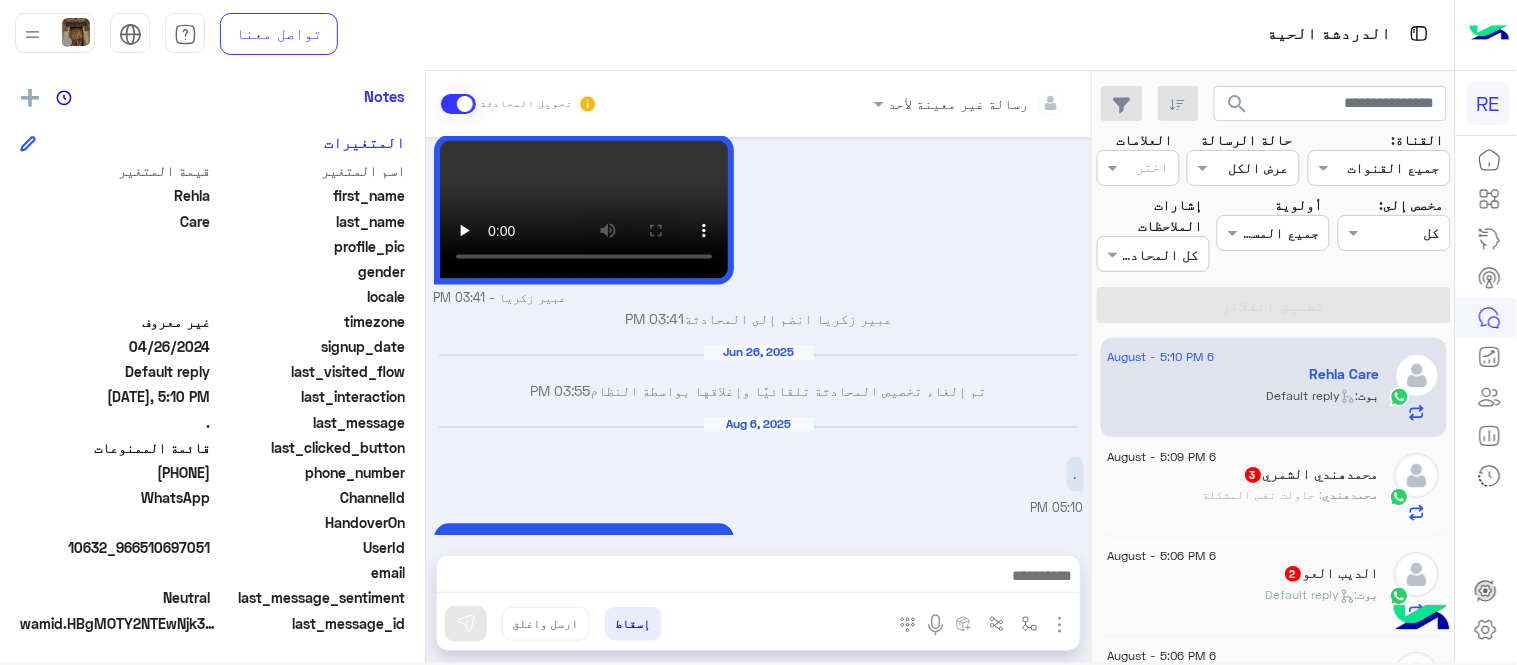 type on "**********" 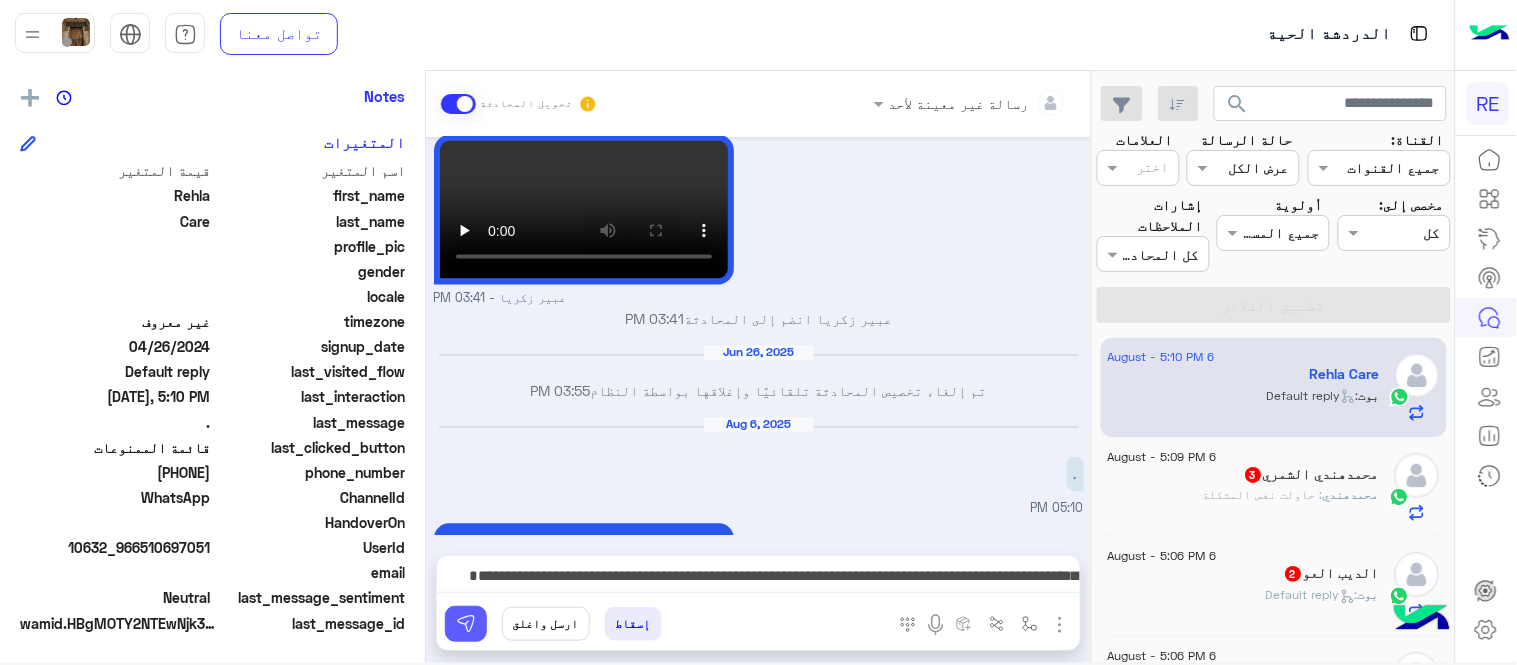 click at bounding box center (466, 624) 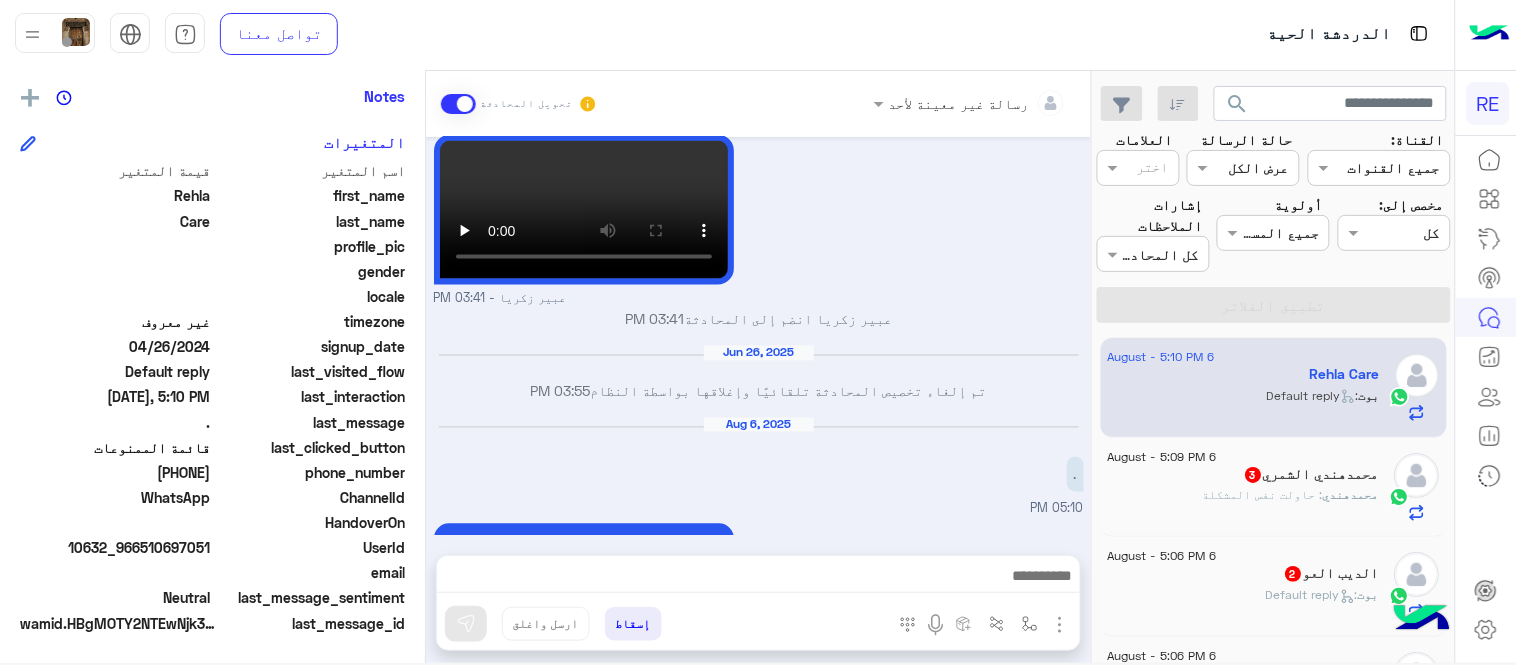 scroll, scrollTop: 1143, scrollLeft: 0, axis: vertical 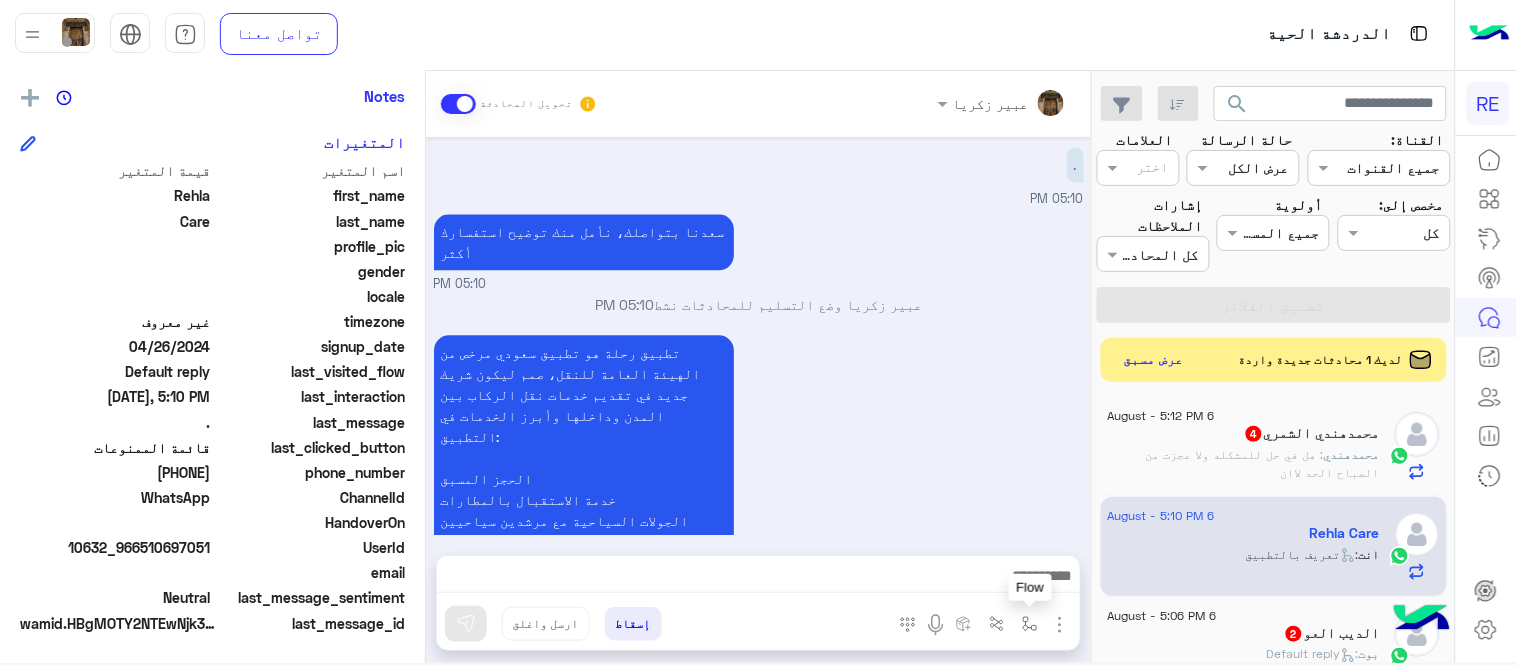 click at bounding box center (1030, 624) 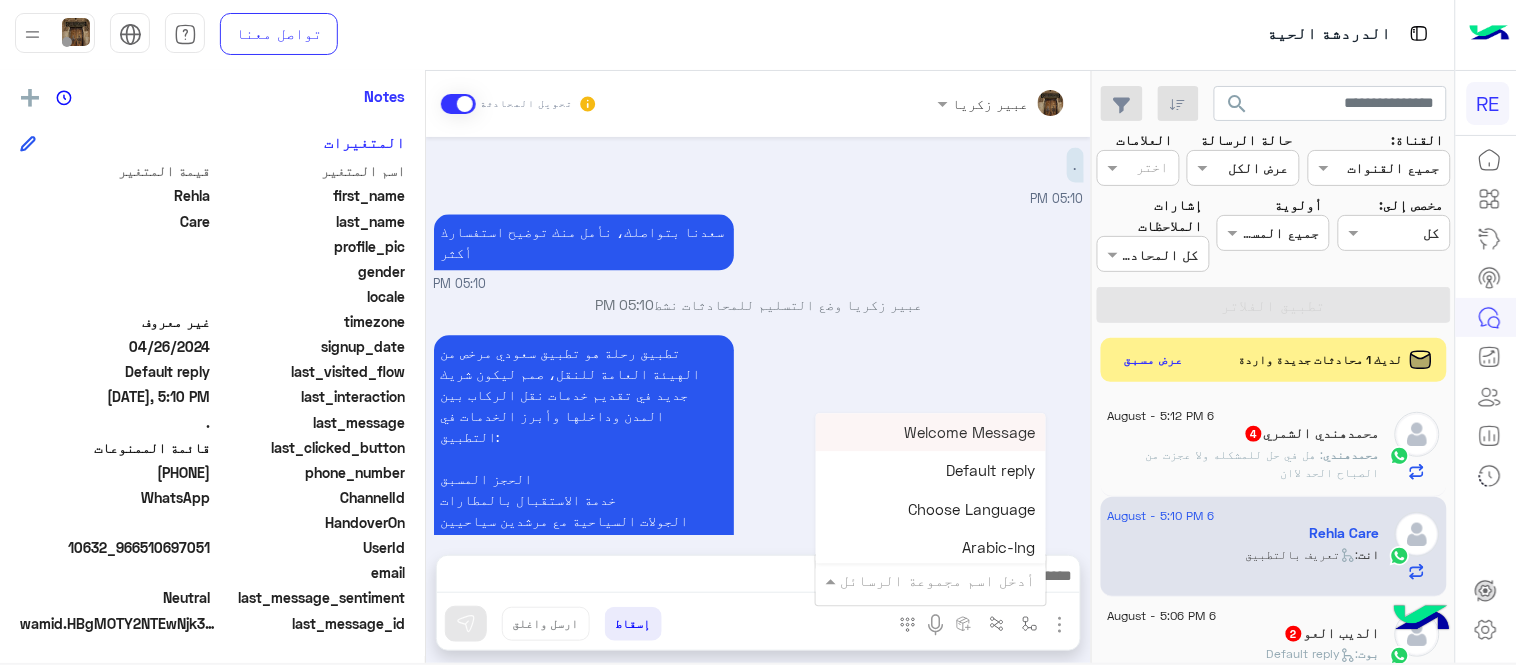 click at bounding box center (959, 580) 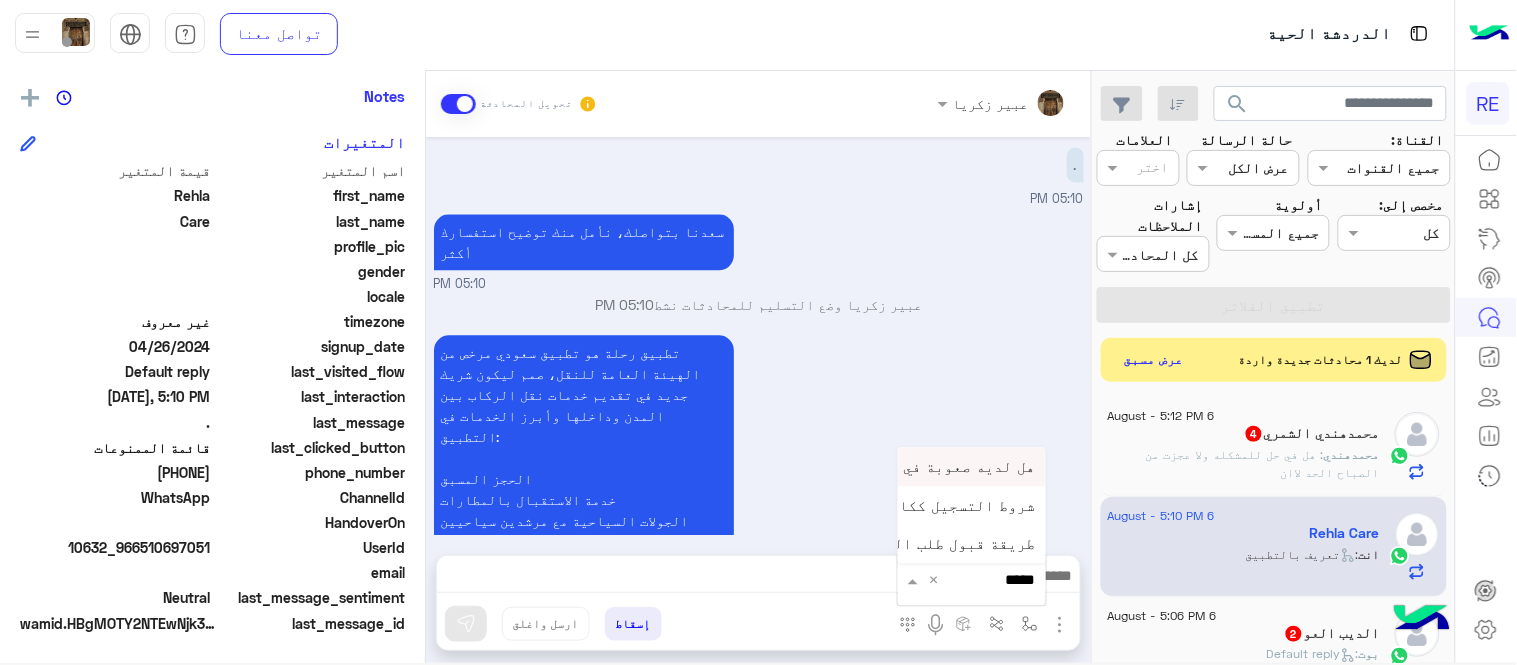 type on "******" 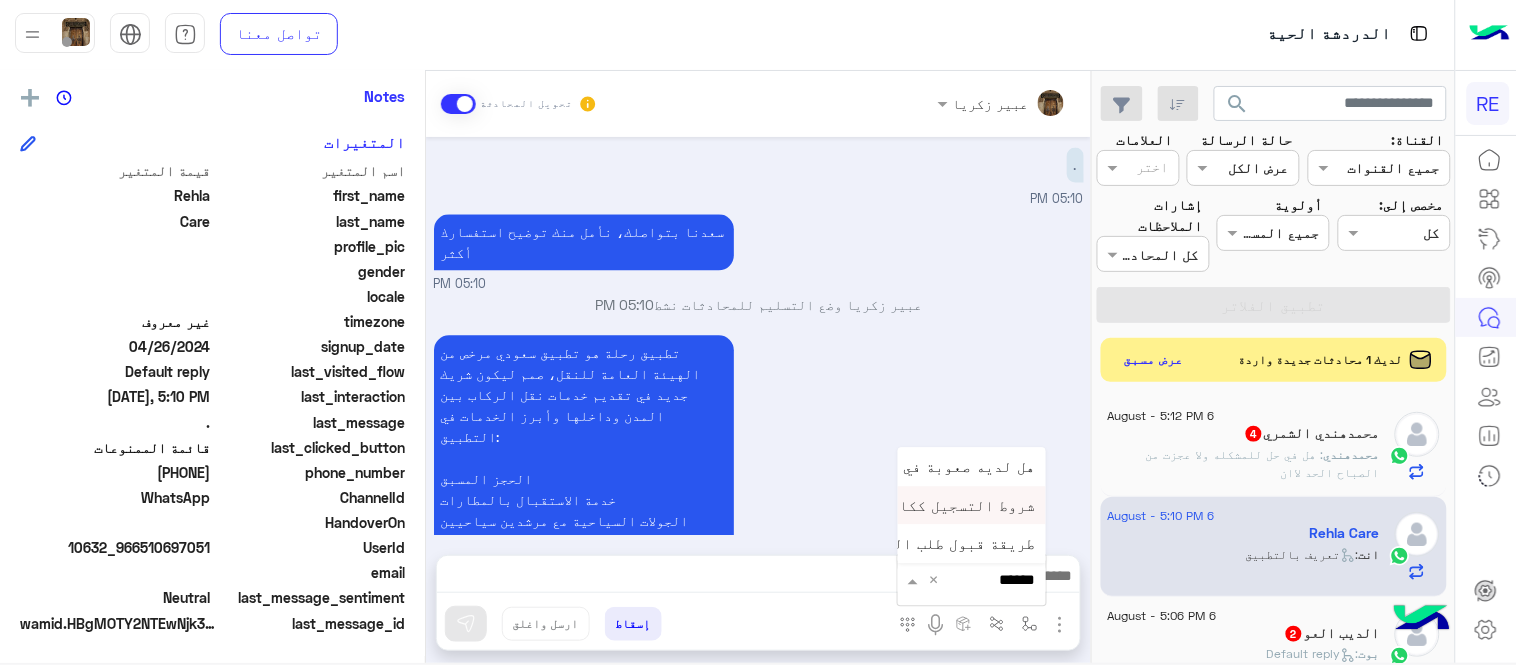 click on "شروط التسجيل ككابتن" at bounding box center (972, 505) 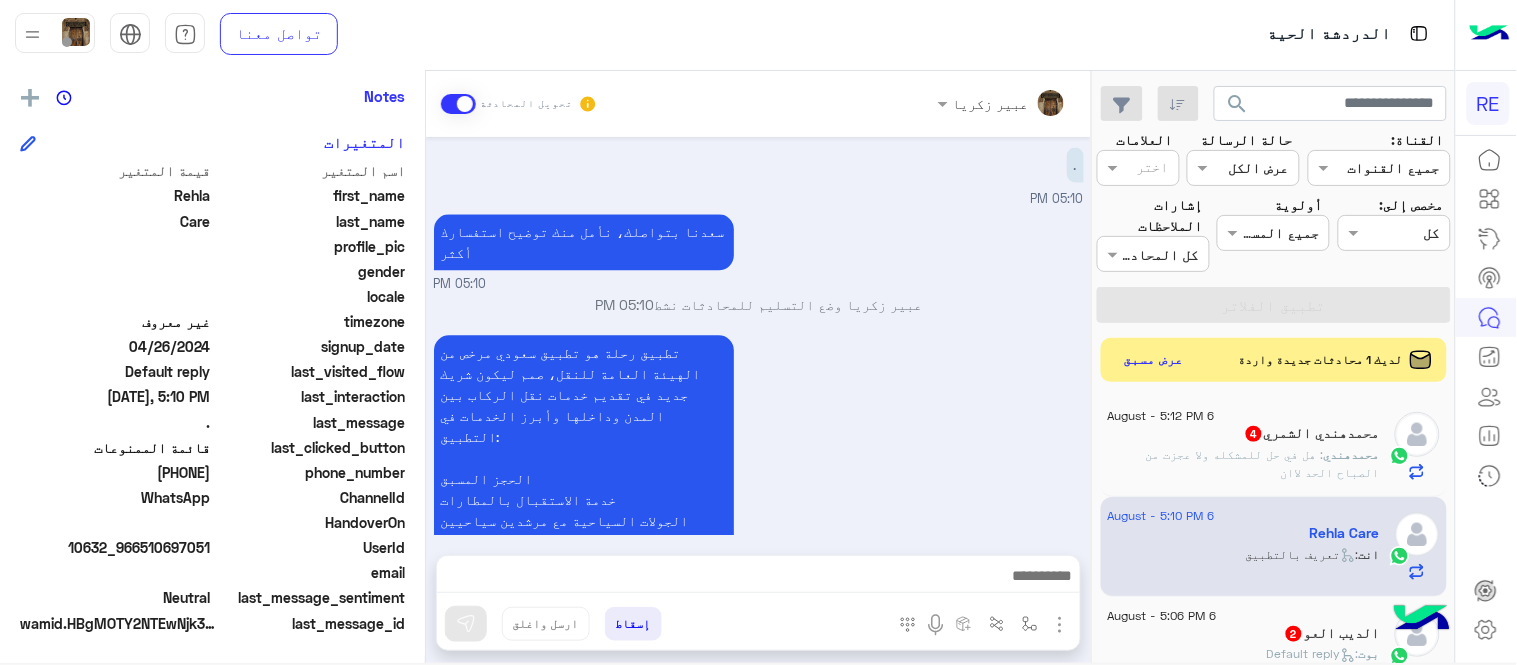 type on "**********" 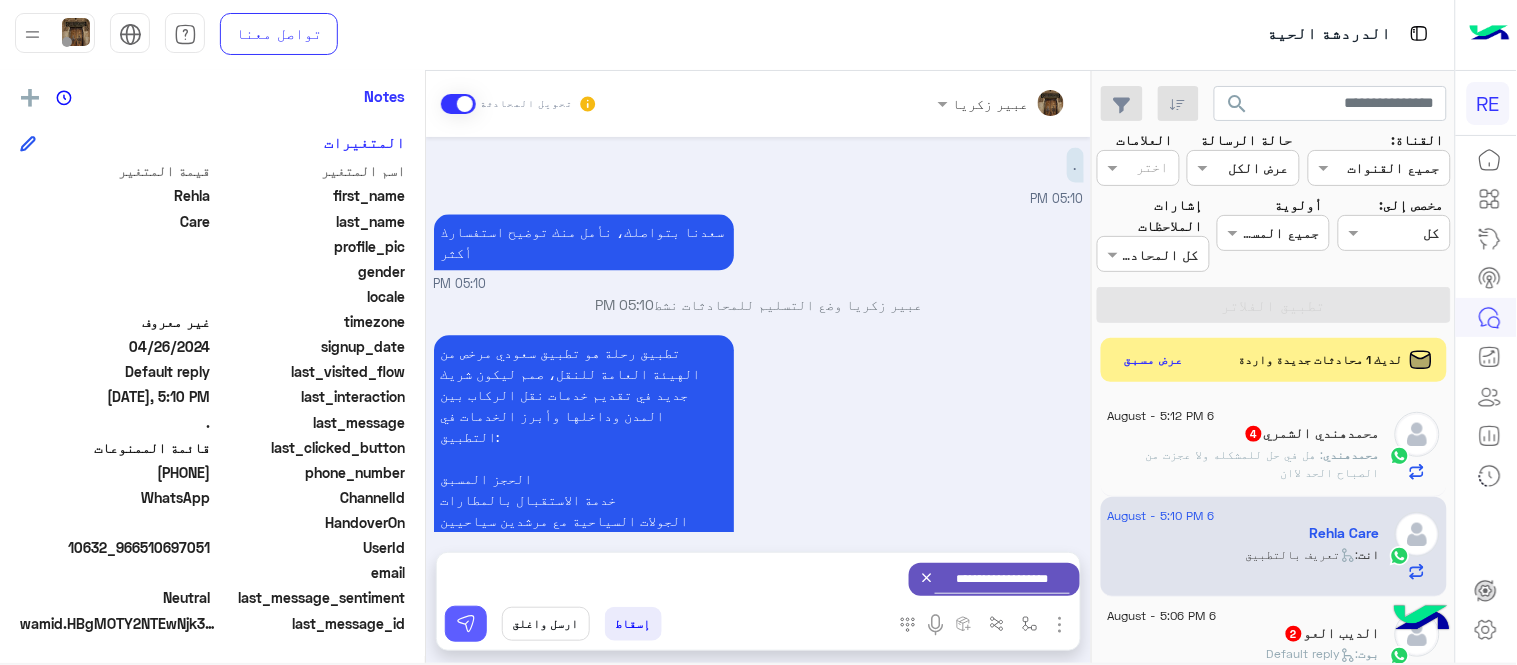 click at bounding box center [466, 624] 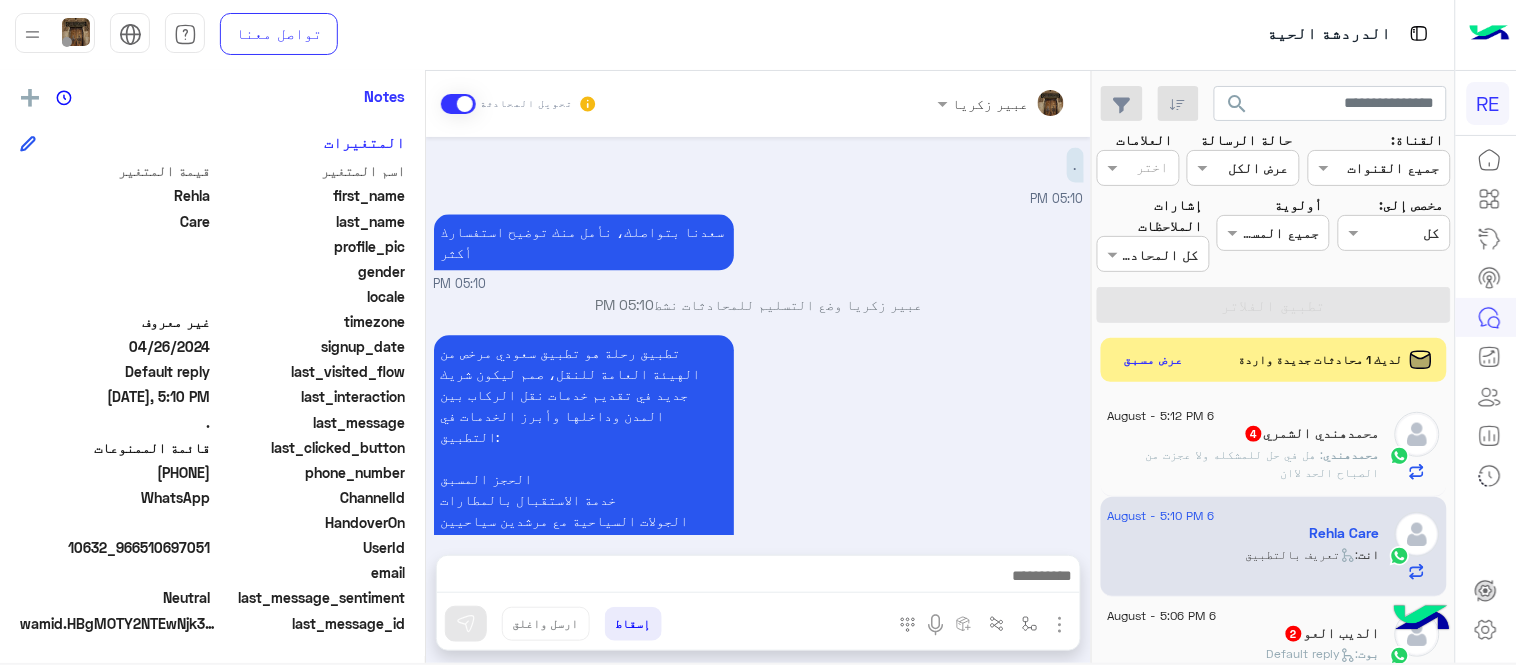 scroll, scrollTop: 1143, scrollLeft: 0, axis: vertical 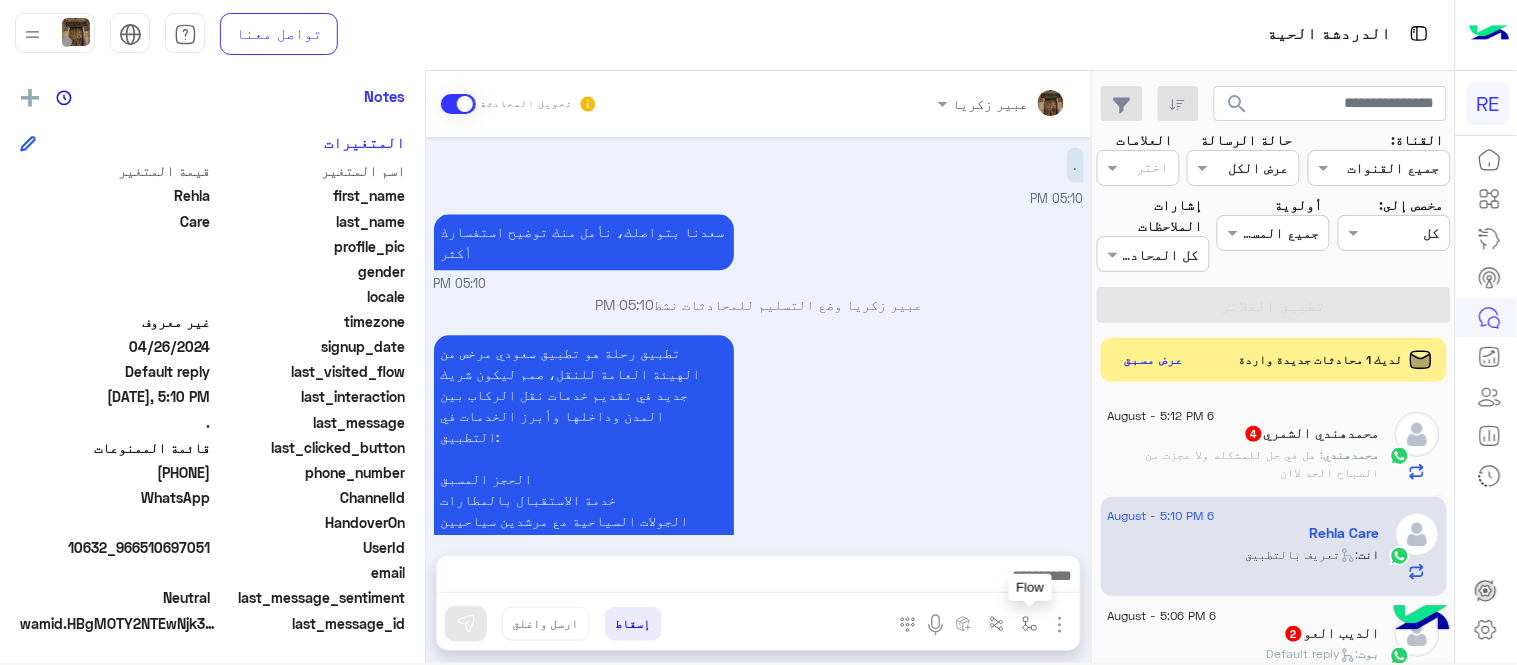click at bounding box center [1030, 624] 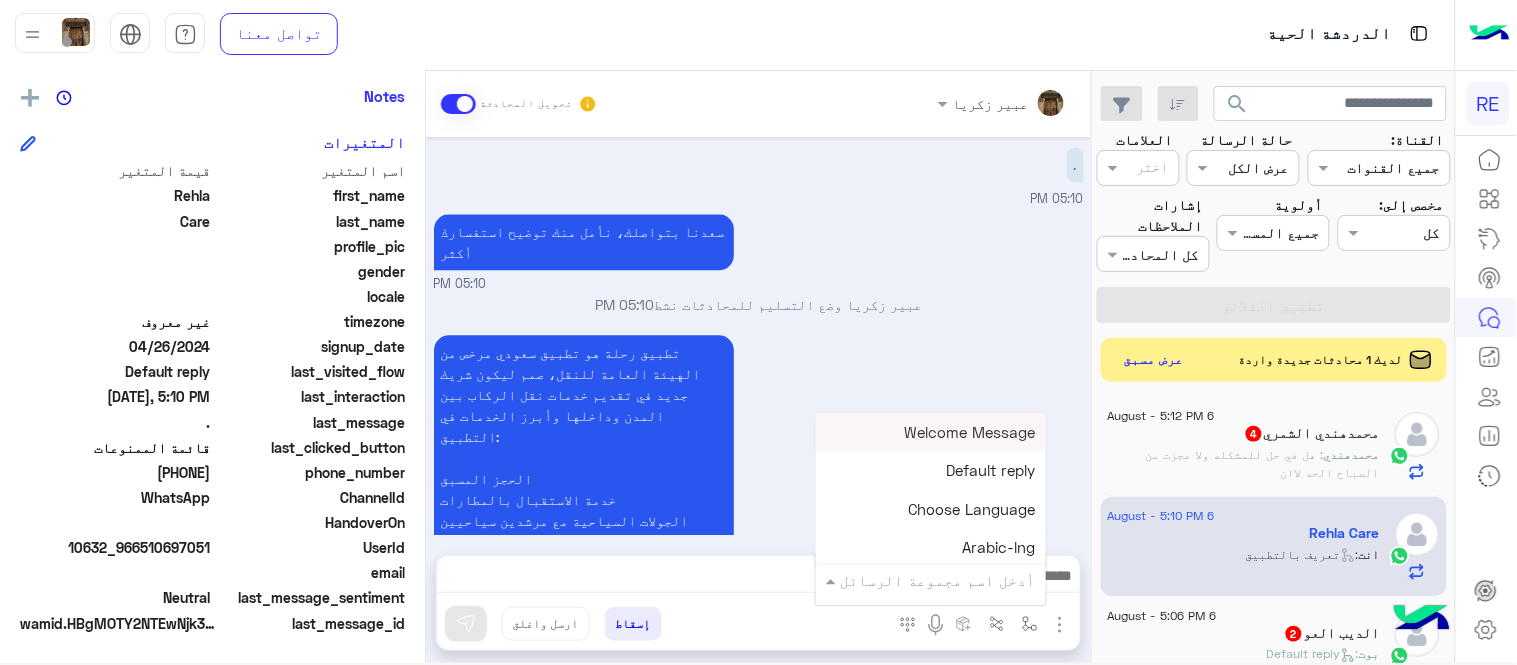 click at bounding box center (959, 580) 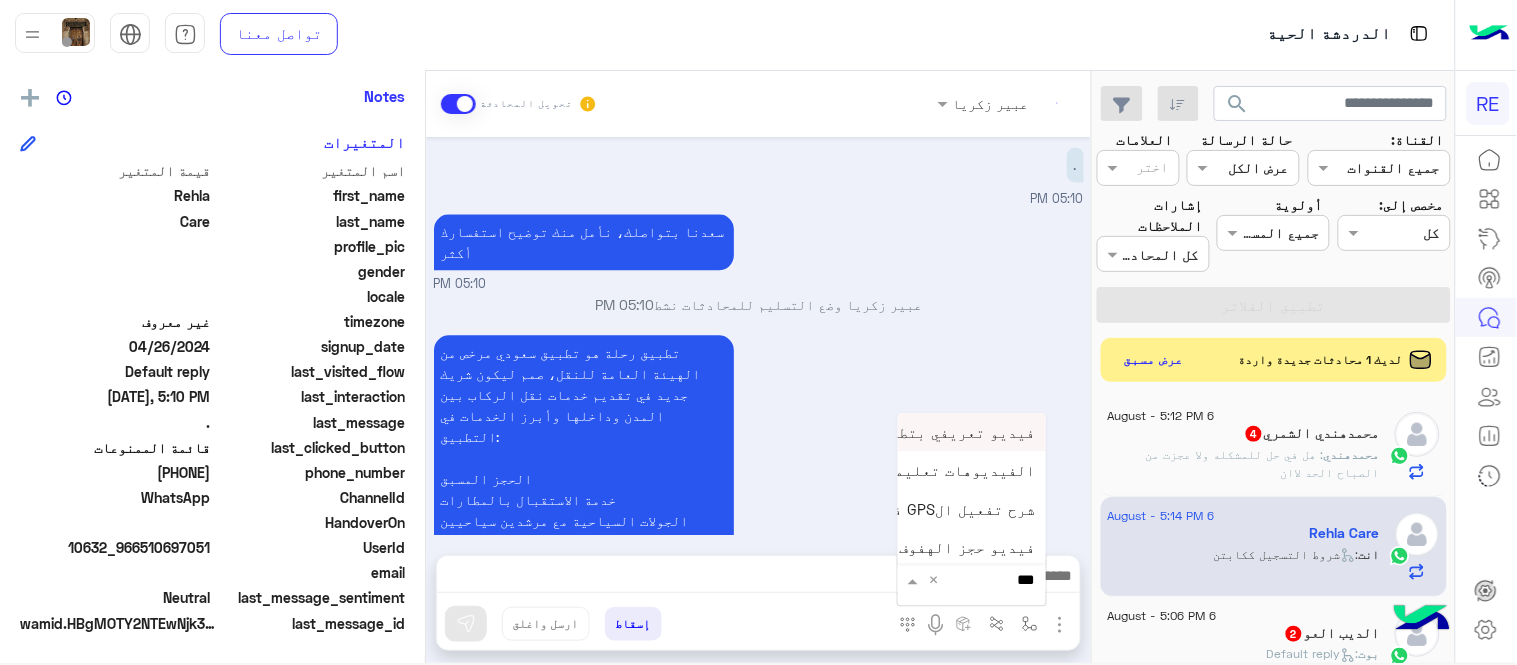 scroll, scrollTop: 1415, scrollLeft: 0, axis: vertical 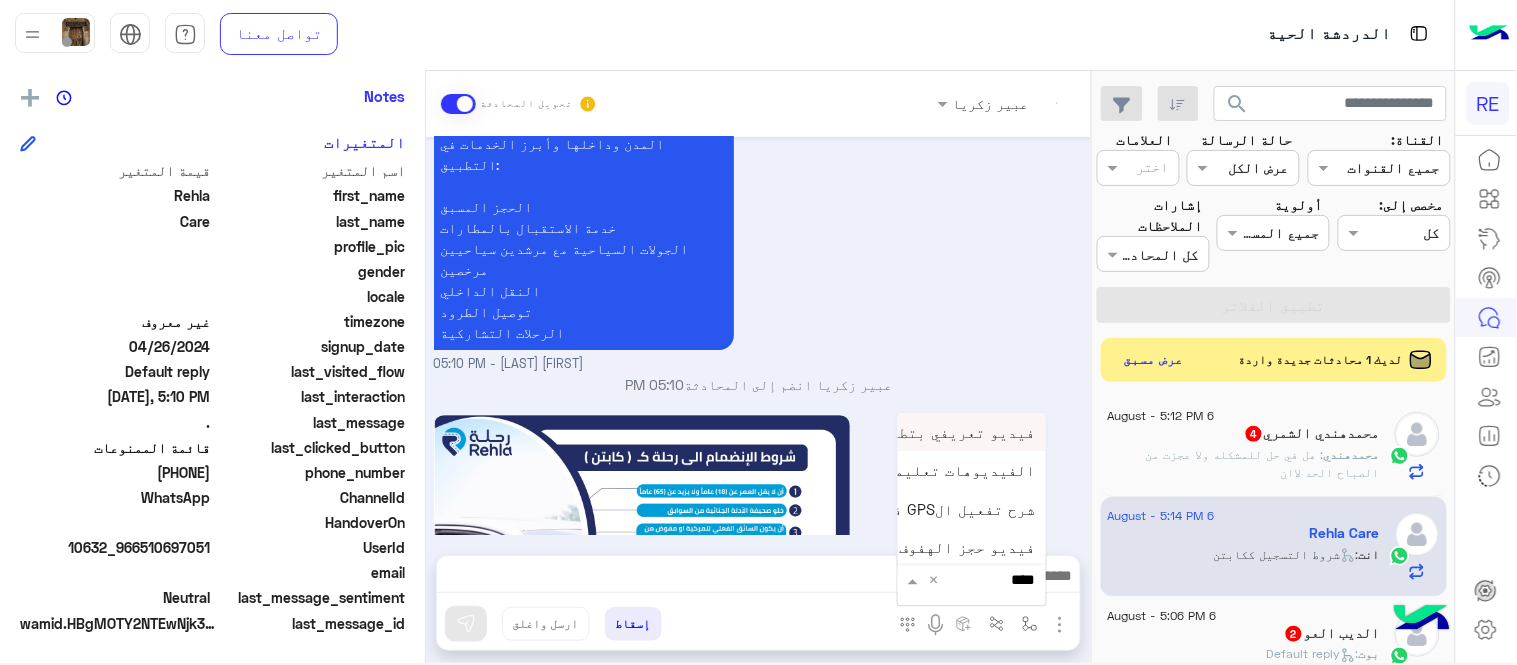 type on "*****" 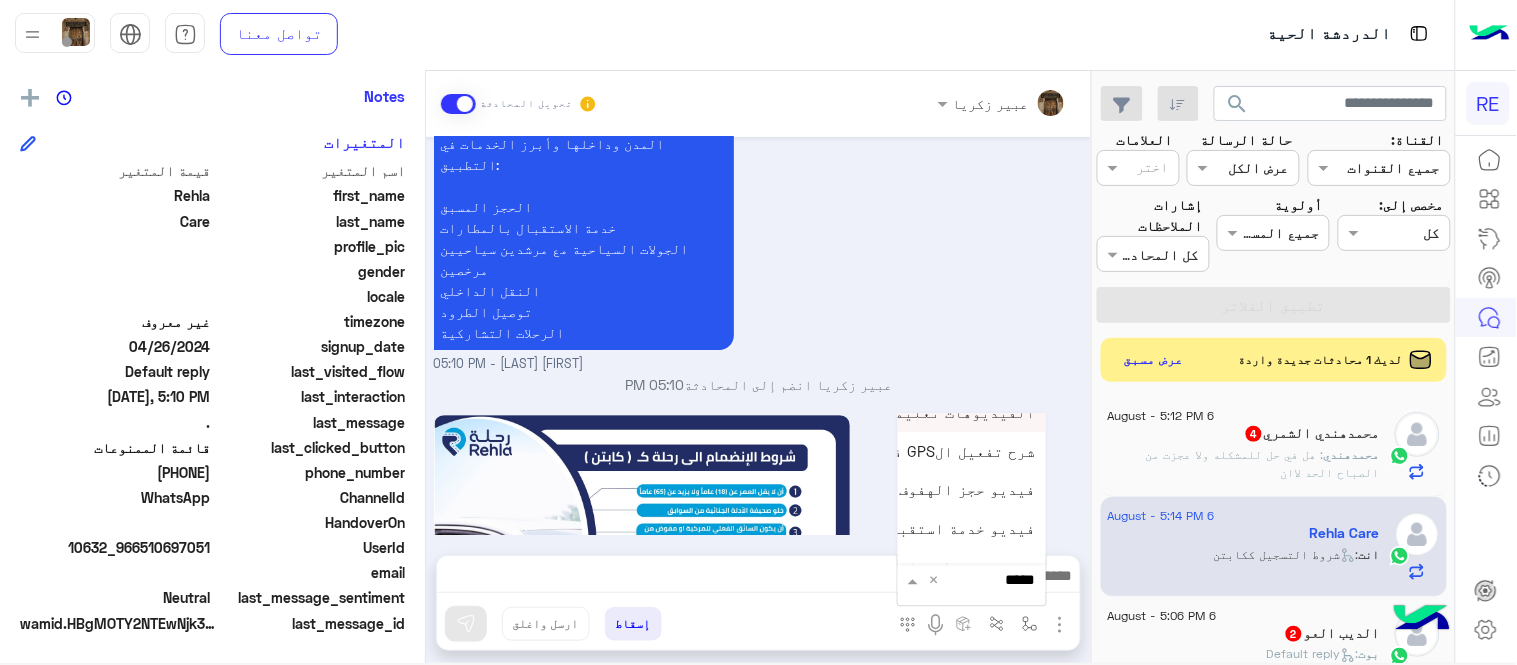 scroll, scrollTop: 81, scrollLeft: 0, axis: vertical 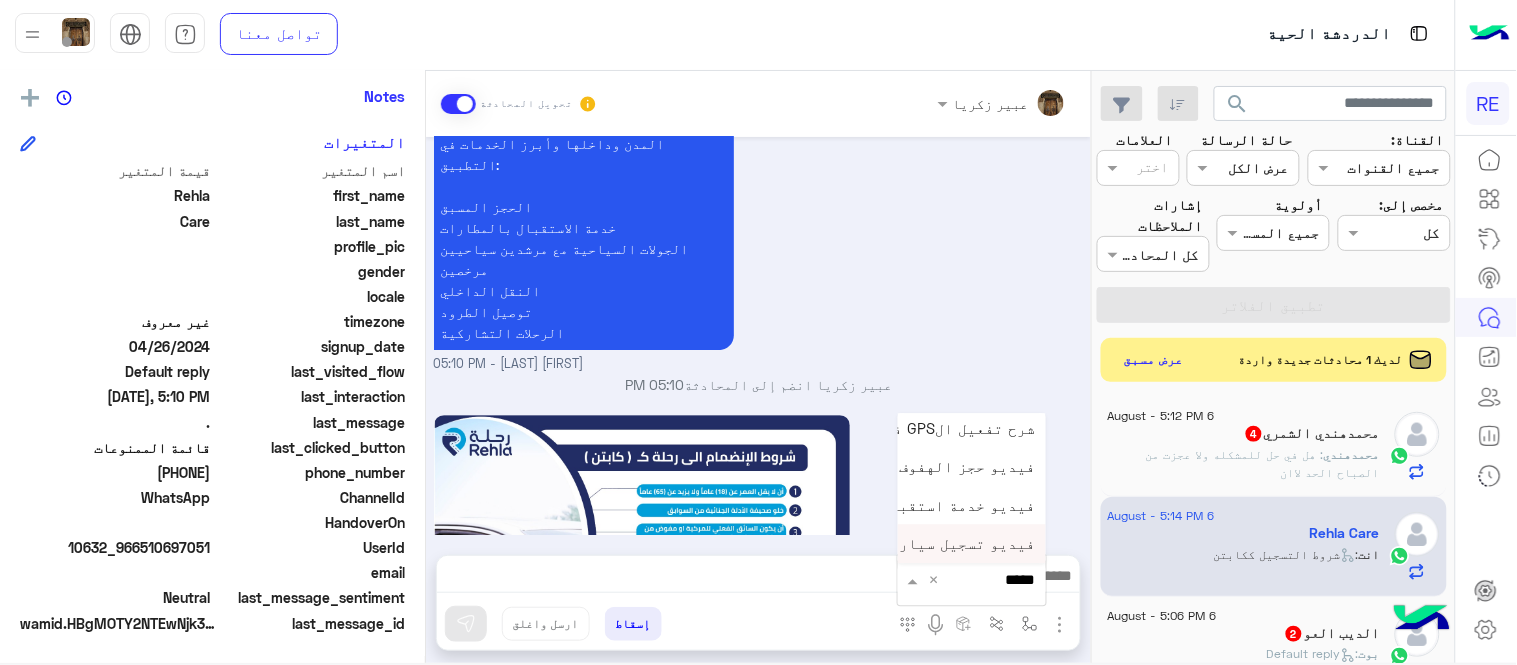 click on "فيديو تسجيل سيارة" at bounding box center (963, 544) 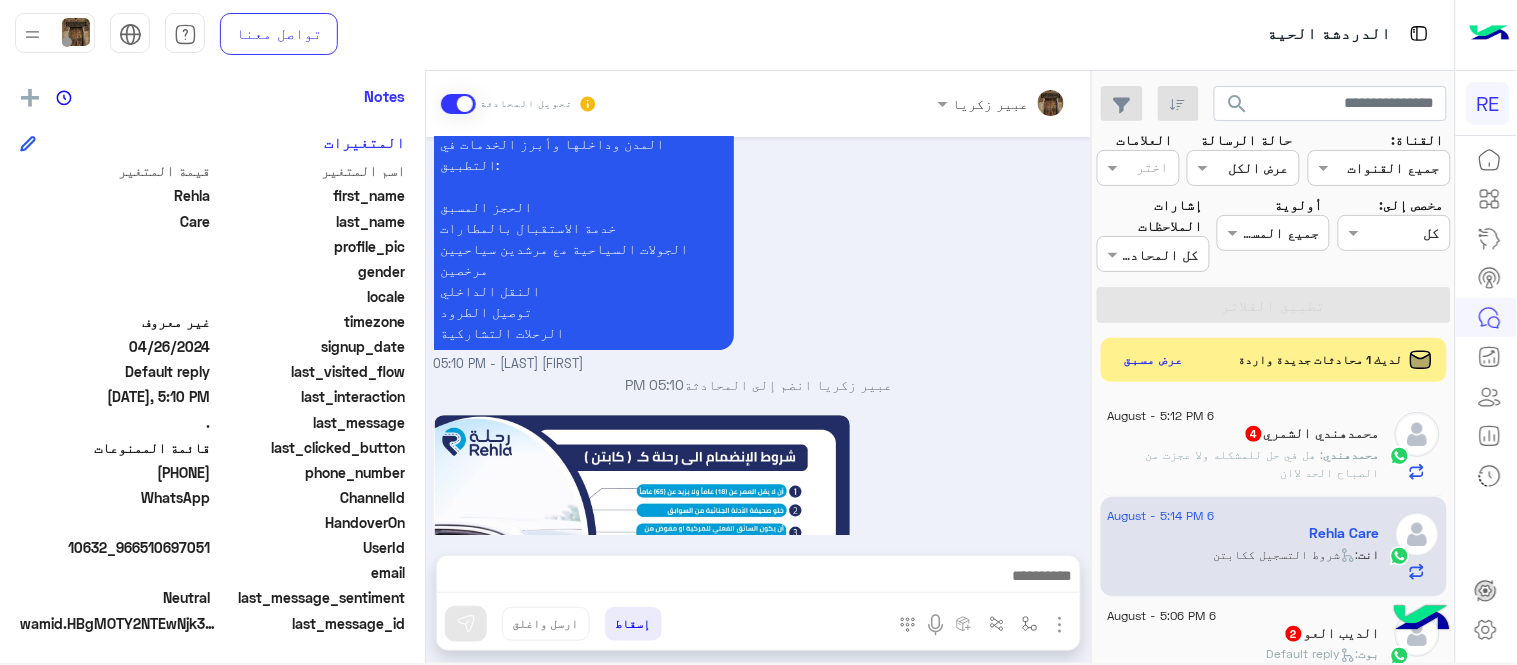 type on "**********" 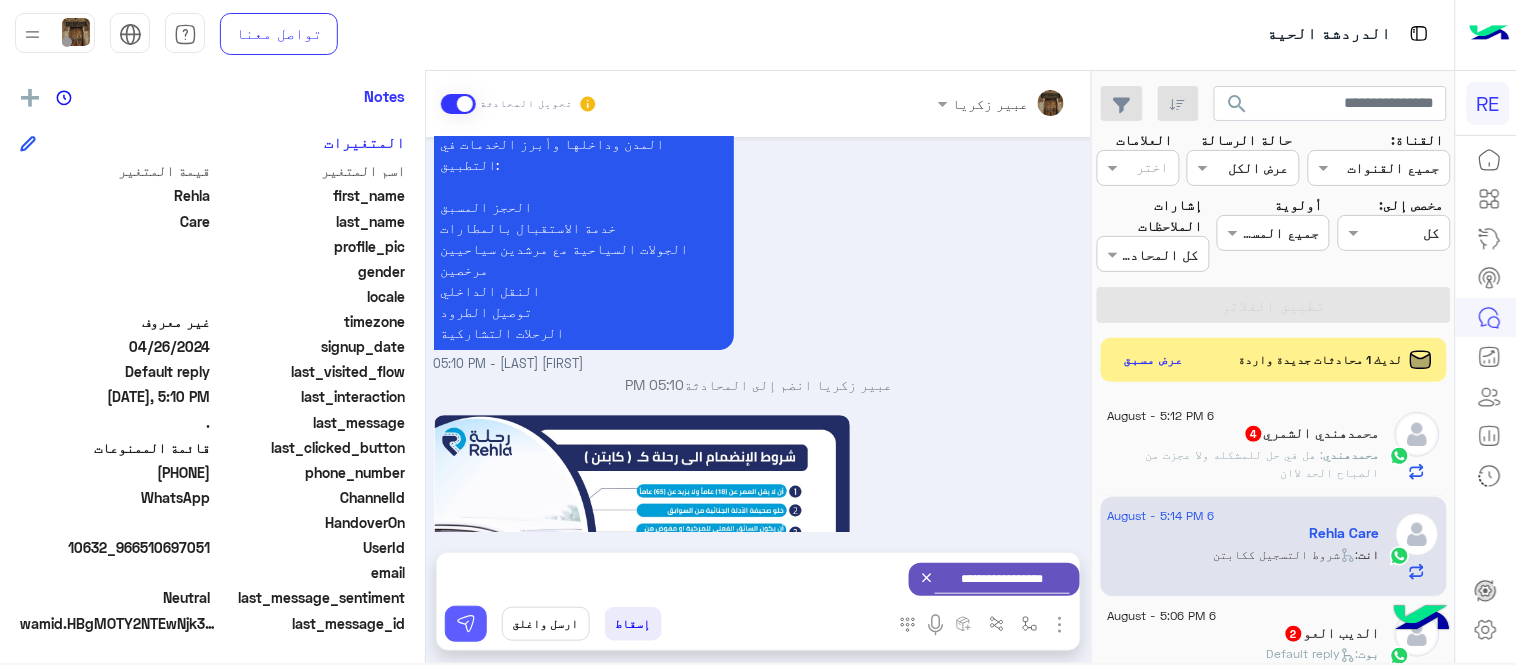 click at bounding box center (466, 624) 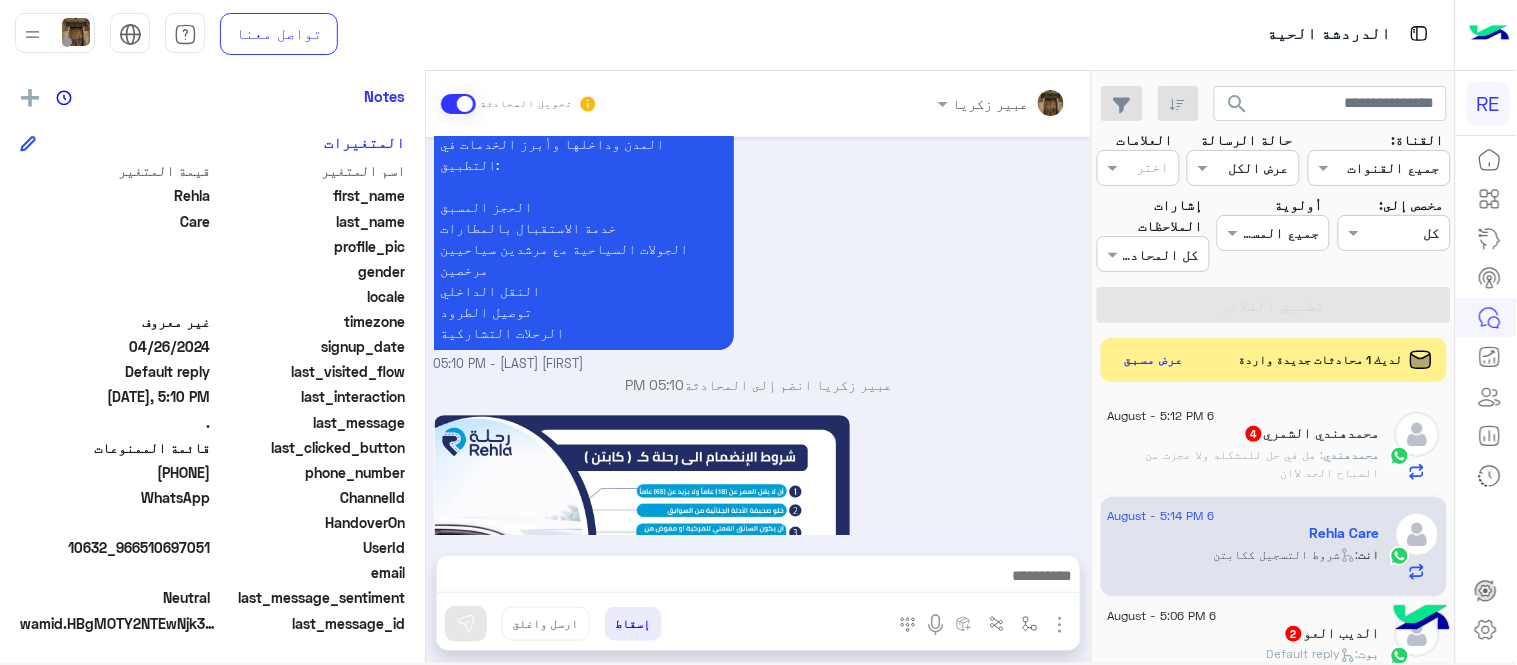 scroll, scrollTop: 1593, scrollLeft: 0, axis: vertical 